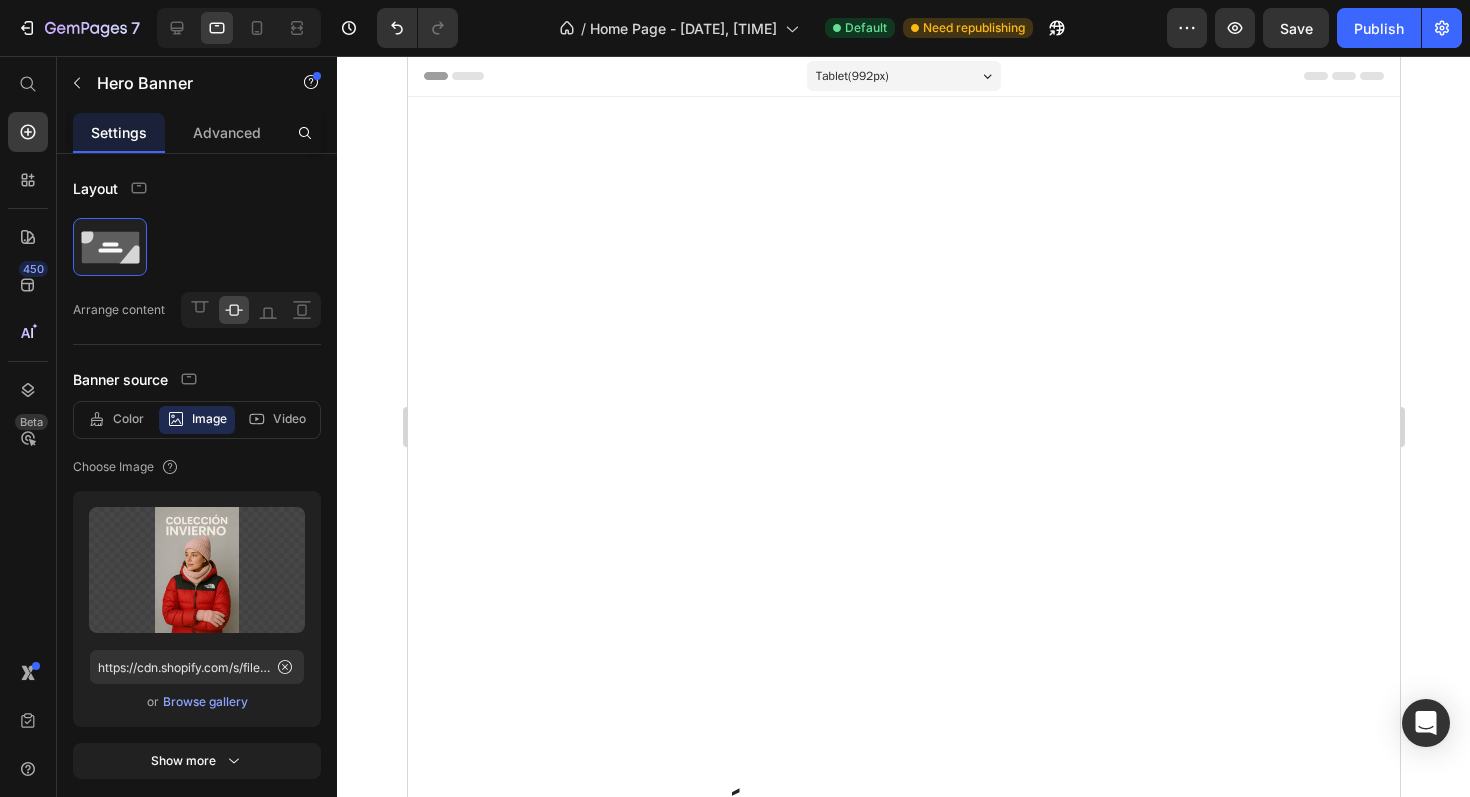 scroll, scrollTop: 1672, scrollLeft: 0, axis: vertical 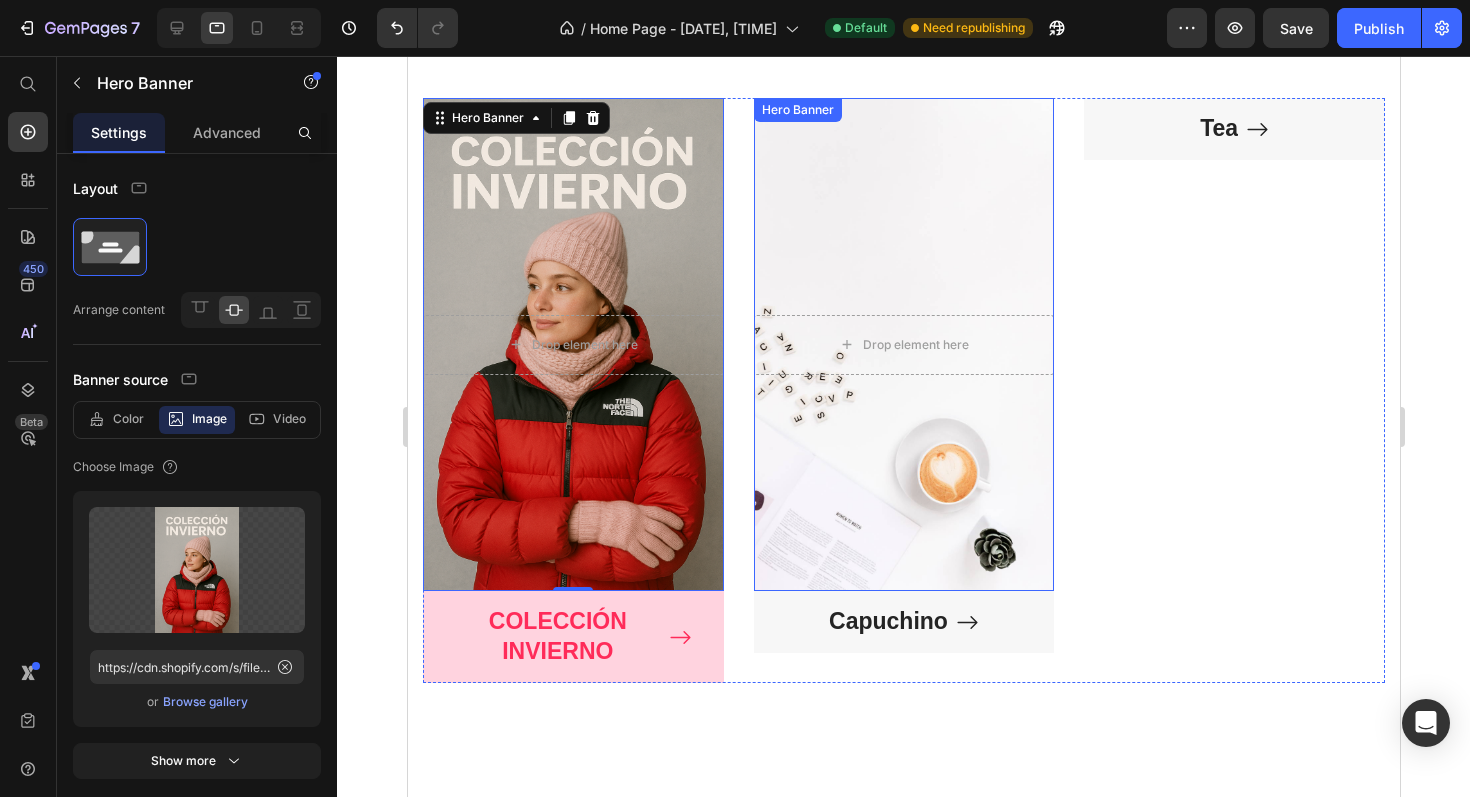 click at bounding box center (903, 344) 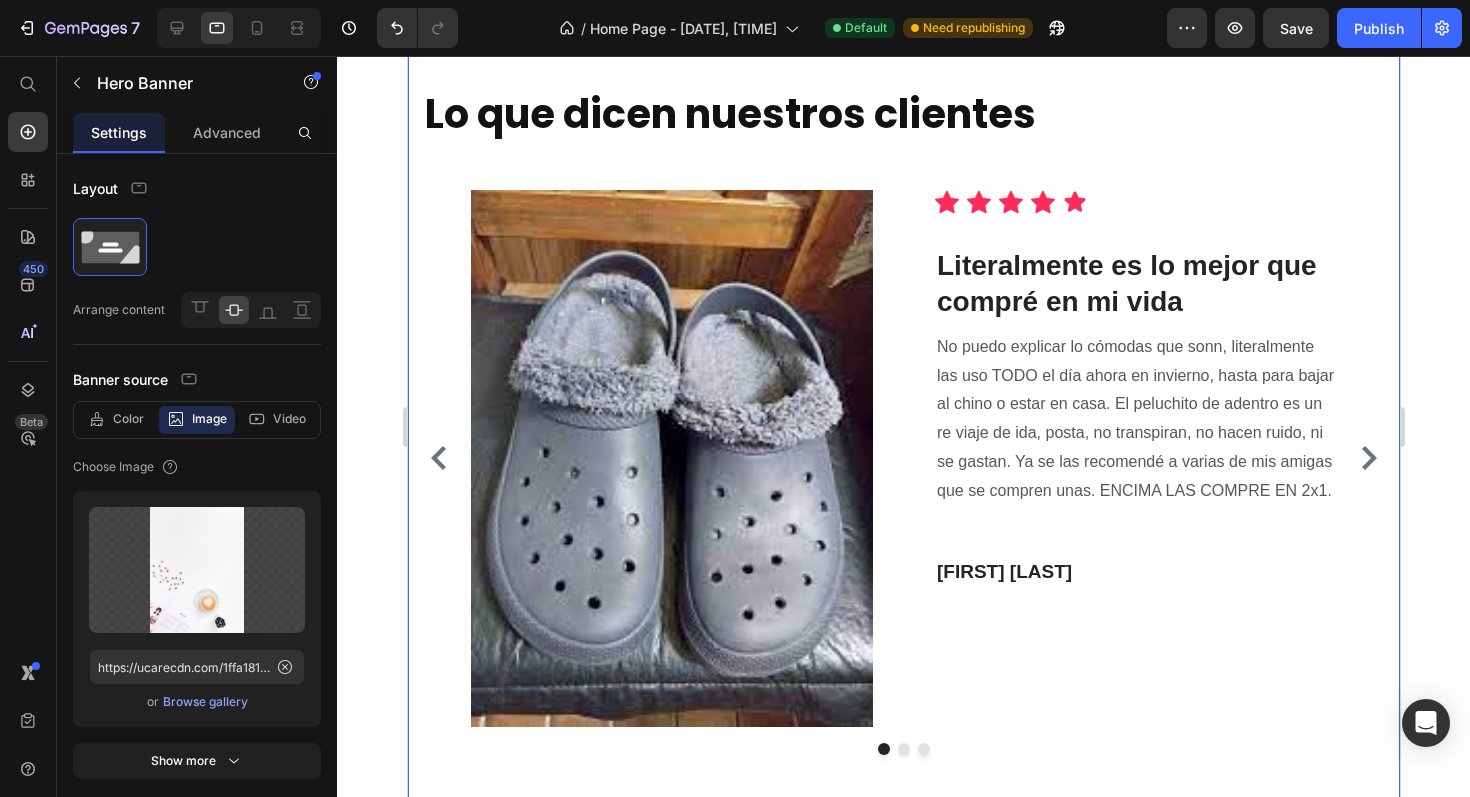 scroll, scrollTop: 1428, scrollLeft: 0, axis: vertical 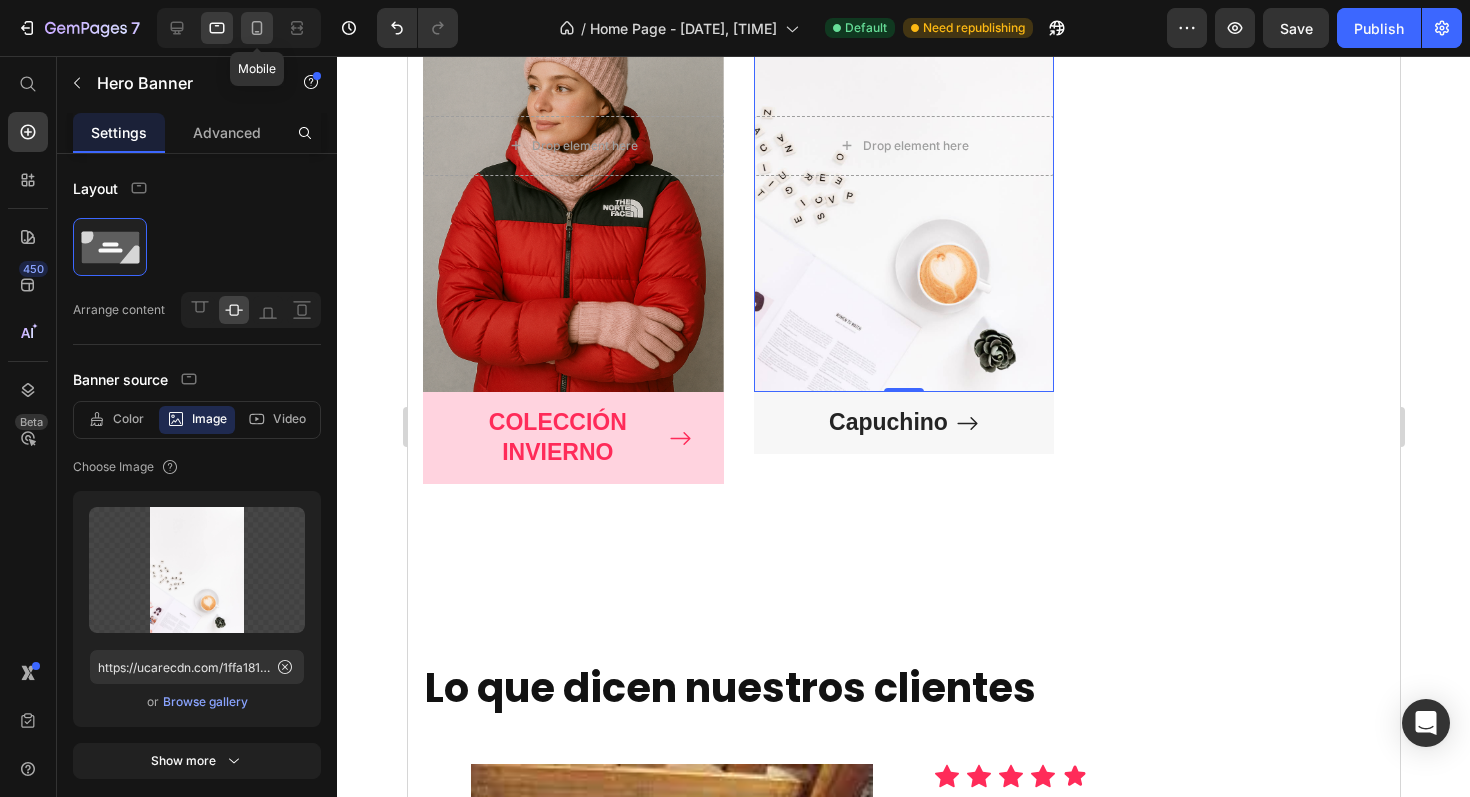click 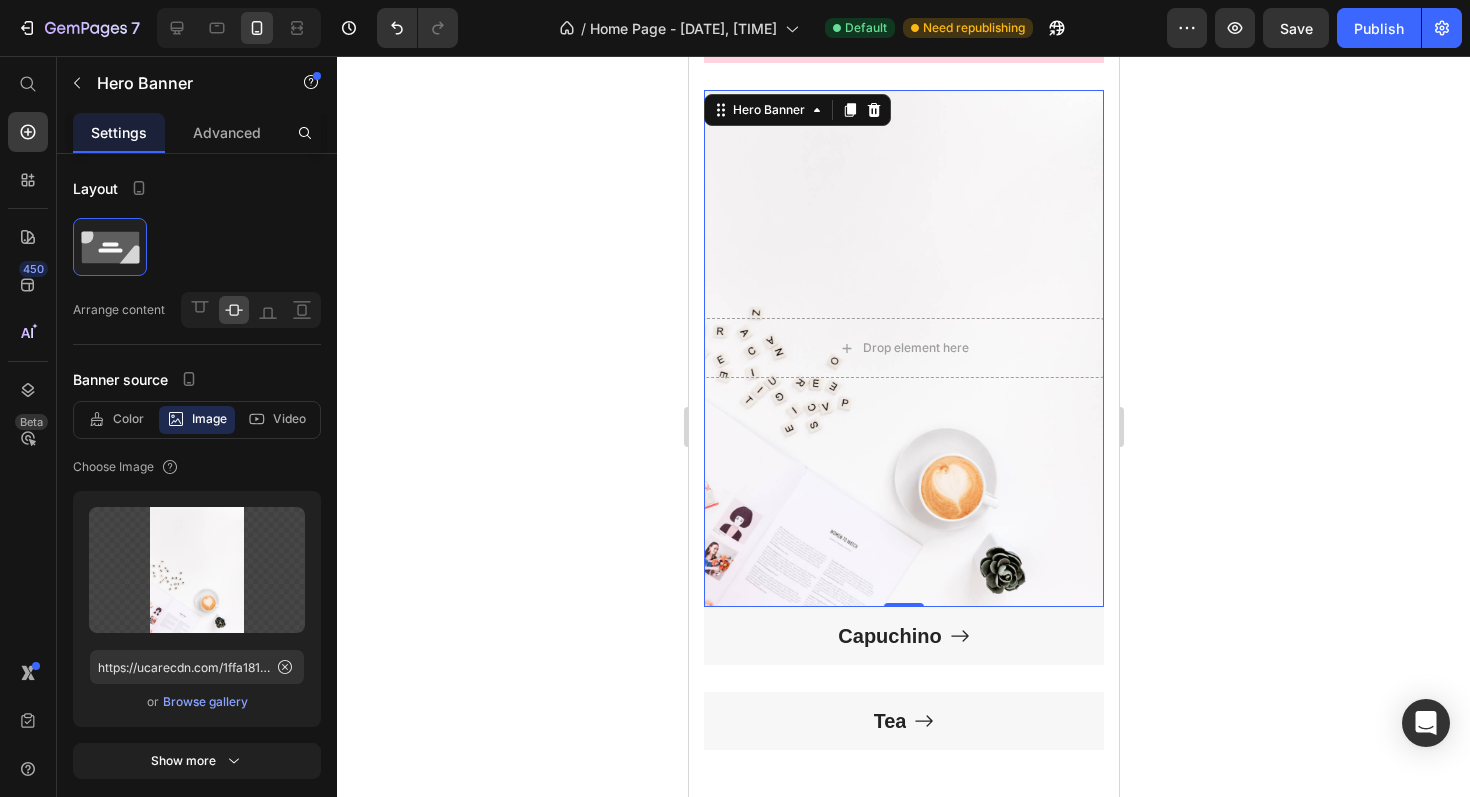 scroll, scrollTop: 1965, scrollLeft: 0, axis: vertical 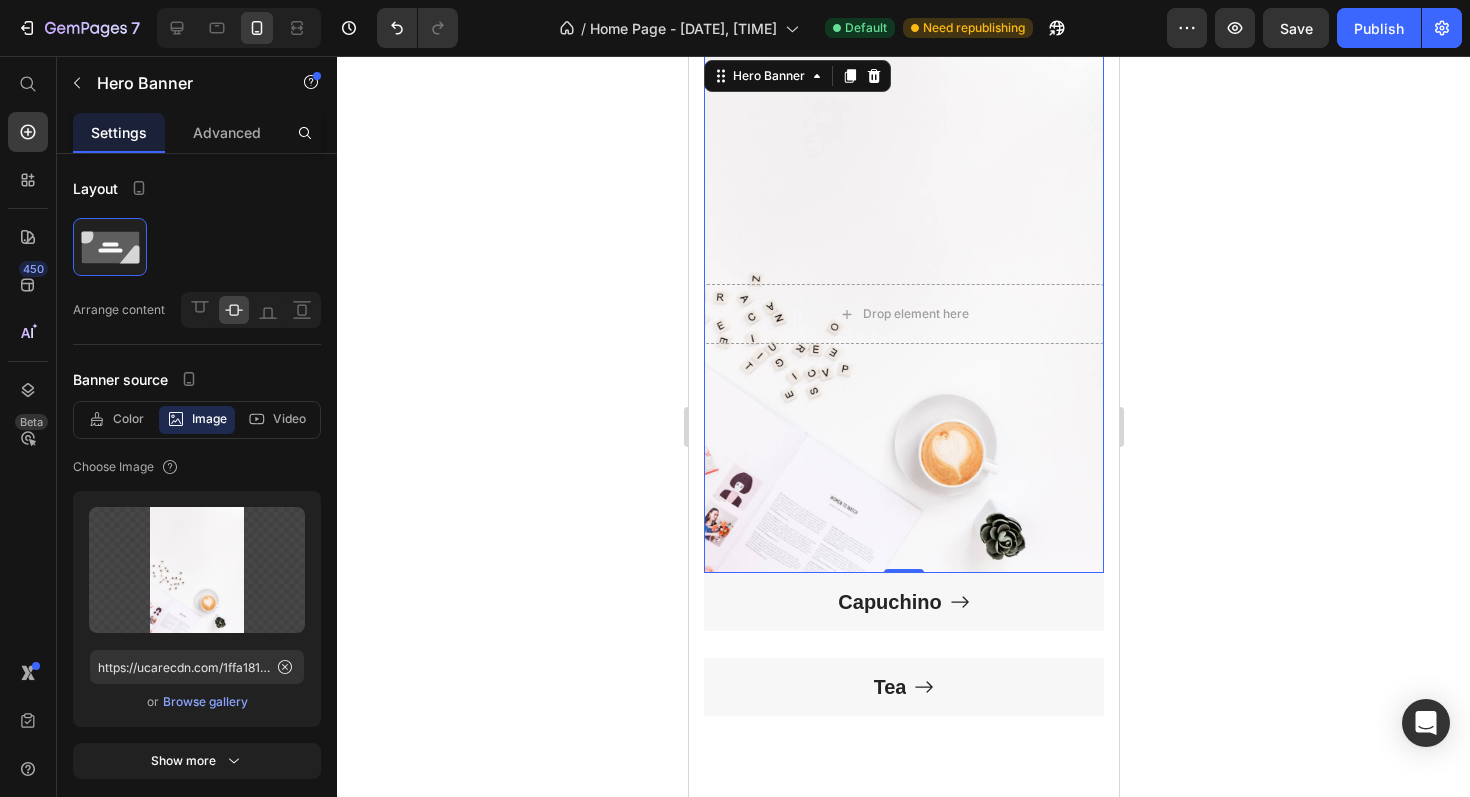 click at bounding box center [903, 314] 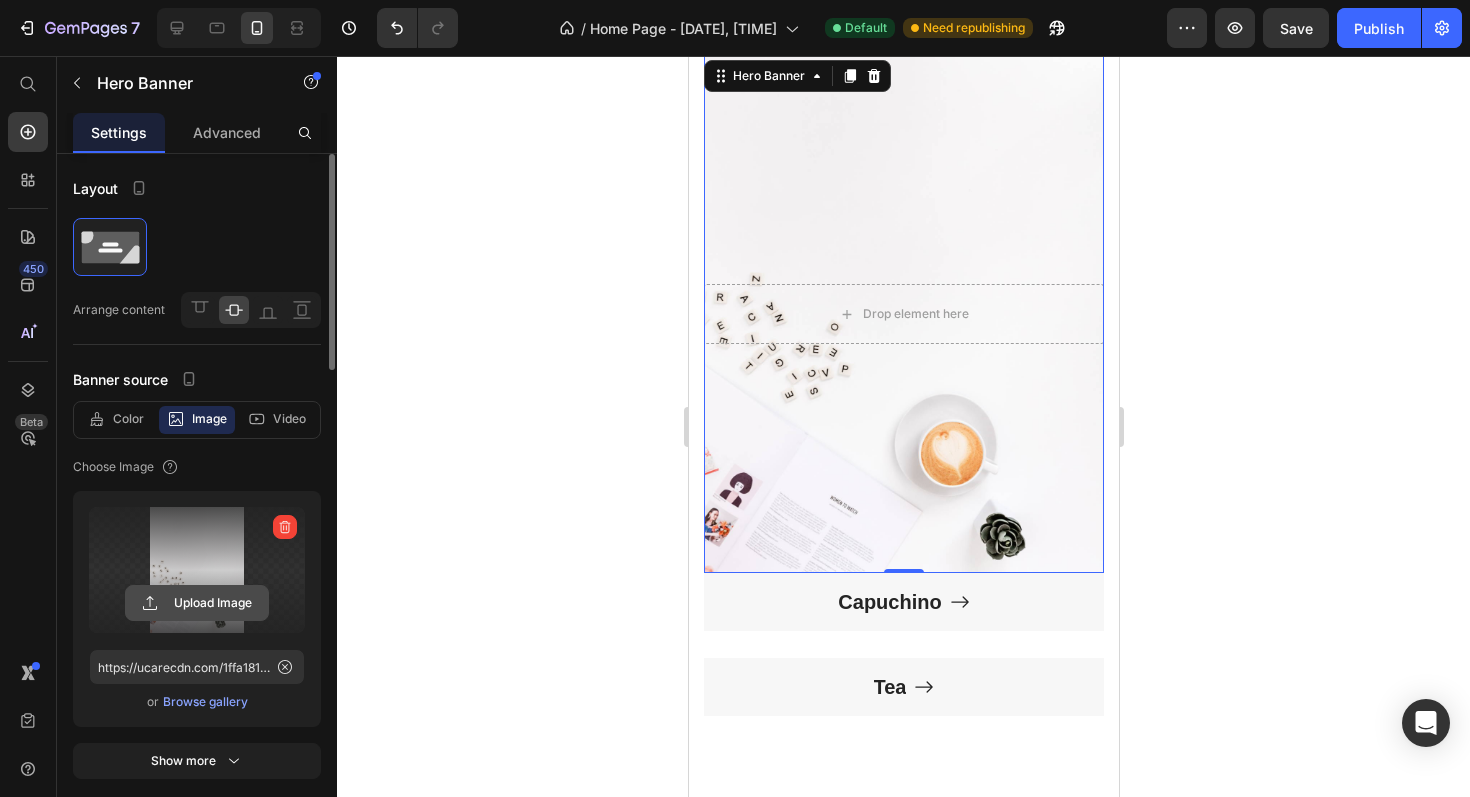 click 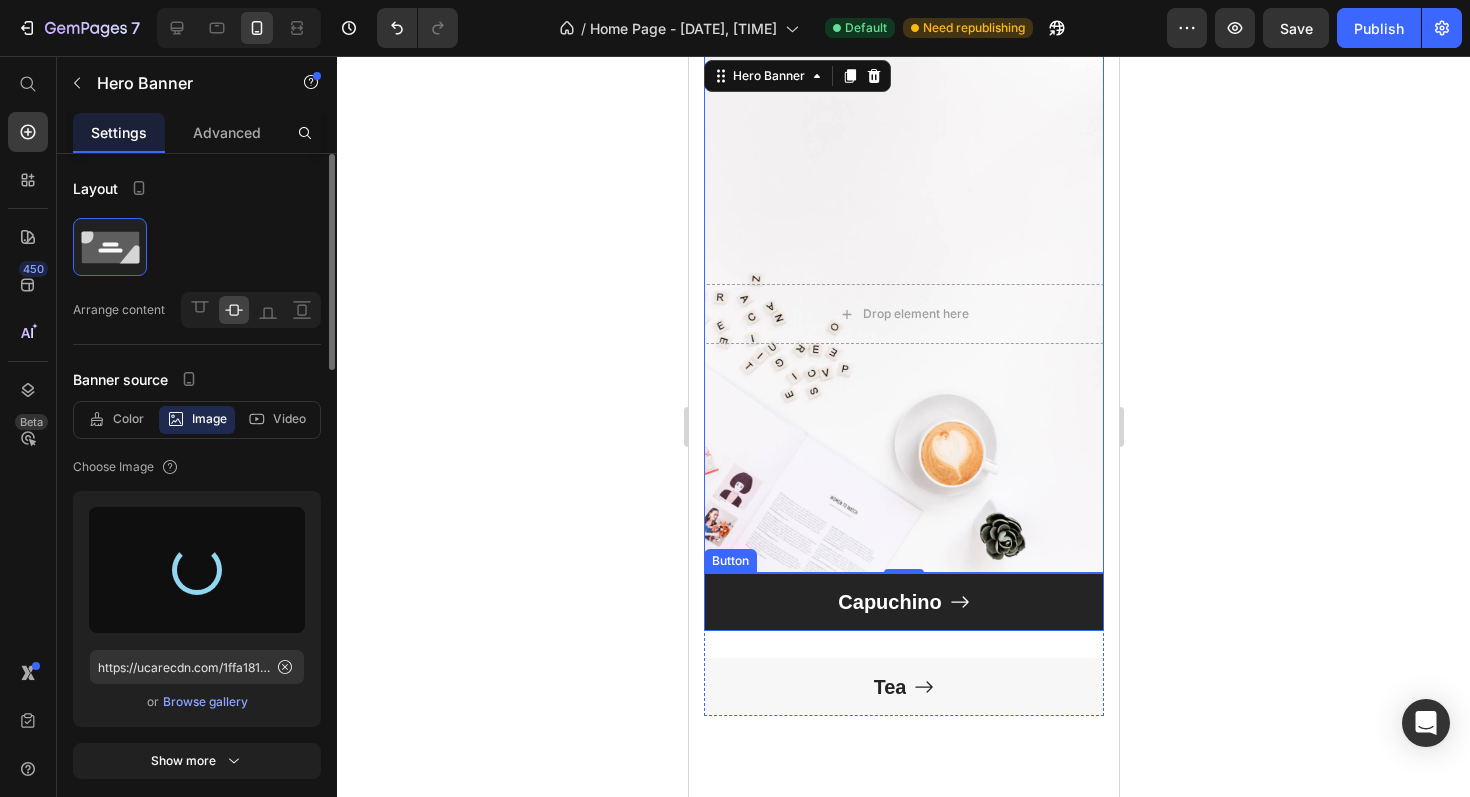 click 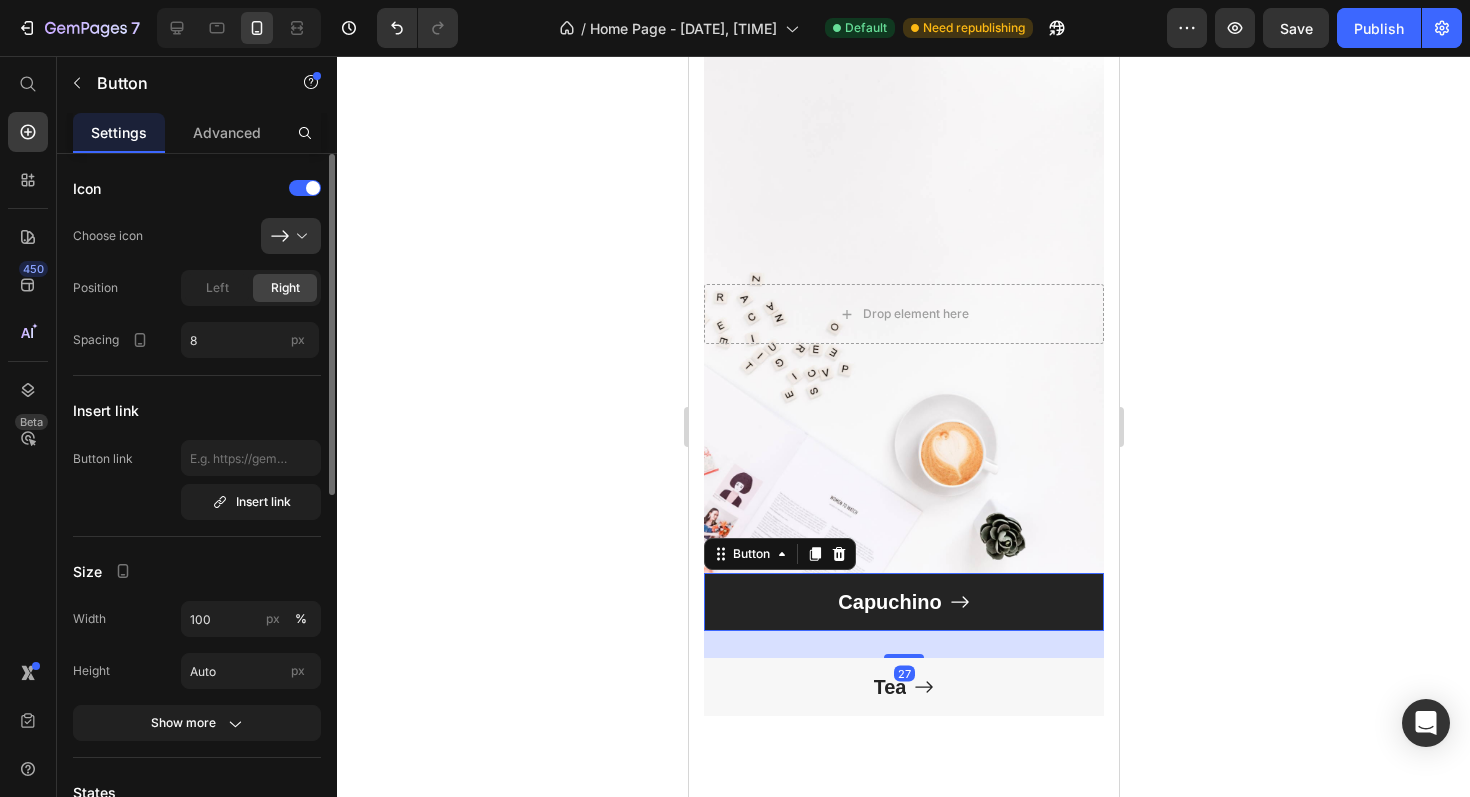 click on "Capuchino" at bounding box center (903, 602) 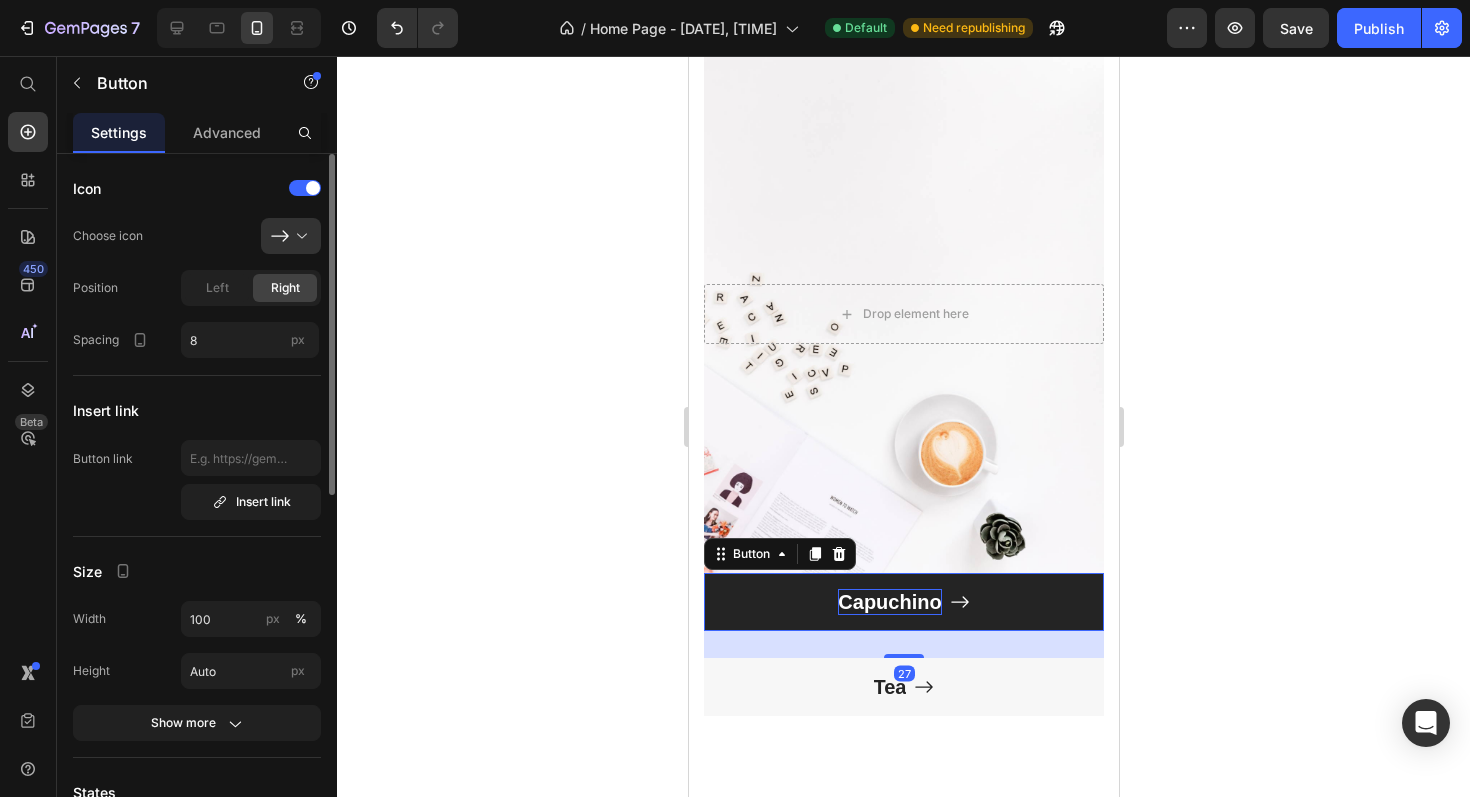 click on "Capuchino" at bounding box center (888, 602) 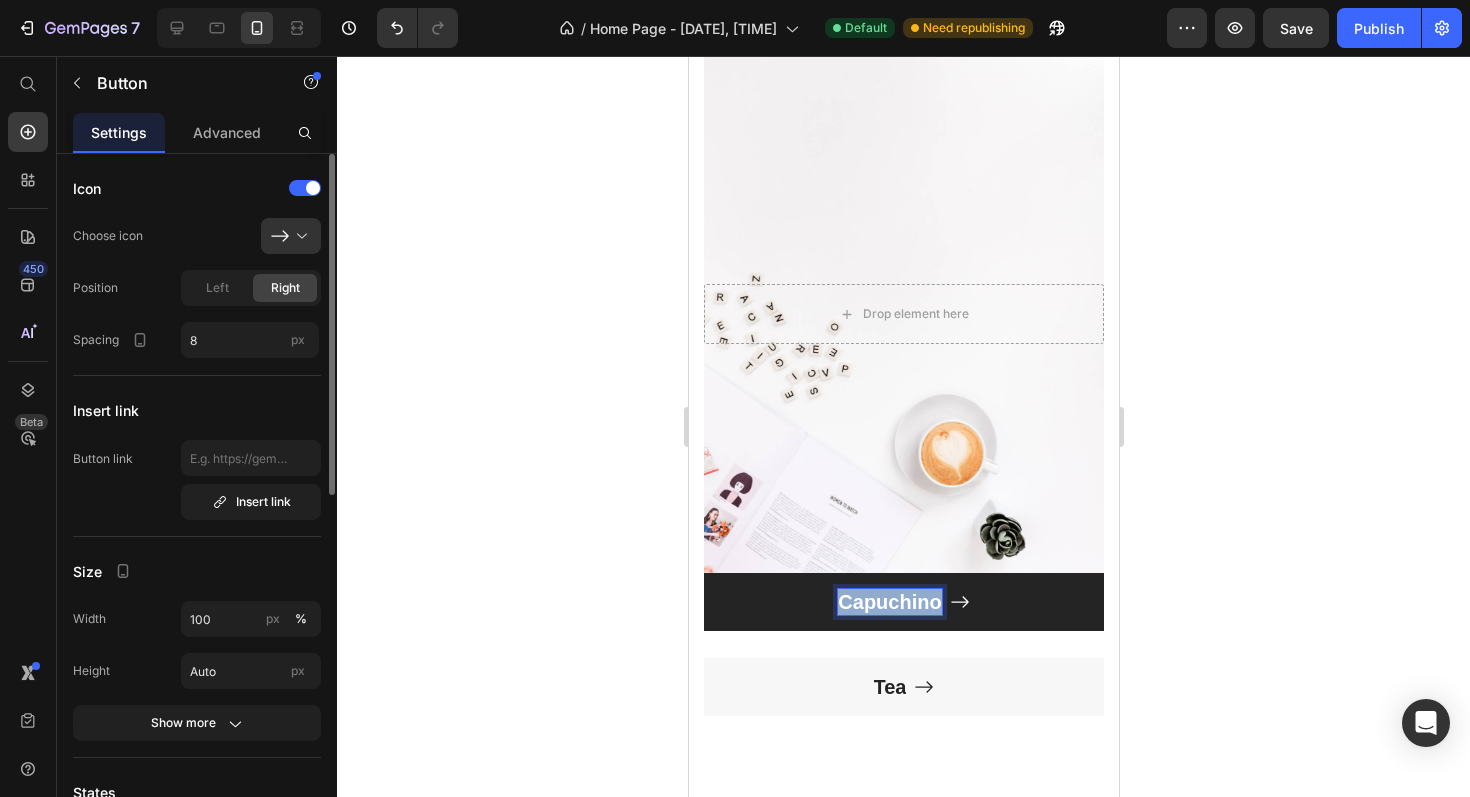 click on "Capuchino" at bounding box center [888, 602] 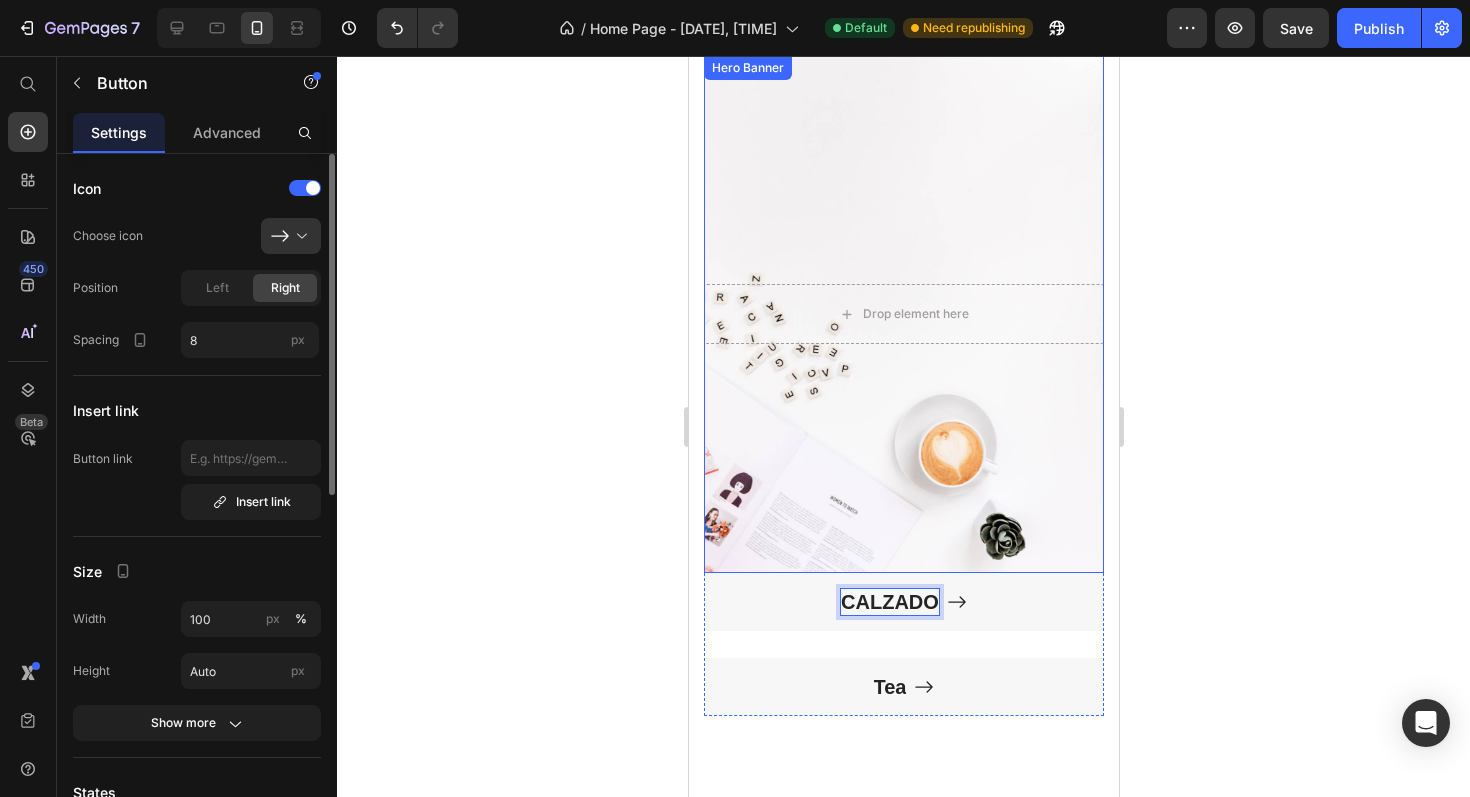 click at bounding box center (903, 314) 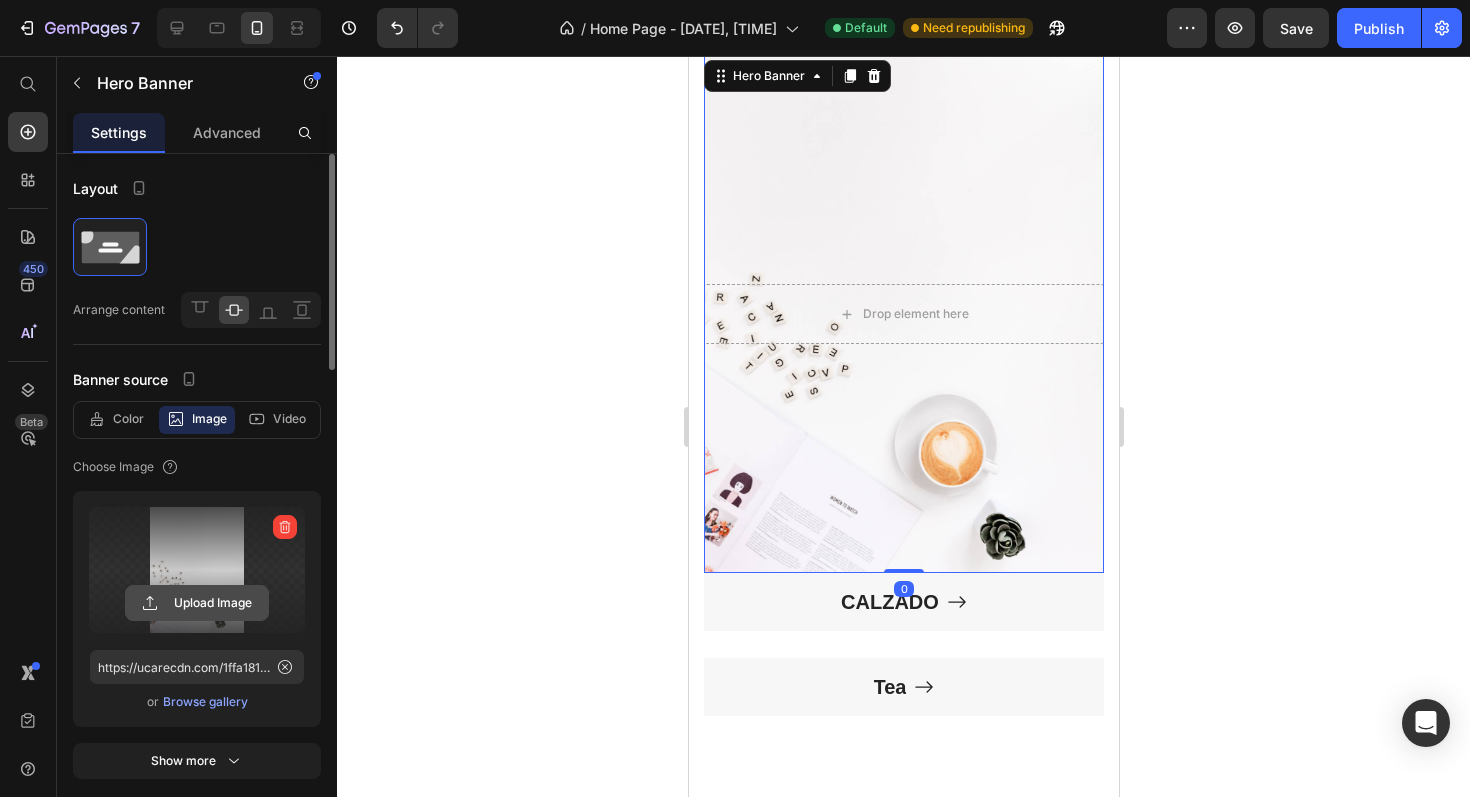 click 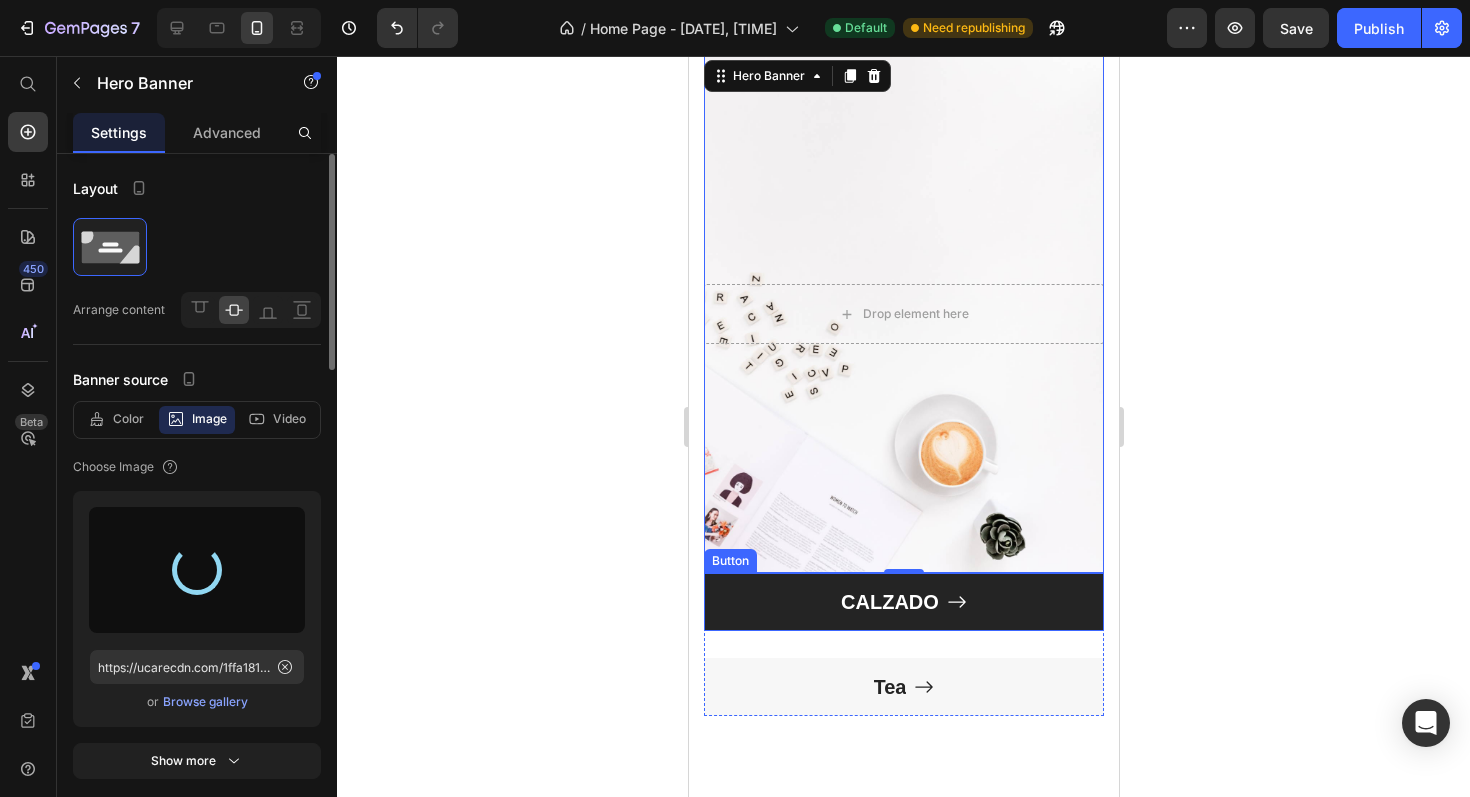 type on "https://cdn.shopify.com/s/files/1/0953/0474/5243/files/gempages_574378063857452161-4795a41d-212c-487b-910c-b8a63aa30be0.png" 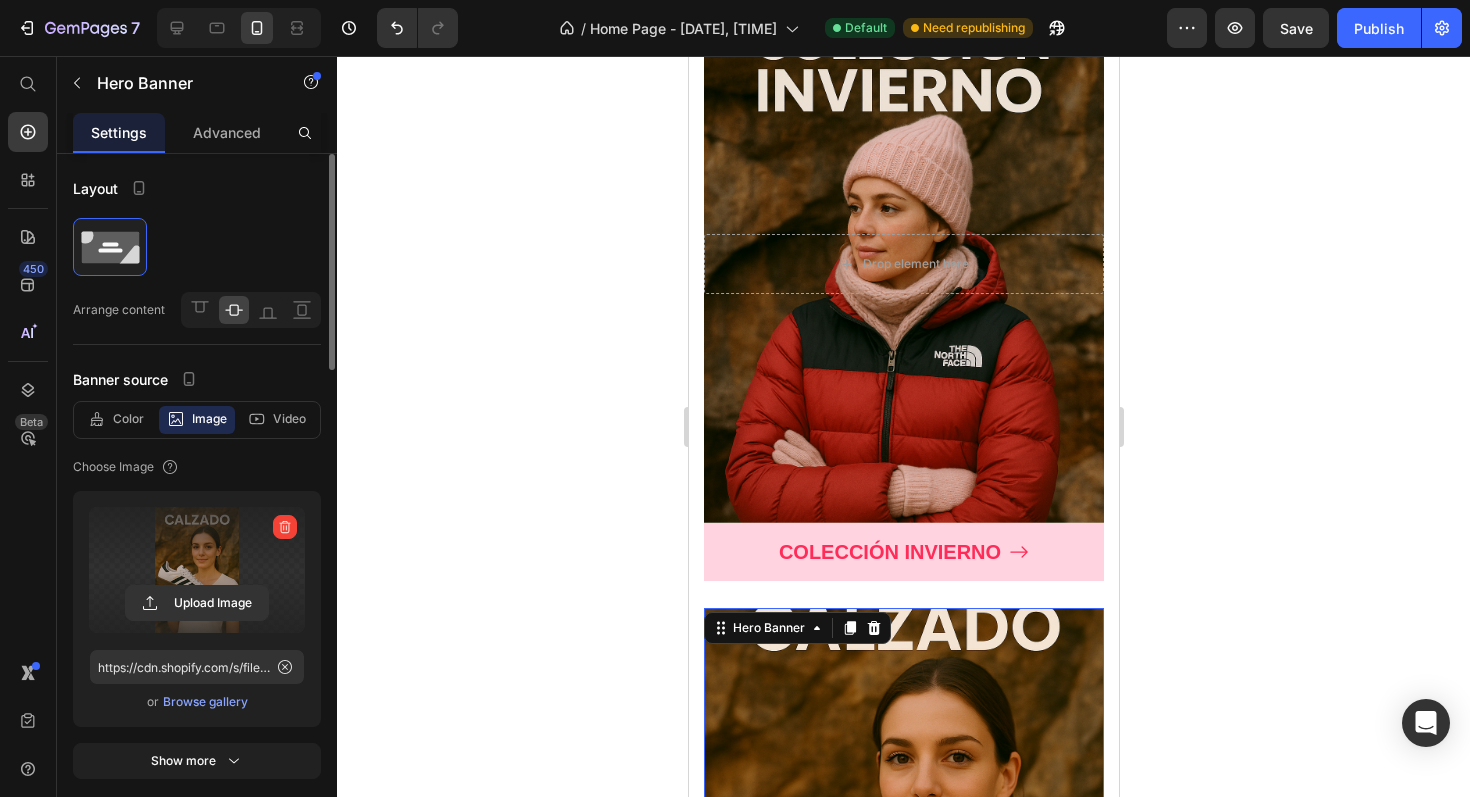 scroll, scrollTop: 1416, scrollLeft: 0, axis: vertical 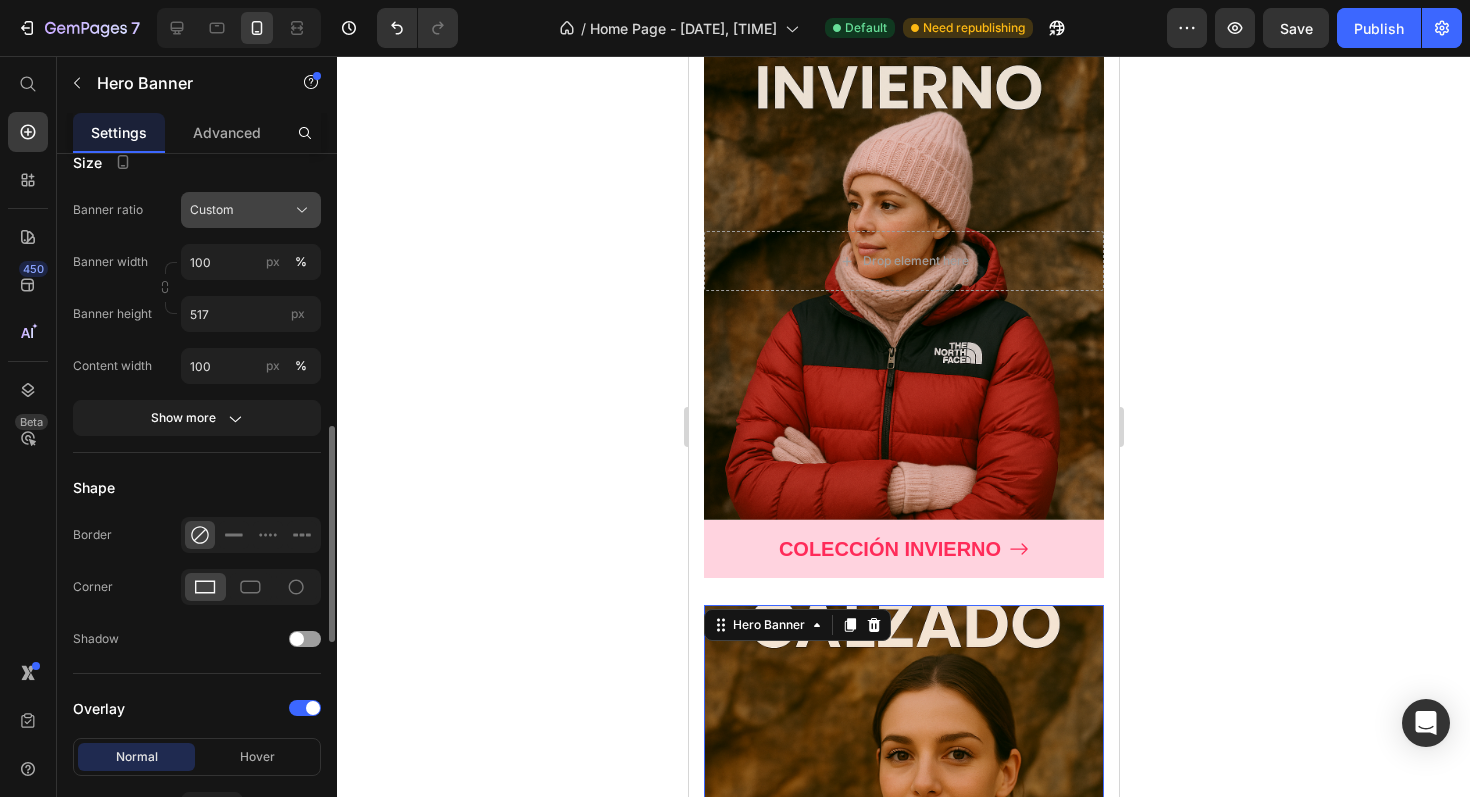 click on "Custom" 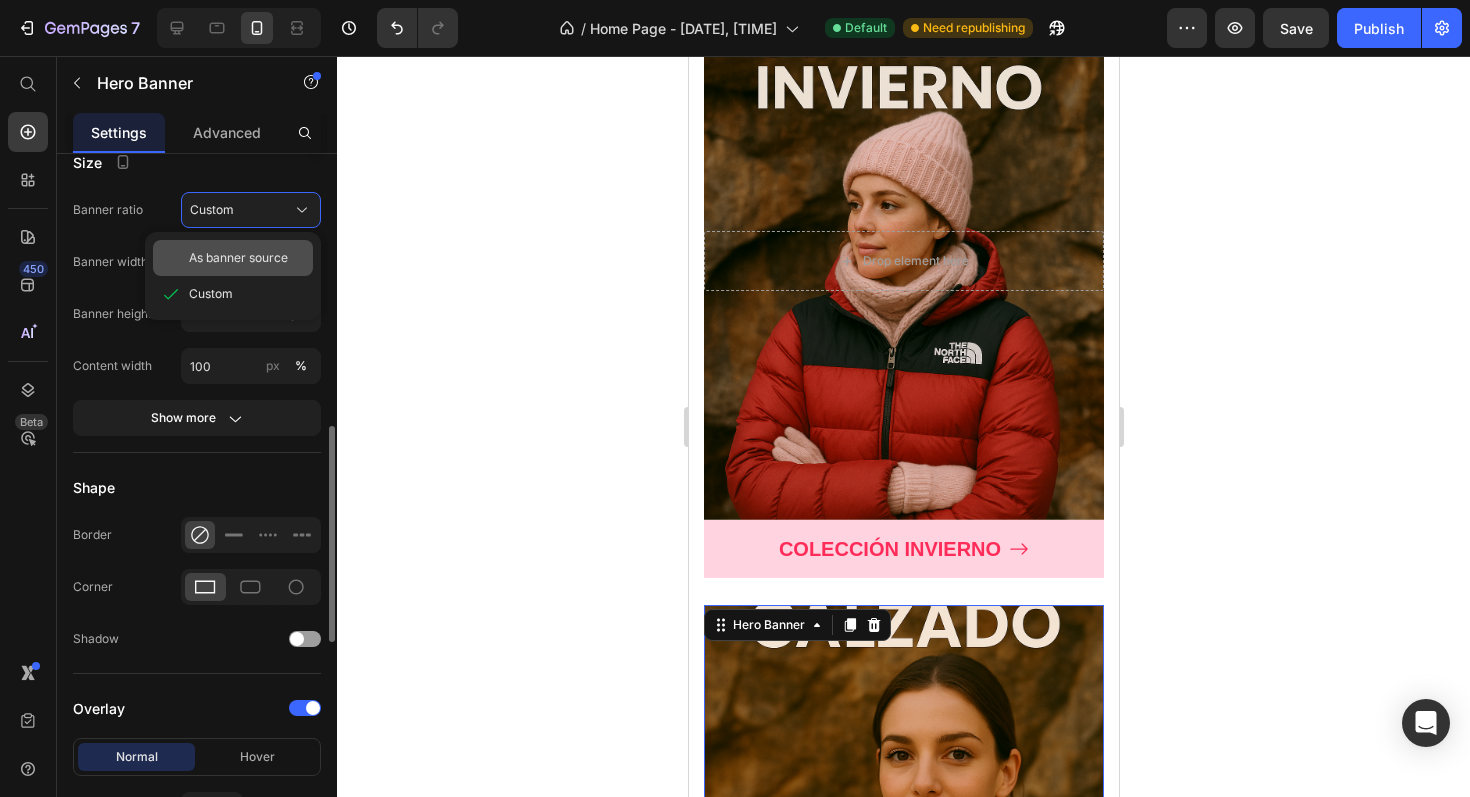 click on "As banner source" 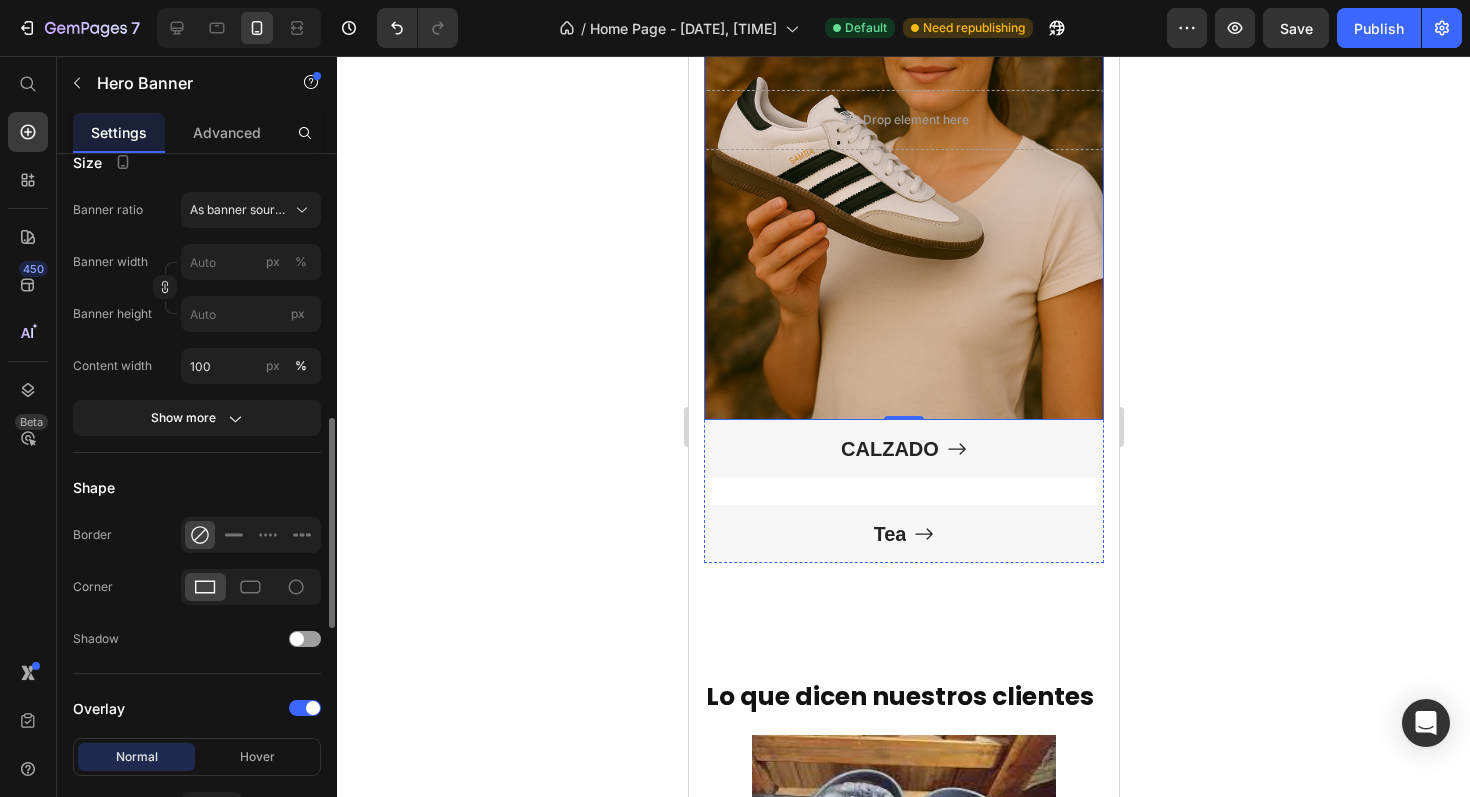 scroll, scrollTop: 2213, scrollLeft: 0, axis: vertical 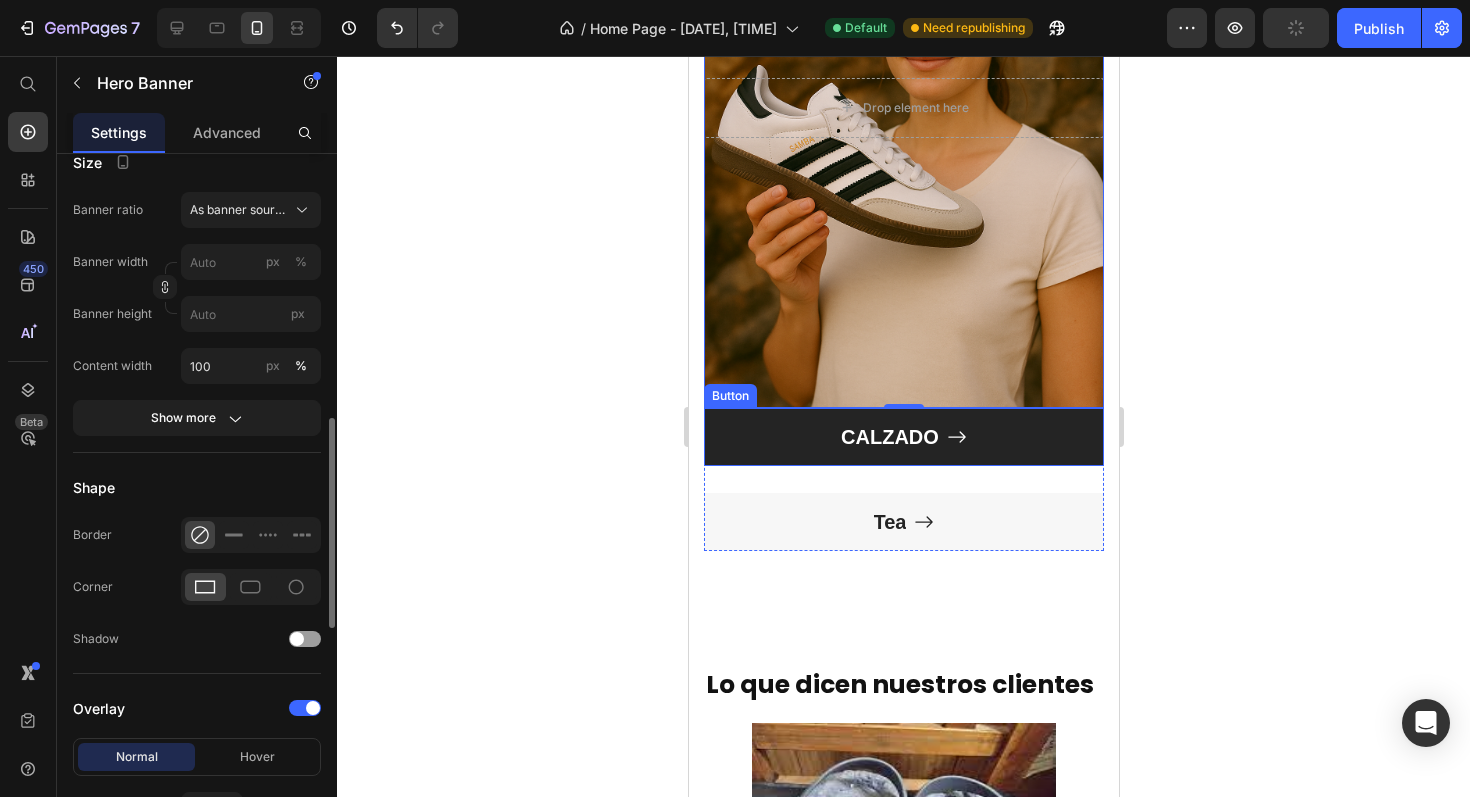 click on "CALZADO" at bounding box center (903, 437) 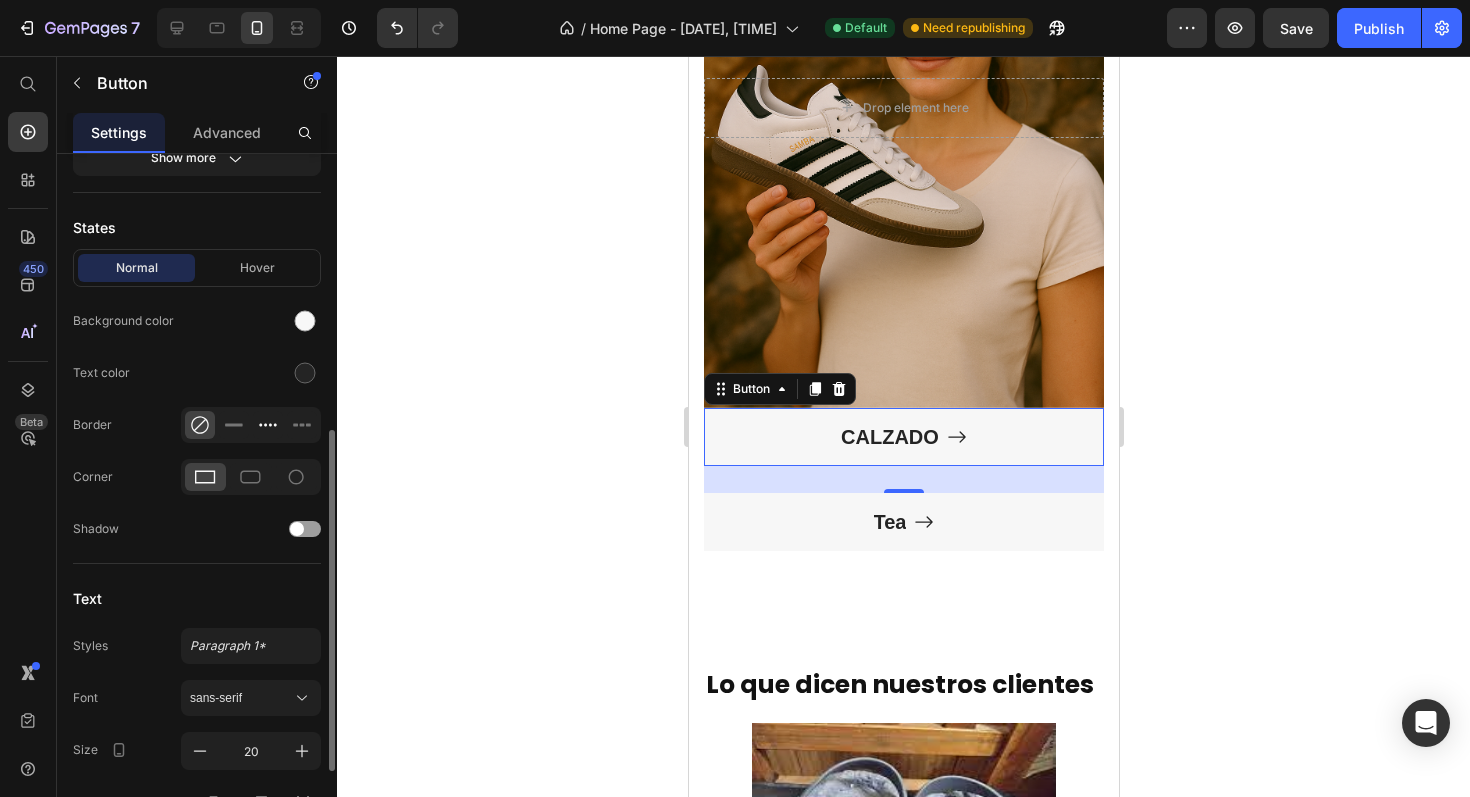 scroll, scrollTop: 547, scrollLeft: 0, axis: vertical 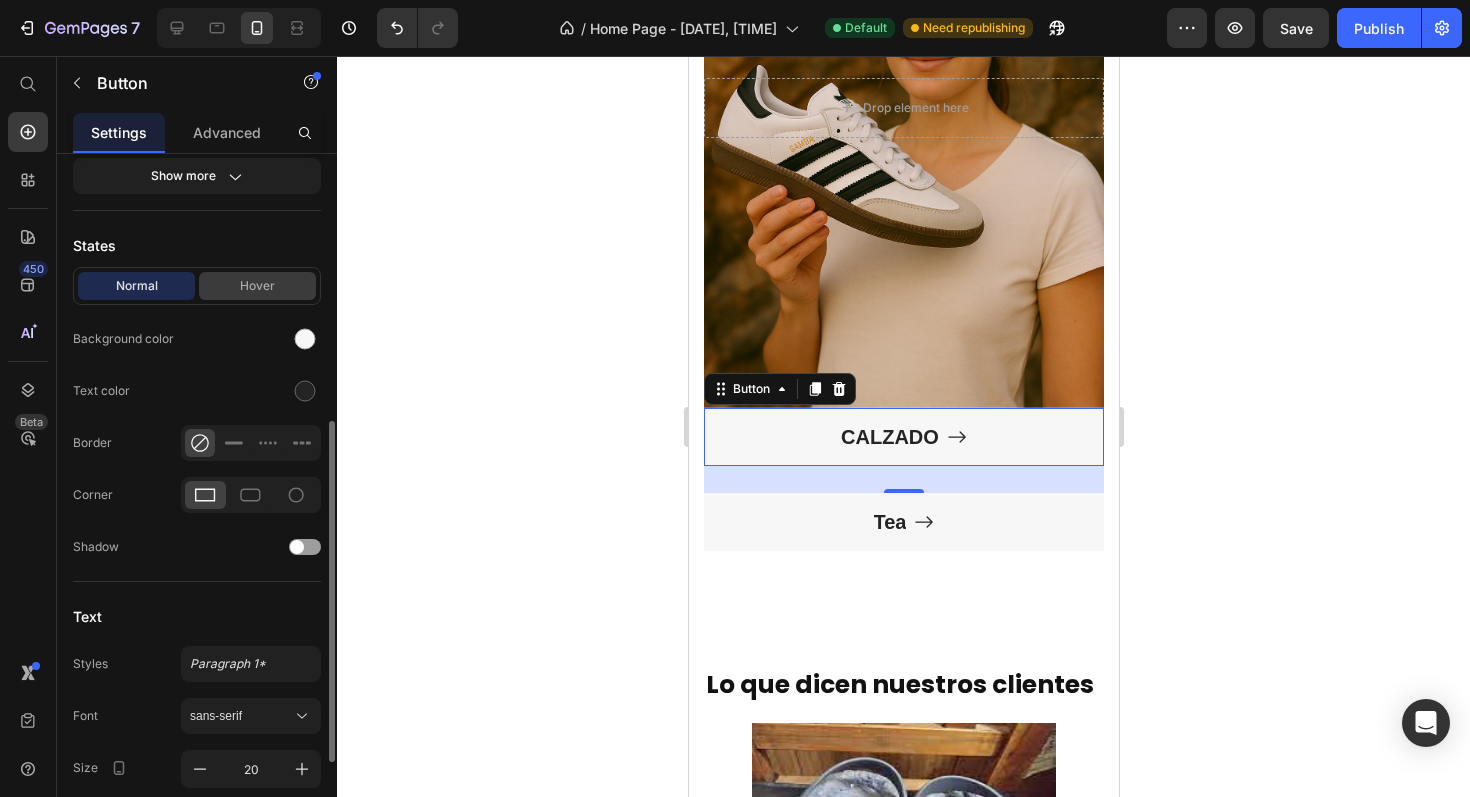 click on "Hover" at bounding box center [257, 286] 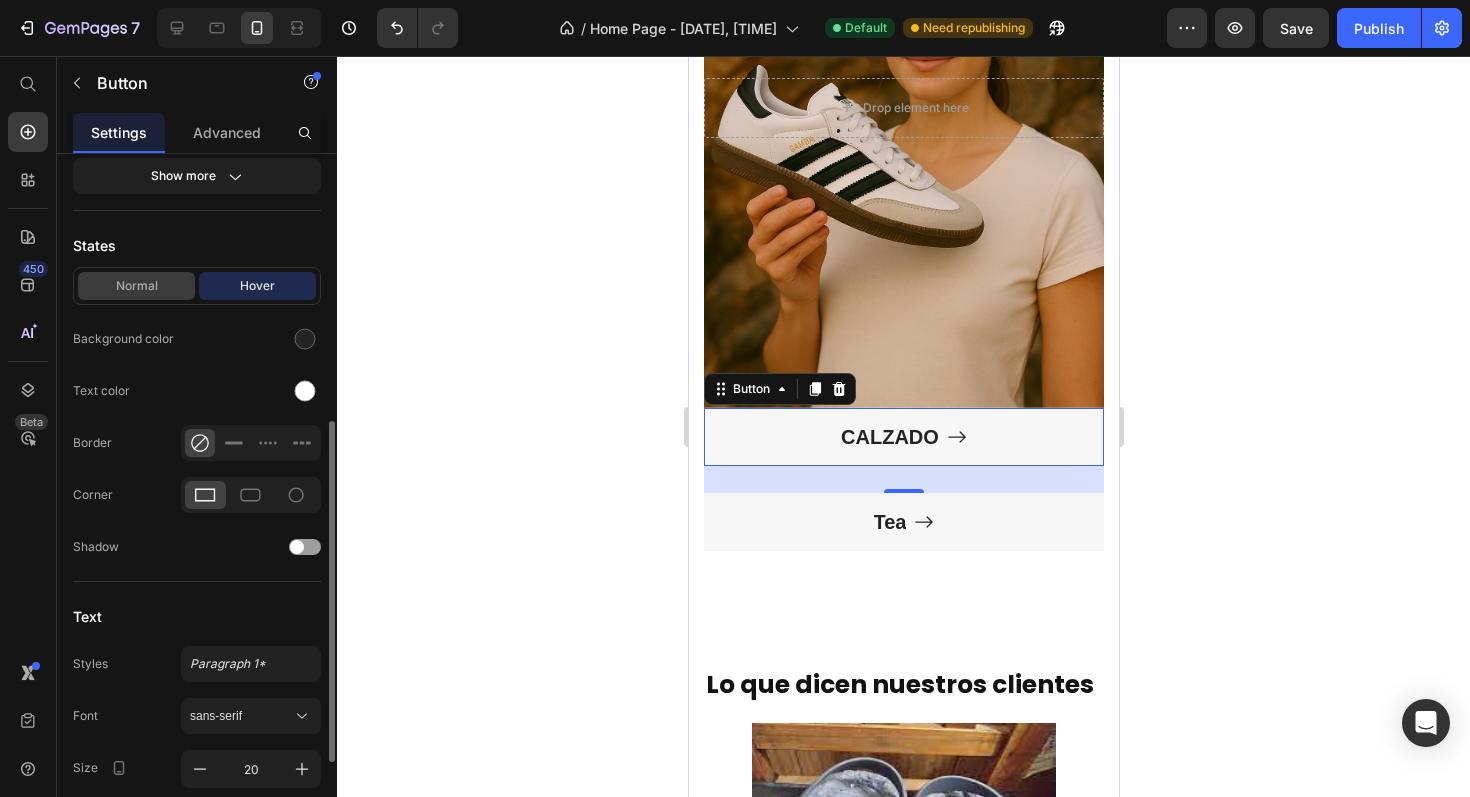 click on "Normal" at bounding box center [136, 286] 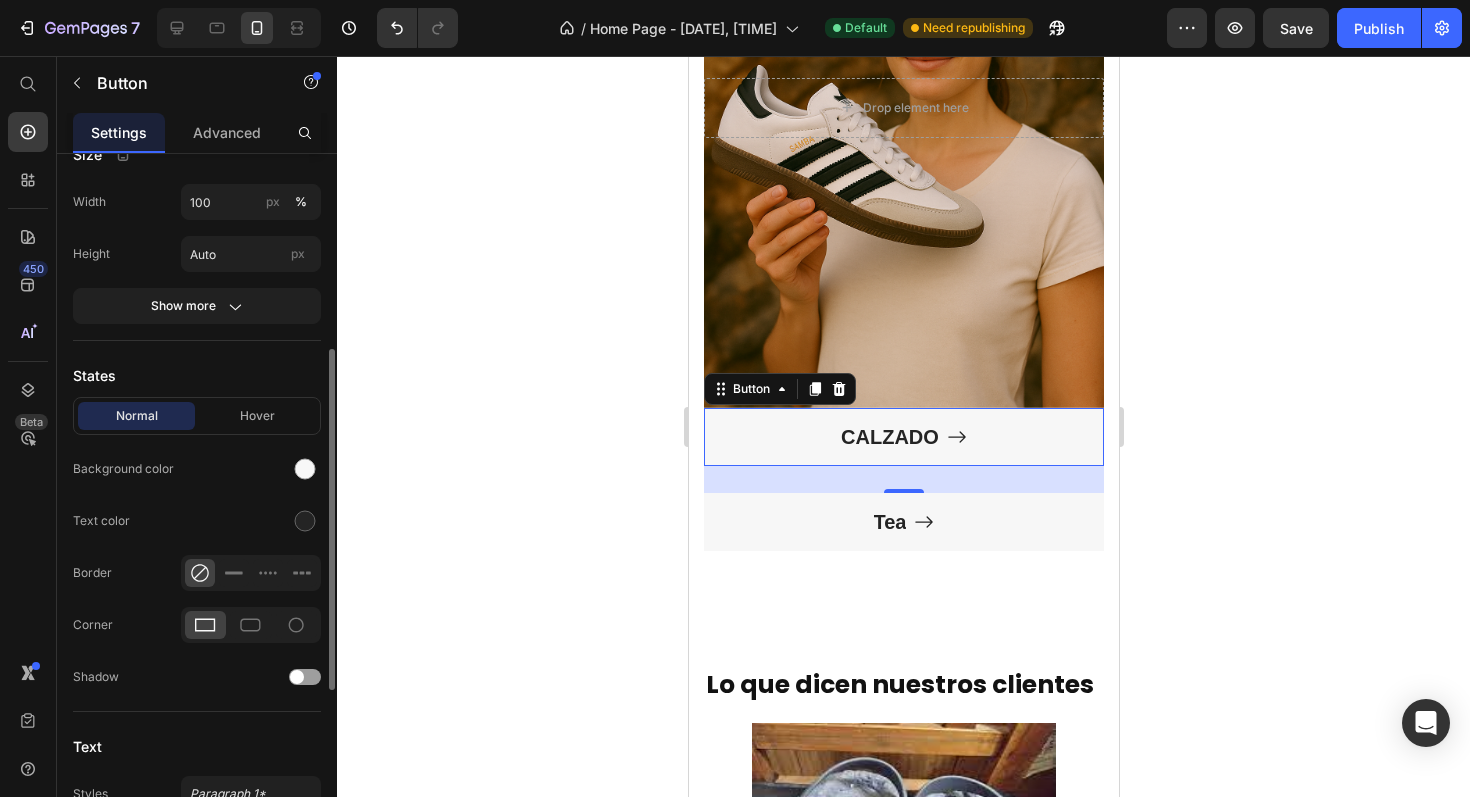 scroll, scrollTop: 419, scrollLeft: 0, axis: vertical 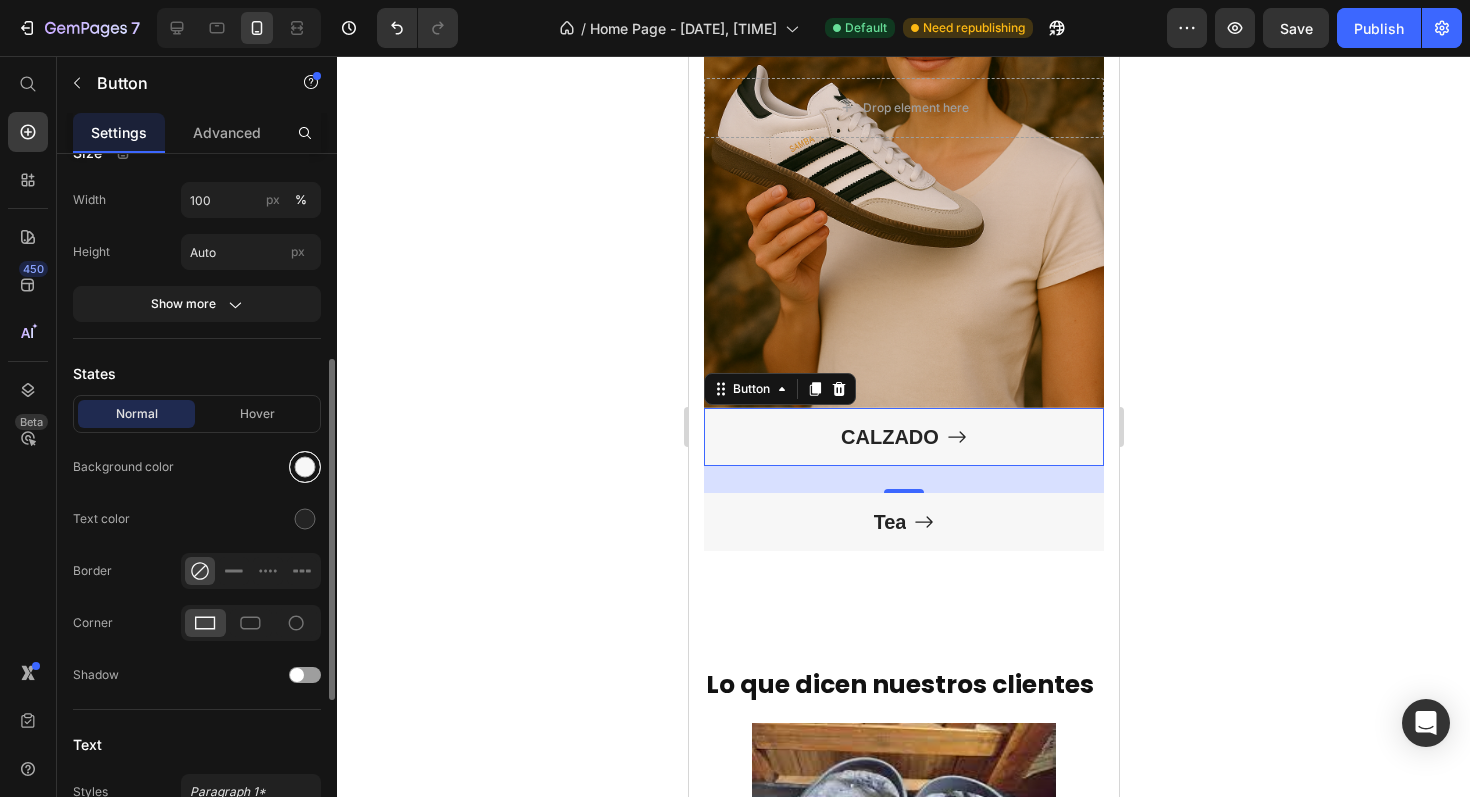 click at bounding box center [305, 467] 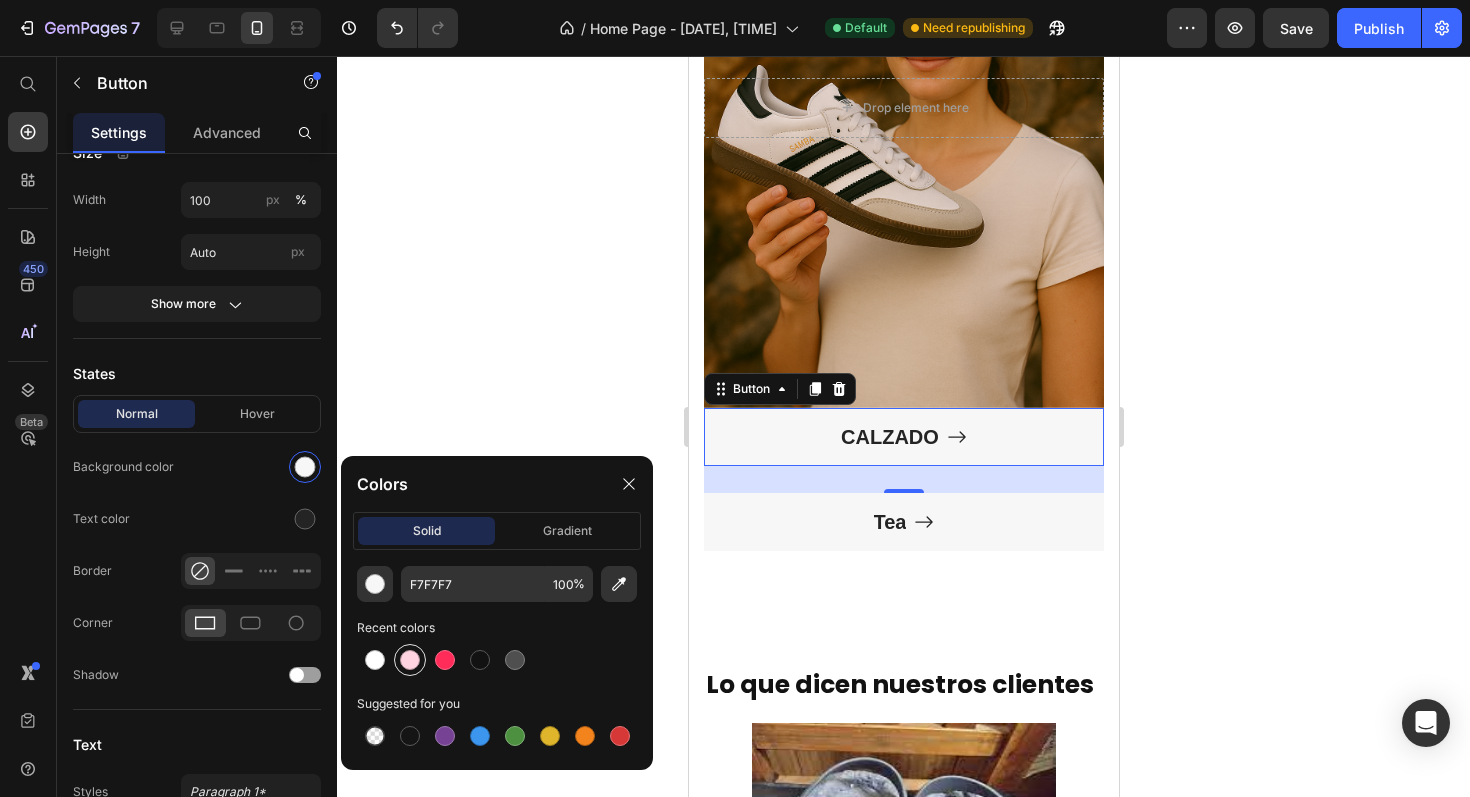 click at bounding box center [410, 660] 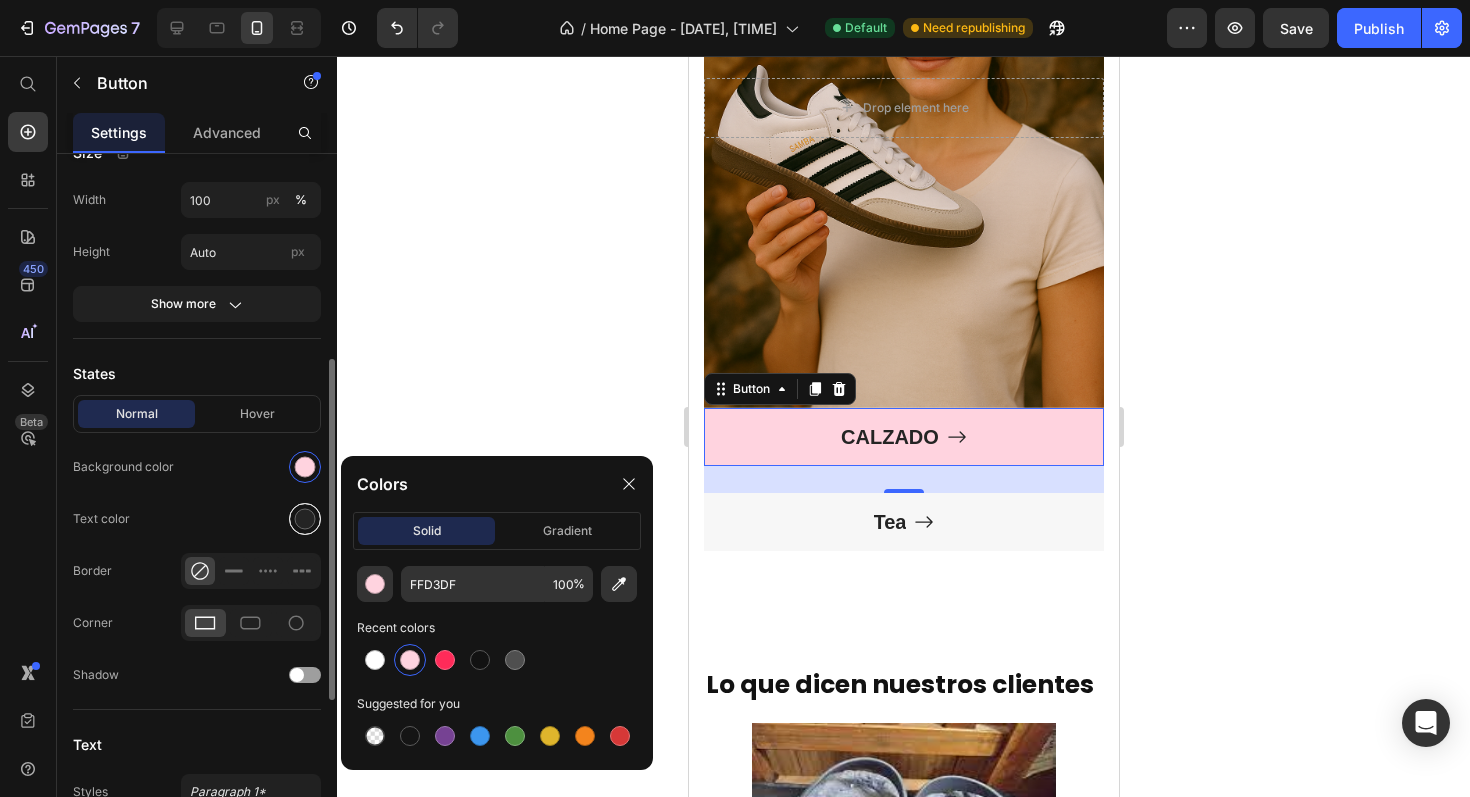 click at bounding box center (305, 519) 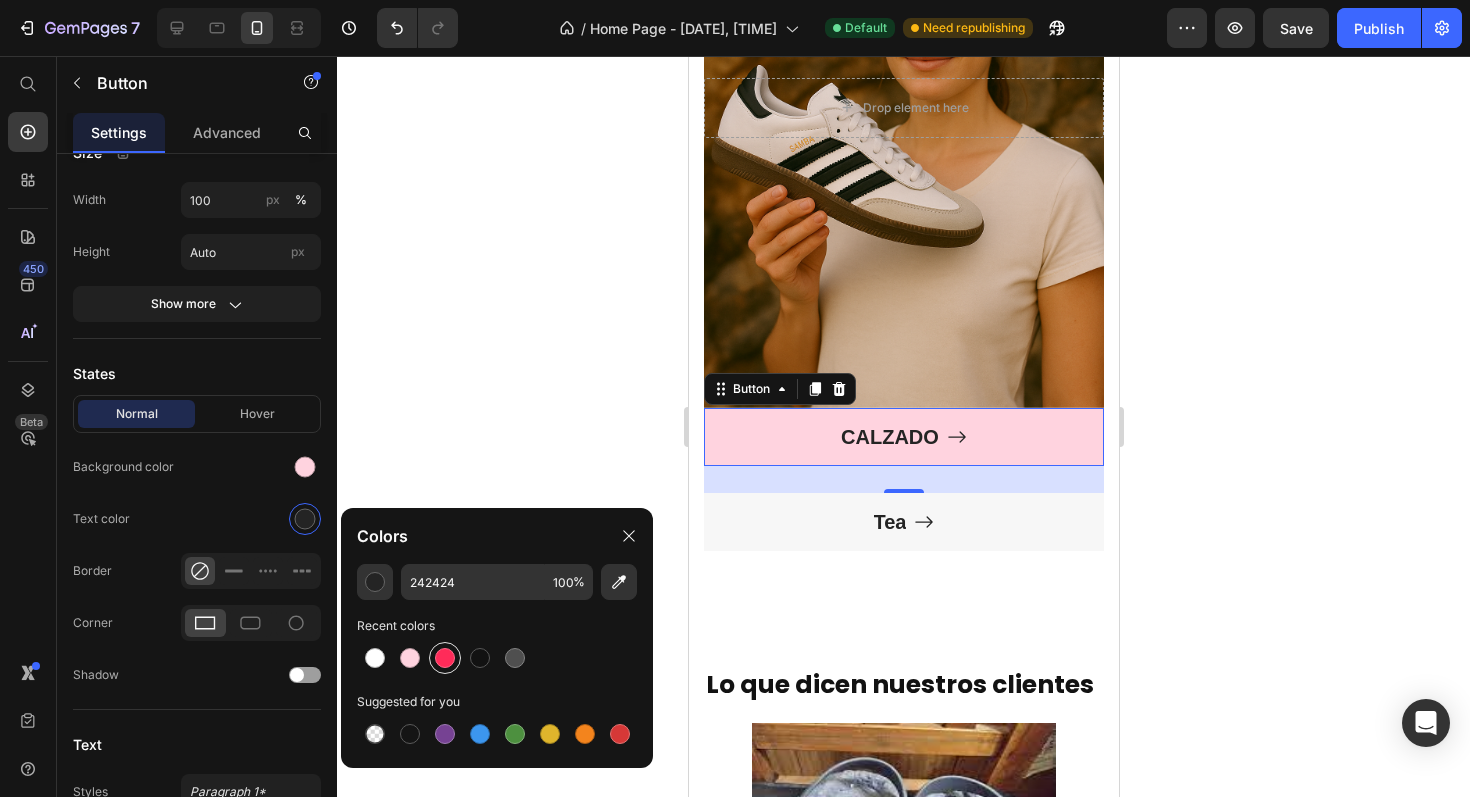 click at bounding box center [445, 658] 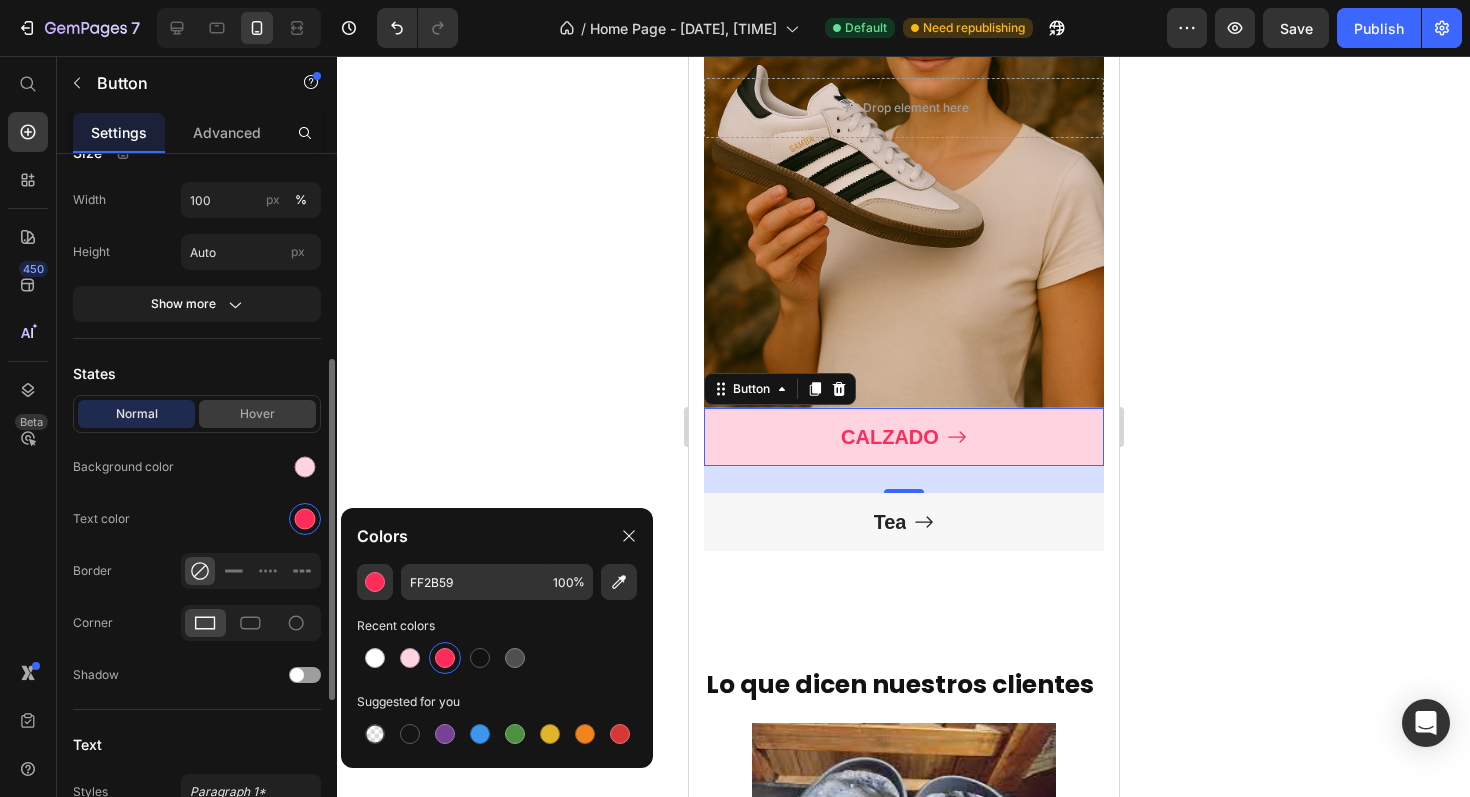 click on "Hover" at bounding box center [257, 414] 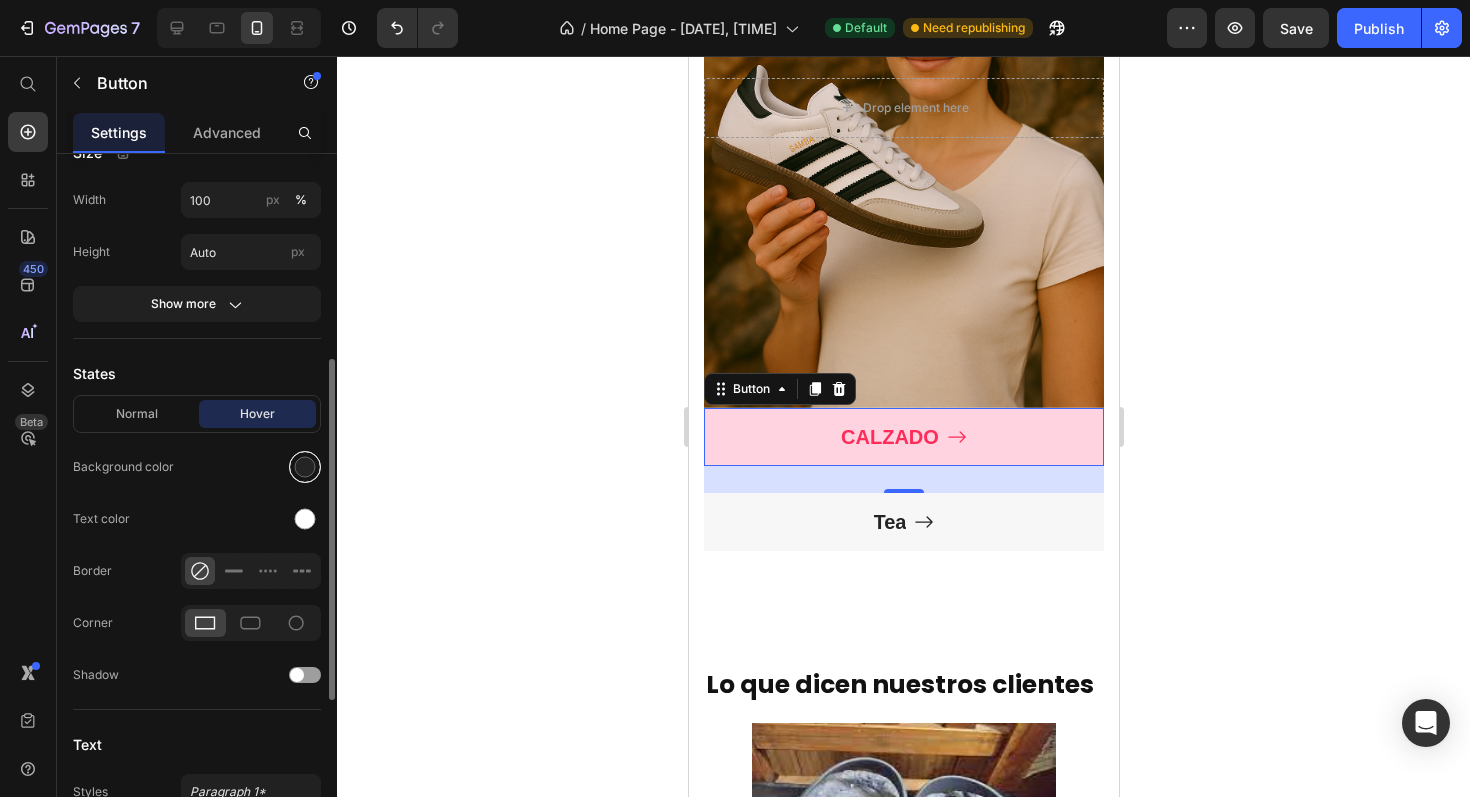 click at bounding box center [305, 467] 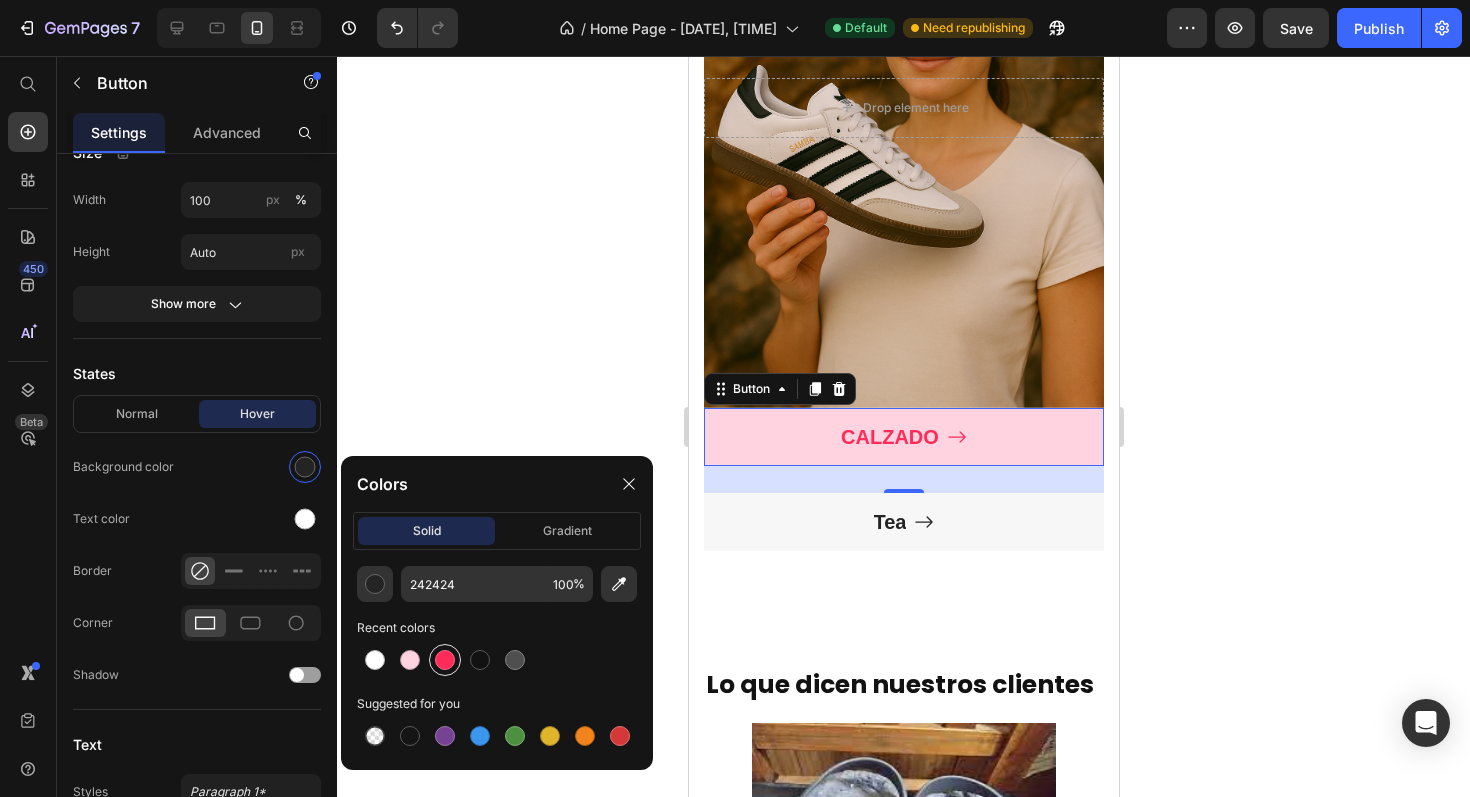 click at bounding box center [445, 660] 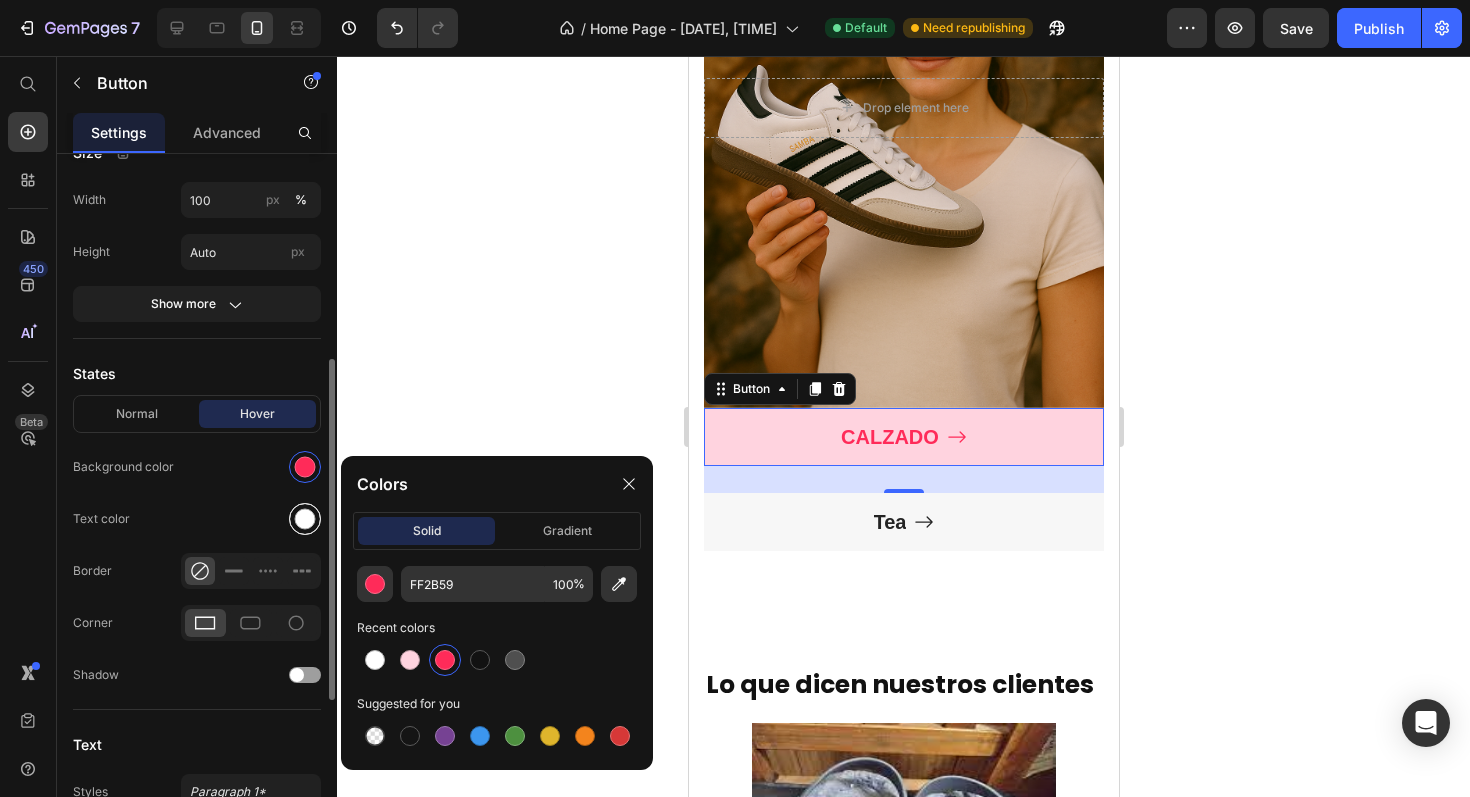 click at bounding box center [305, 519] 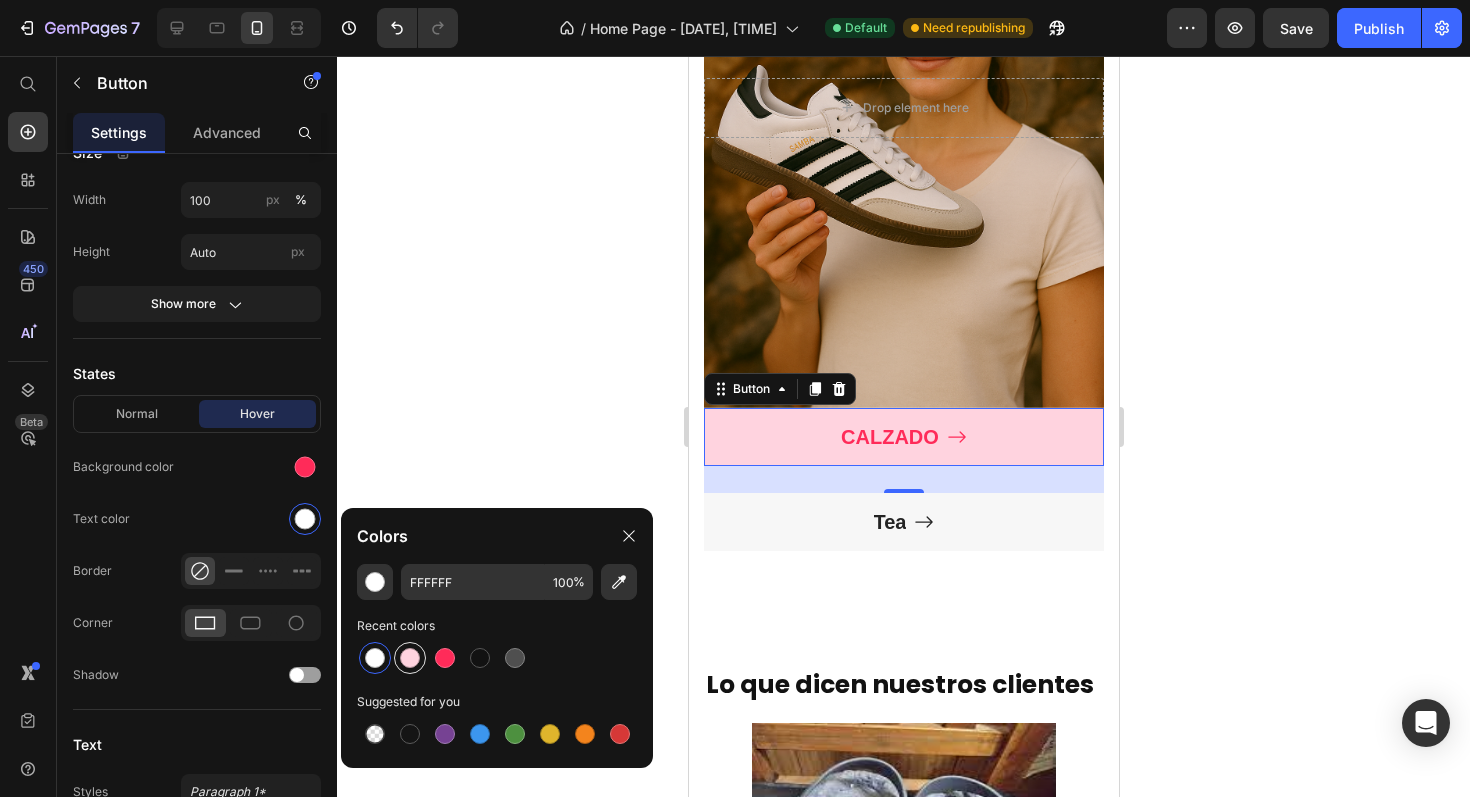click at bounding box center (410, 658) 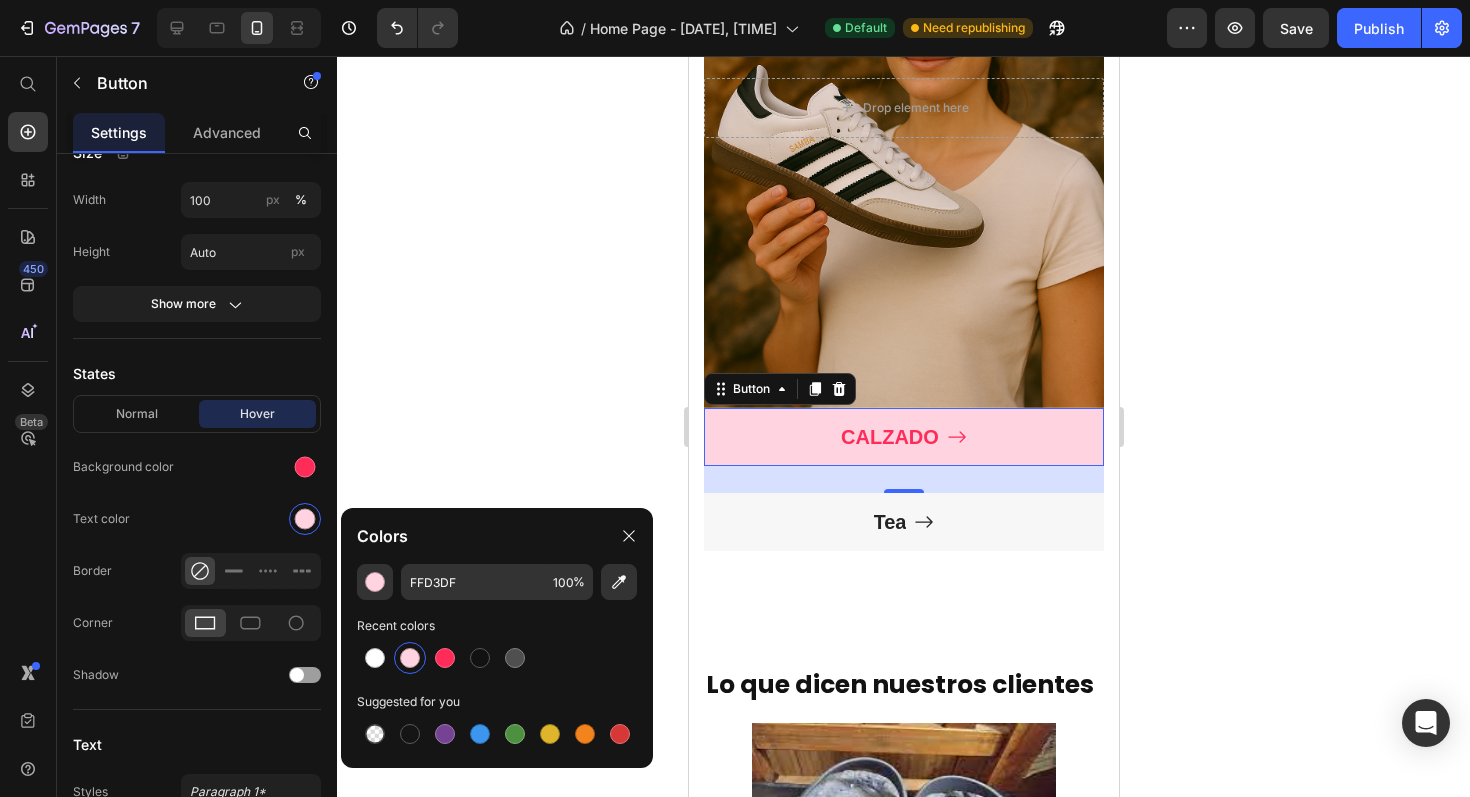 click 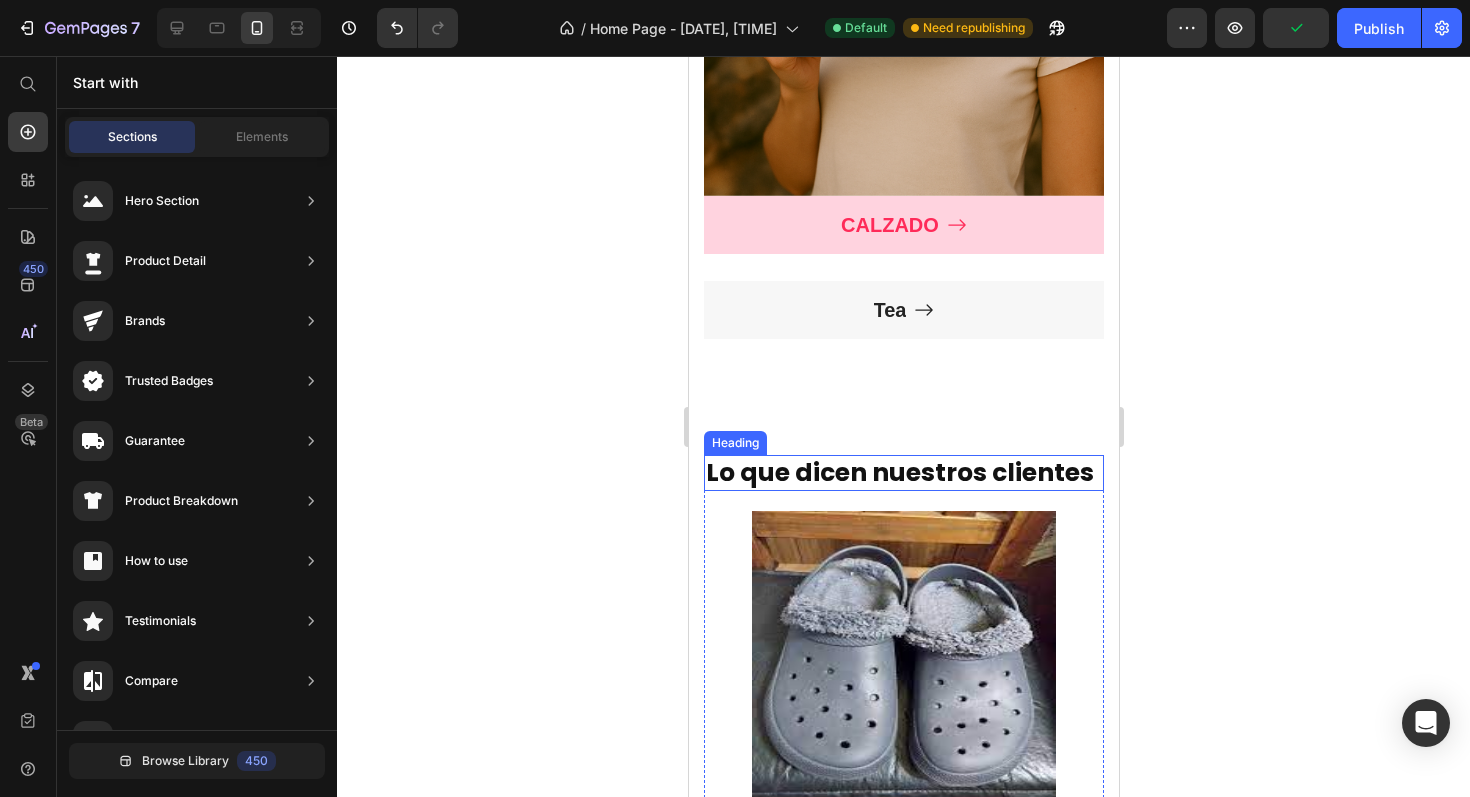 scroll, scrollTop: 2386, scrollLeft: 0, axis: vertical 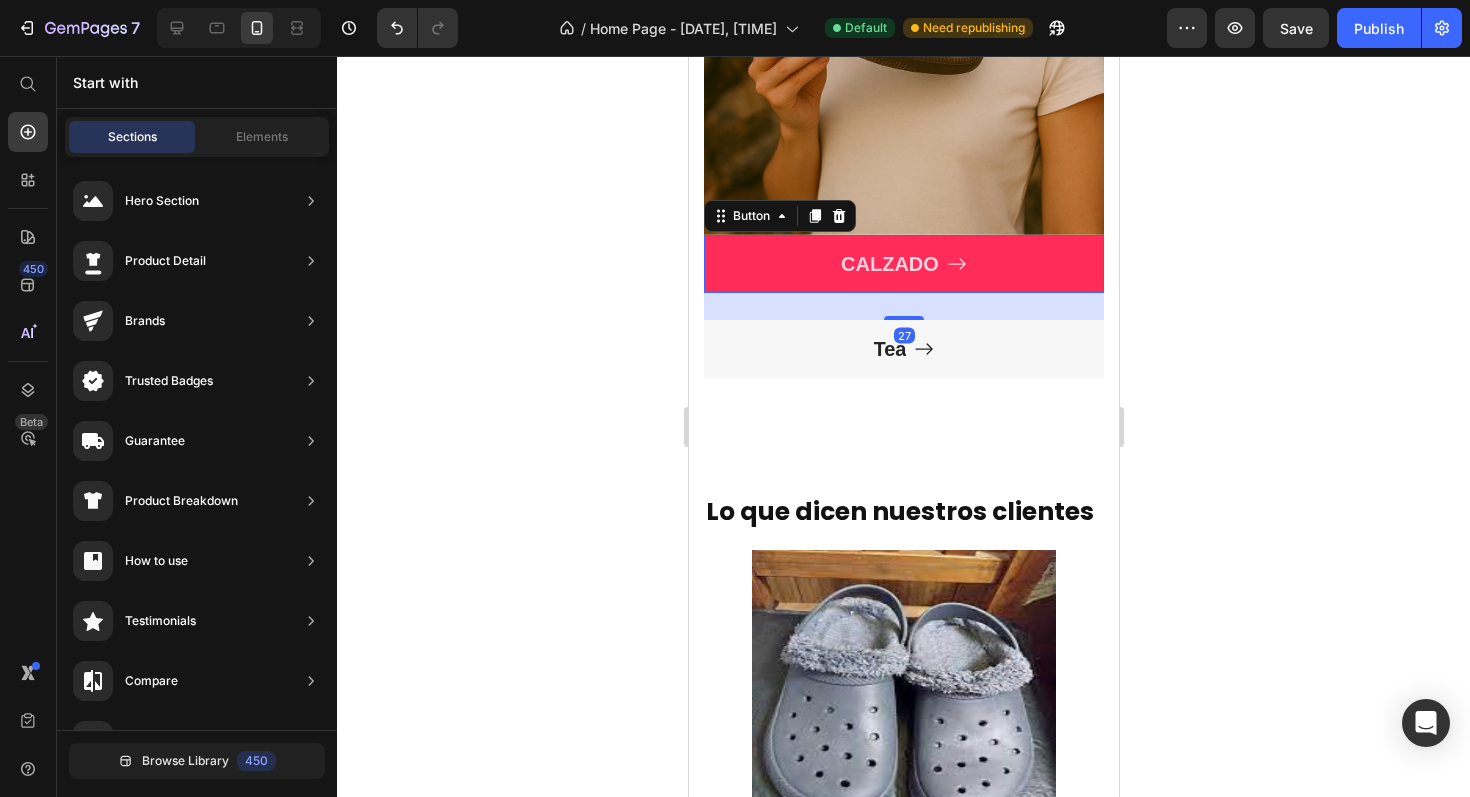 click on "CALZADO" at bounding box center (903, 264) 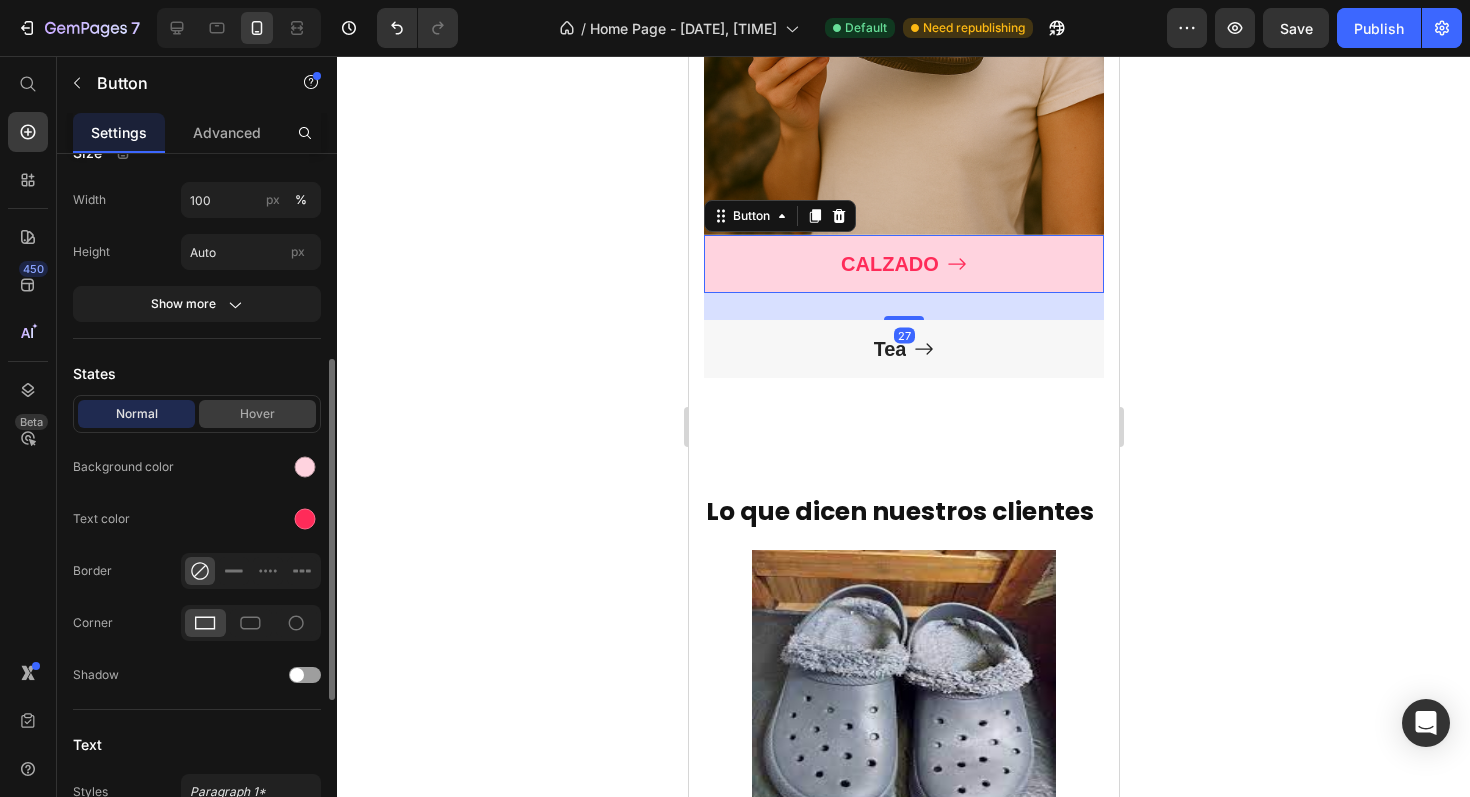 click on "Hover" at bounding box center (257, 414) 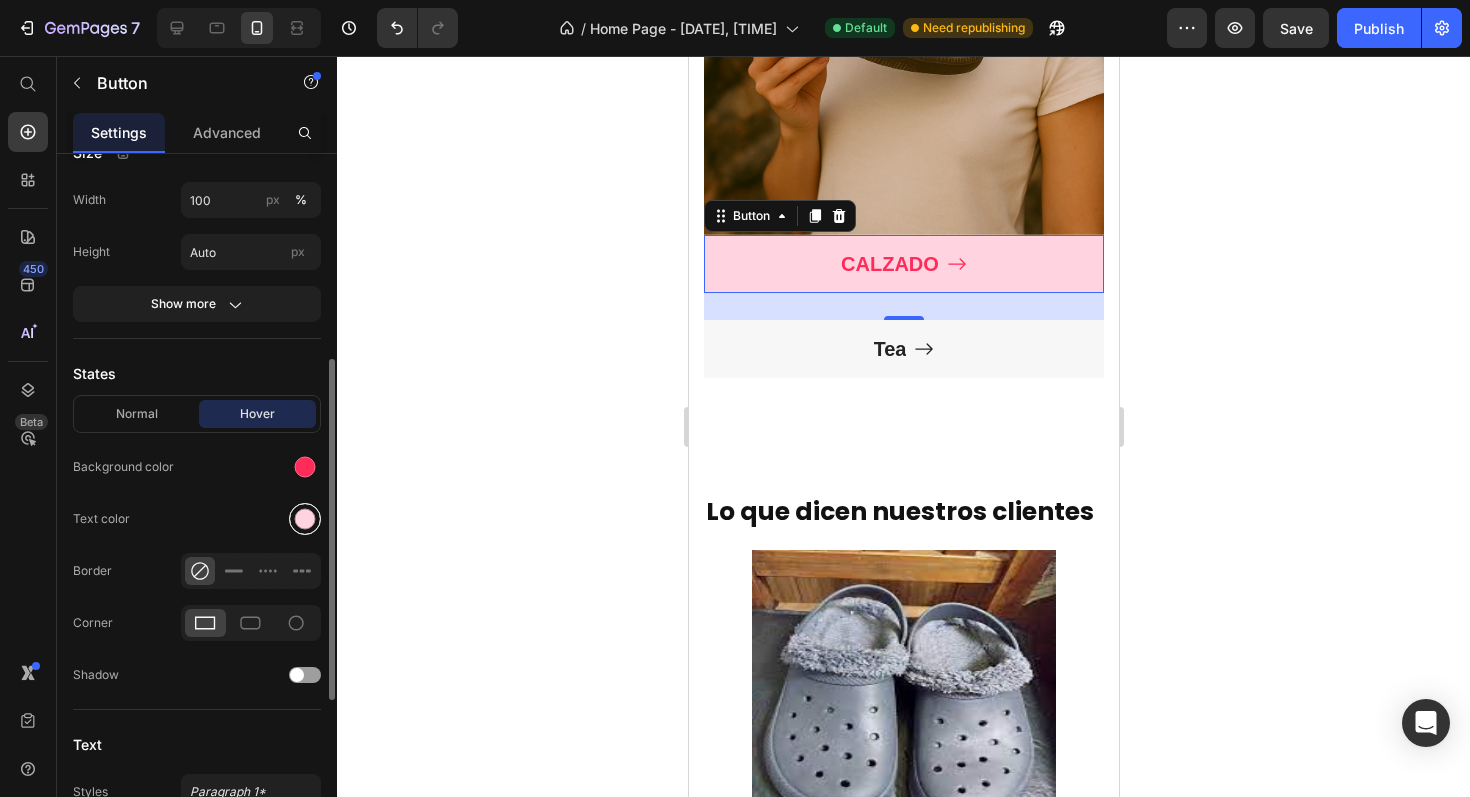 click at bounding box center [305, 519] 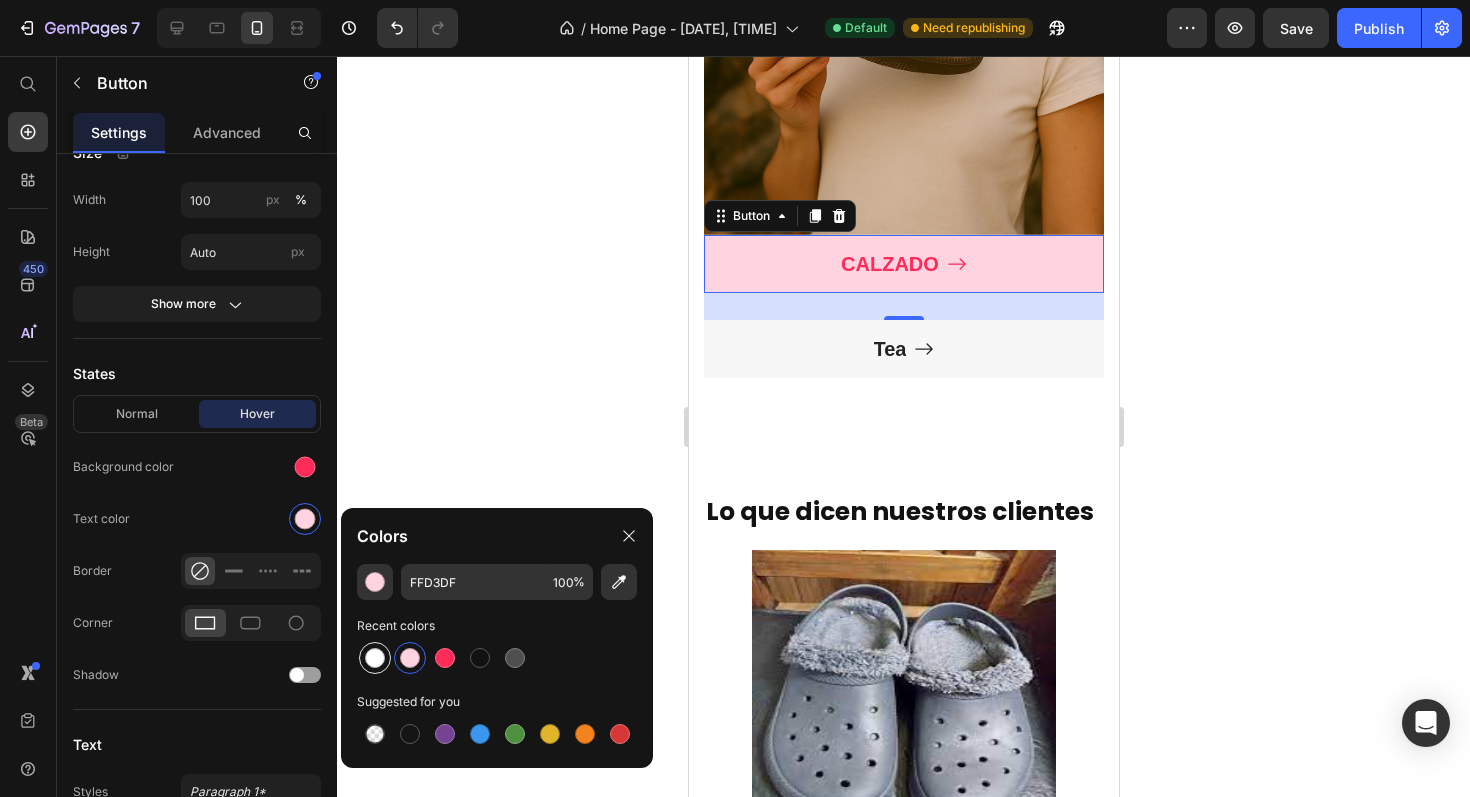 click at bounding box center [375, 658] 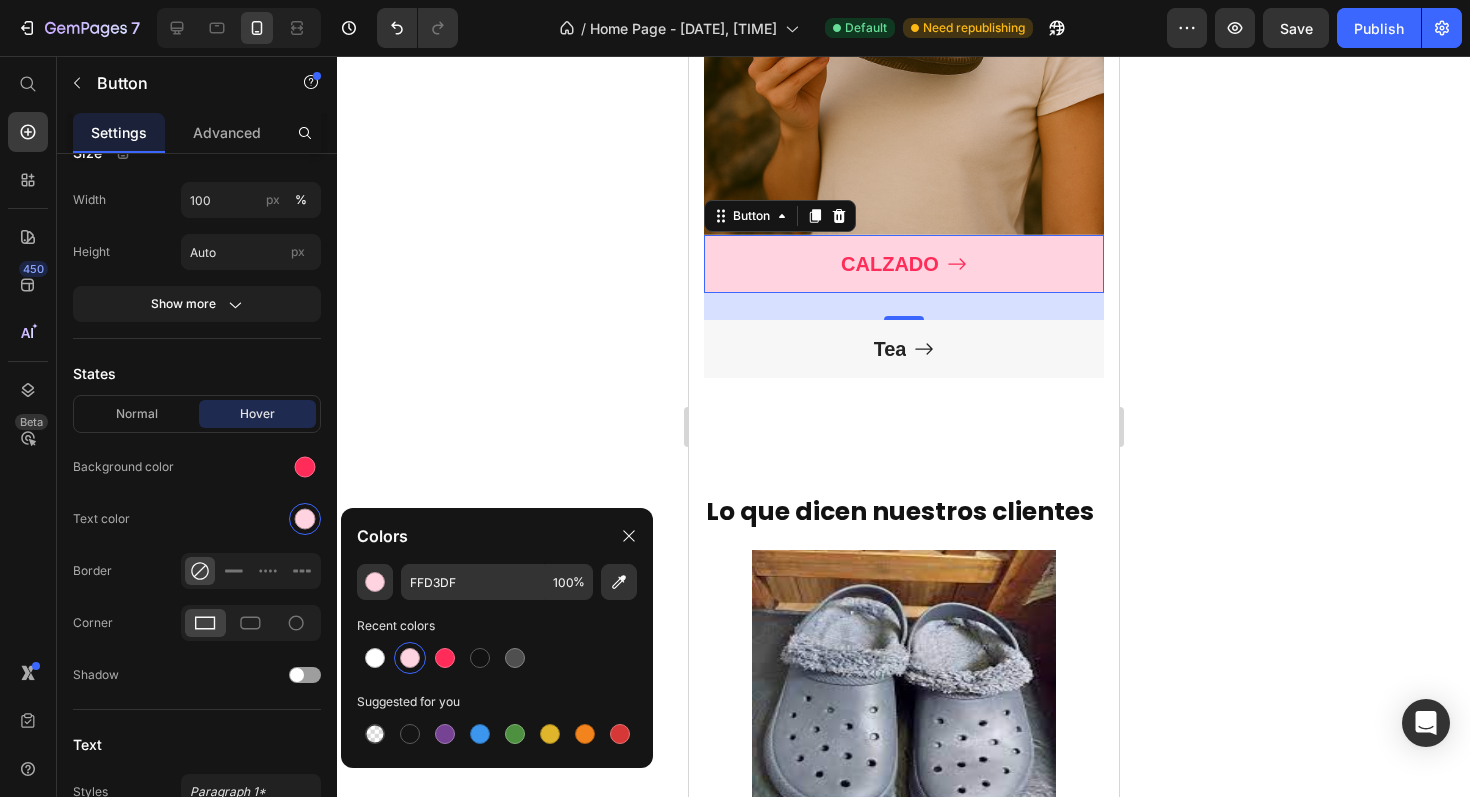 type on "FFFFFF" 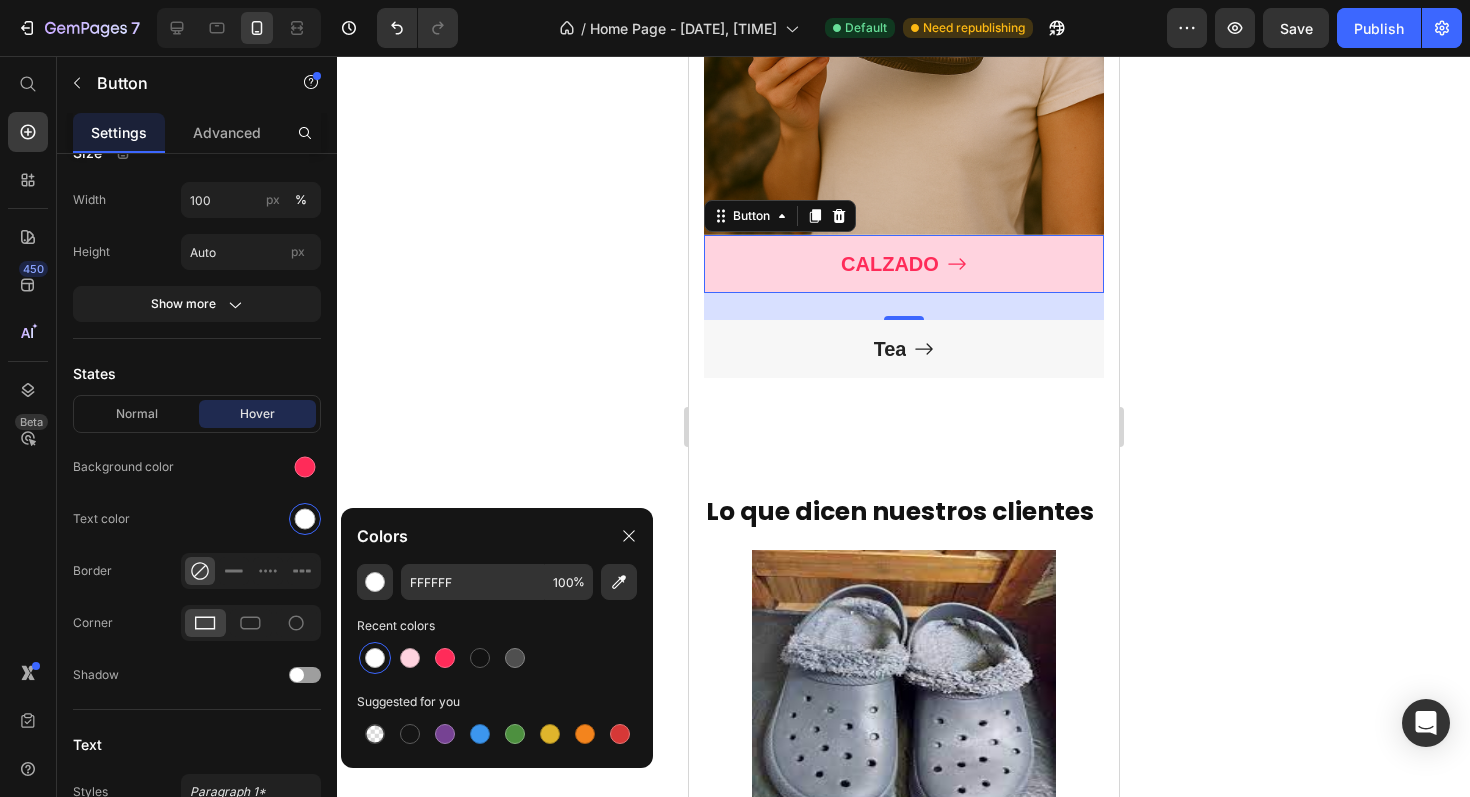 click 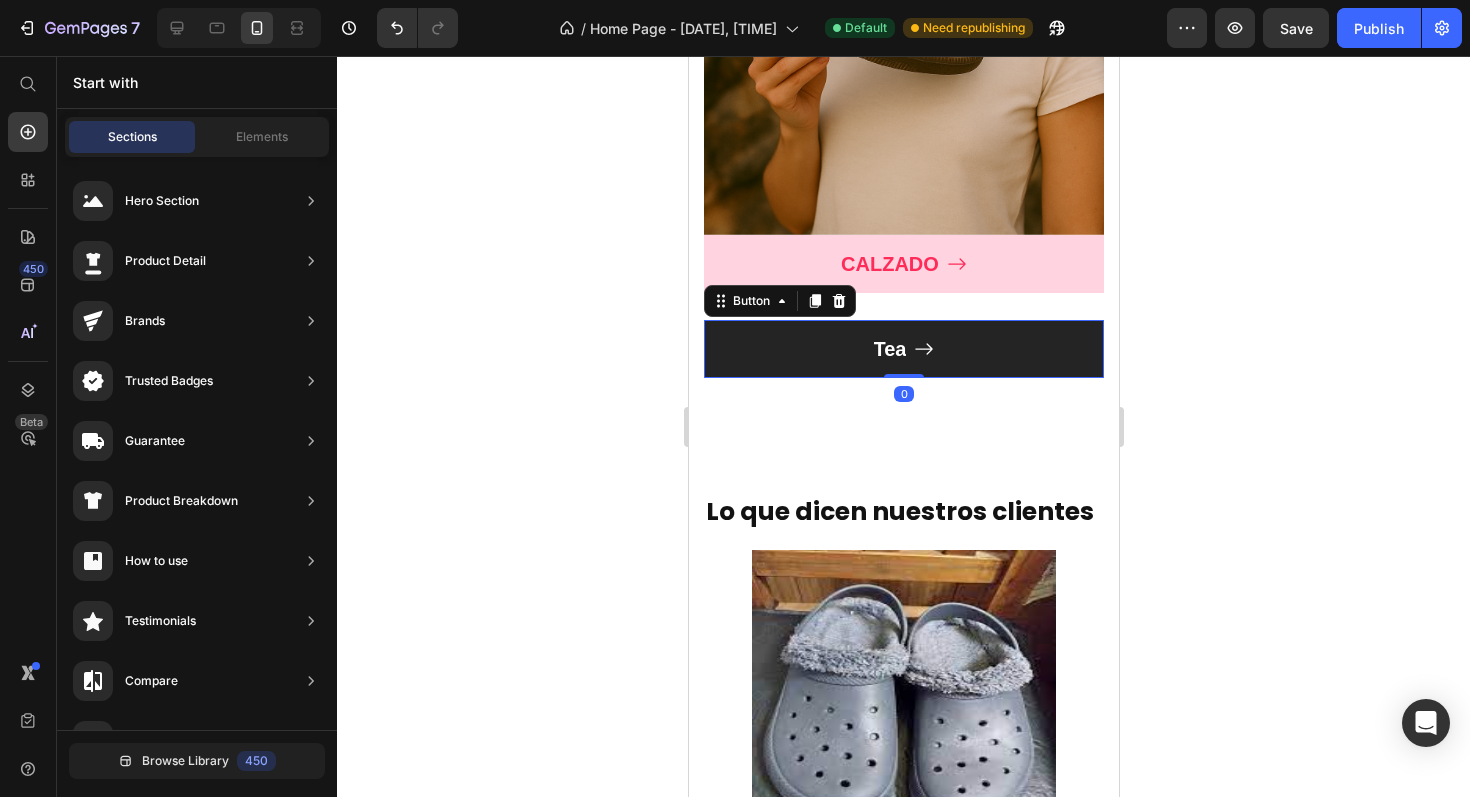 click on "Tea" at bounding box center (903, 349) 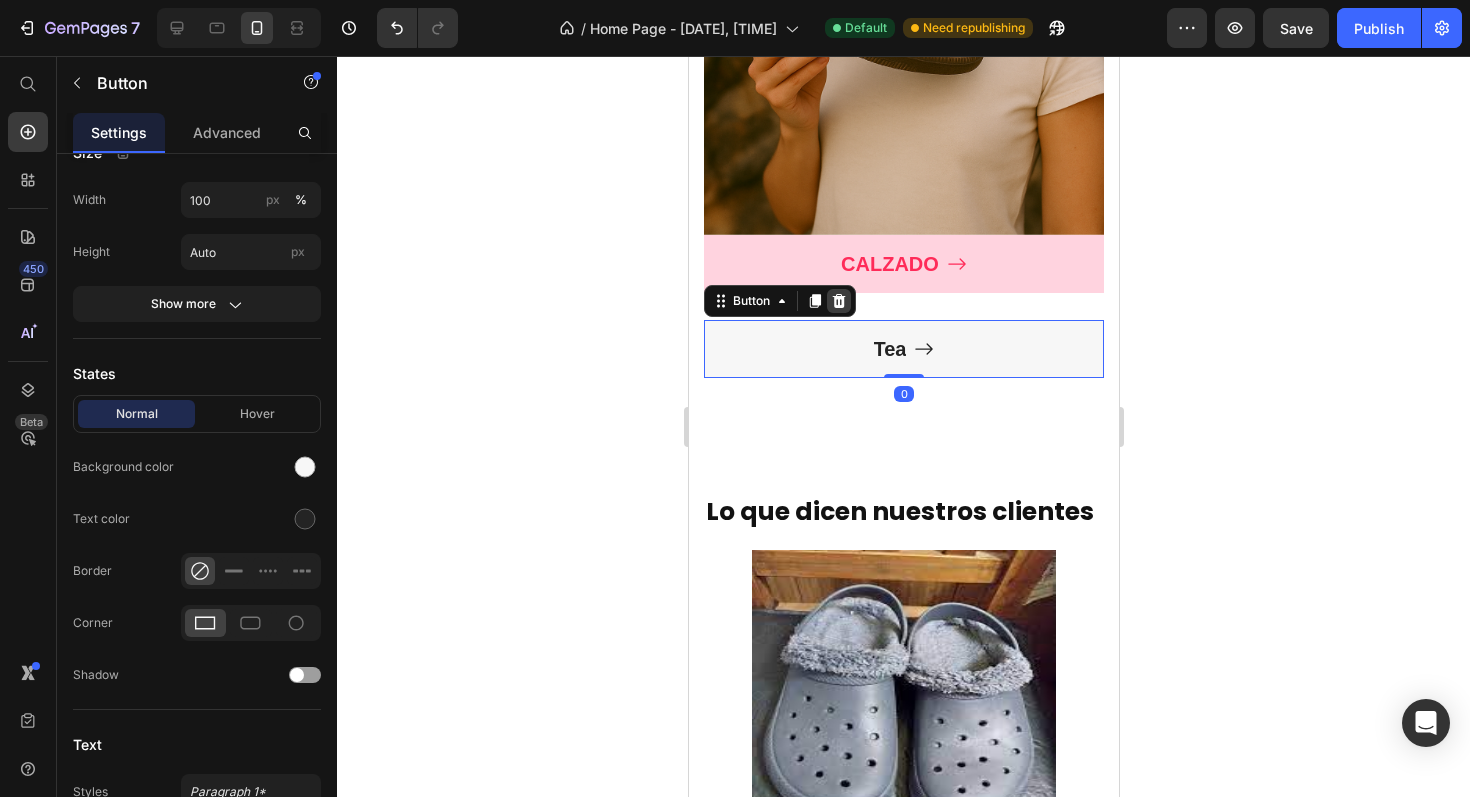 click 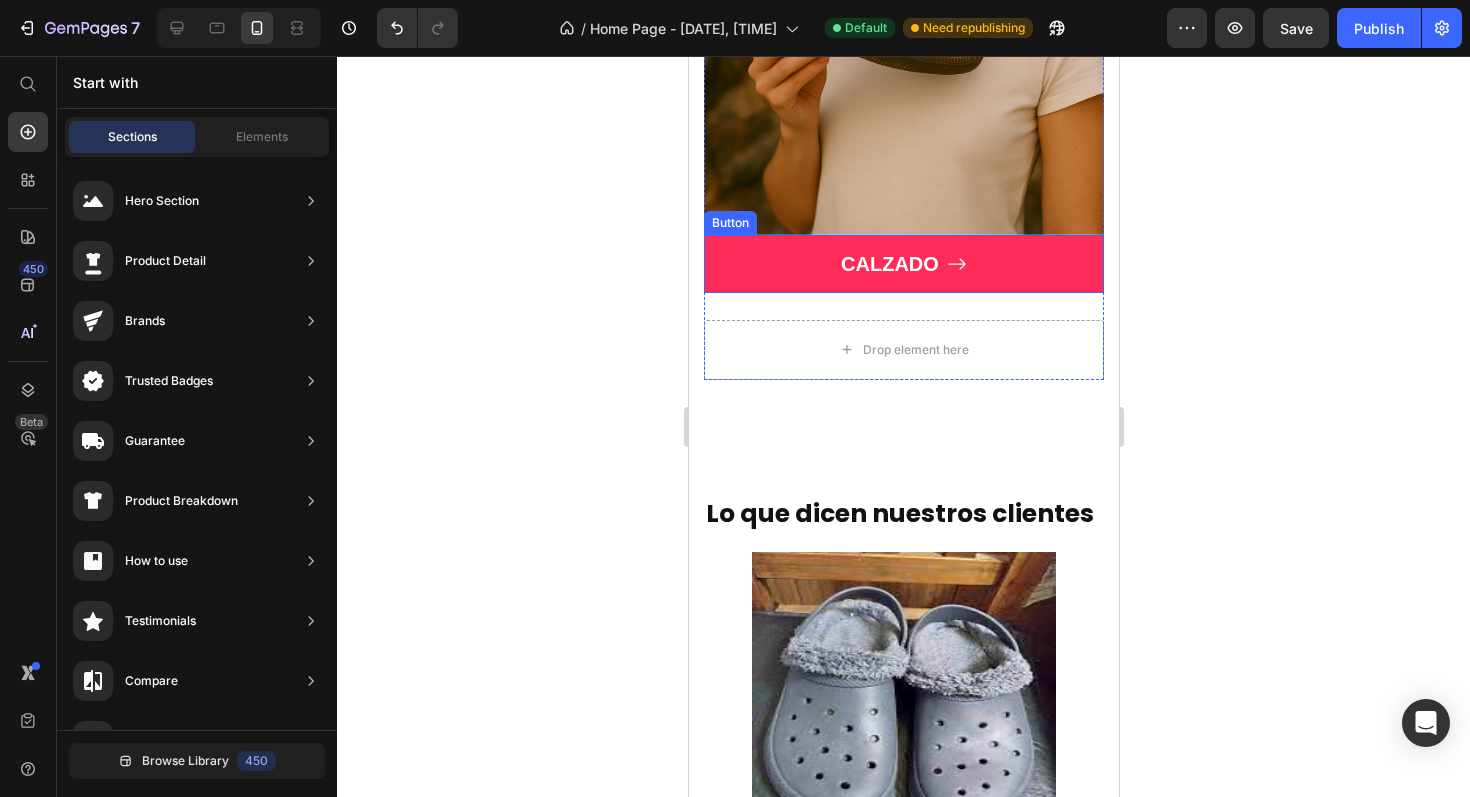 click on "CALZADO" at bounding box center [903, 264] 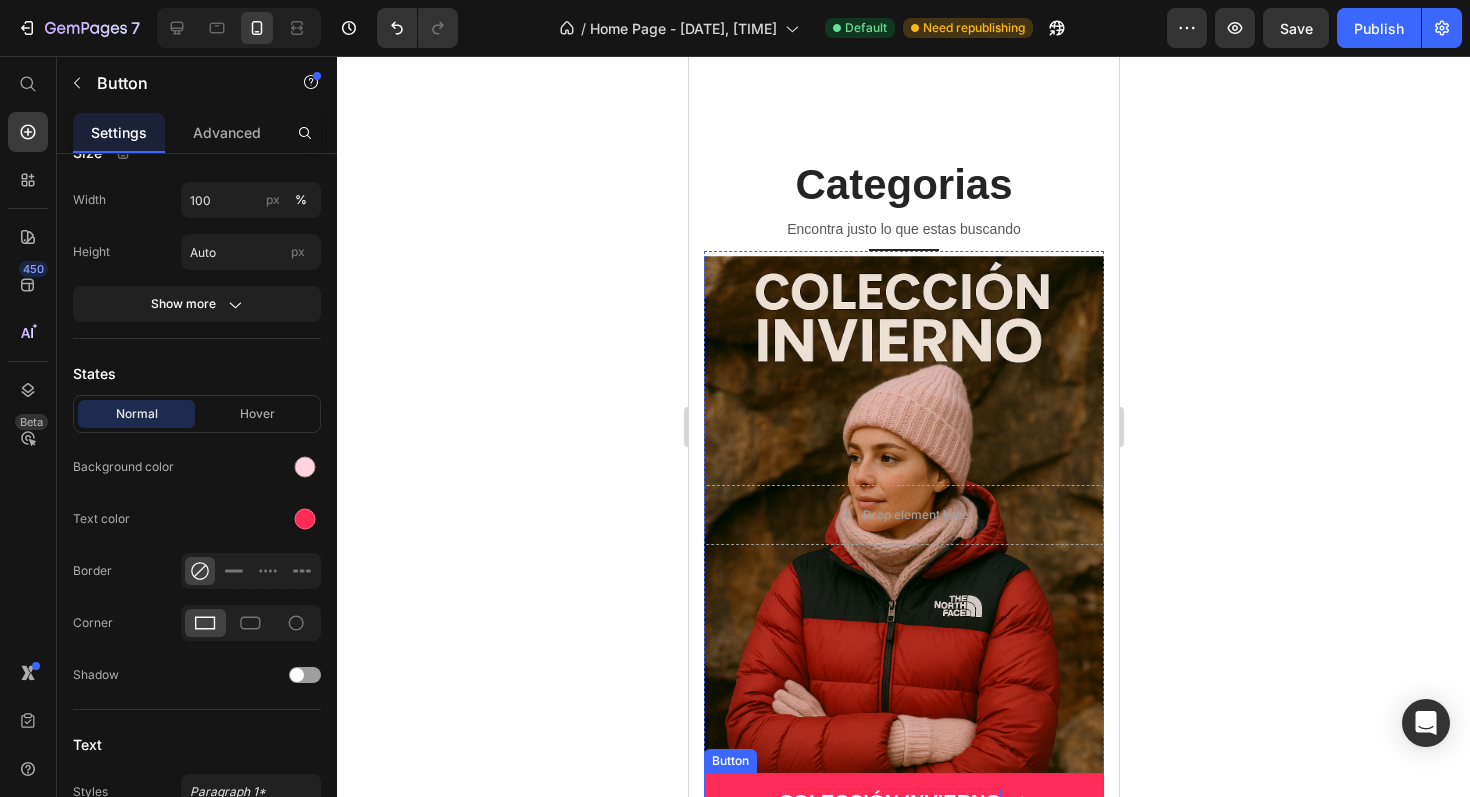 scroll, scrollTop: 1314, scrollLeft: 0, axis: vertical 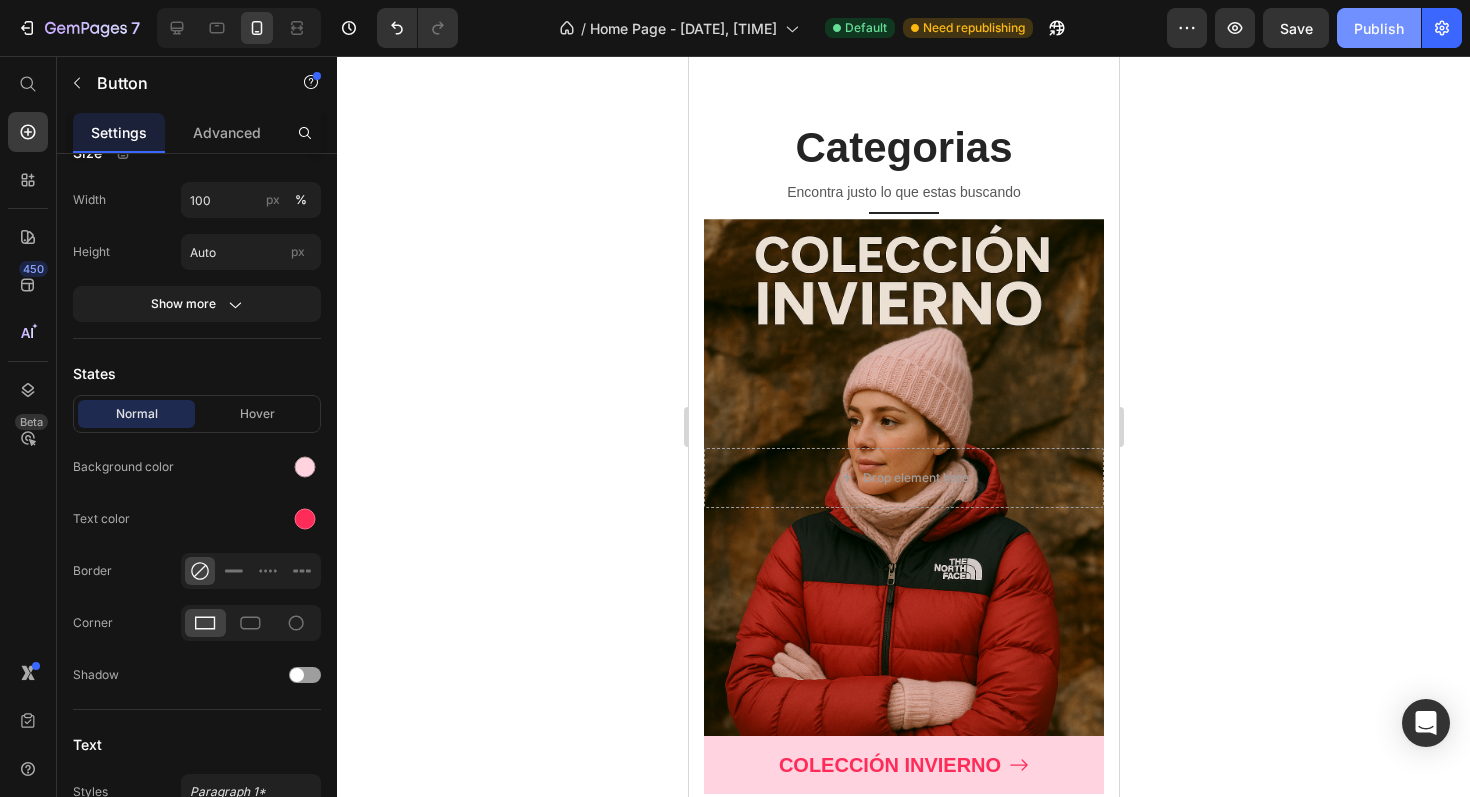click on "Publish" at bounding box center [1379, 28] 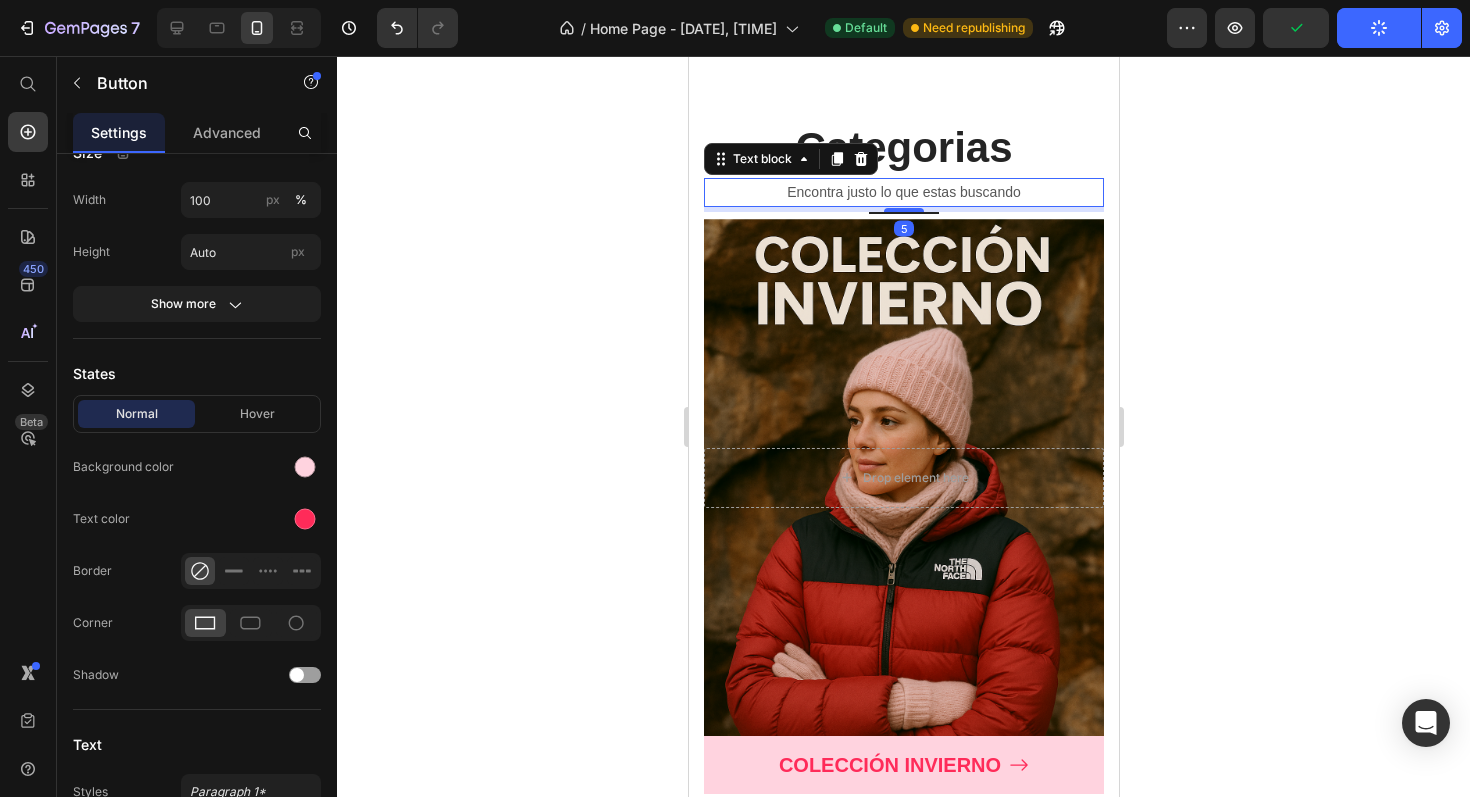 click on "Encontra justo lo que estas buscando" at bounding box center [903, 192] 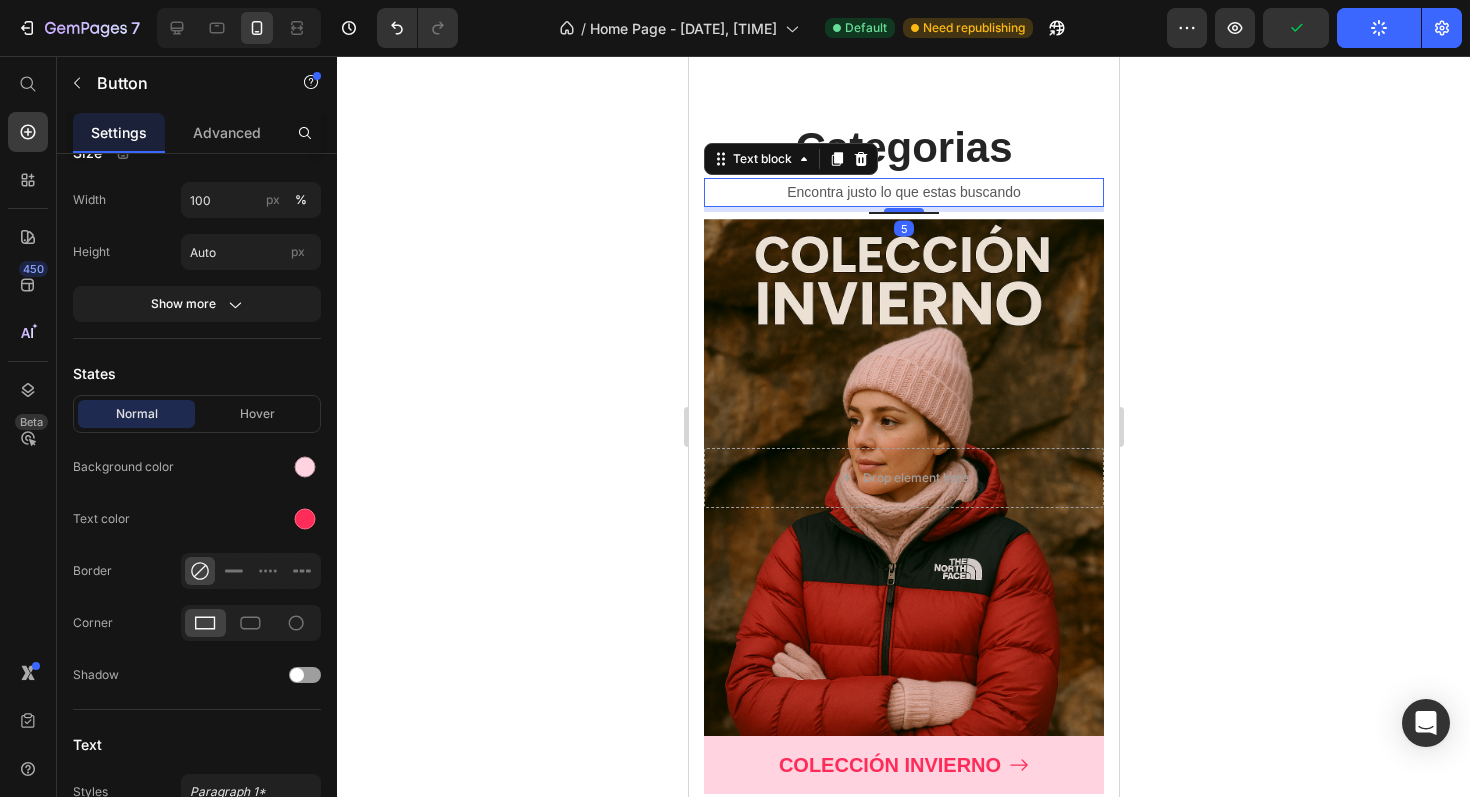 scroll, scrollTop: 0, scrollLeft: 0, axis: both 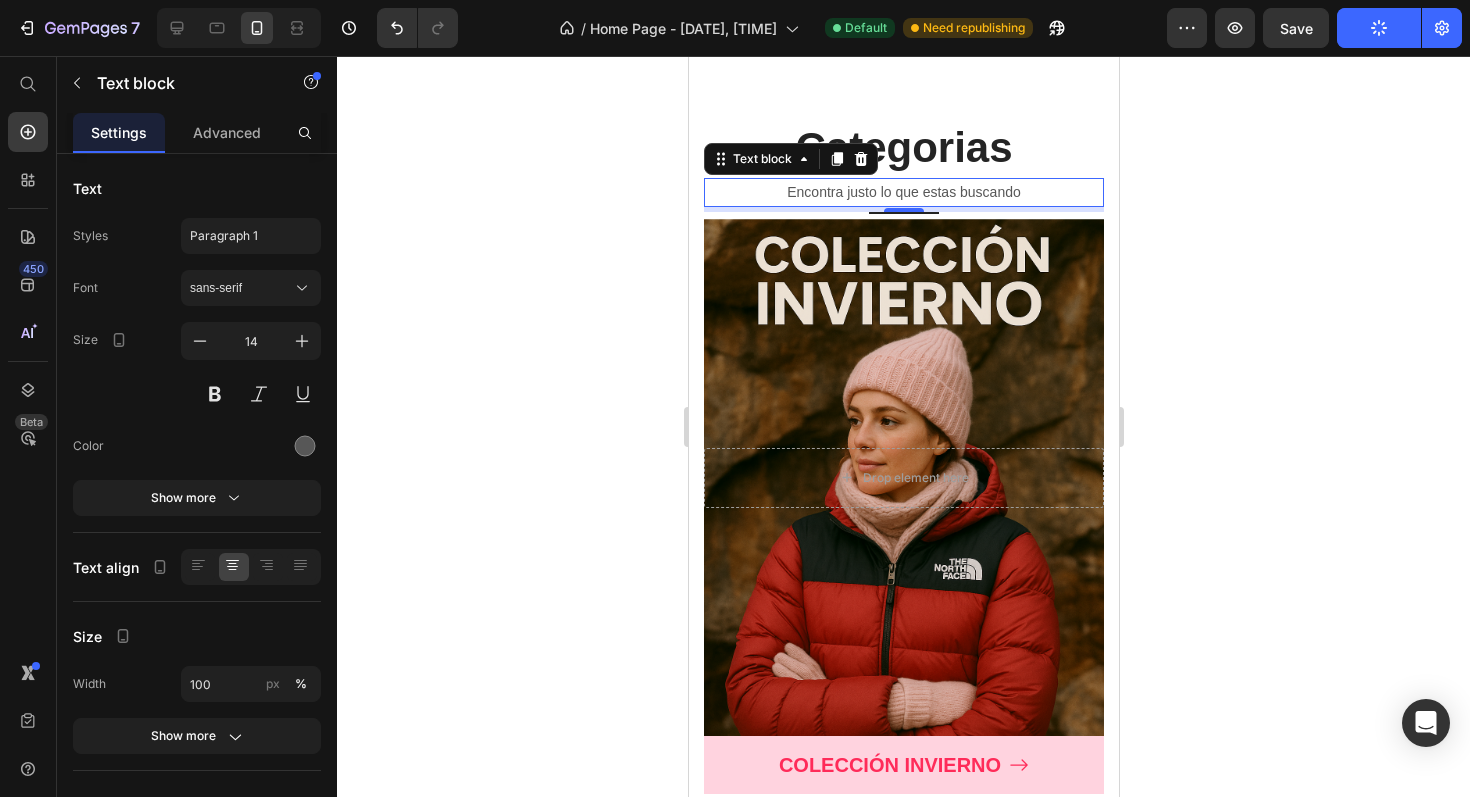 click on "Encontra justo lo que estas buscando" at bounding box center [903, 192] 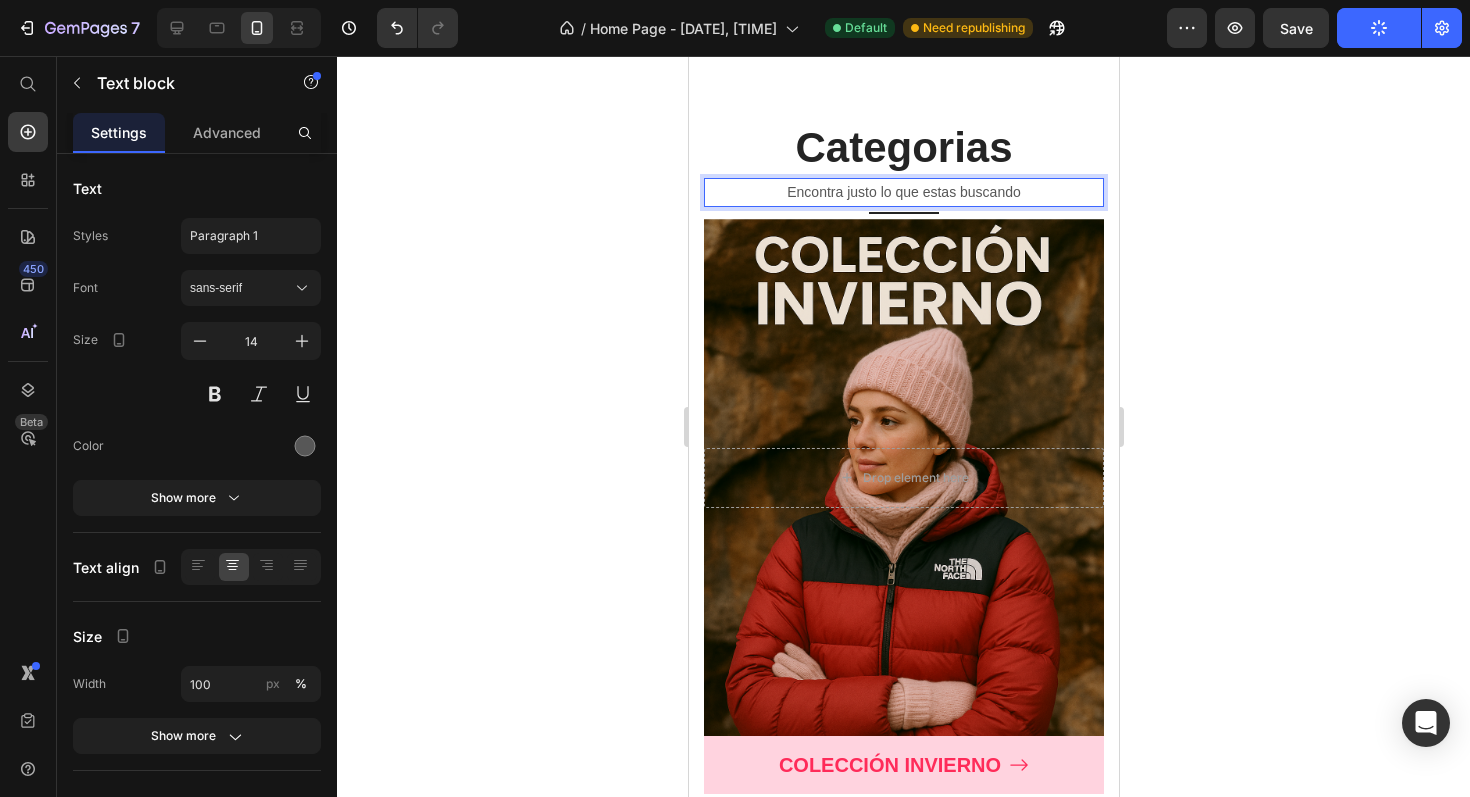 click on "Encontra justo lo que estas buscando" at bounding box center (903, 192) 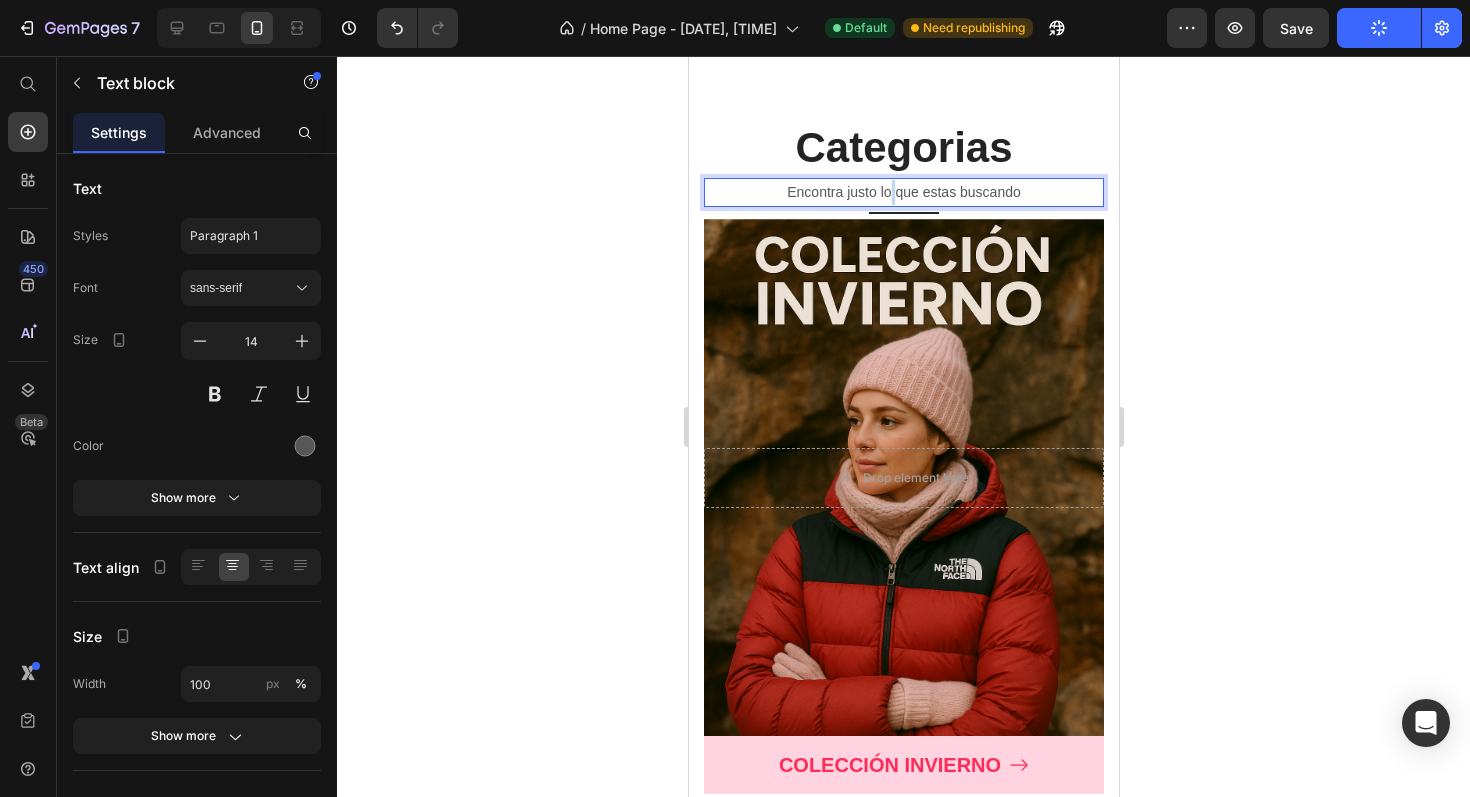 click on "Encontra justo lo que estas buscando" at bounding box center (903, 192) 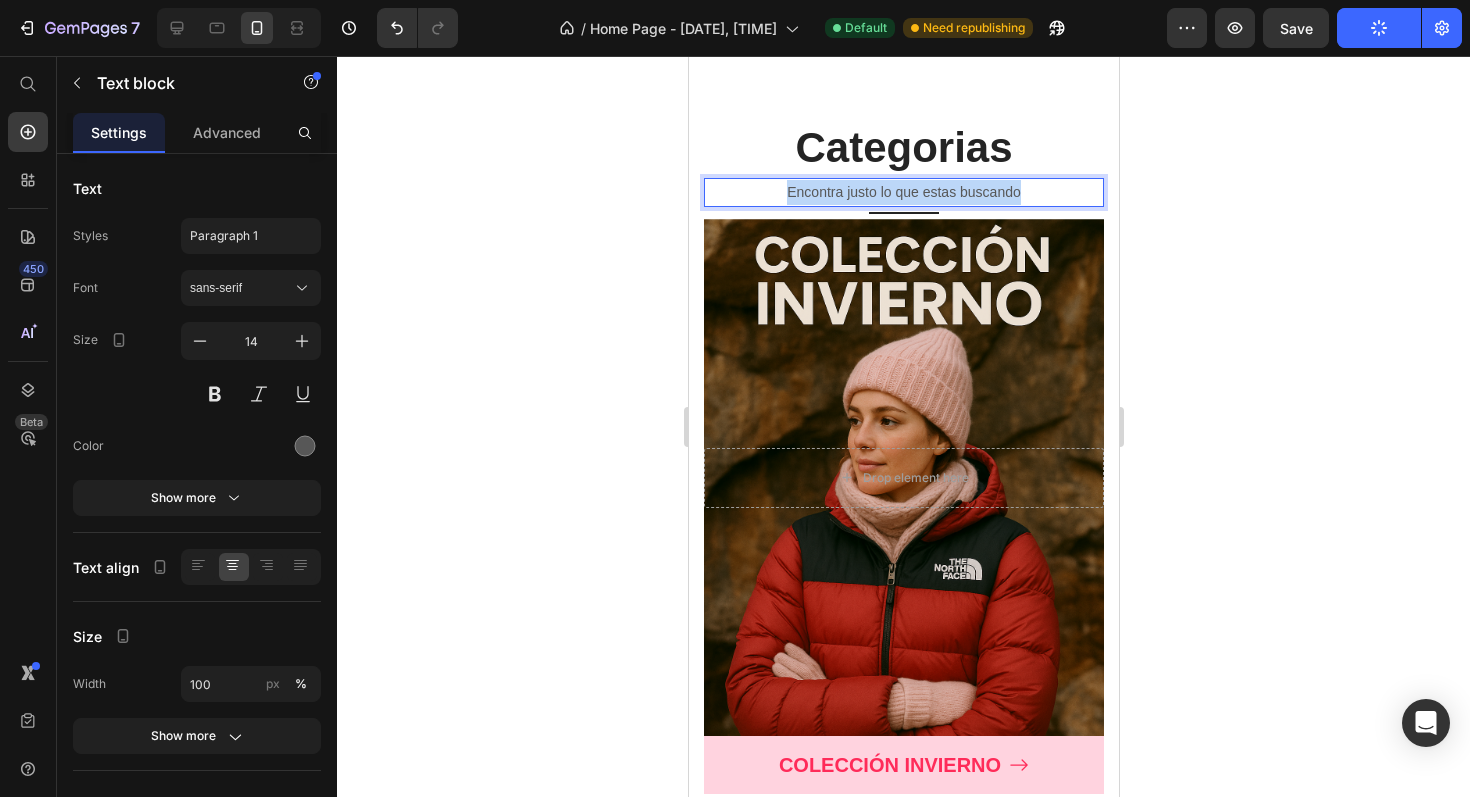 click on "Encontra justo lo que estas buscando" at bounding box center (903, 192) 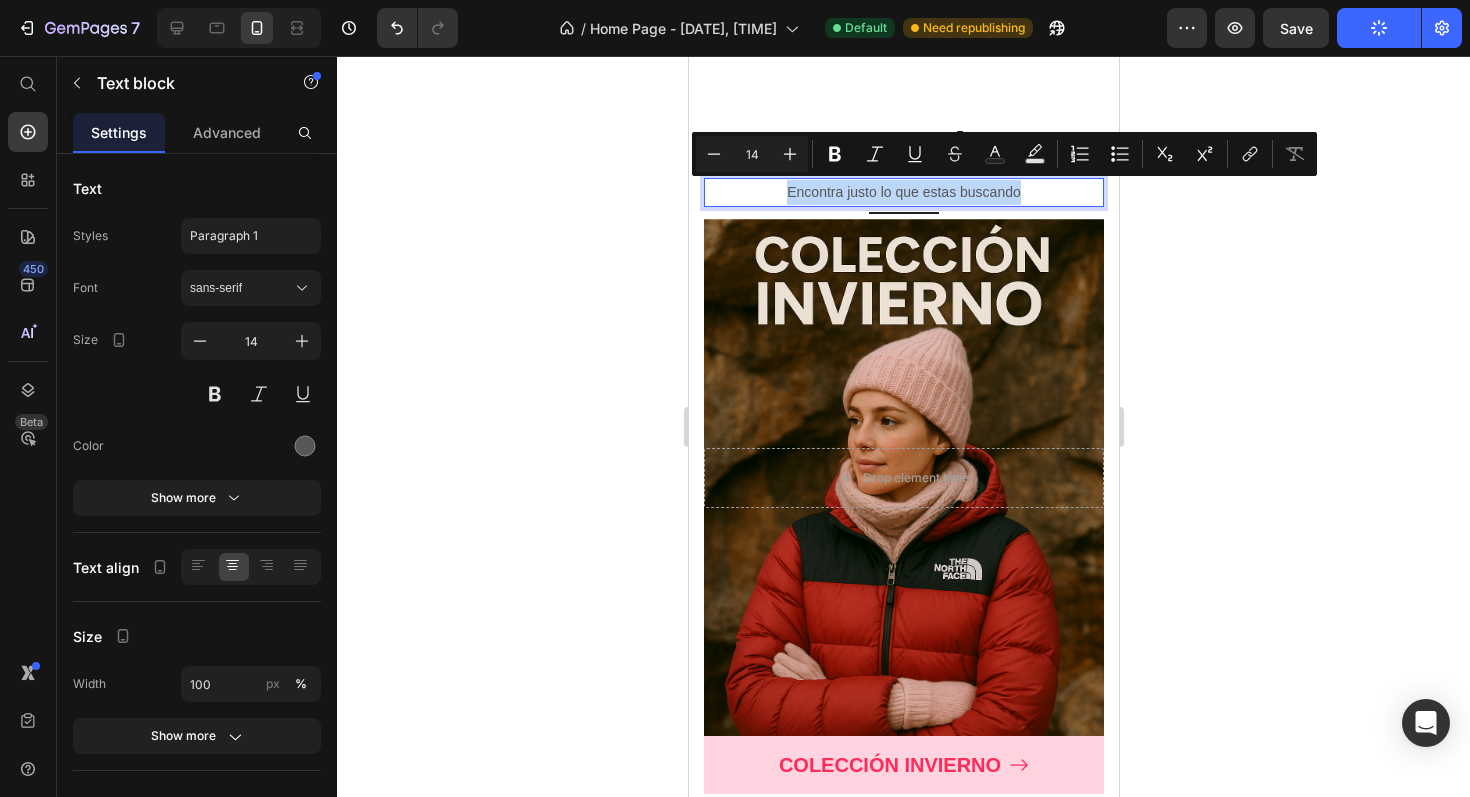 copy on "Encontra justo lo que estas buscando" 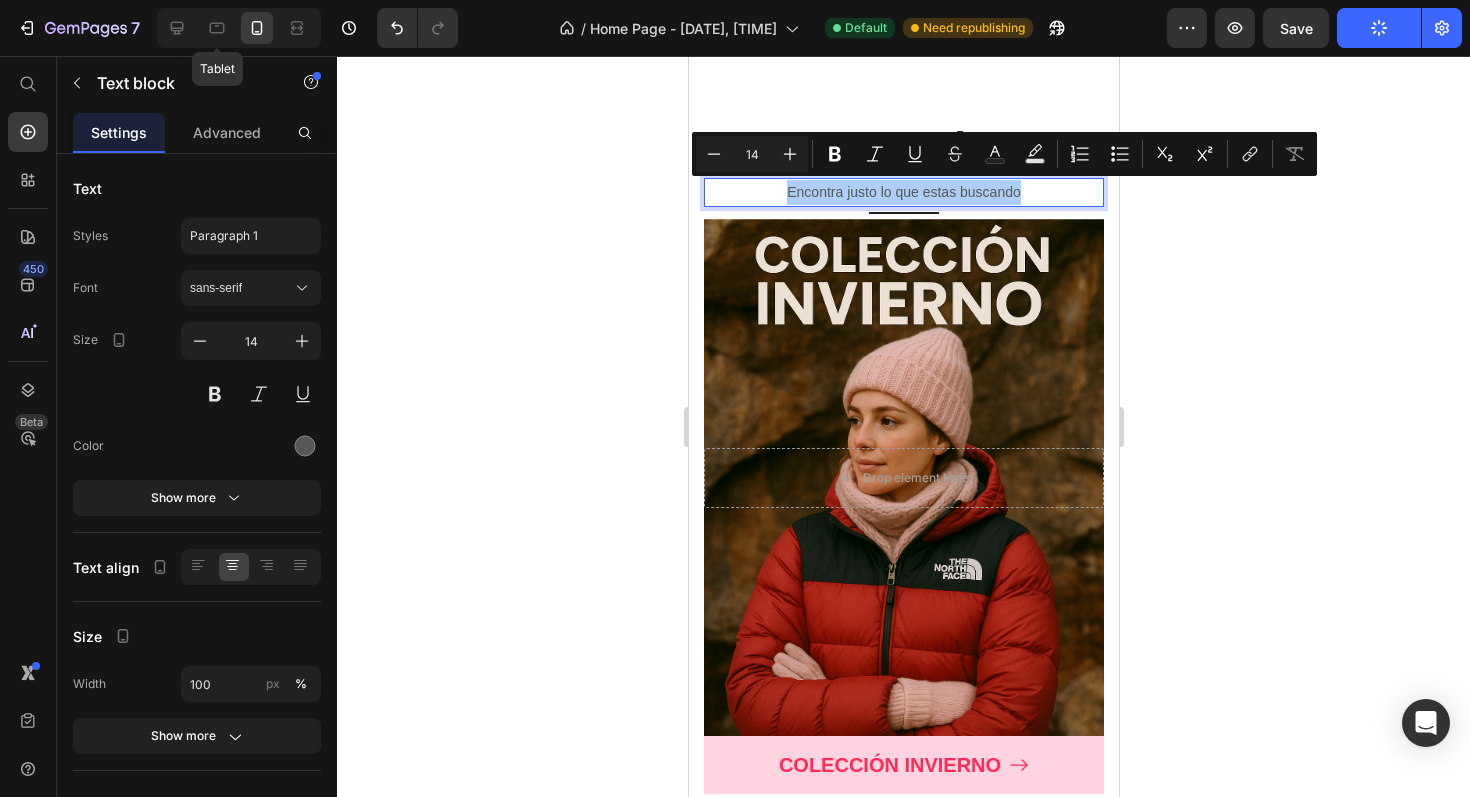 click 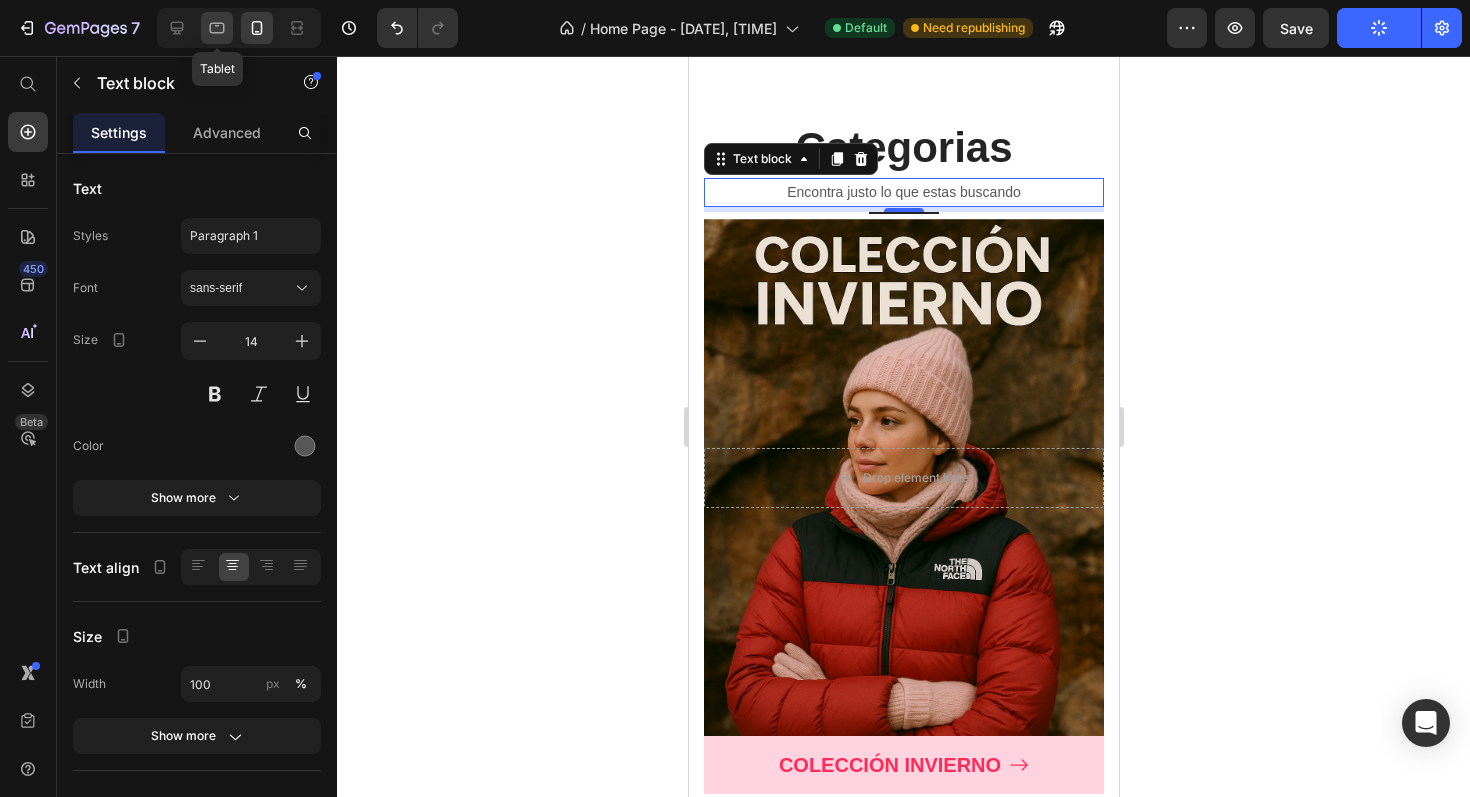 click 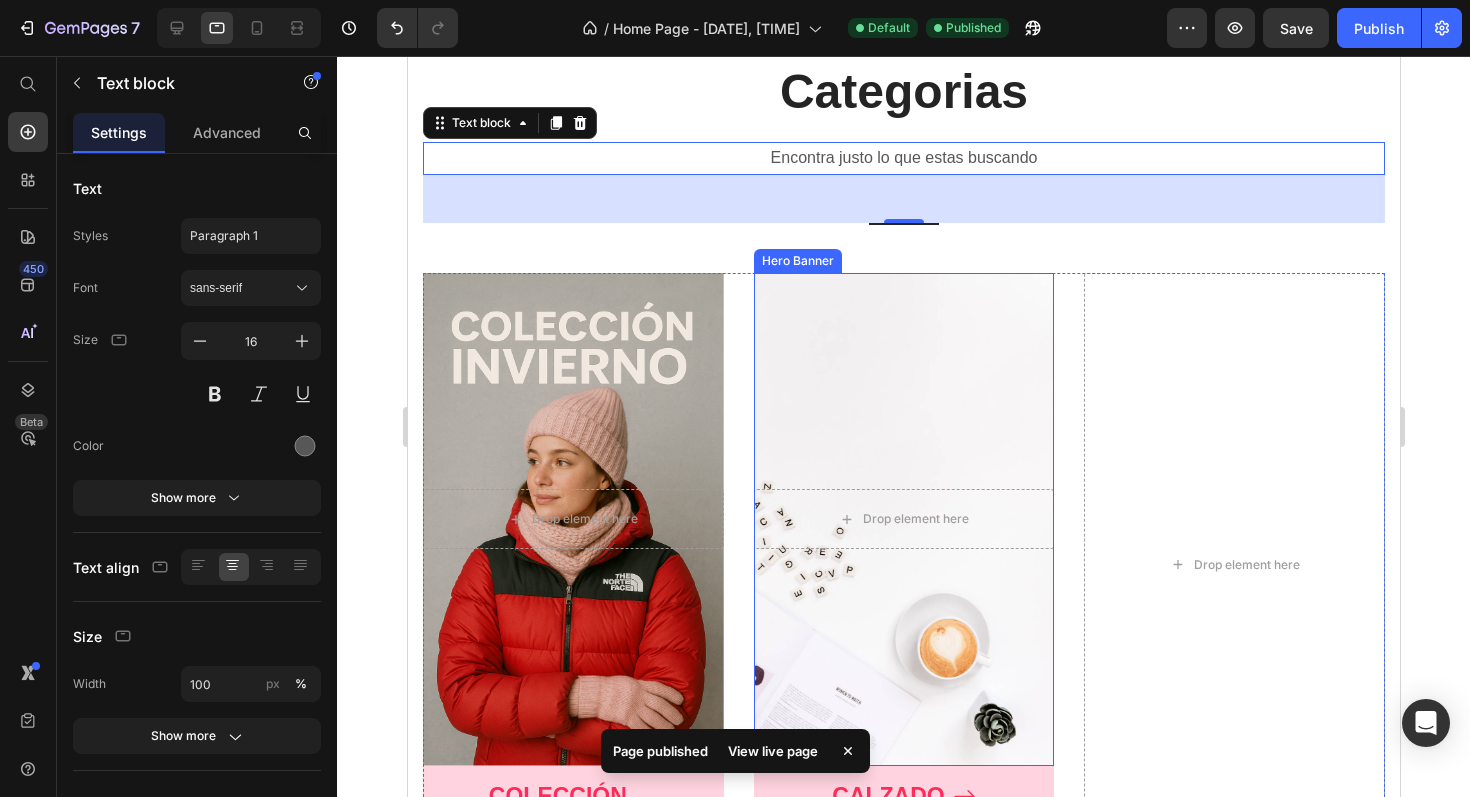 scroll, scrollTop: 1486, scrollLeft: 0, axis: vertical 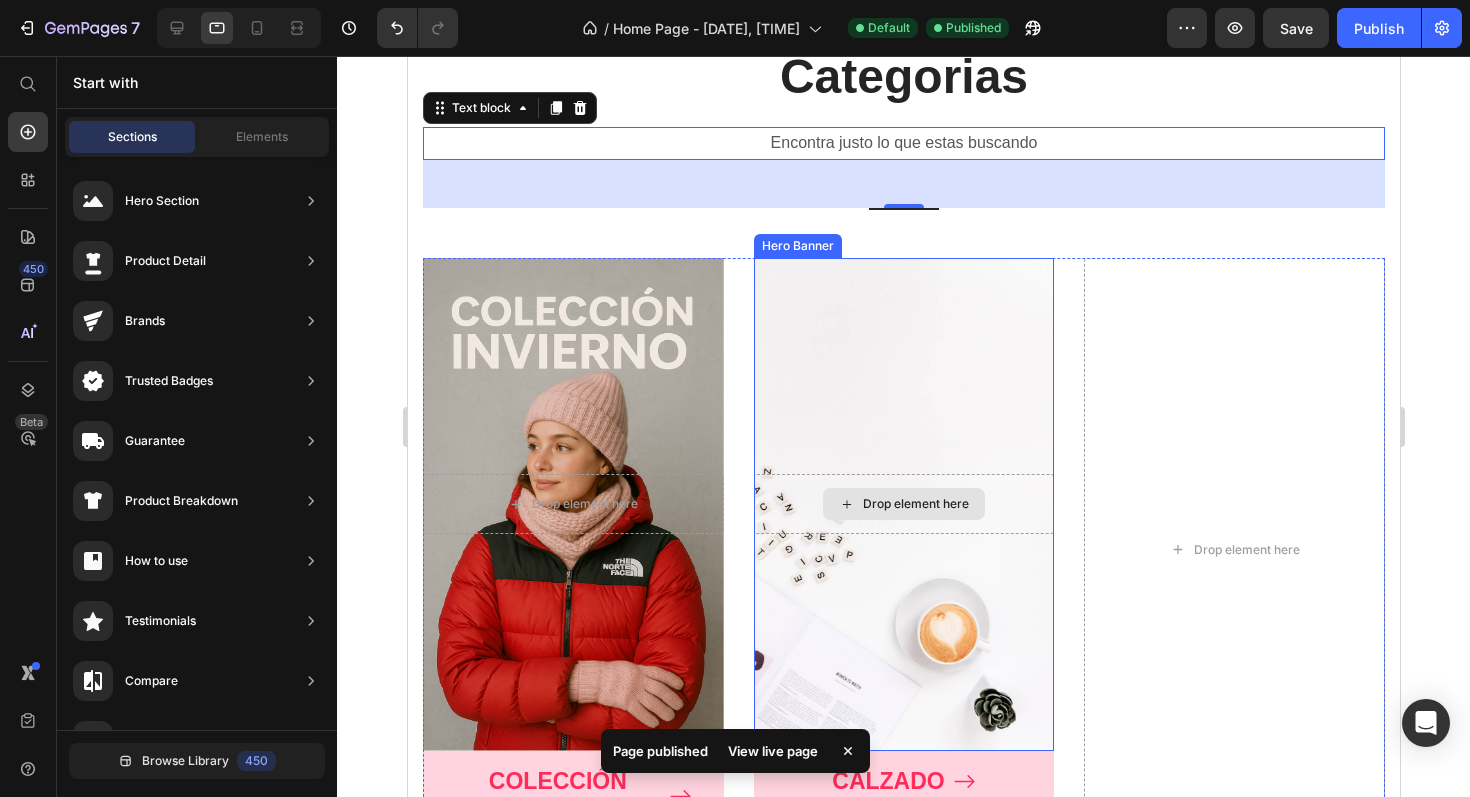 click on "Drop element here" at bounding box center [915, 504] 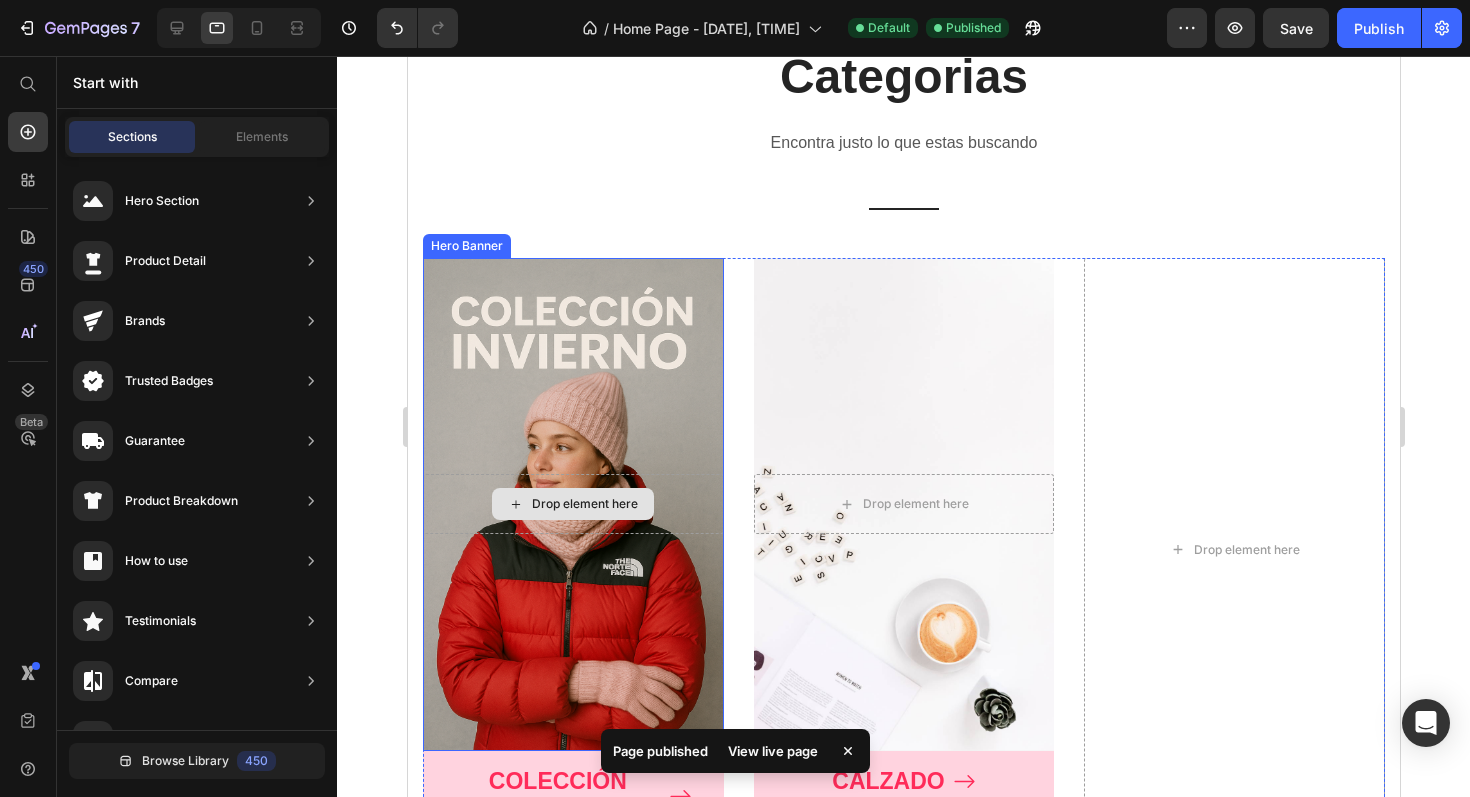 click at bounding box center [572, 504] 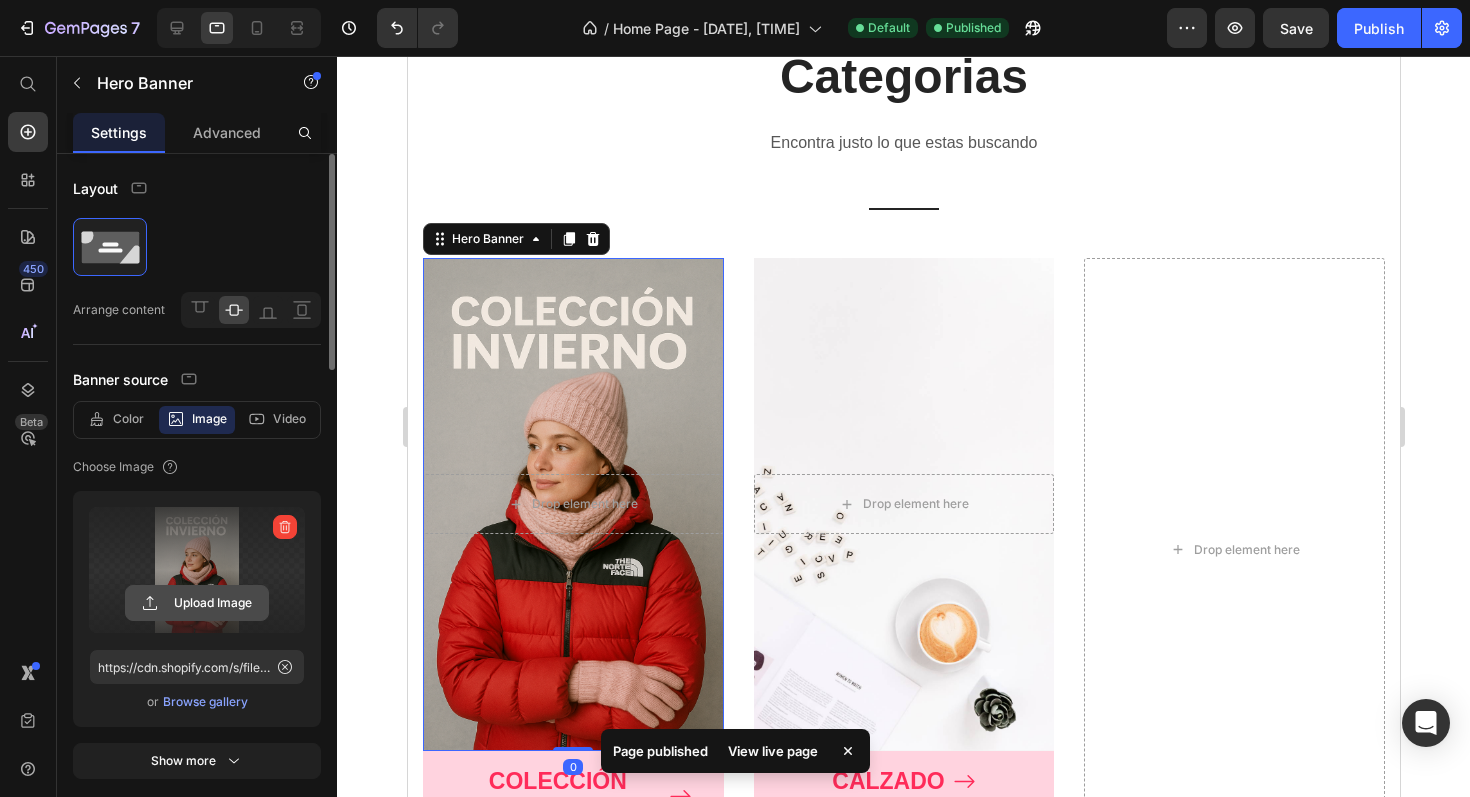 click 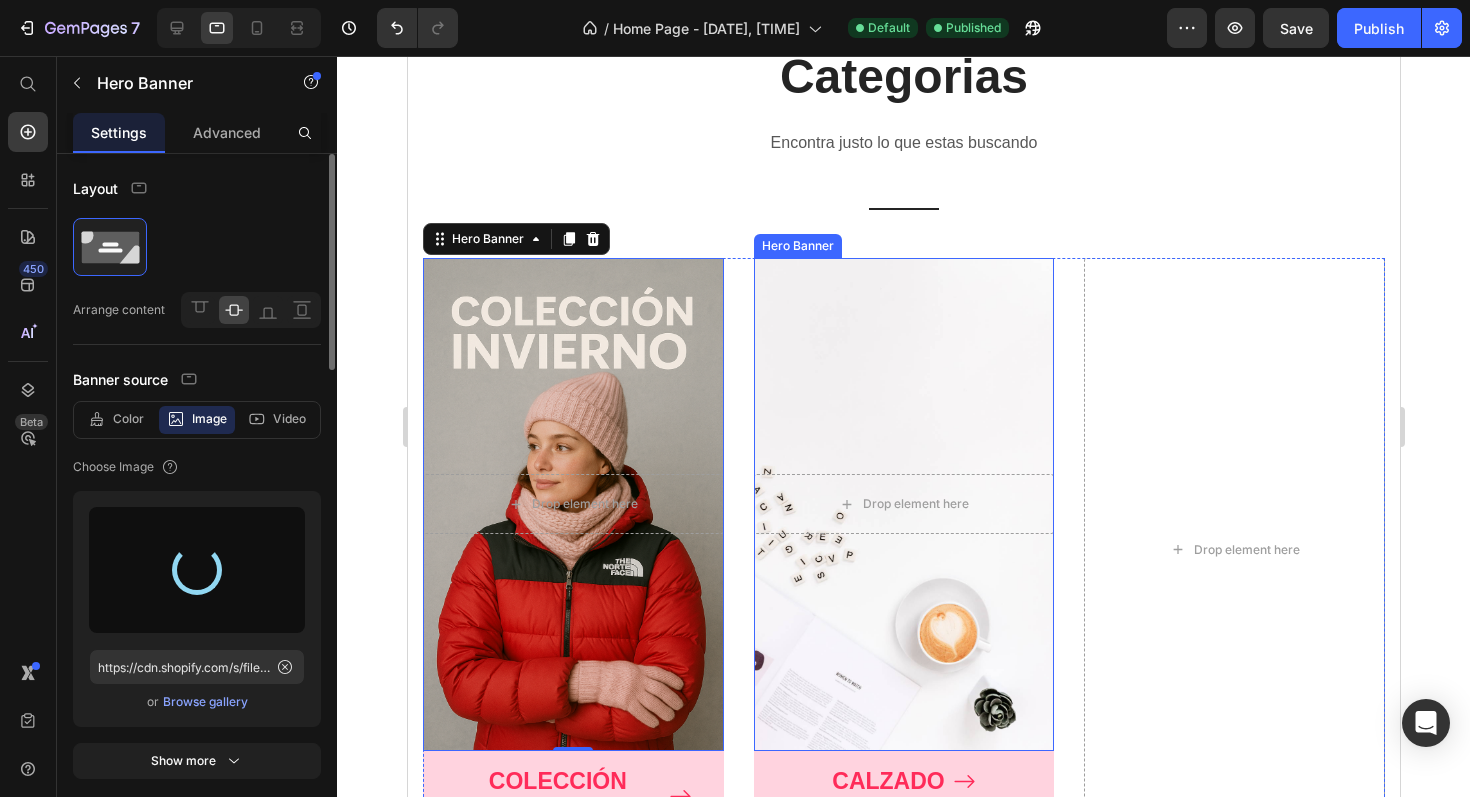 type on "https://cdn.shopify.com/s/files/1/0953/0474/5243/files/gempages_574378063857452161-b035a43b-6027-4bbb-b192-936a120e9599.png" 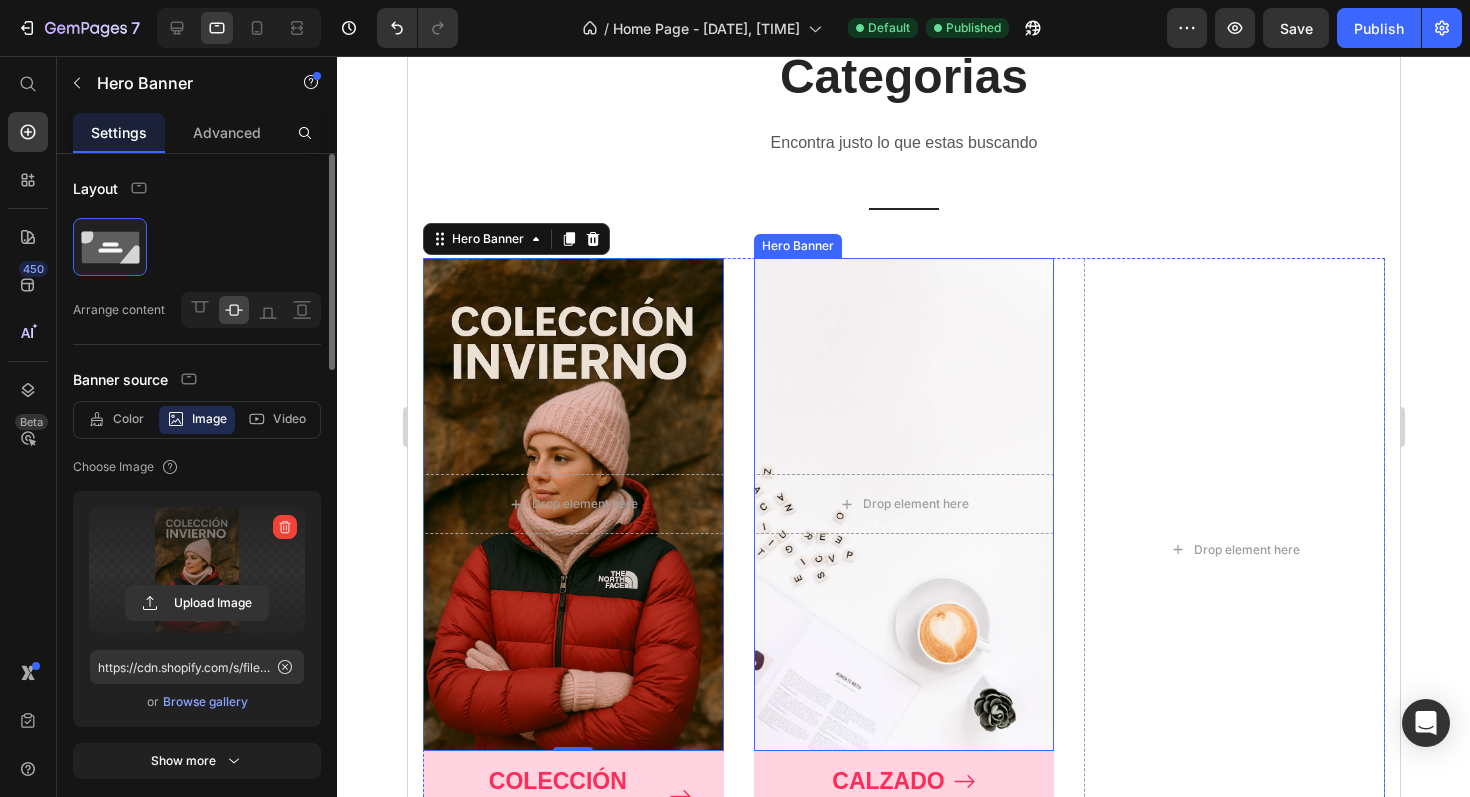 click at bounding box center (903, 504) 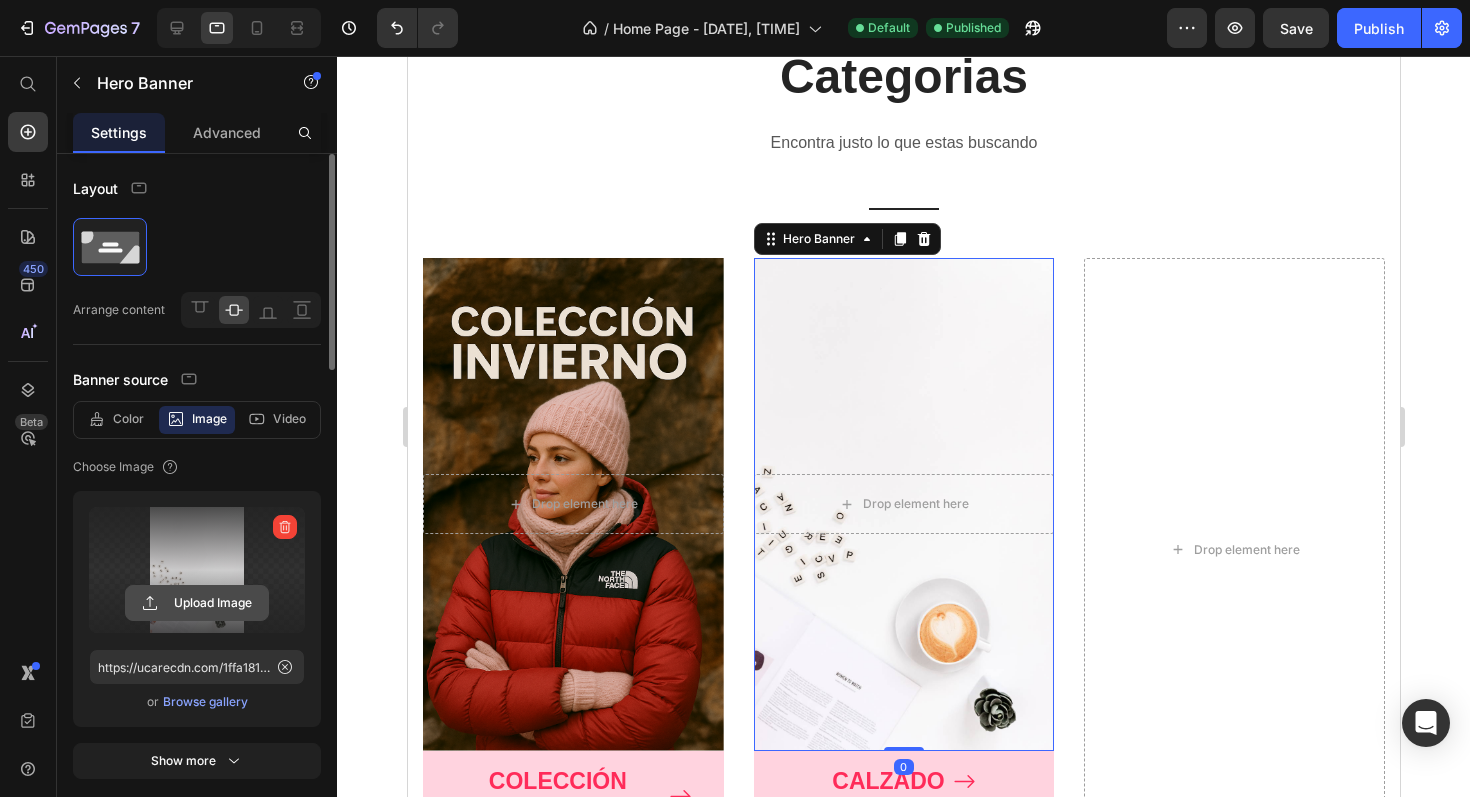 click 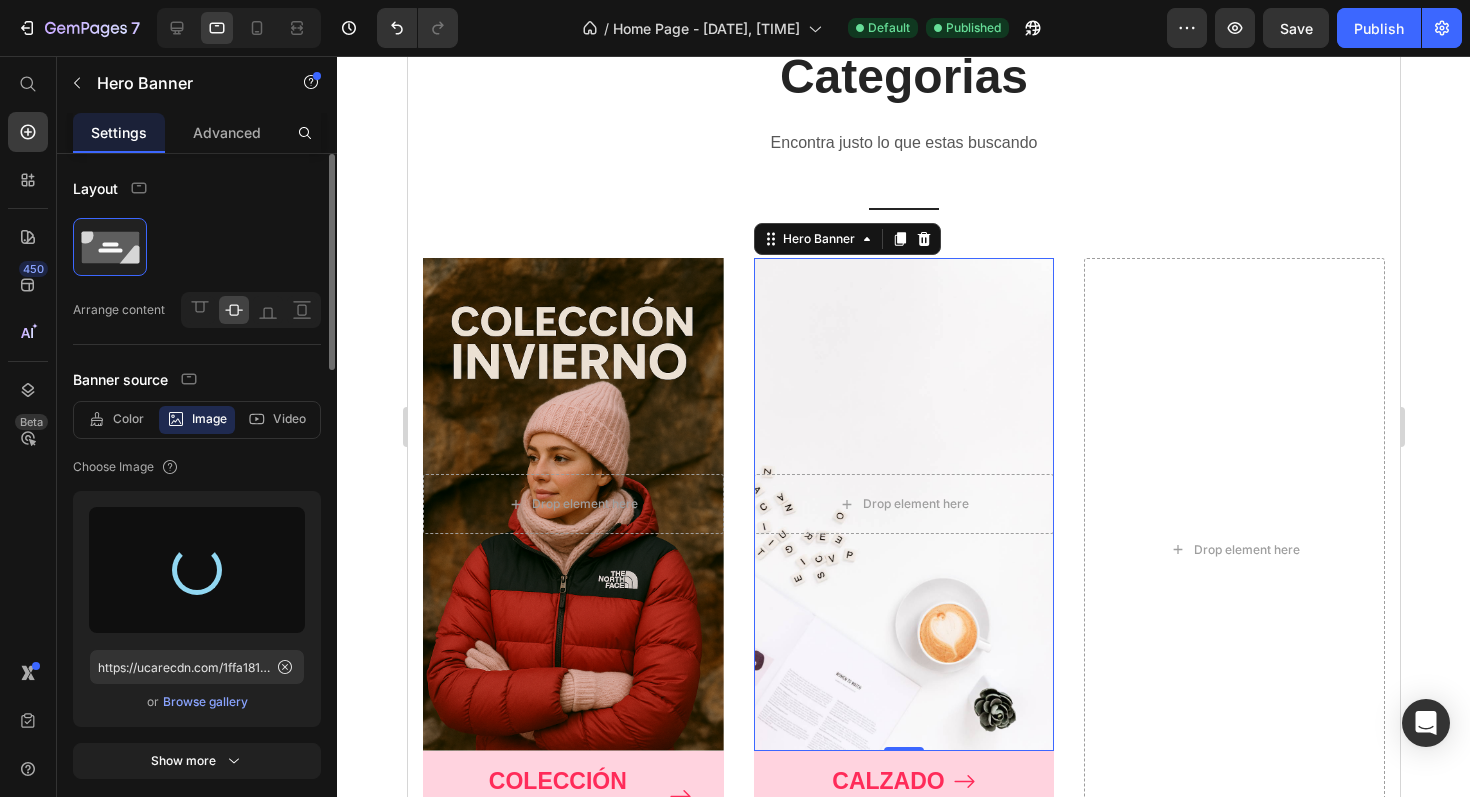 type on "https://cdn.shopify.com/s/files/1/0953/0474/5243/files/gempages_574378063857452161-4795a41d-212c-487b-910c-b8a63aa30be0.png" 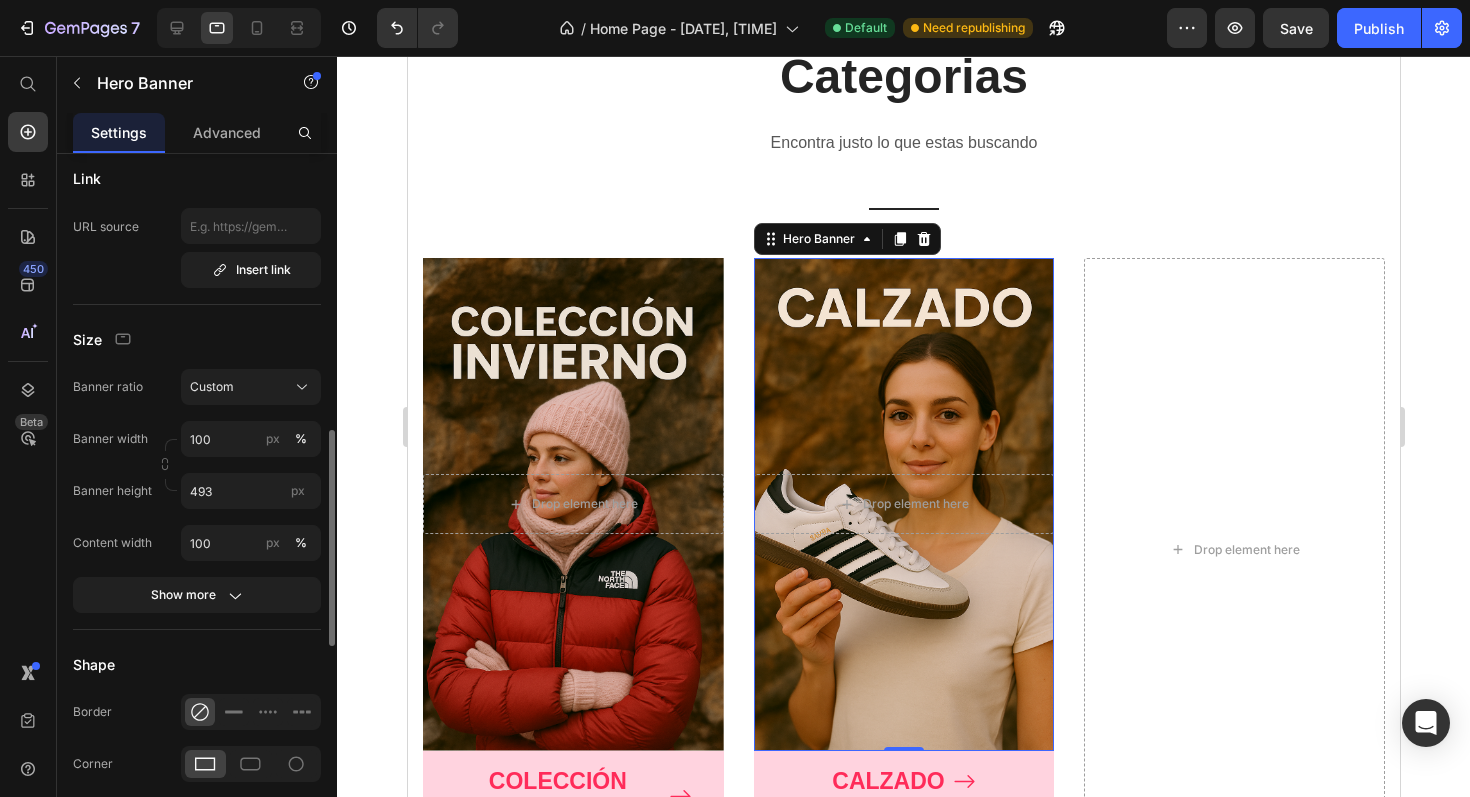 scroll, scrollTop: 752, scrollLeft: 0, axis: vertical 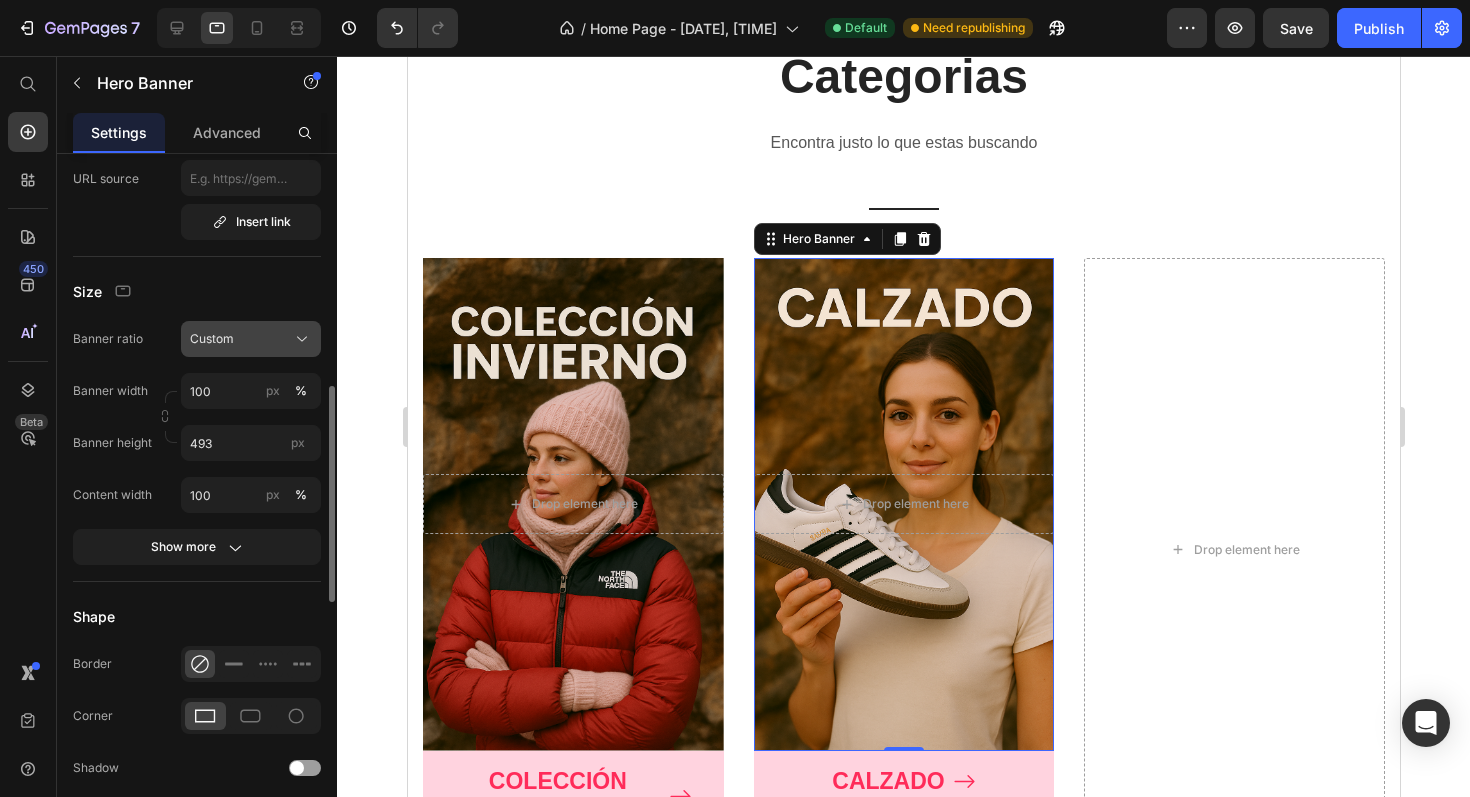 click on "Custom" at bounding box center [251, 339] 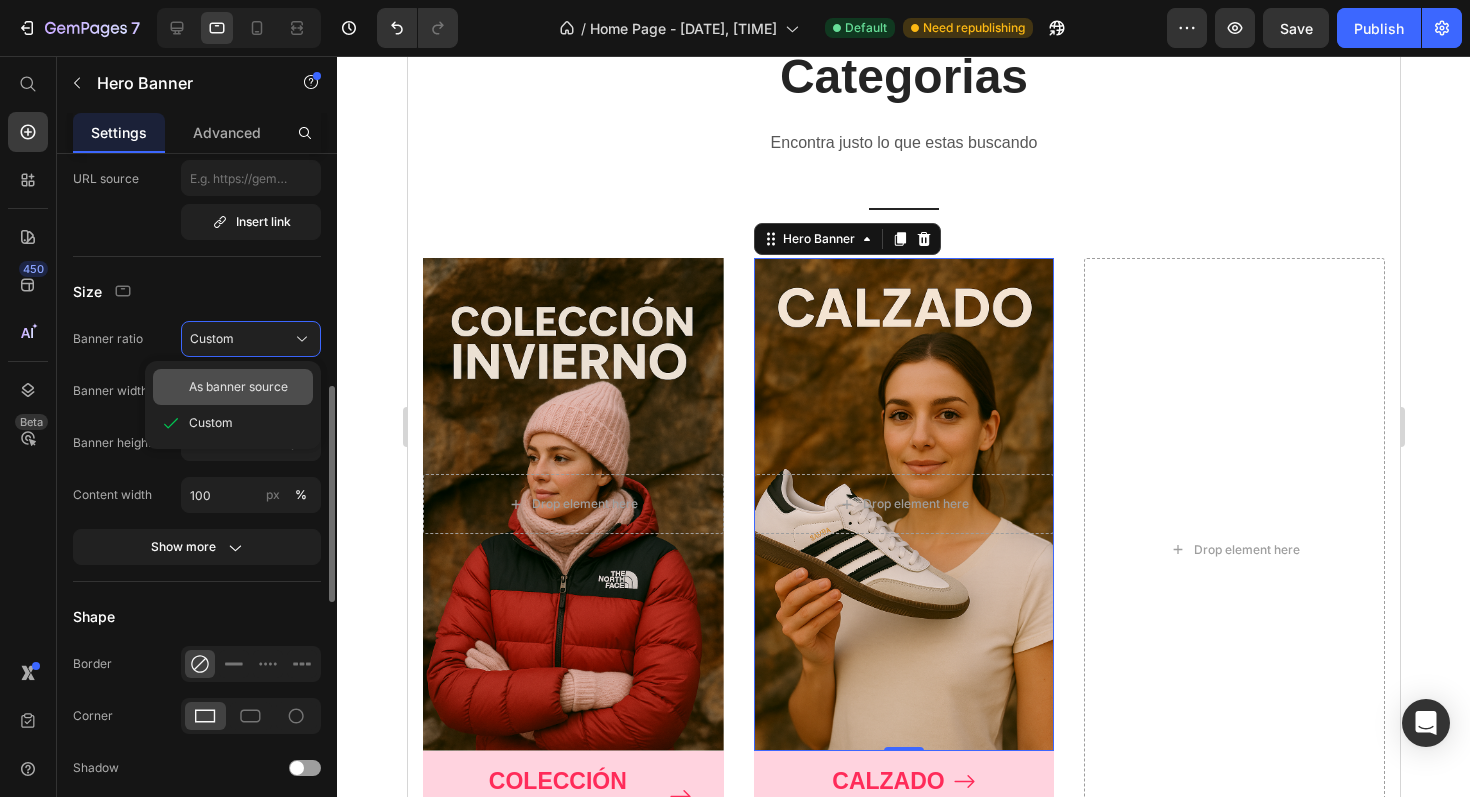 click on "As banner source" 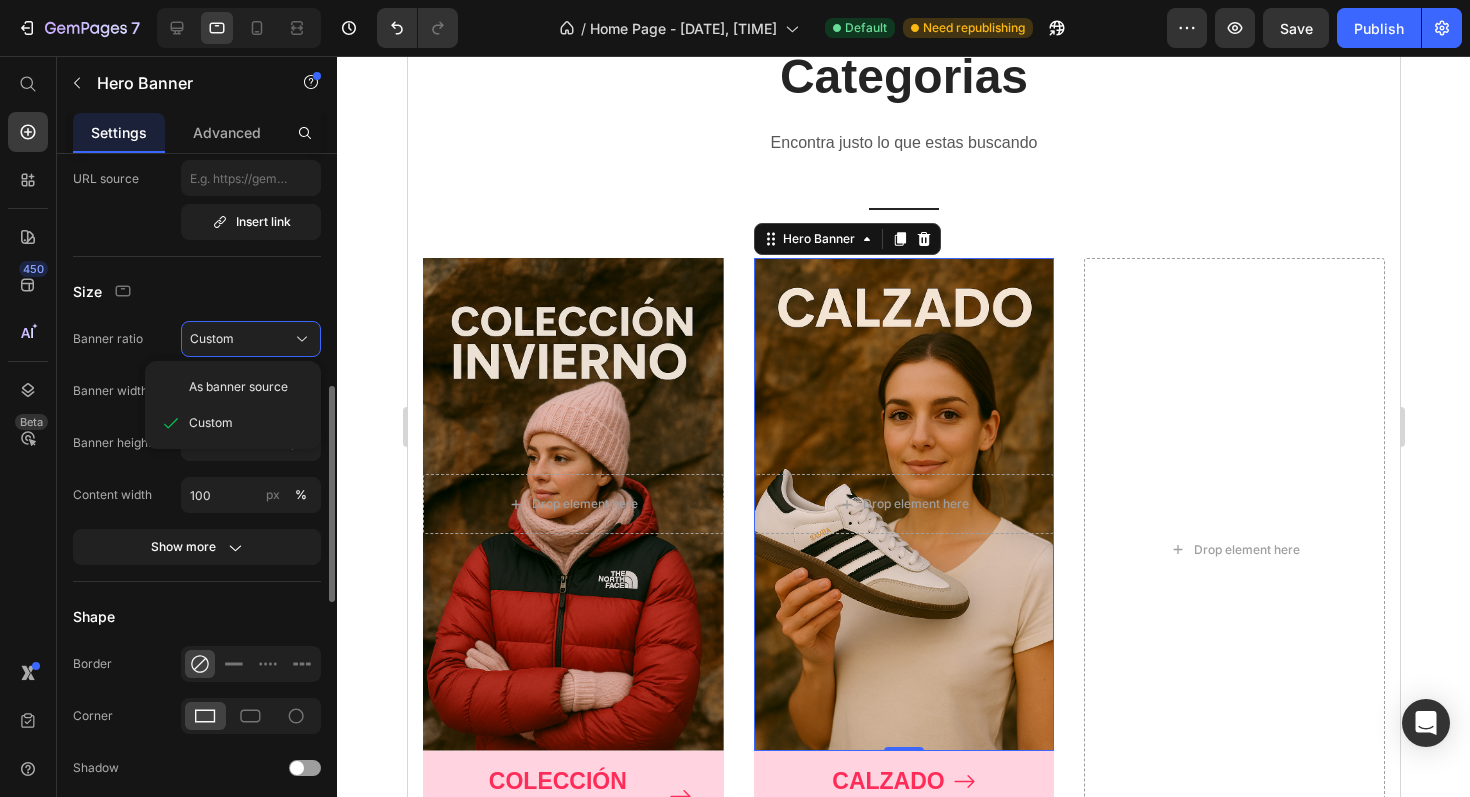 type 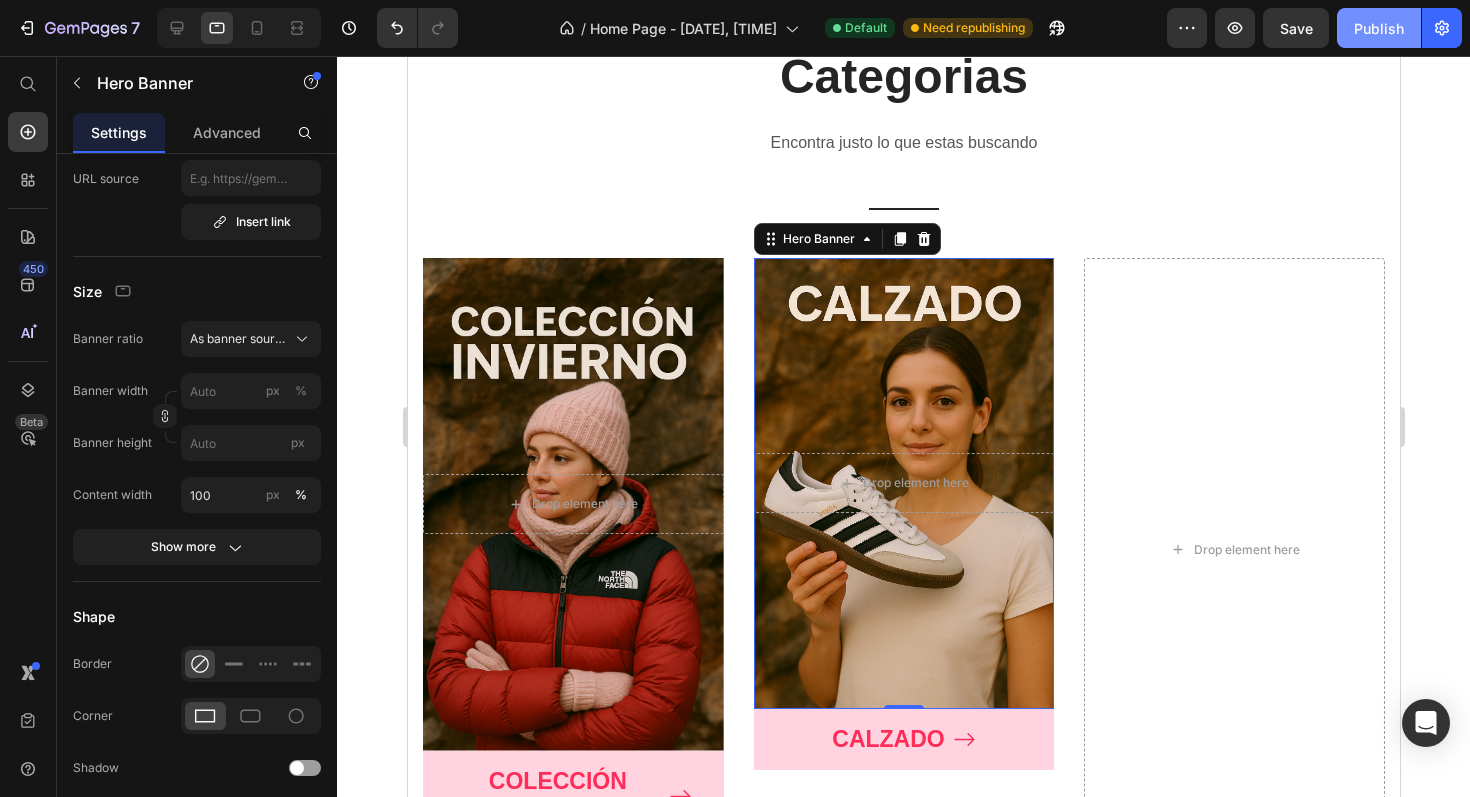 click on "Publish" at bounding box center (1379, 28) 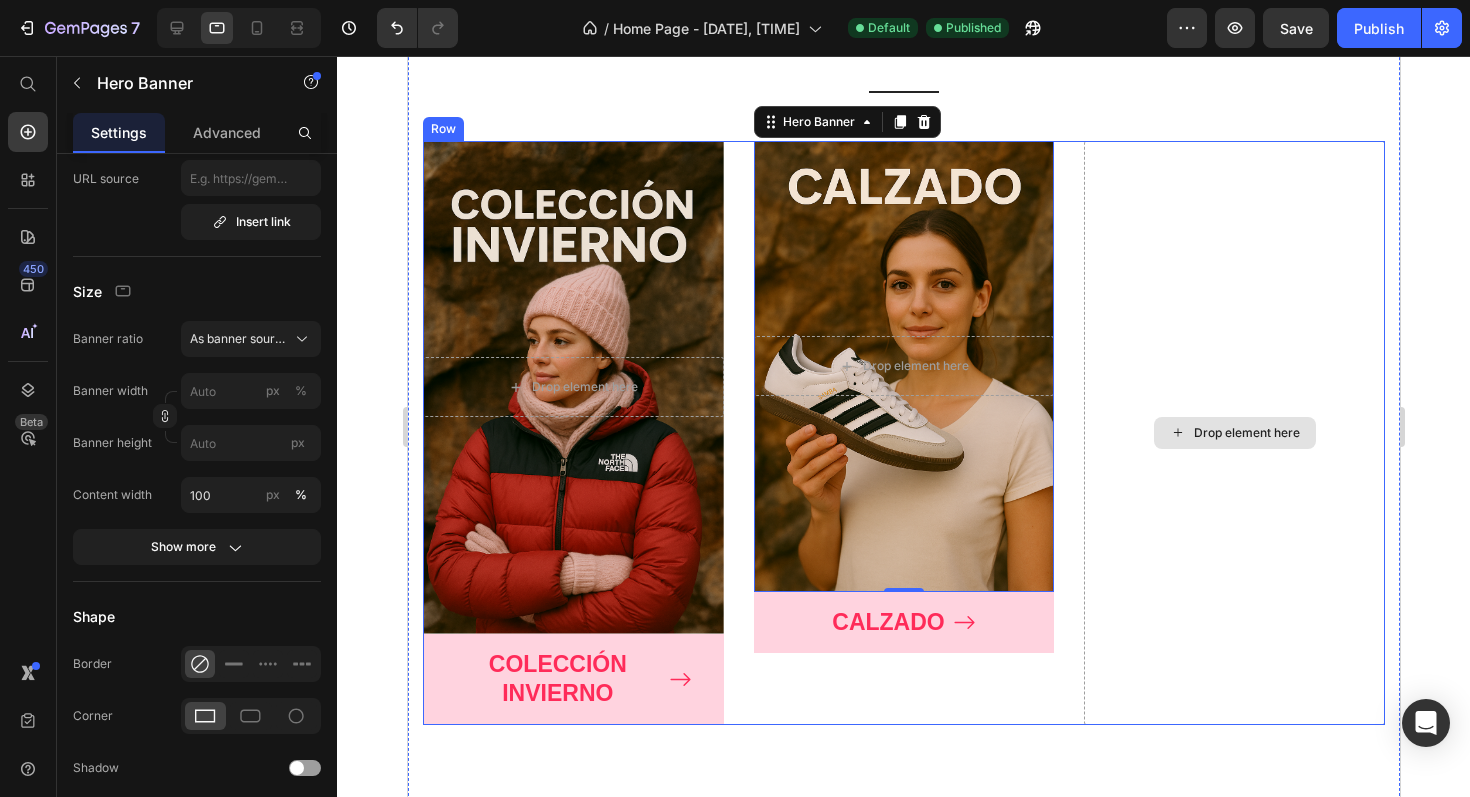 scroll, scrollTop: 1646, scrollLeft: 0, axis: vertical 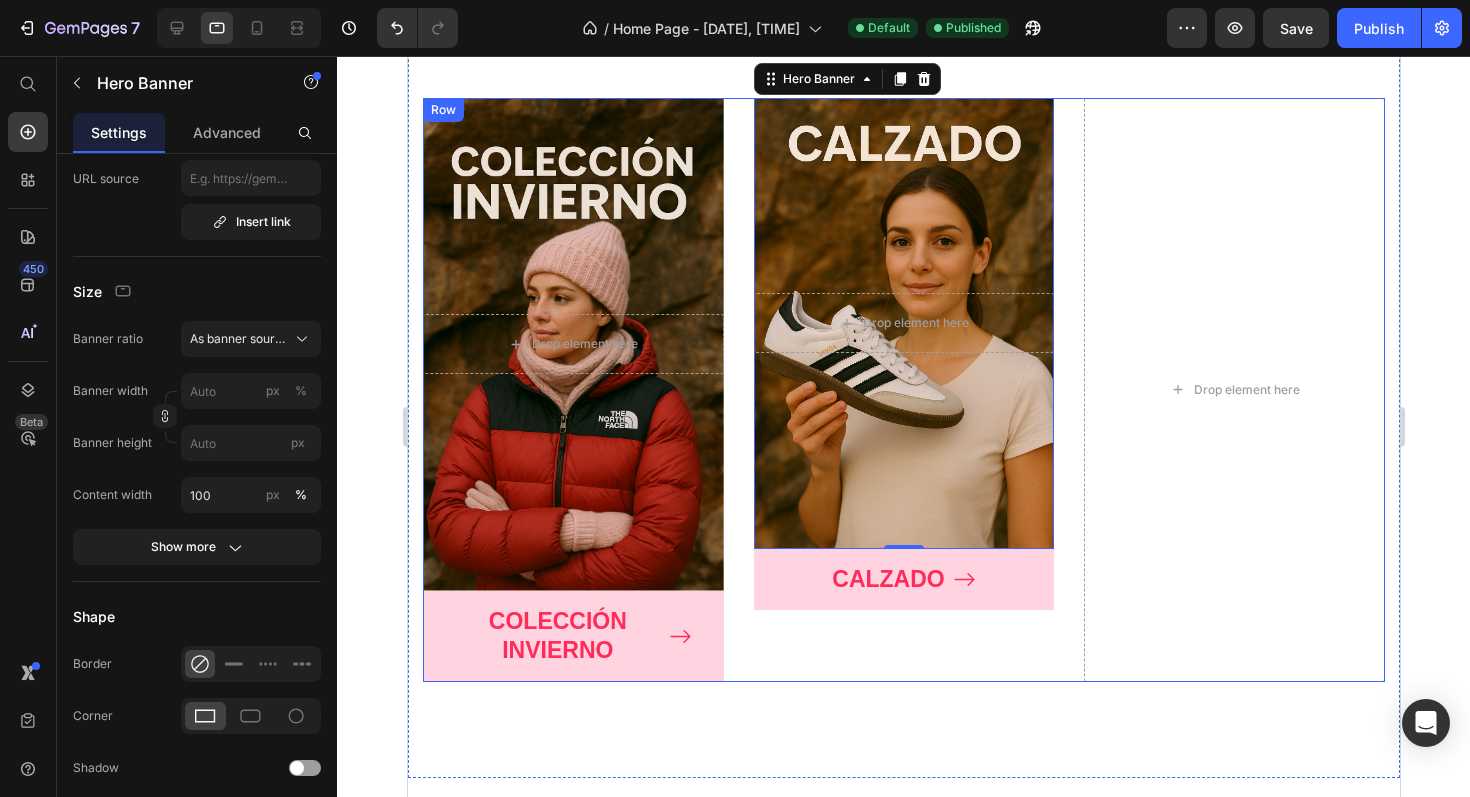 click on "Drop element here Hero Banner   0                CALZADO Button" at bounding box center (903, 390) 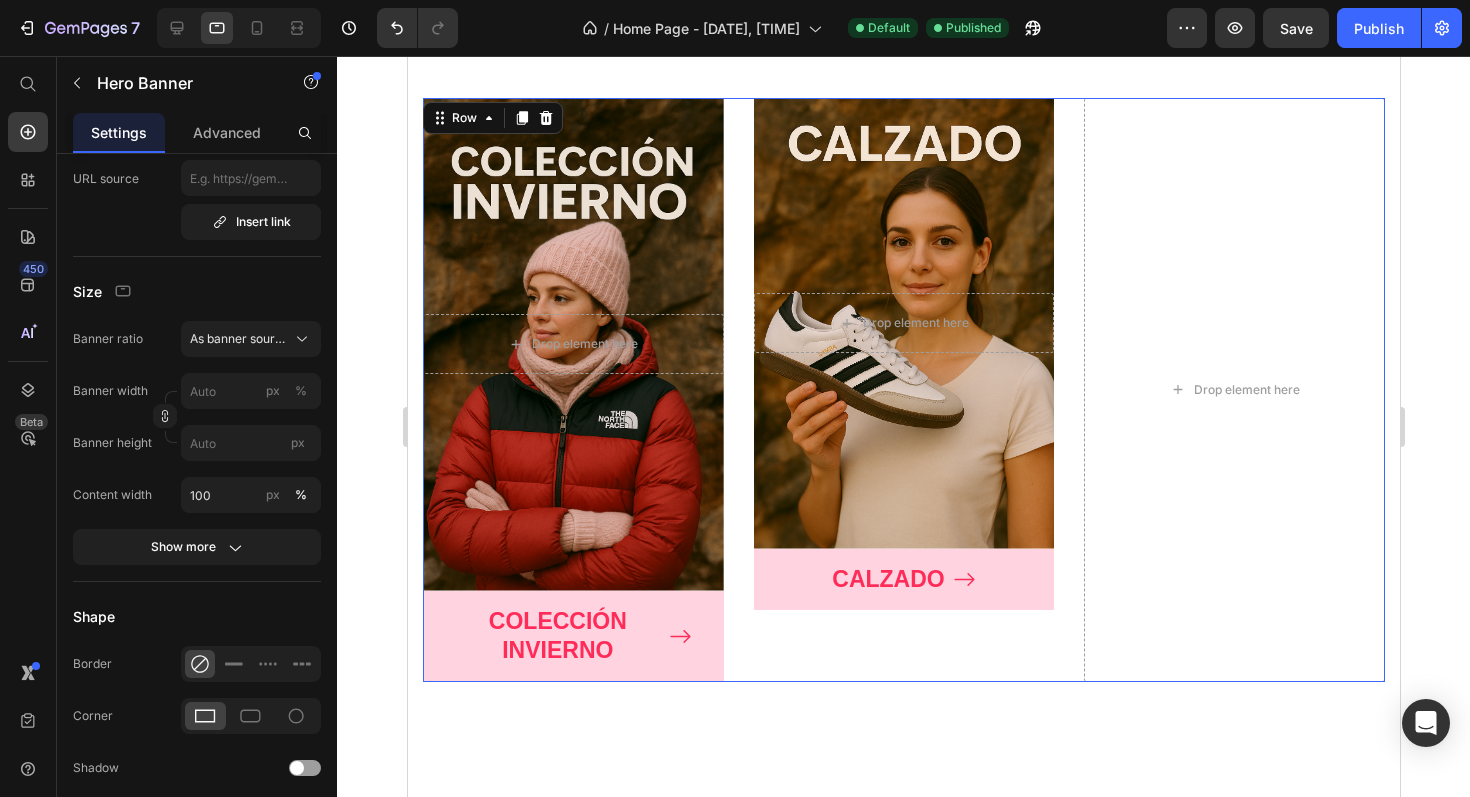 scroll, scrollTop: 0, scrollLeft: 0, axis: both 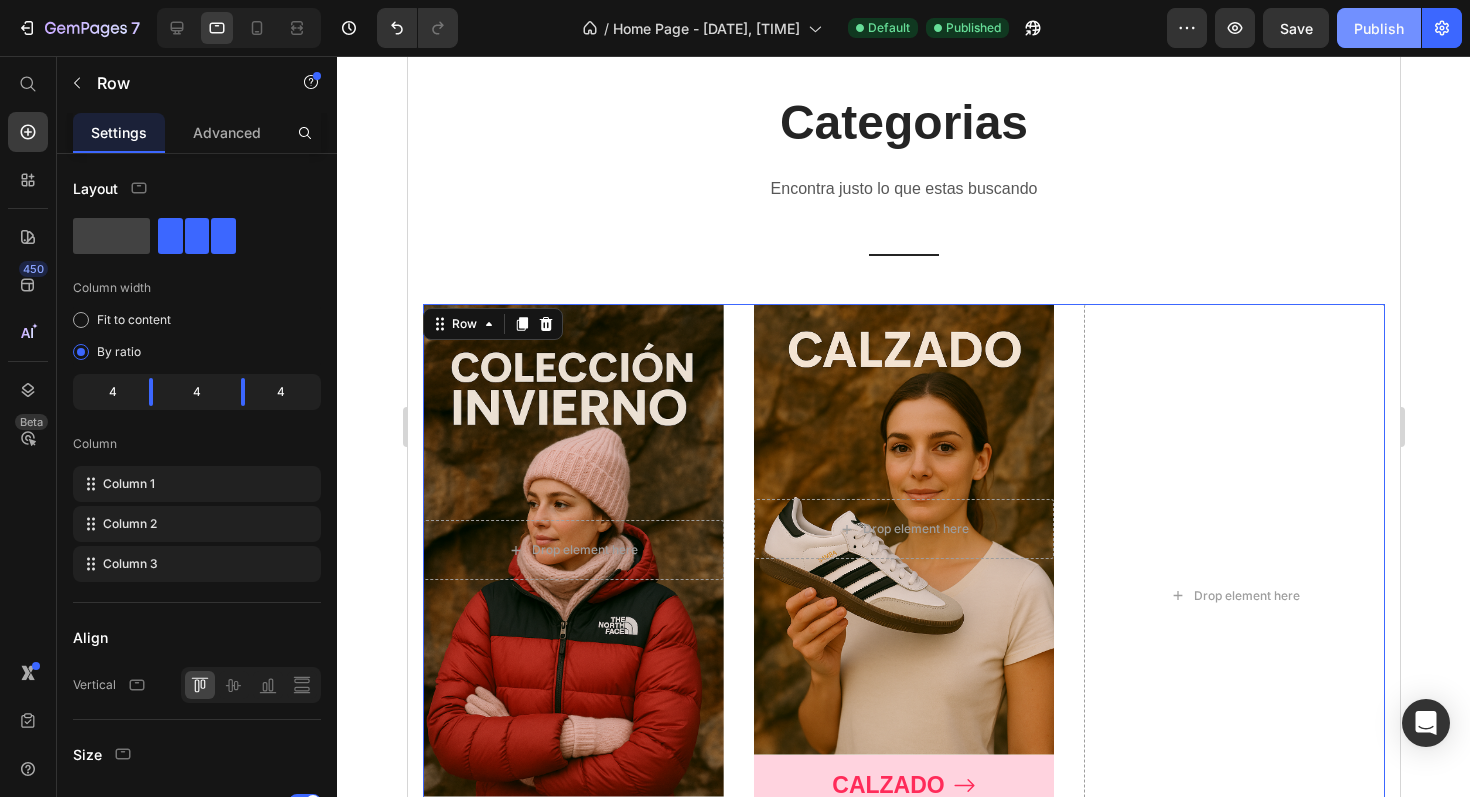 click on "Publish" at bounding box center (1379, 28) 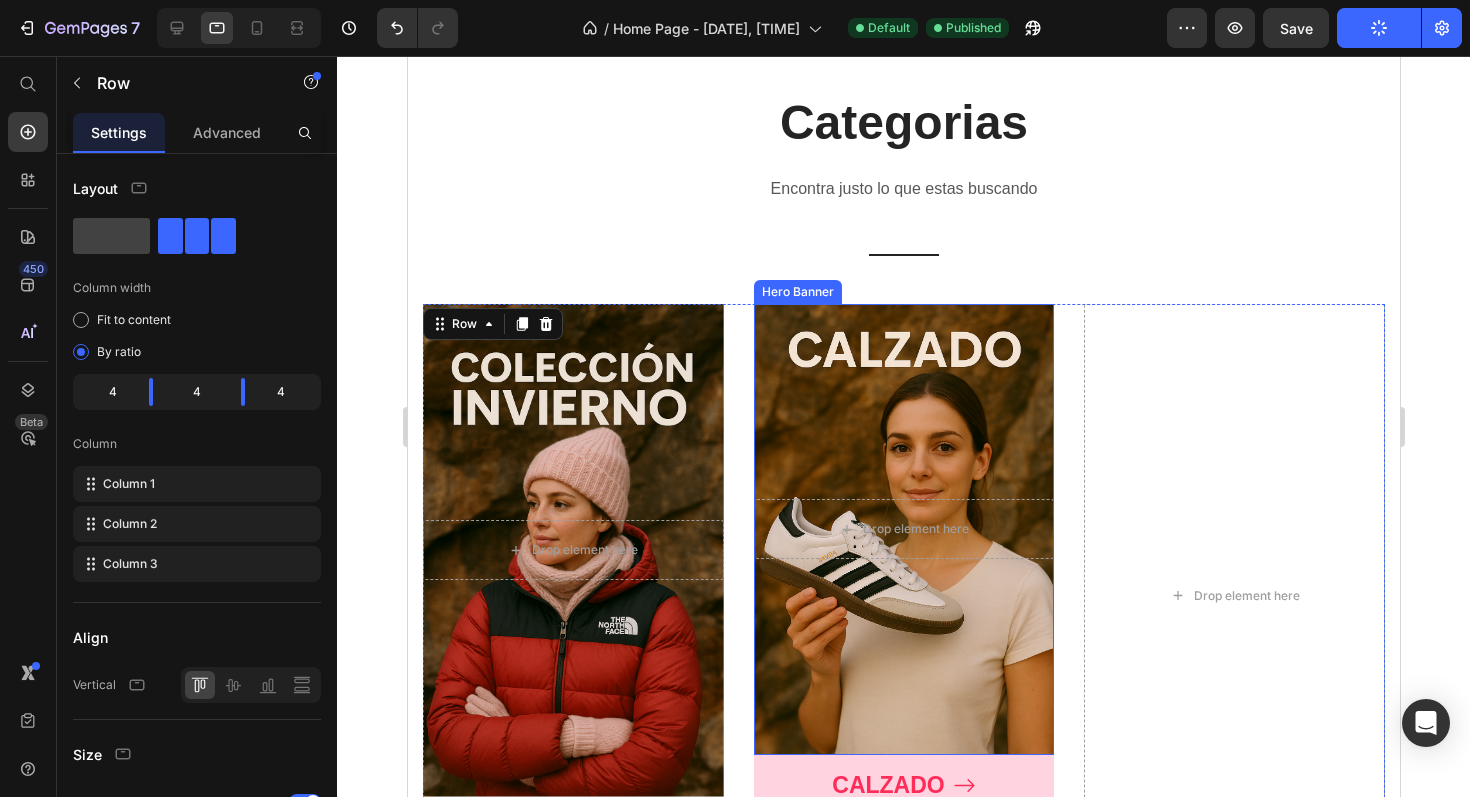 scroll, scrollTop: 1334, scrollLeft: 0, axis: vertical 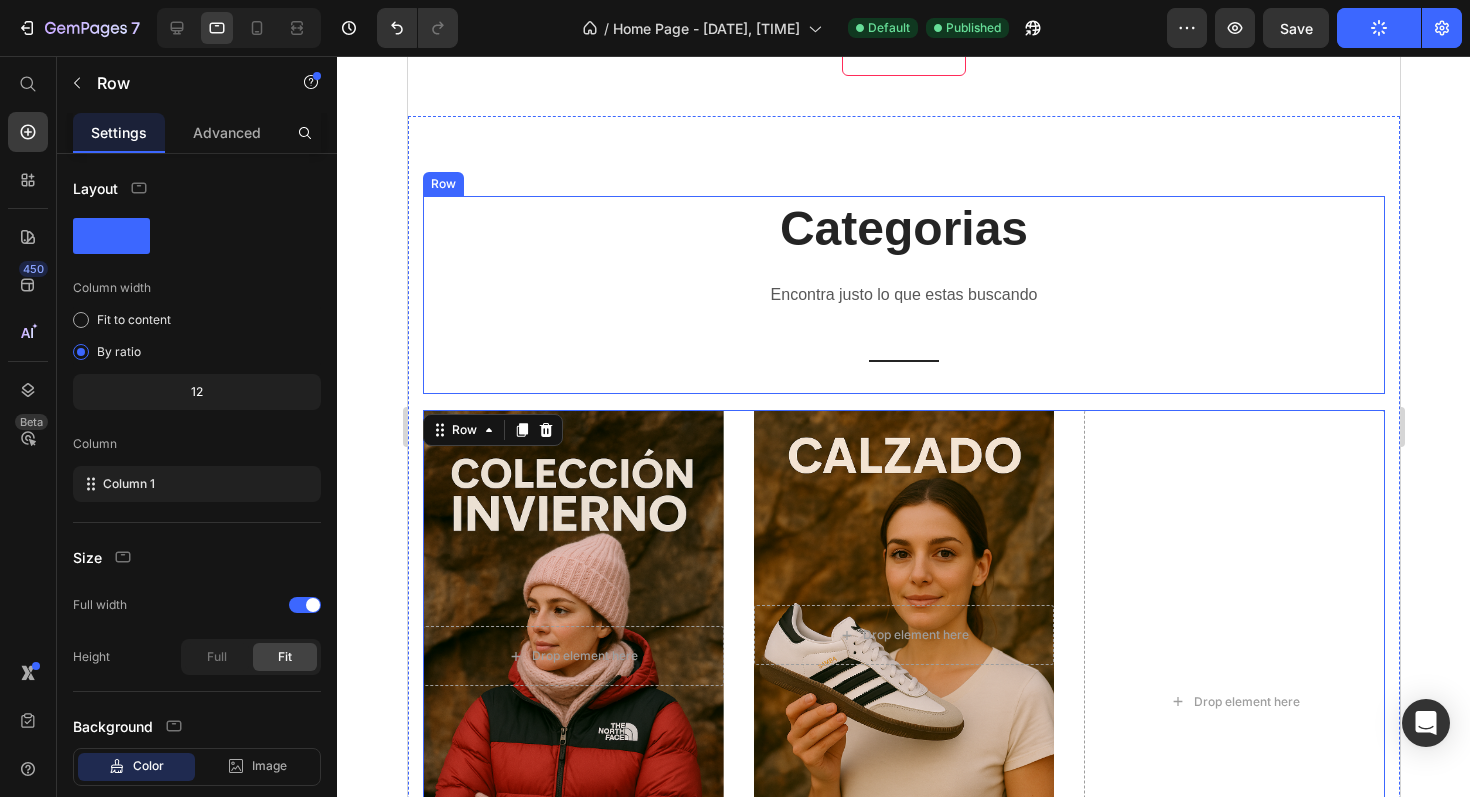 click on "Categorias Heading Encontra justo lo que estas buscando Text block                Title Line" at bounding box center (903, 294) 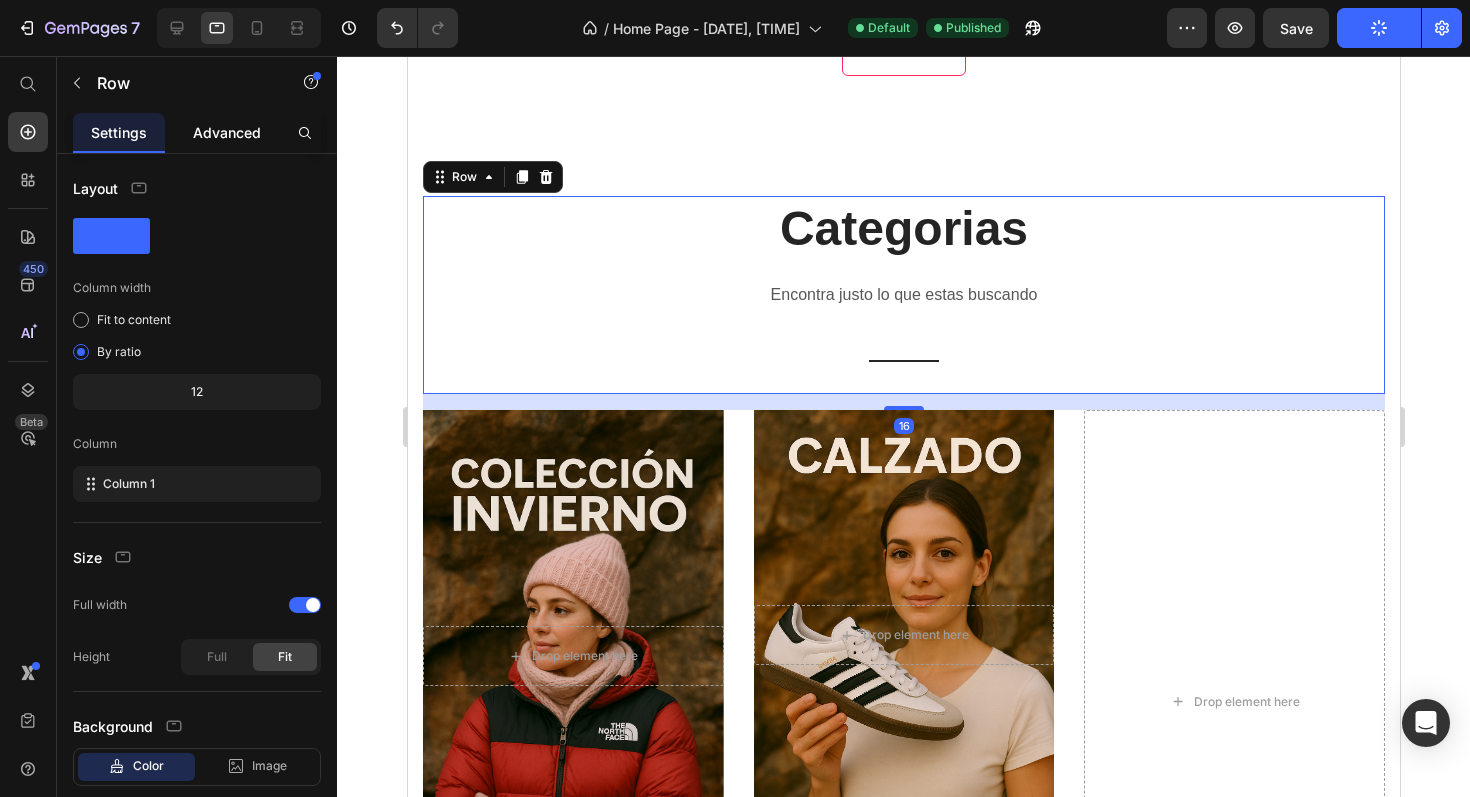 click on "Advanced" at bounding box center (227, 132) 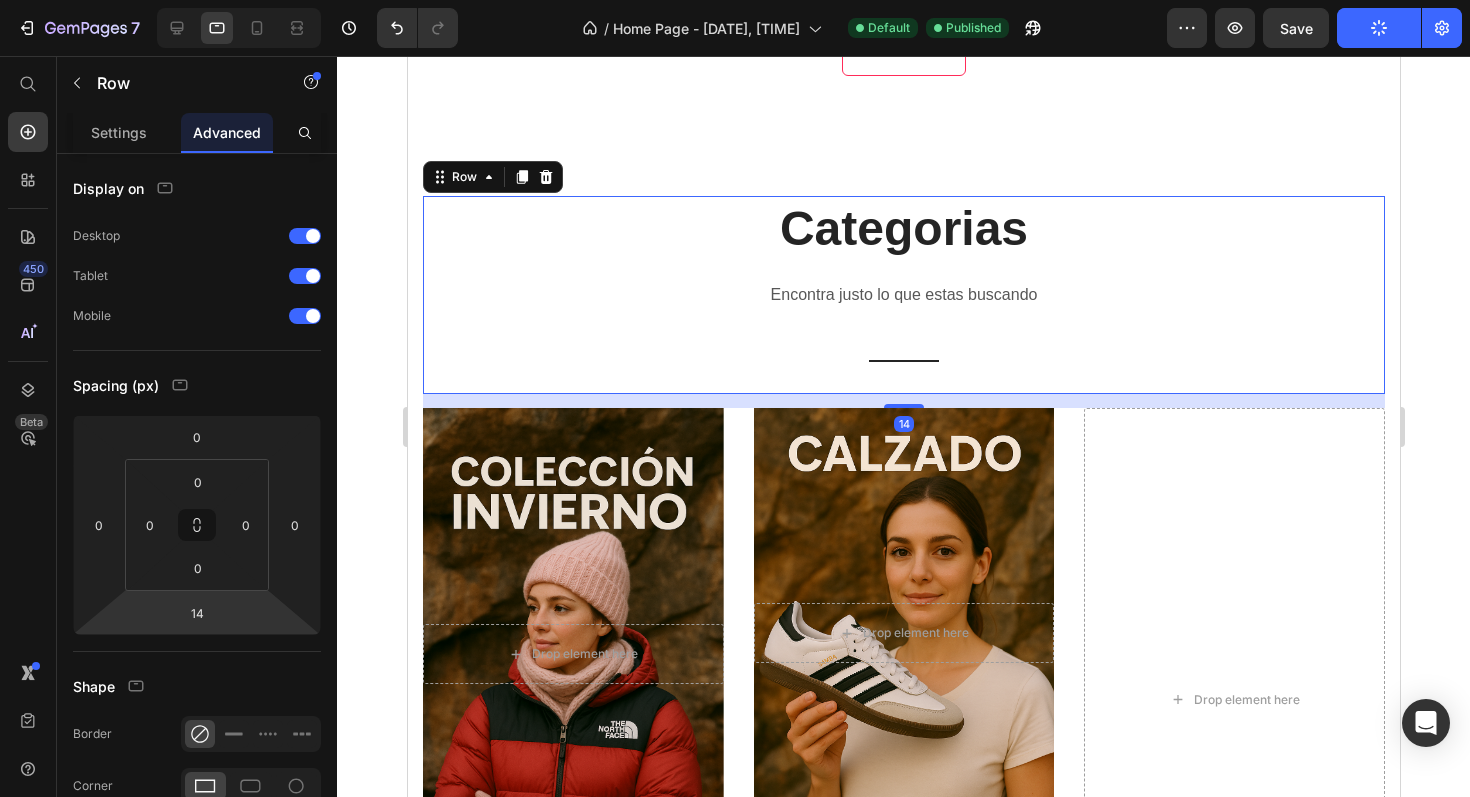 click on "7   /  Home Page - [DATE], [TIME] Default Published Preview  Save   Publish  450 Beta Start with Sections Elements Hero Section Product Detail Brands Trusted Badges Guarantee Product Breakdown How to use Testimonials Compare Bundle FAQs Social Proof Brand Story Product List Collection Blog List Contact Sticky Add to Cart Custom Footer Browse Library 450 Layout
Row
Row
Row
Row Text
Heading
Text Block Button
Button
Button
Sticky Back to top Media
Image" at bounding box center (735, 0) 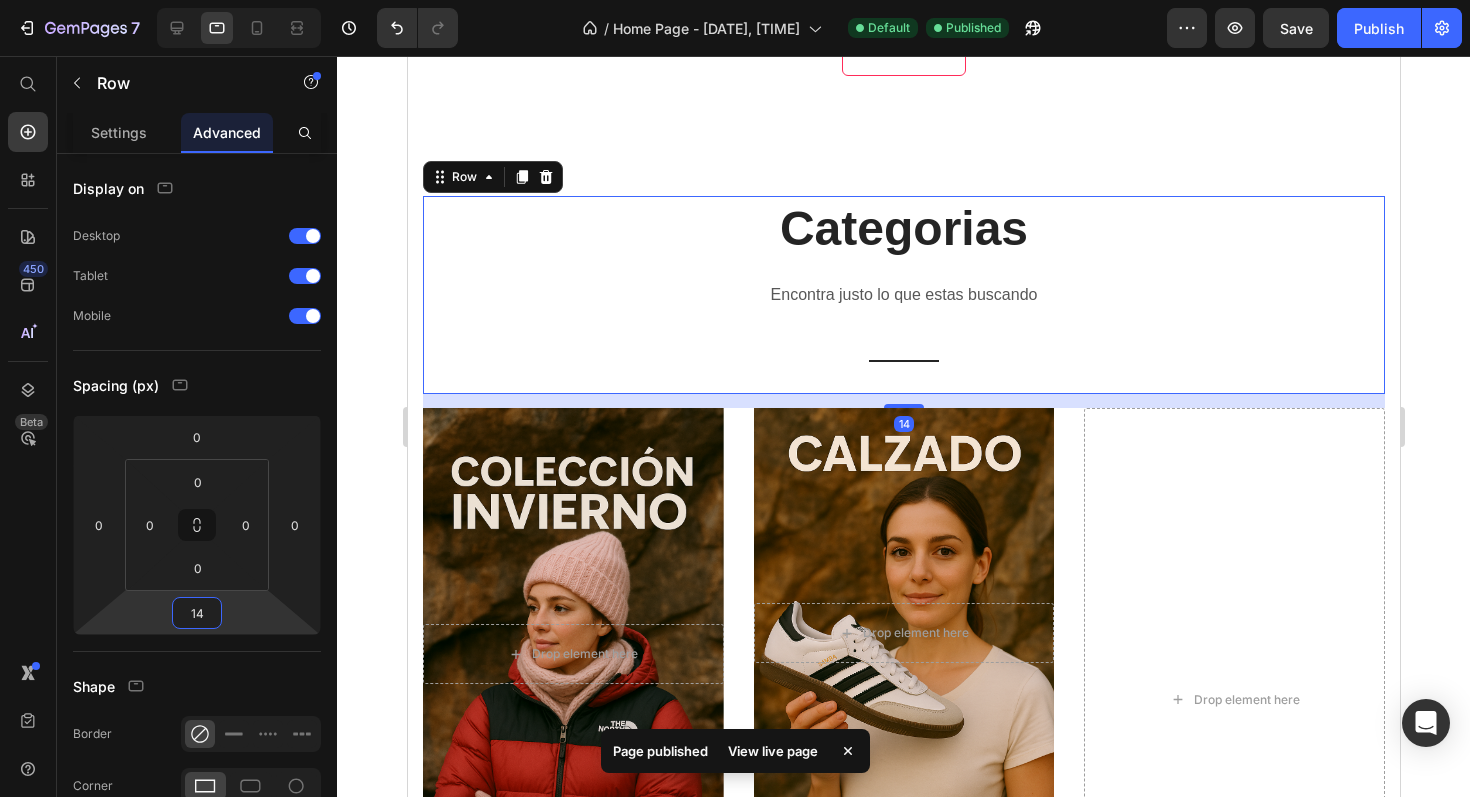 type on "0" 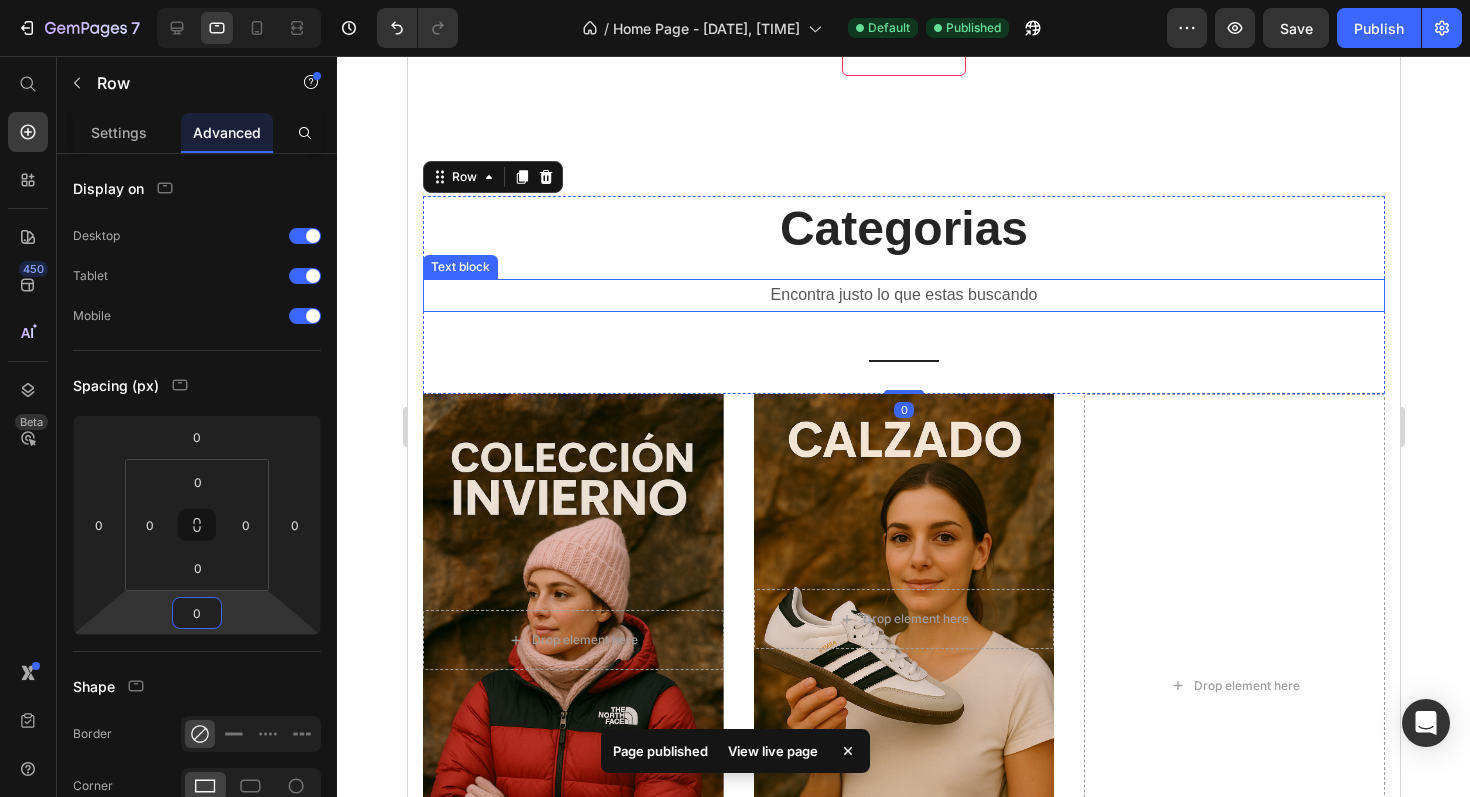 click on "Encontra justo lo que estas buscando" at bounding box center [903, 295] 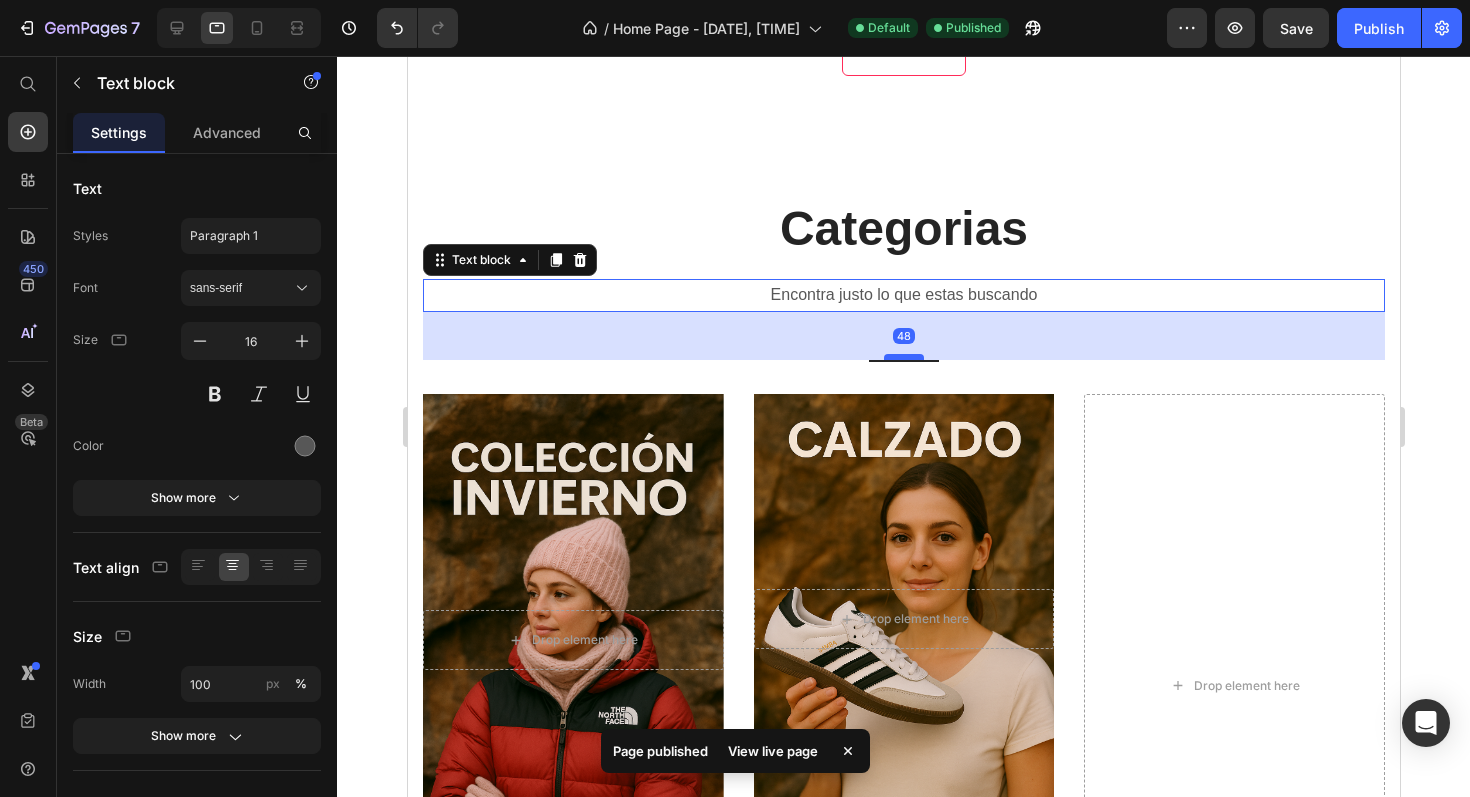 click at bounding box center (903, 357) 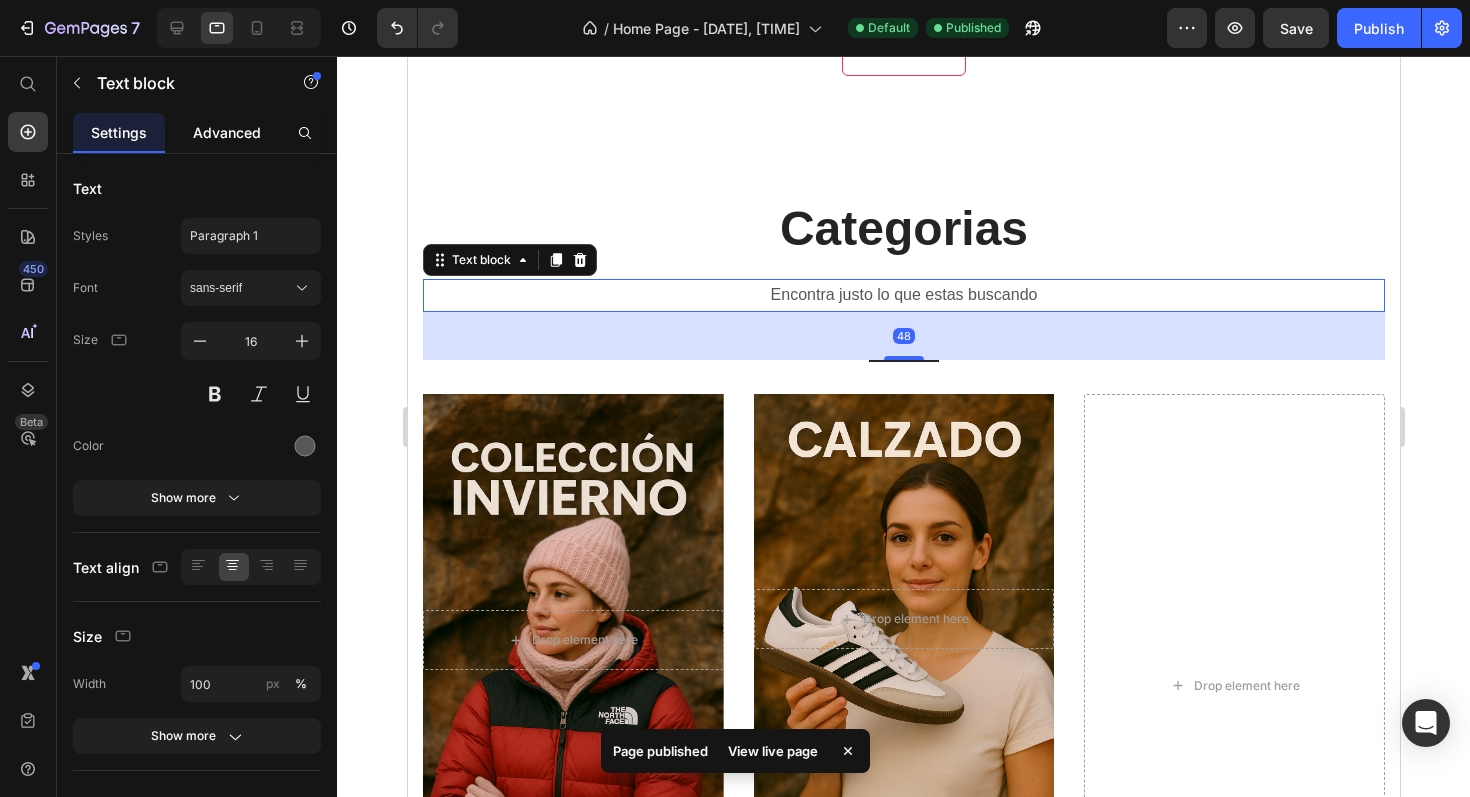 click on "Advanced" at bounding box center (227, 132) 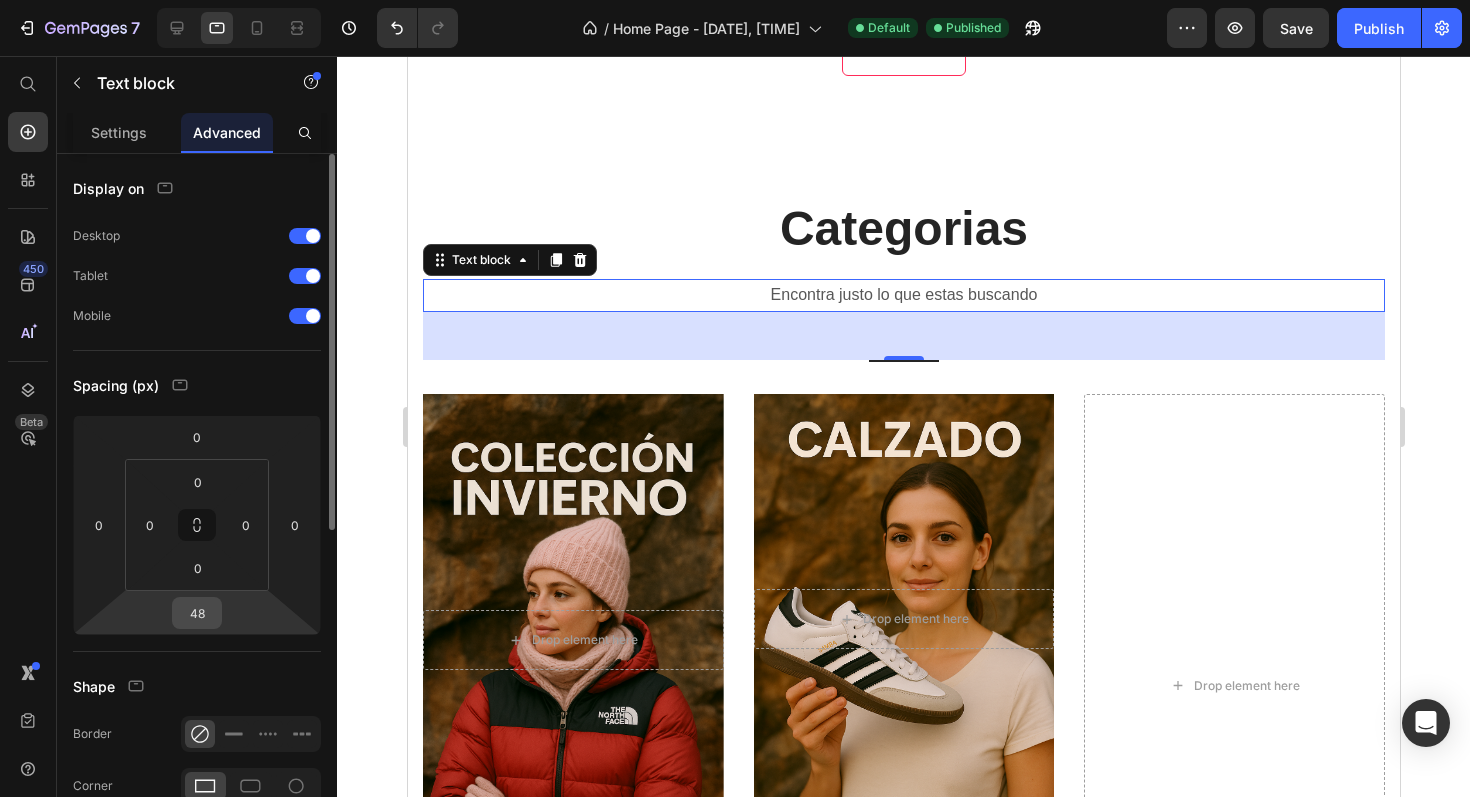 click on "48" at bounding box center [197, 613] 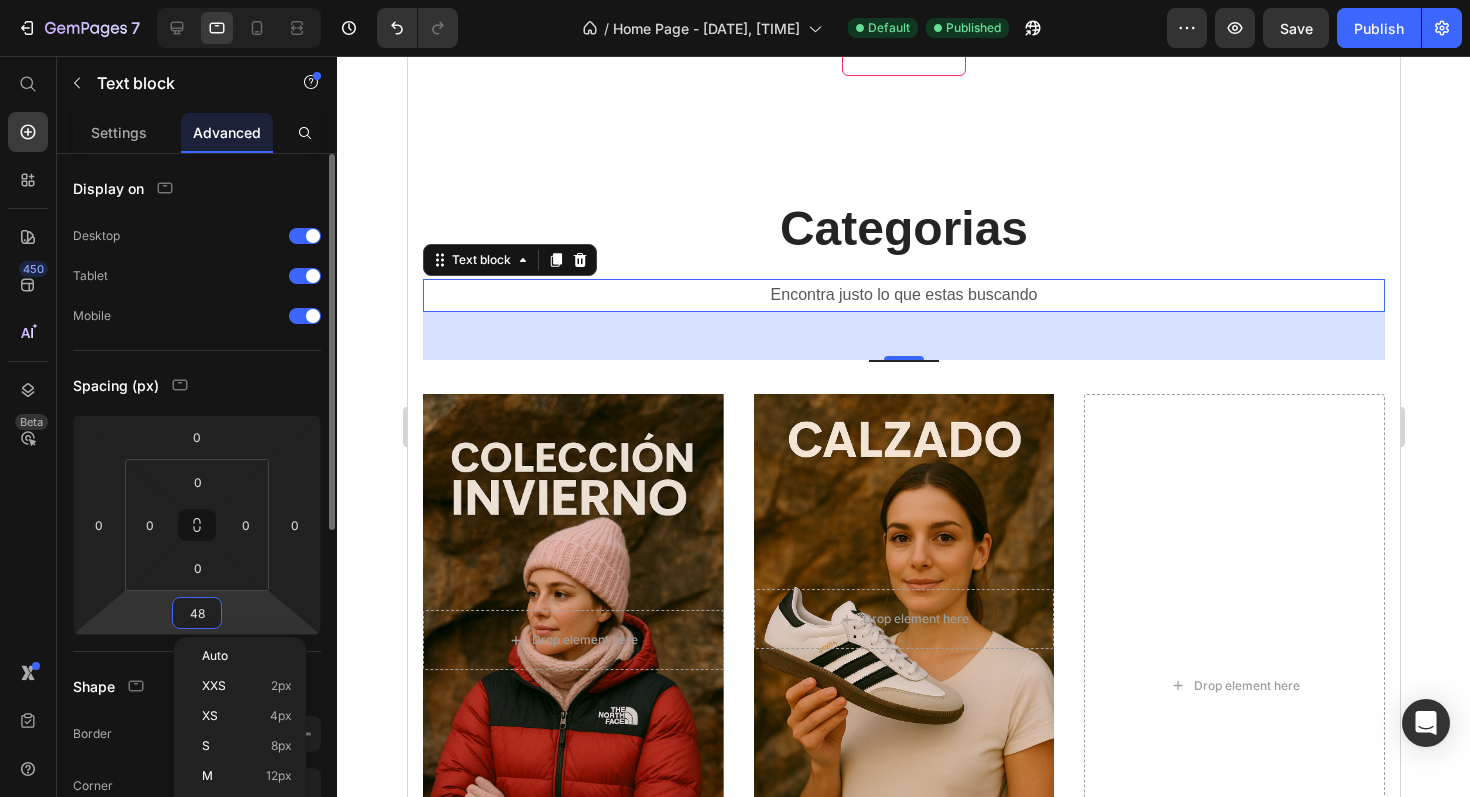 type on "0" 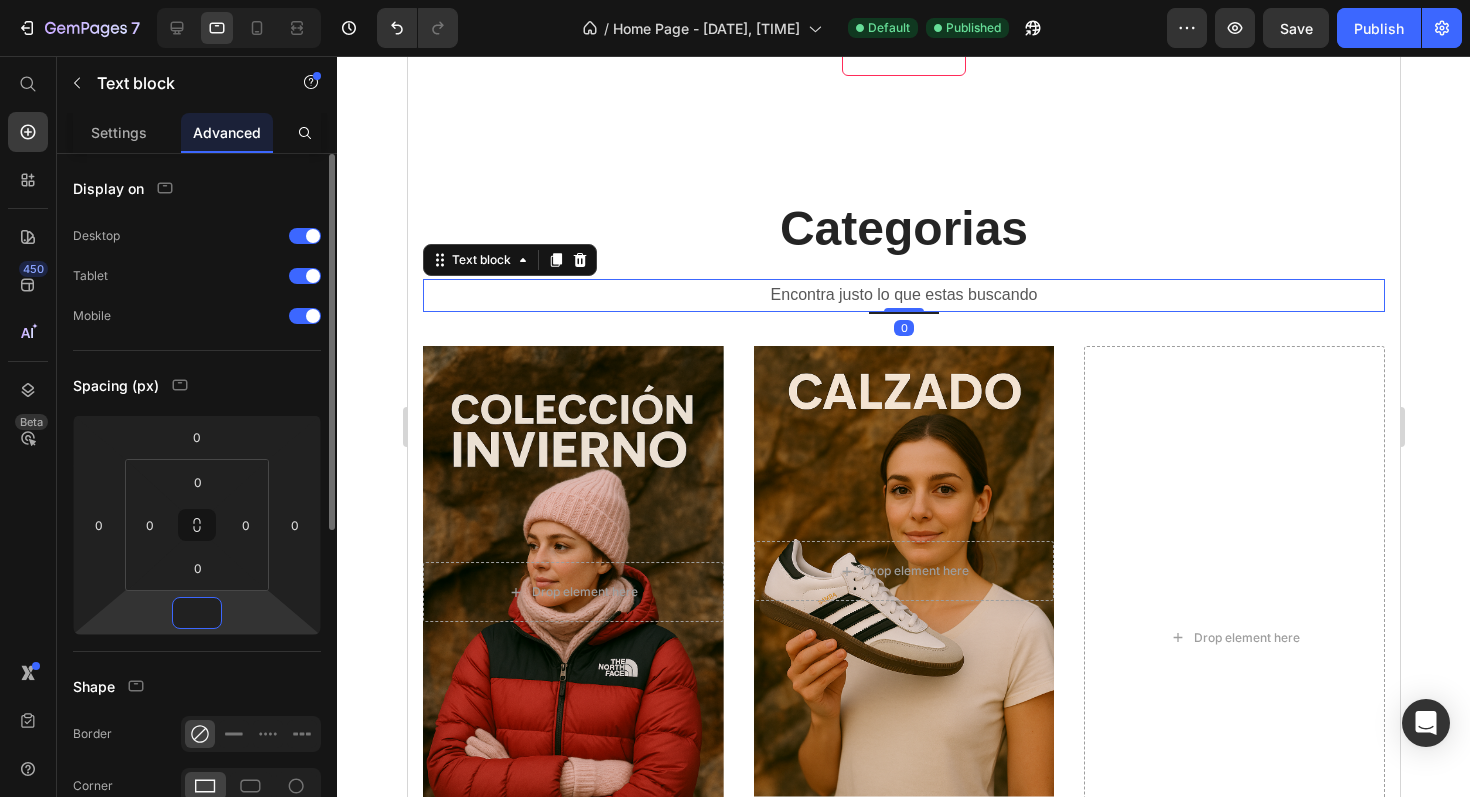 type on "5" 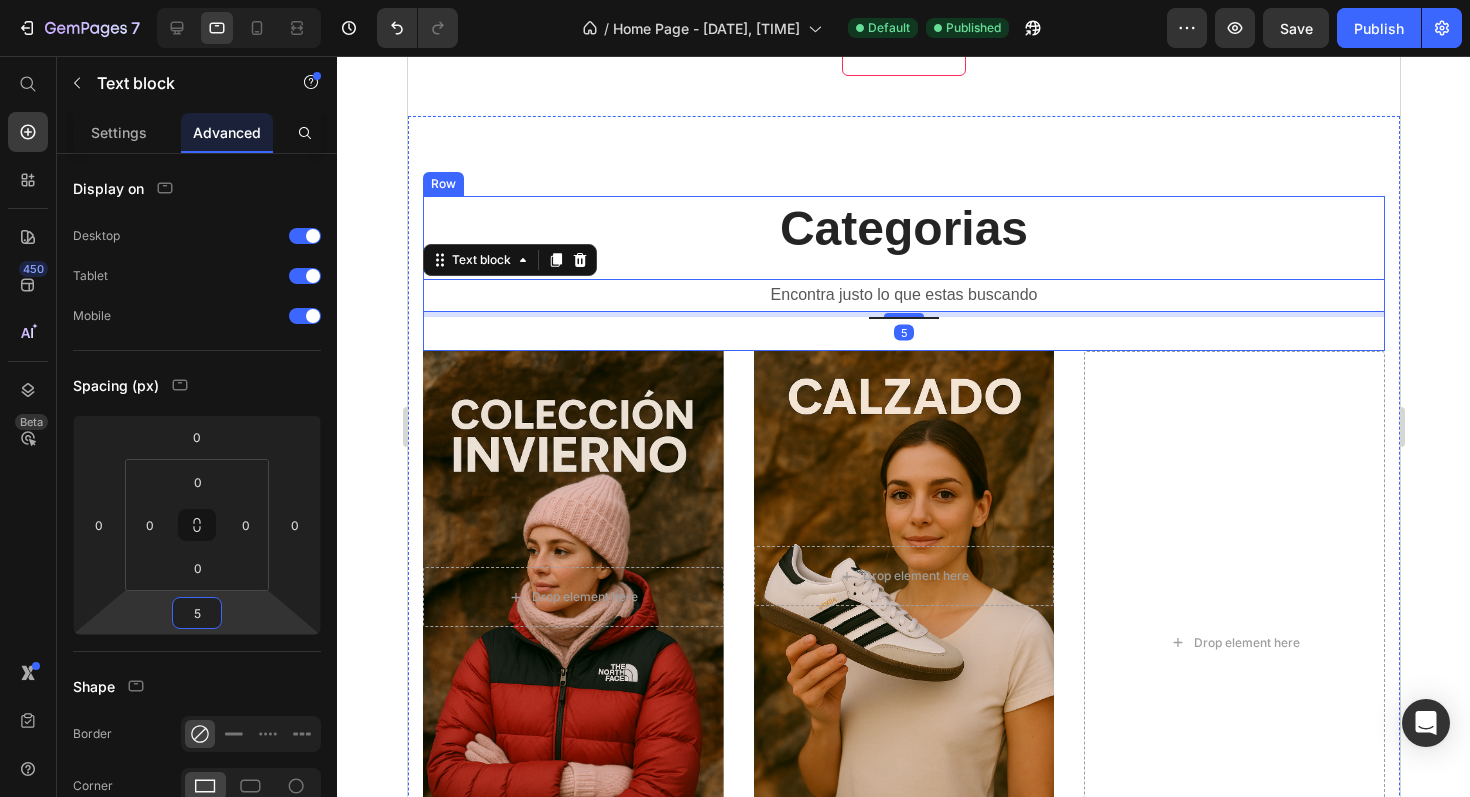 click on "Categorias Heading Encontra justo lo que estas buscando Text block   5                Title Line" at bounding box center (903, 273) 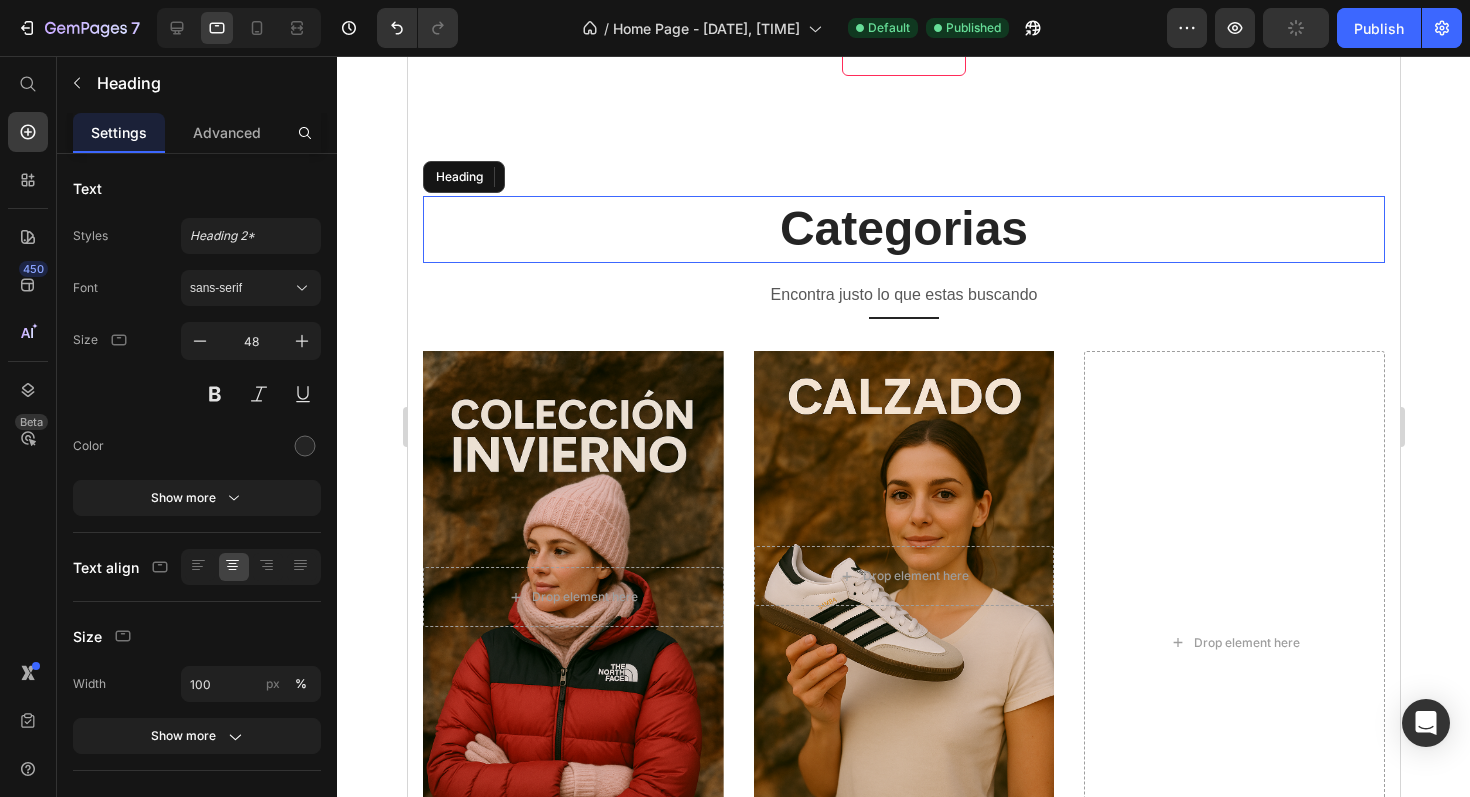 click on "Categorias" at bounding box center (903, 229) 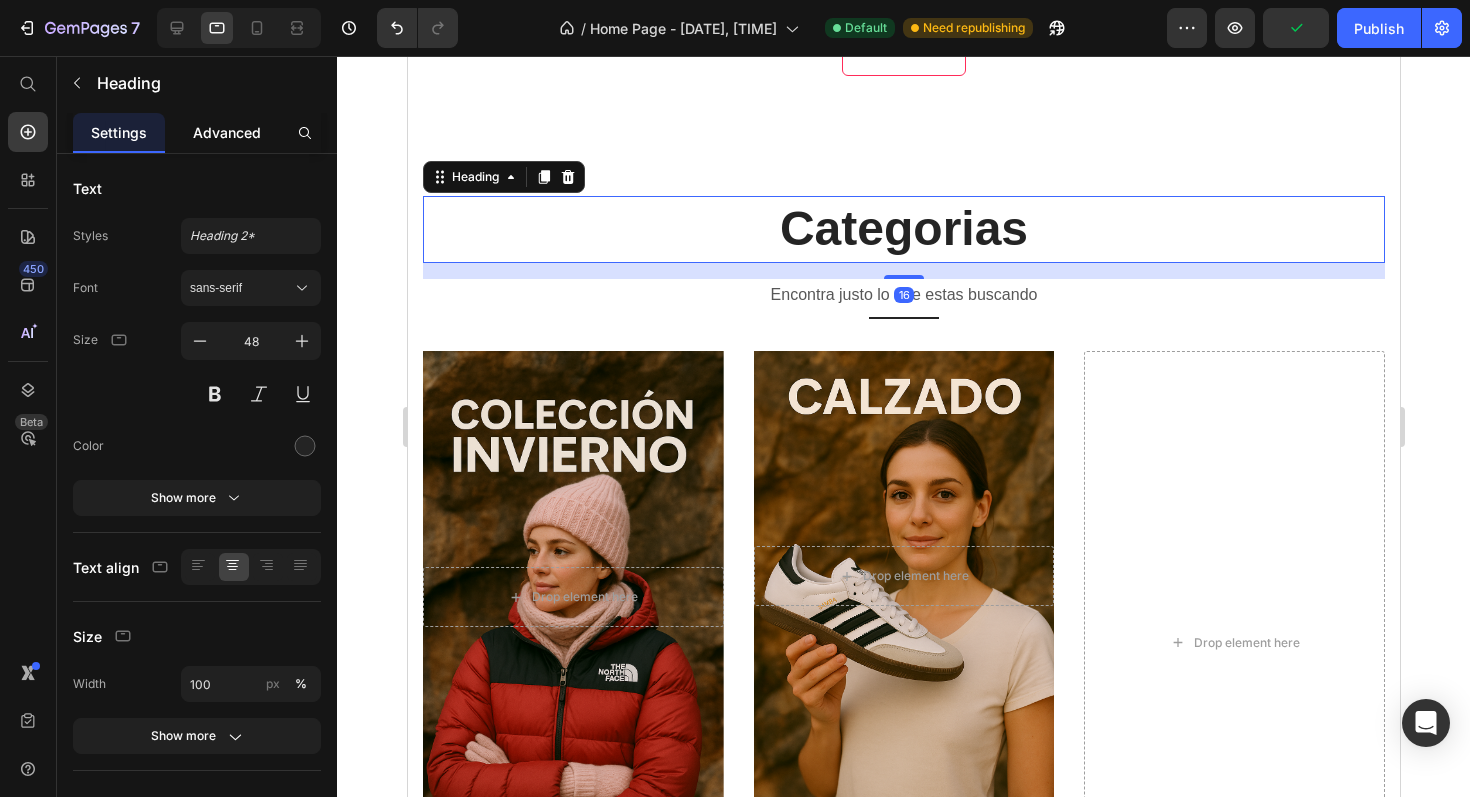 click on "Advanced" at bounding box center (227, 132) 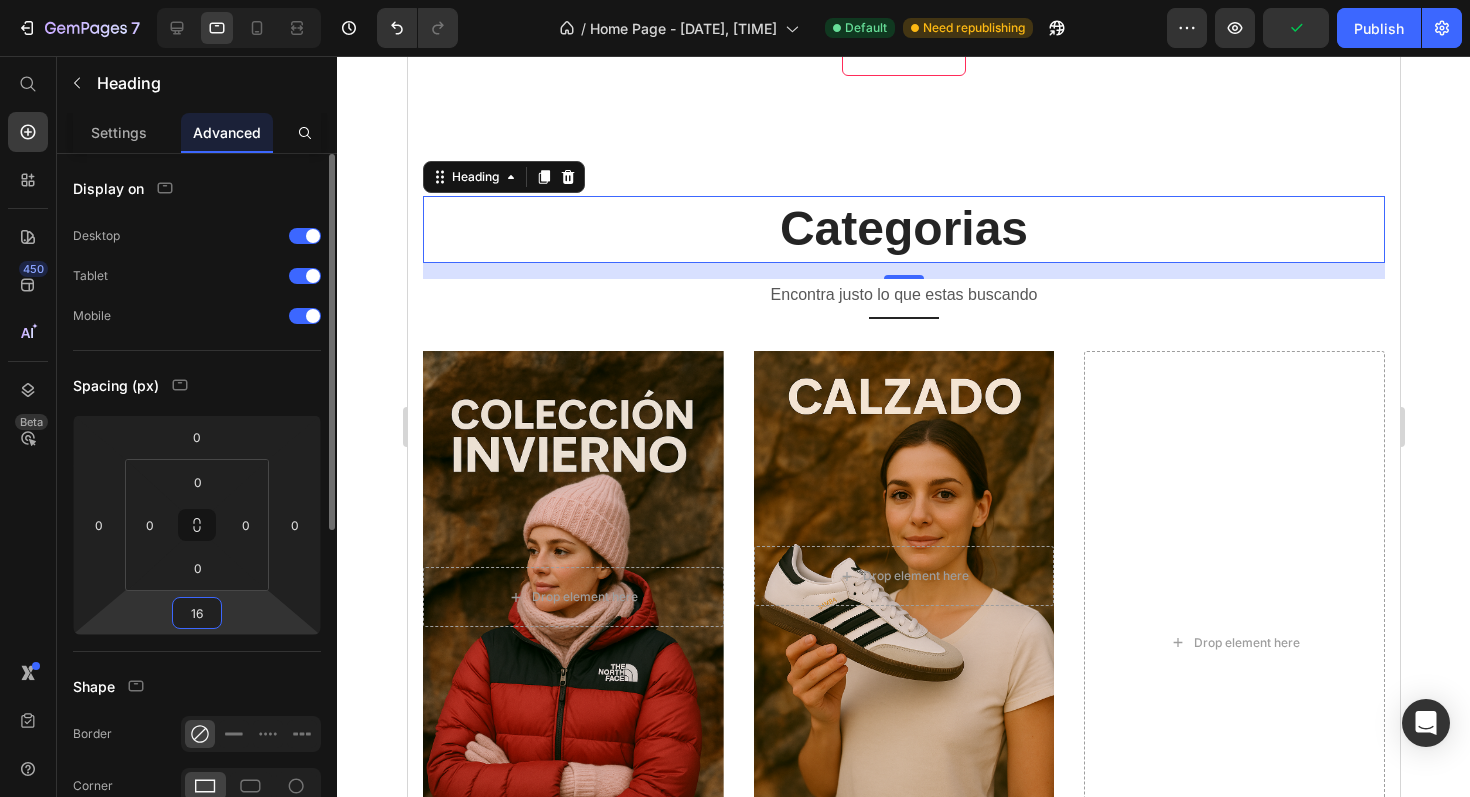 click on "16" at bounding box center (197, 613) 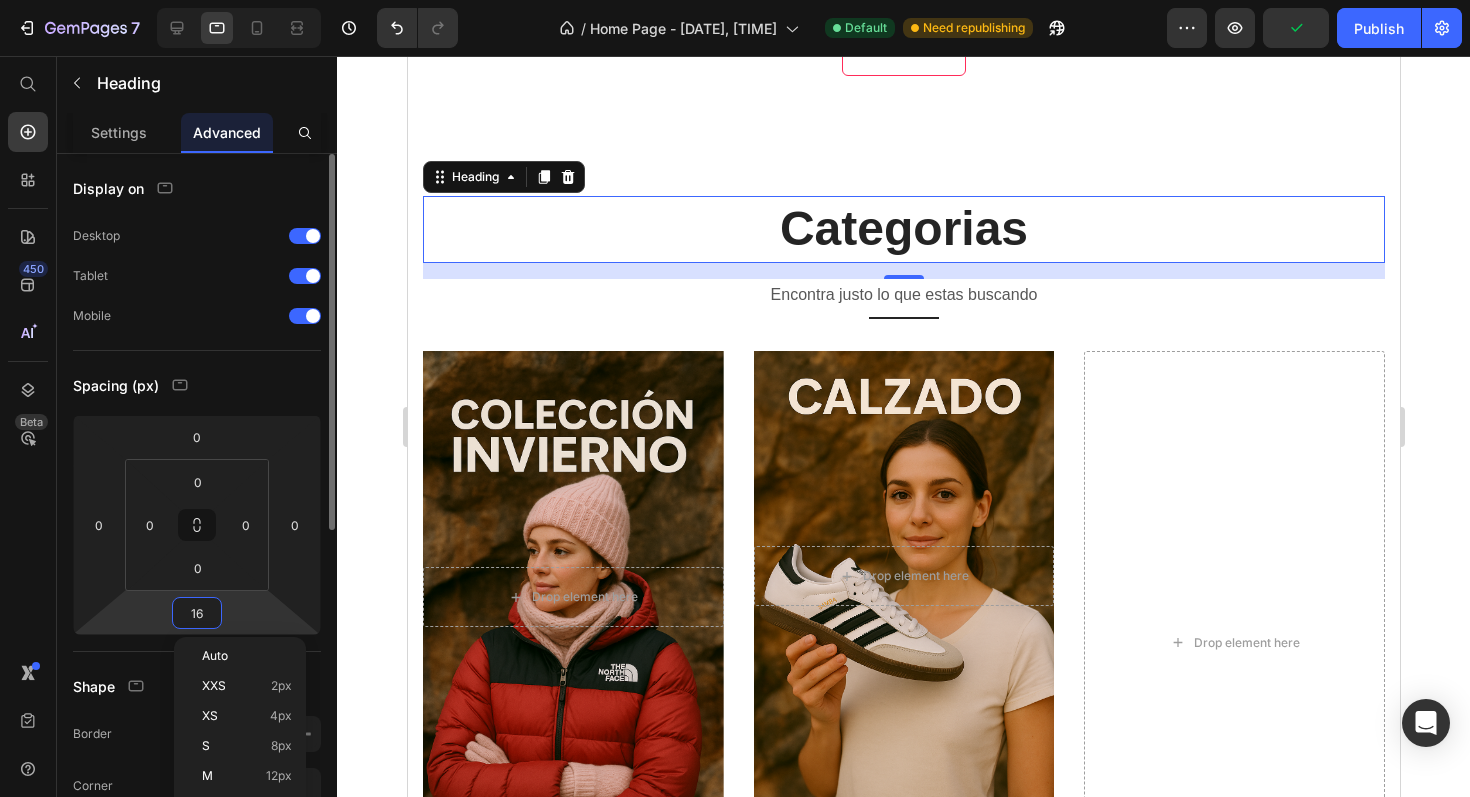 type on "0" 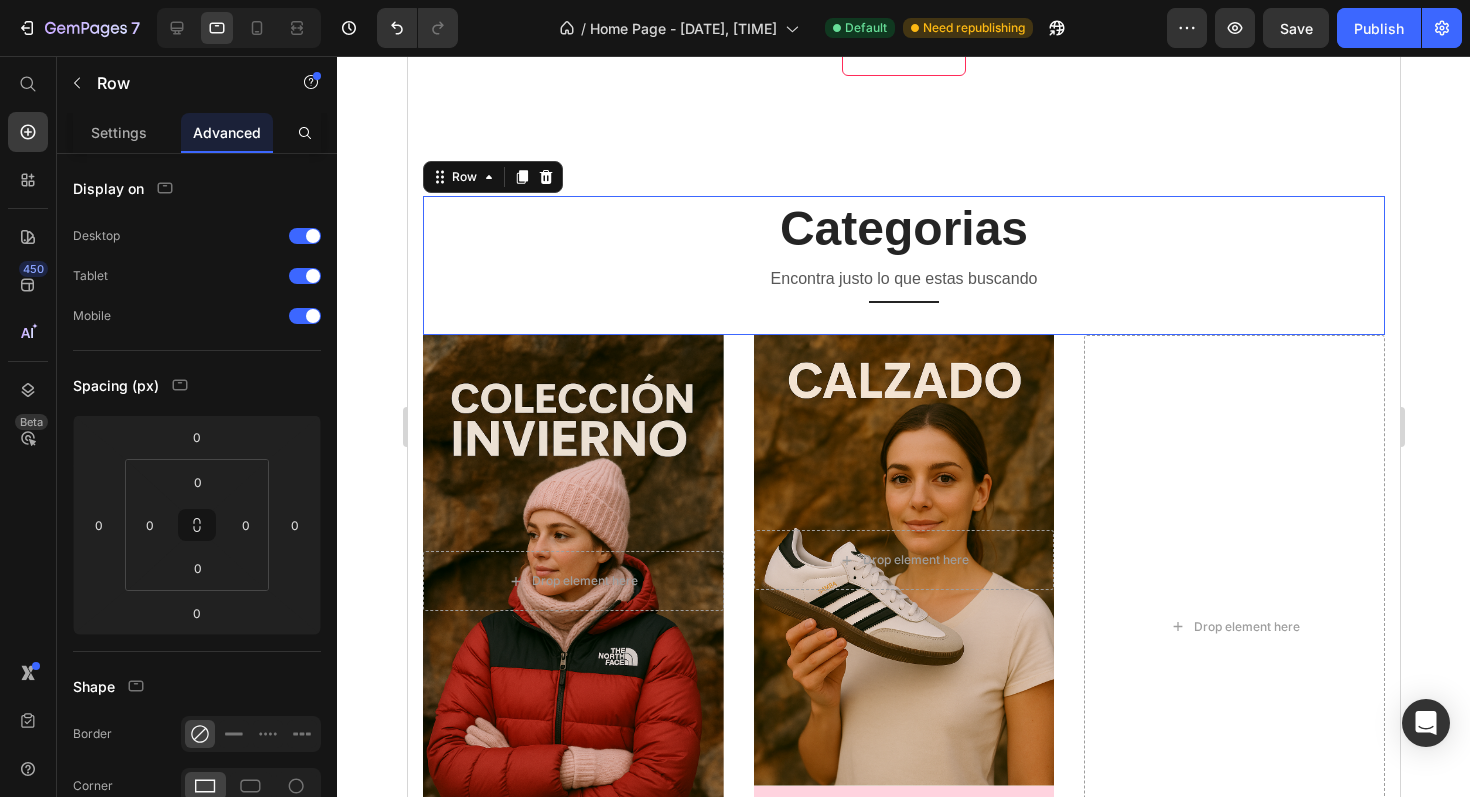 click on "Categorias Heading Encontra justo lo que estas buscando Text block                Title Line" at bounding box center (903, 265) 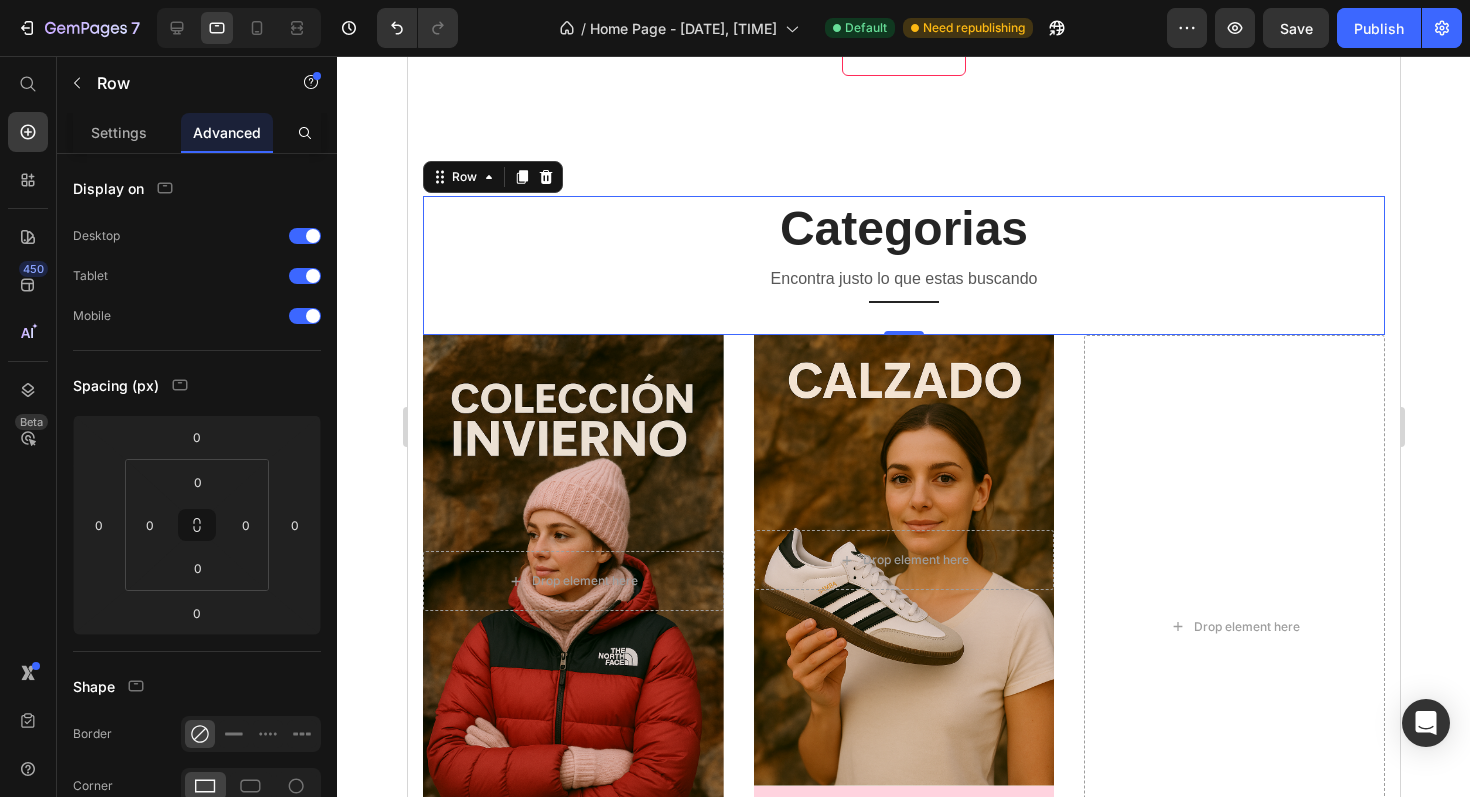 click on "Categorias Heading Encontra justo lo que estas buscando Text block                Title Line" at bounding box center [903, 265] 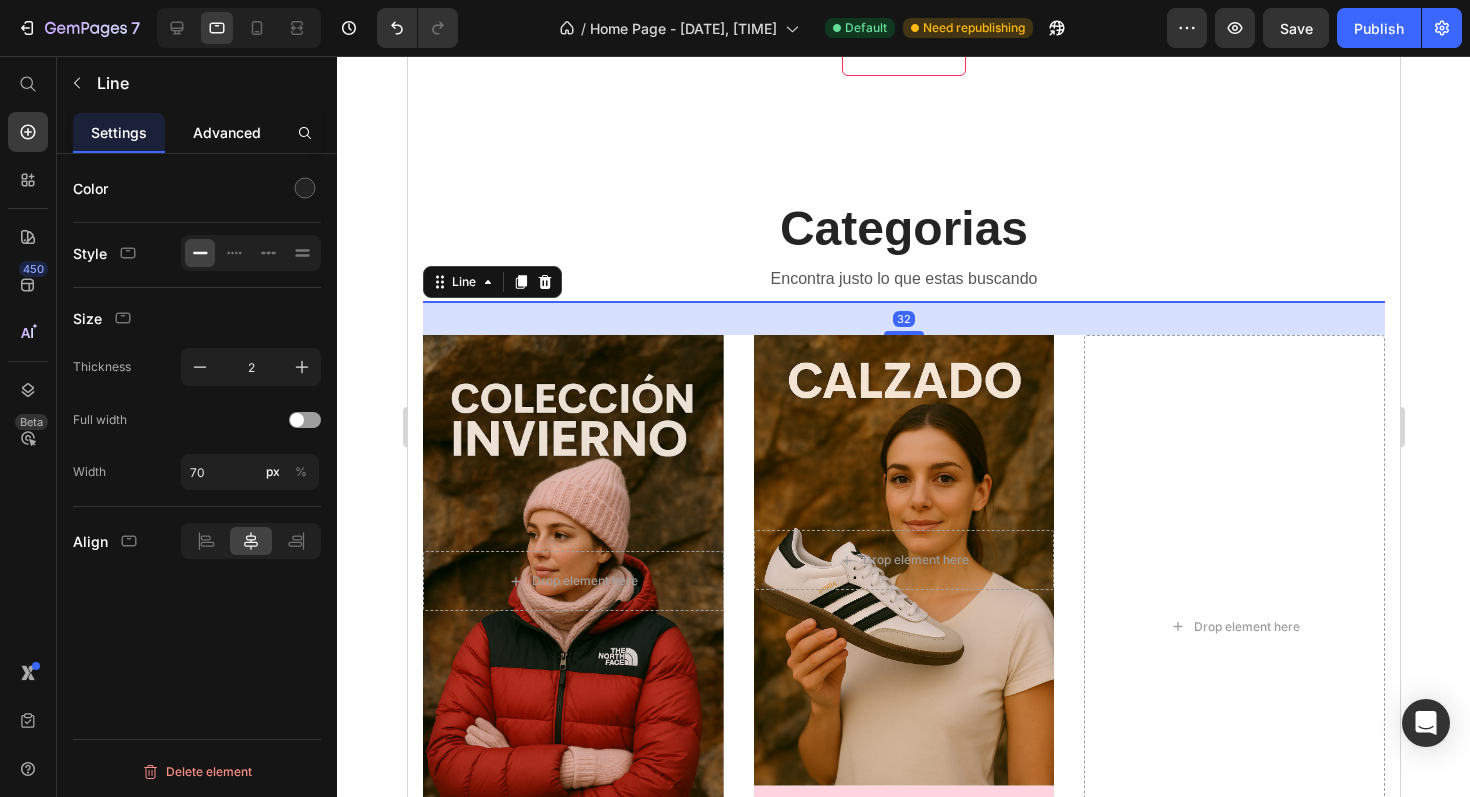 click on "Advanced" 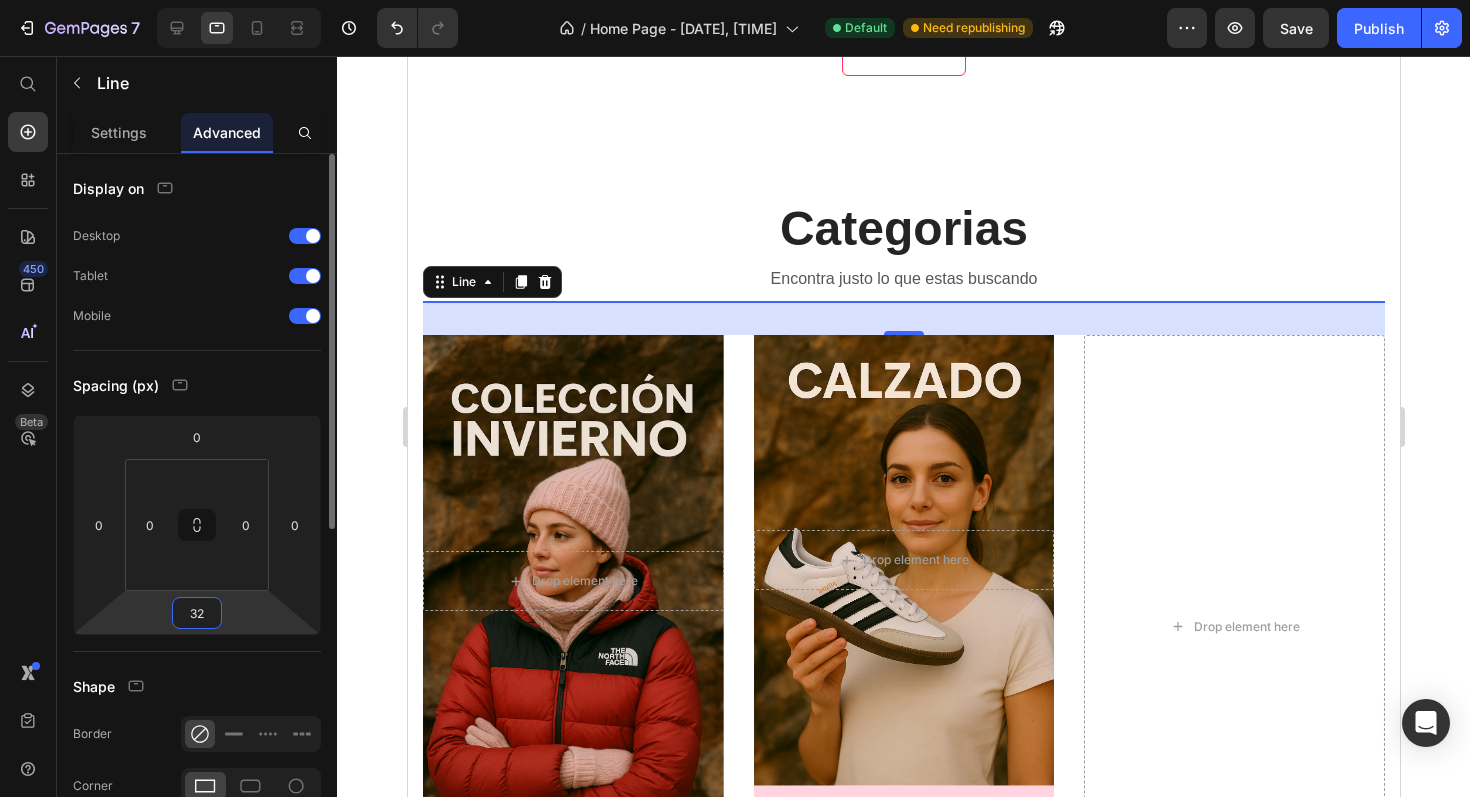 click on "32" at bounding box center [197, 613] 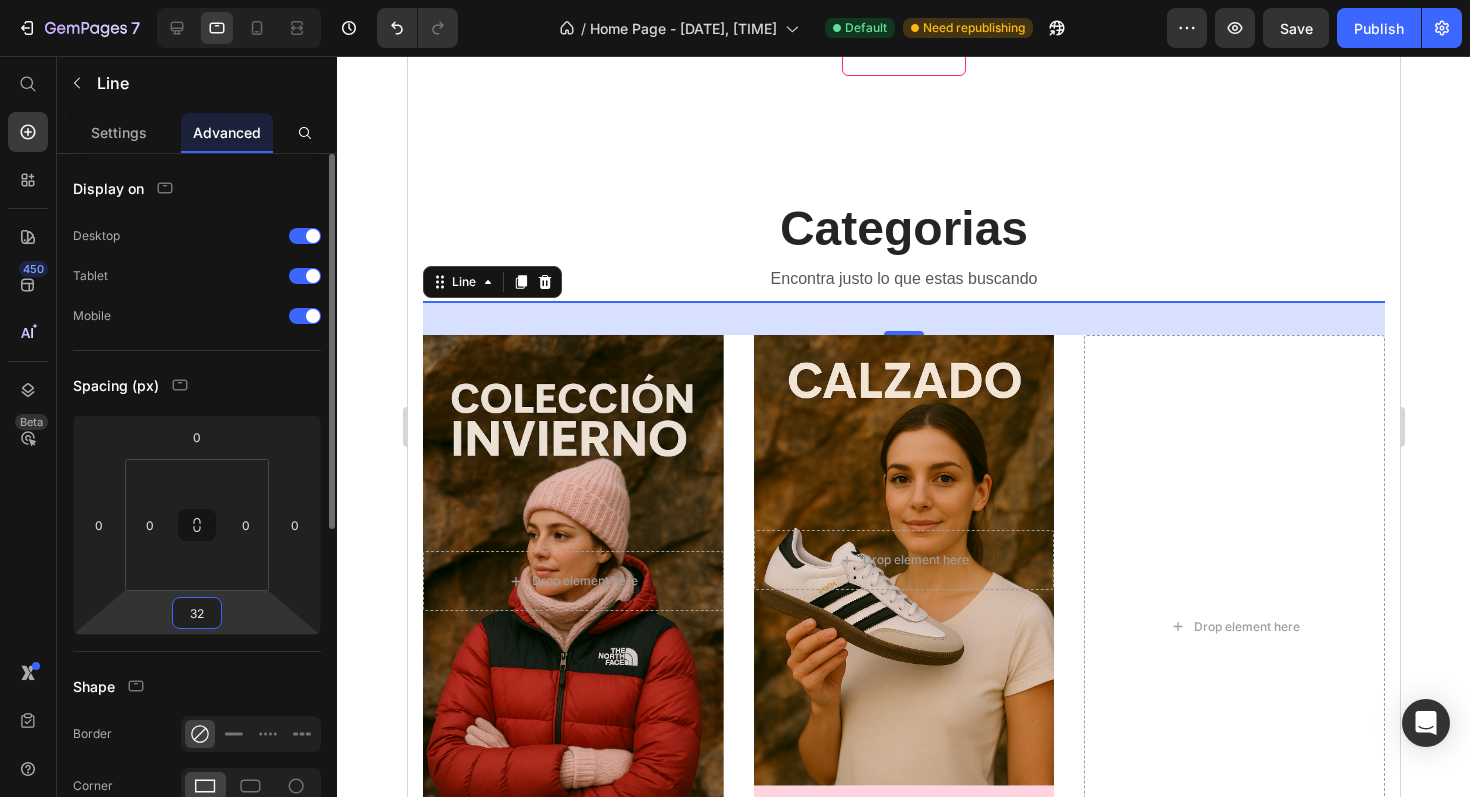 click on "32" at bounding box center [197, 613] 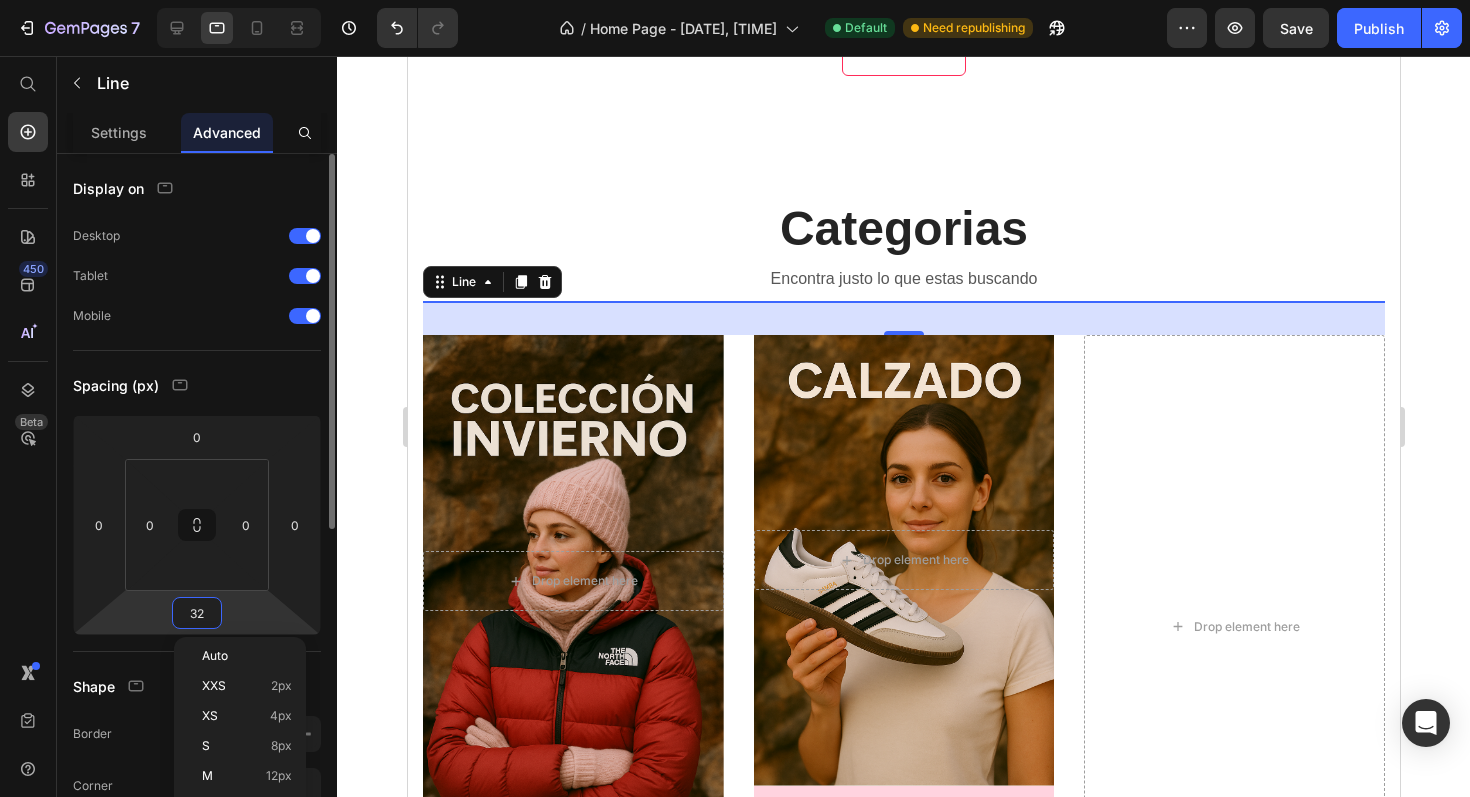 type on "5" 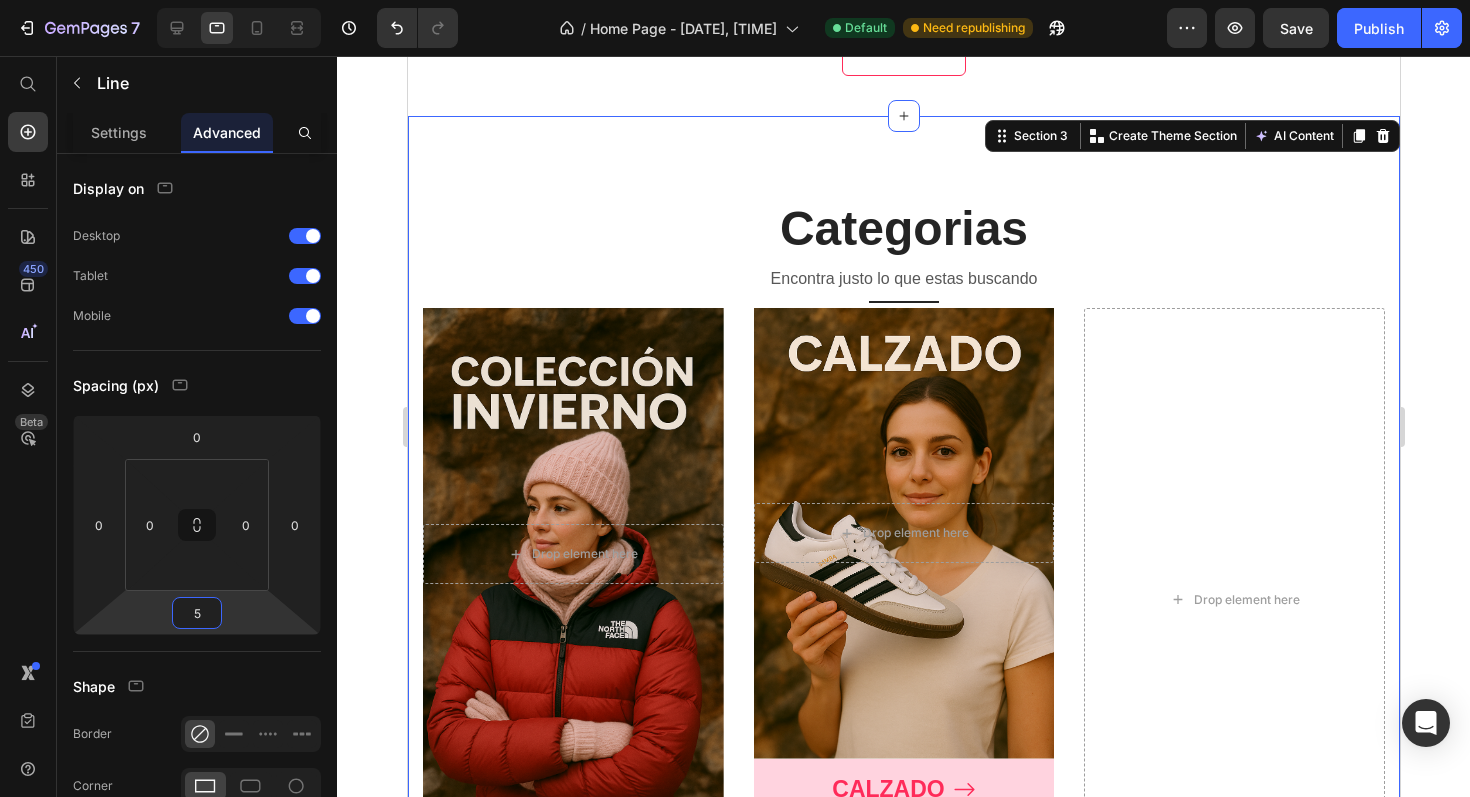 click on "Categorias Heading Encontra justo lo que estas buscando Text block                Title Line Row
Drop element here Hero Banner                COLECCIÓN INVIERNO Button
Drop element here Hero Banner                CALZADO Button
Drop element here Row Section 3   You can create reusable sections Create Theme Section AI Content Write with GemAI What would you like to describe here? Tone and Voice Persuasive Product Getting products... Show more Generate" at bounding box center [903, 552] 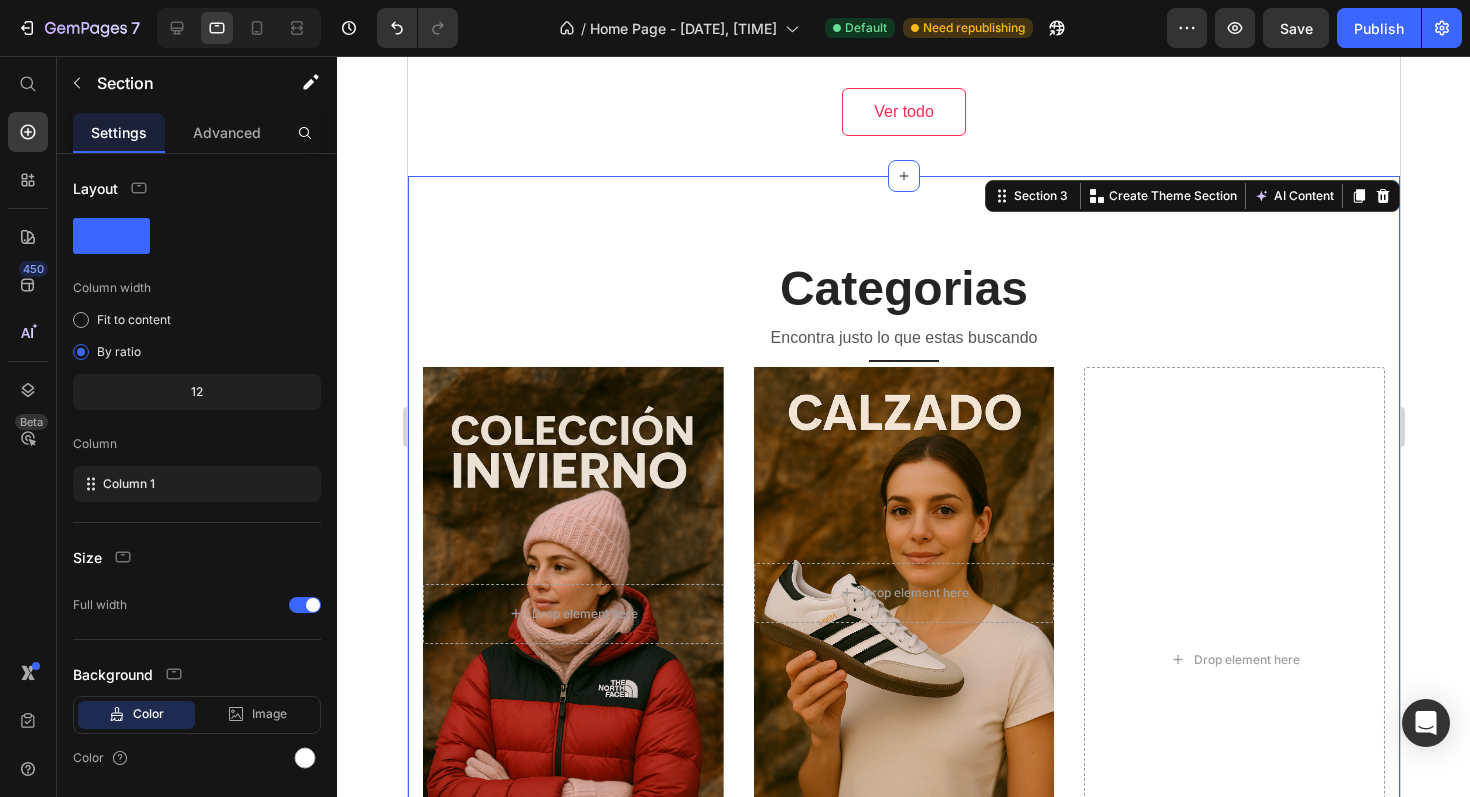 scroll, scrollTop: 1131, scrollLeft: 0, axis: vertical 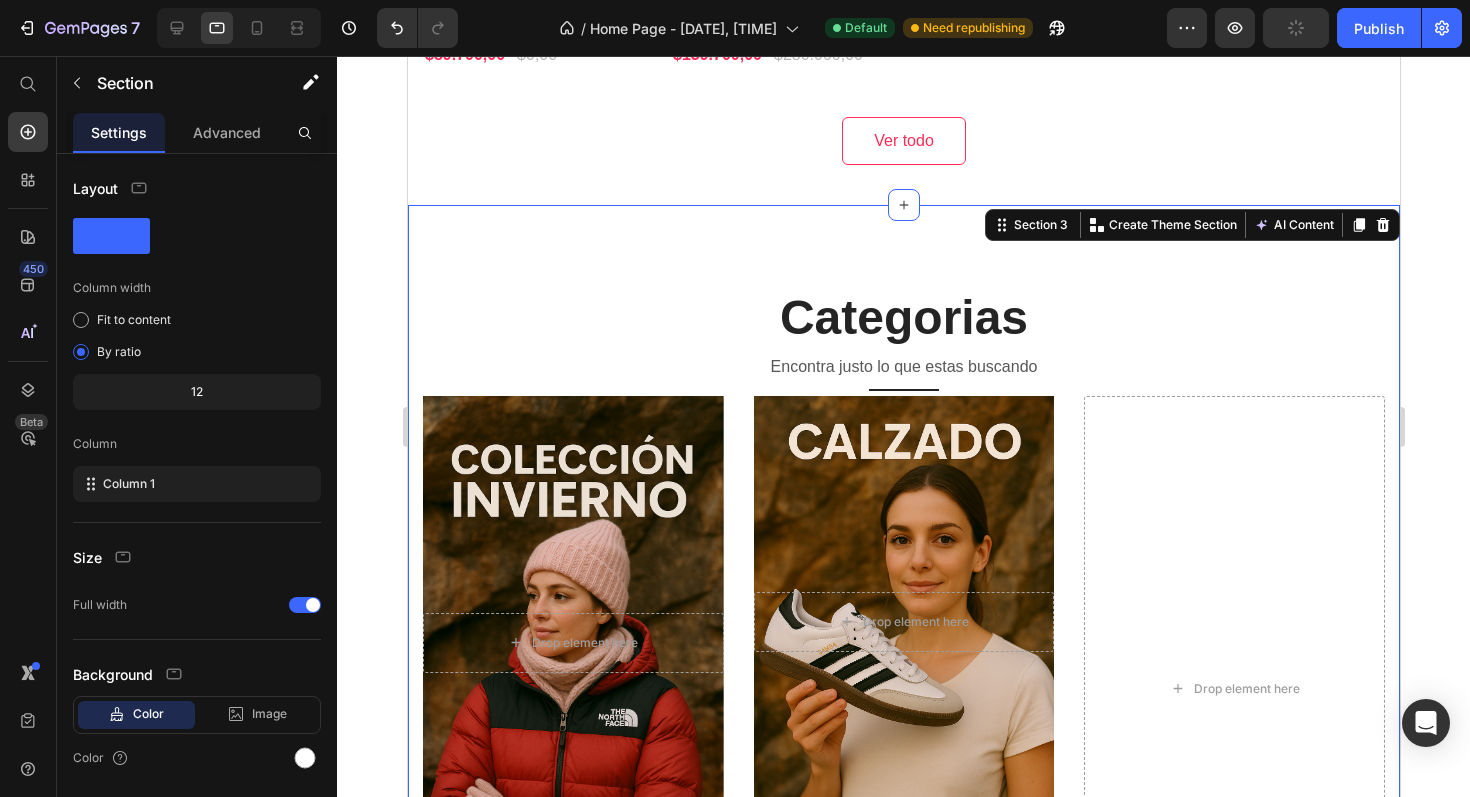 click on "Categorias Heading Encontra justo lo que estas buscando Text block                Title Line Row
Drop element here Hero Banner                COLECCIÓN INVIERNO Button
Drop element here Hero Banner                CALZADO Button
Drop element here Row Section 3   You can create reusable sections Create Theme Section AI Content Write with GemAI What would you like to describe here? Tone and Voice Persuasive Product Getting products... Show more Generate" at bounding box center (903, 641) 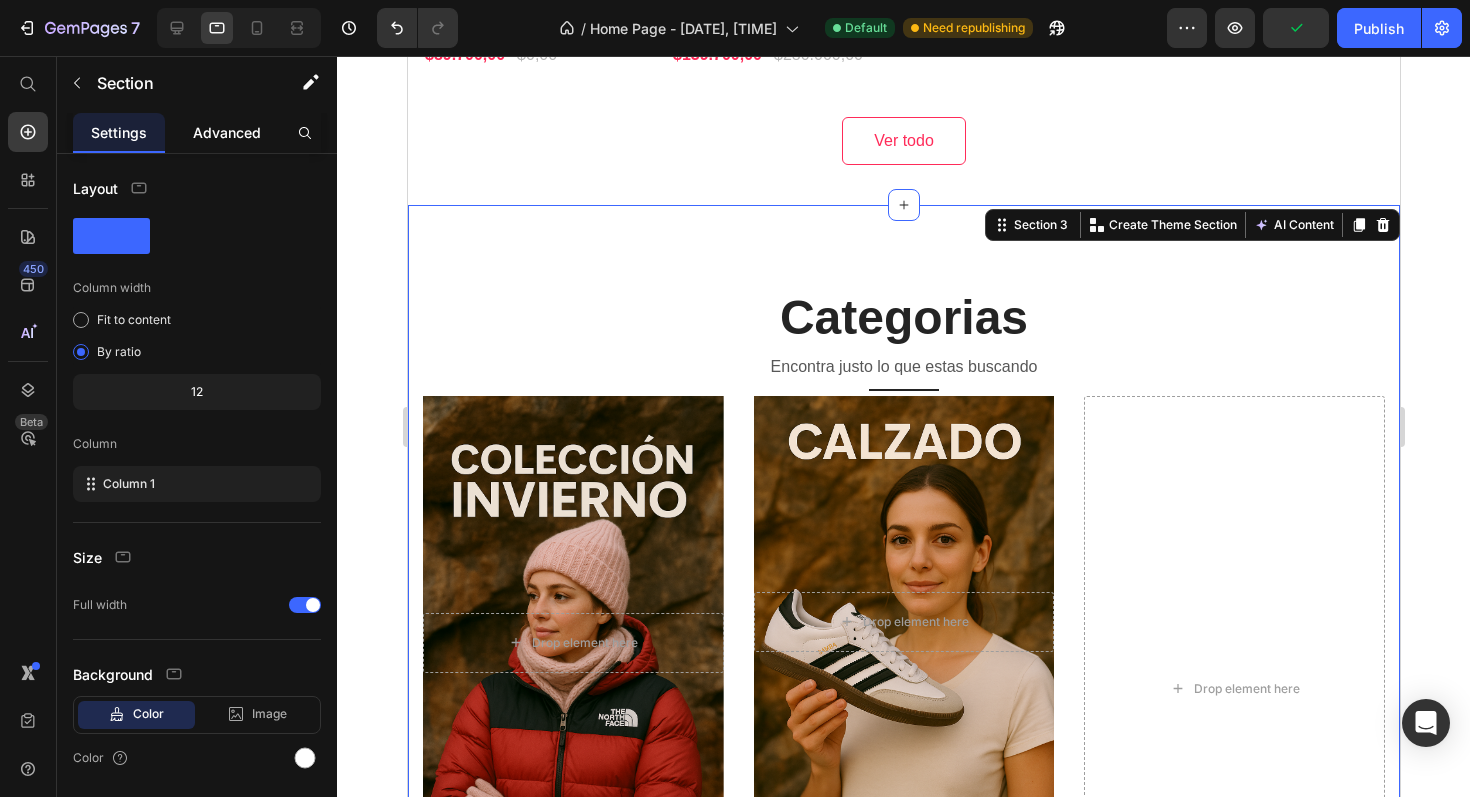 click on "Advanced" at bounding box center (227, 132) 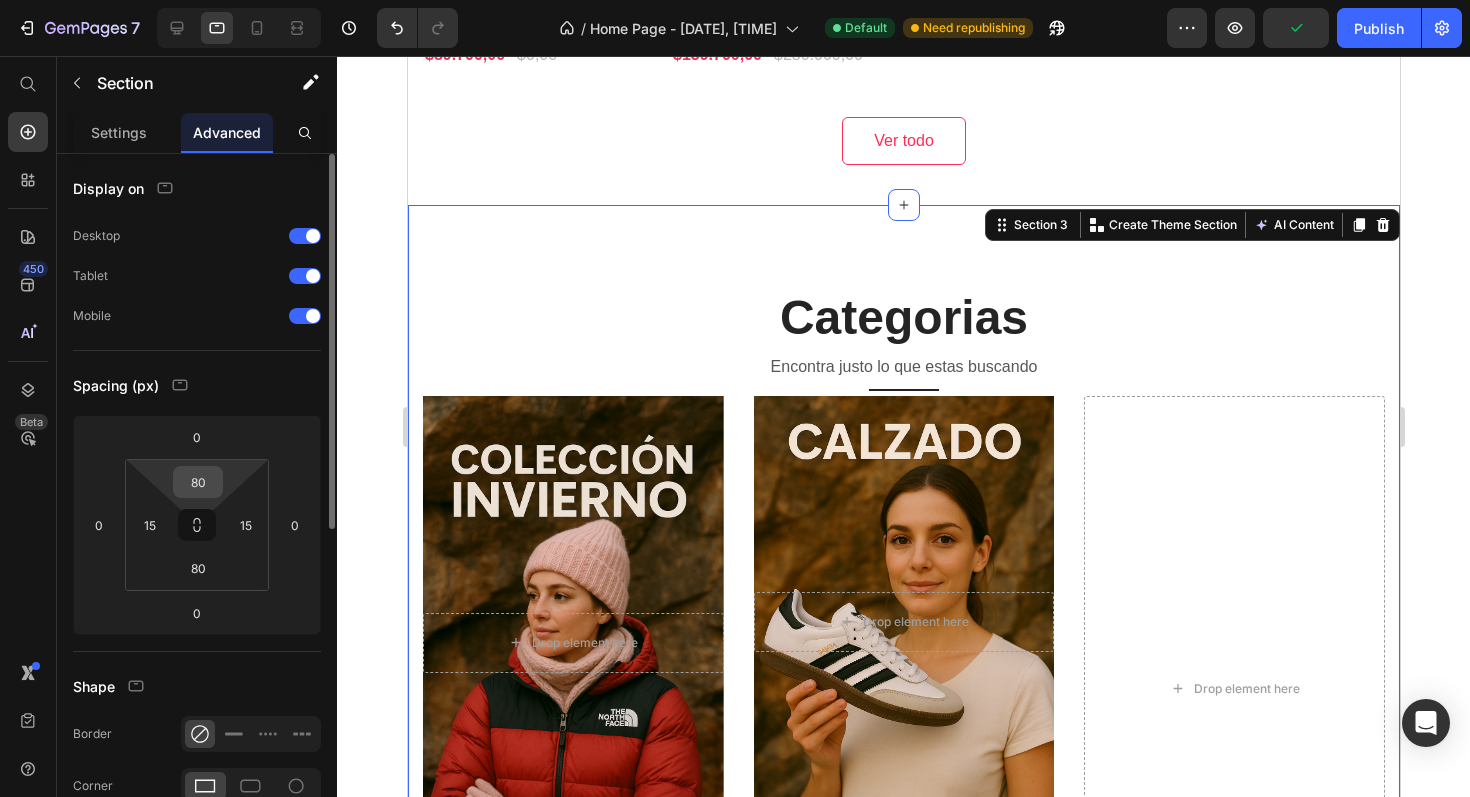 click on "80" at bounding box center (198, 482) 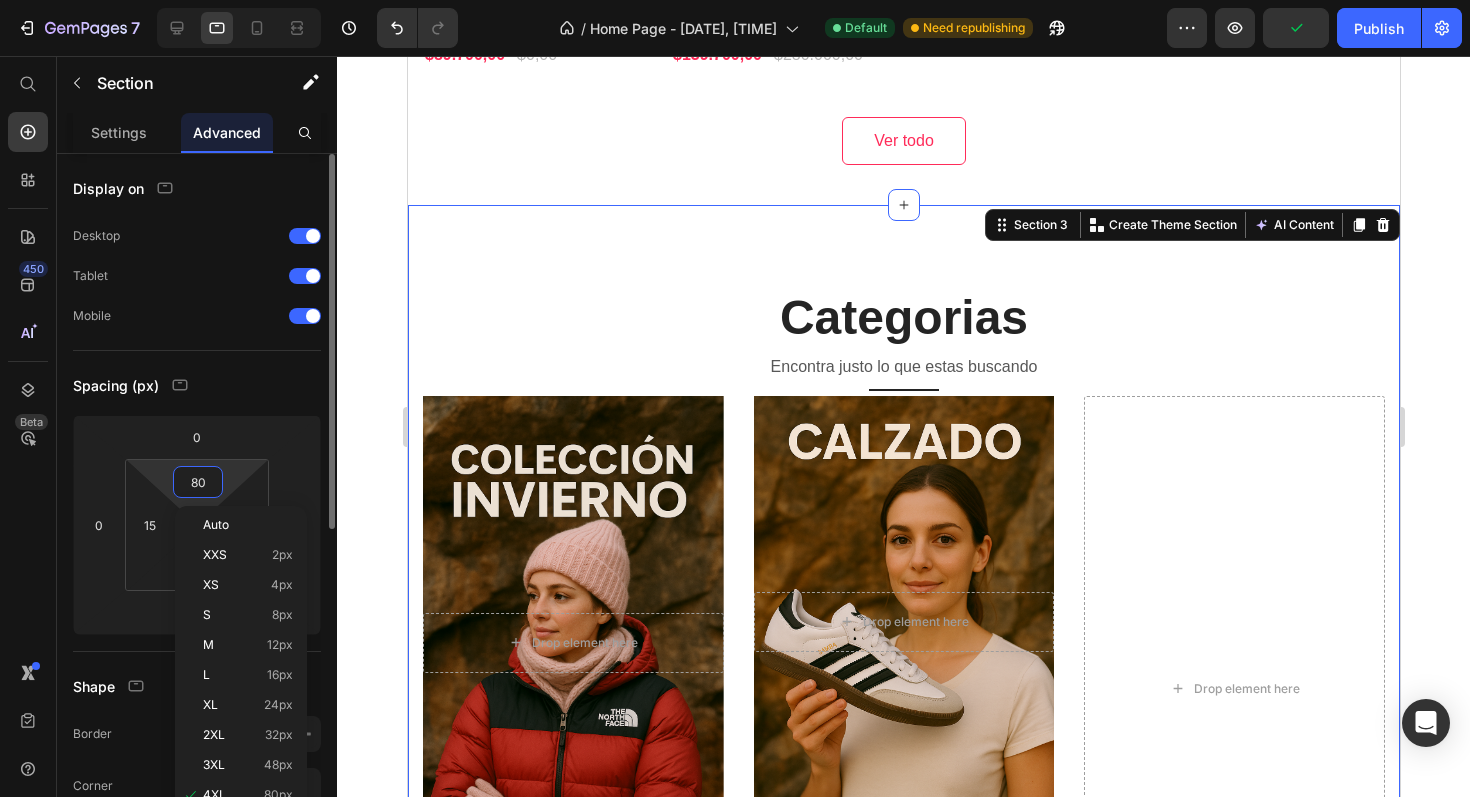 click on "80" at bounding box center [198, 482] 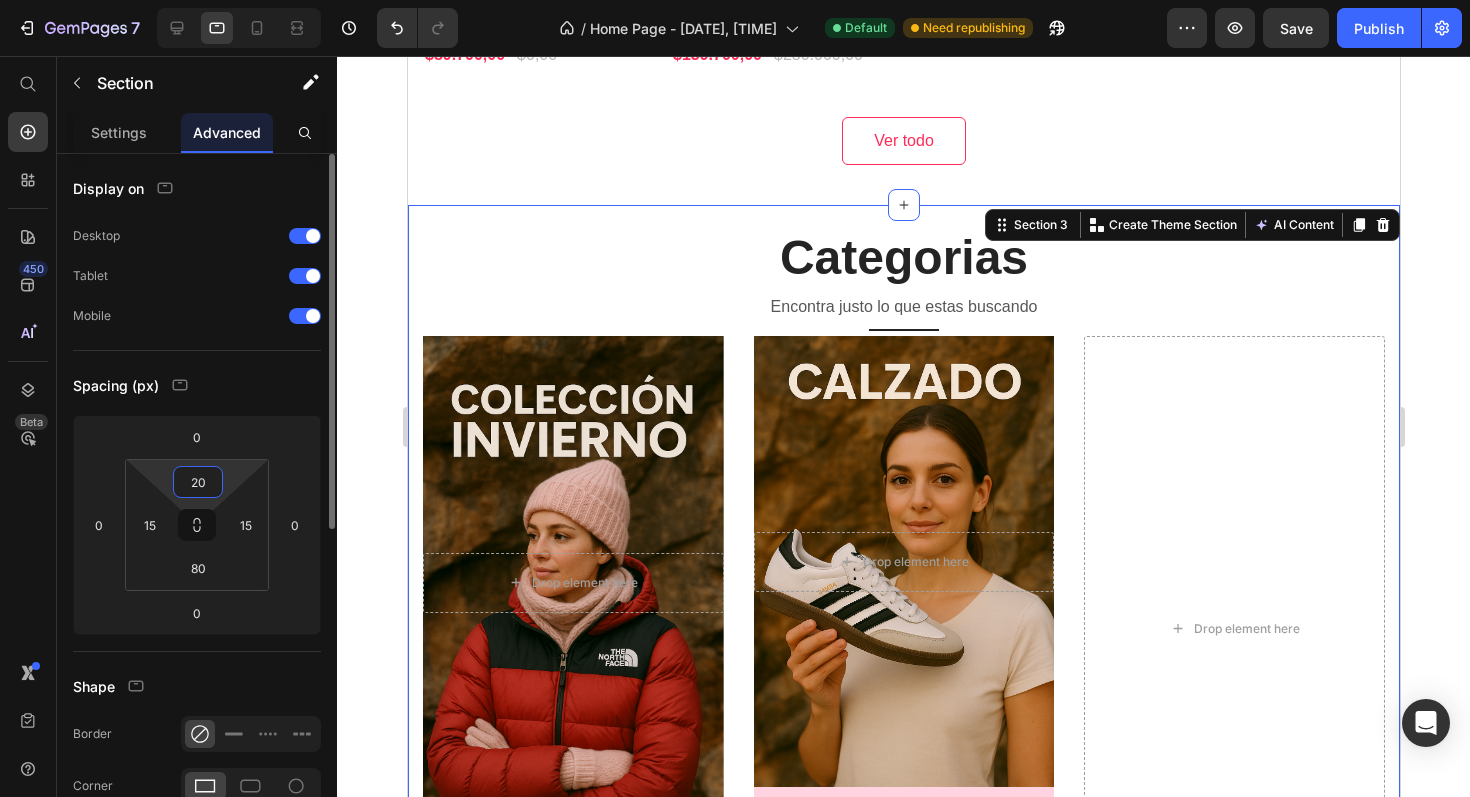 type on "2" 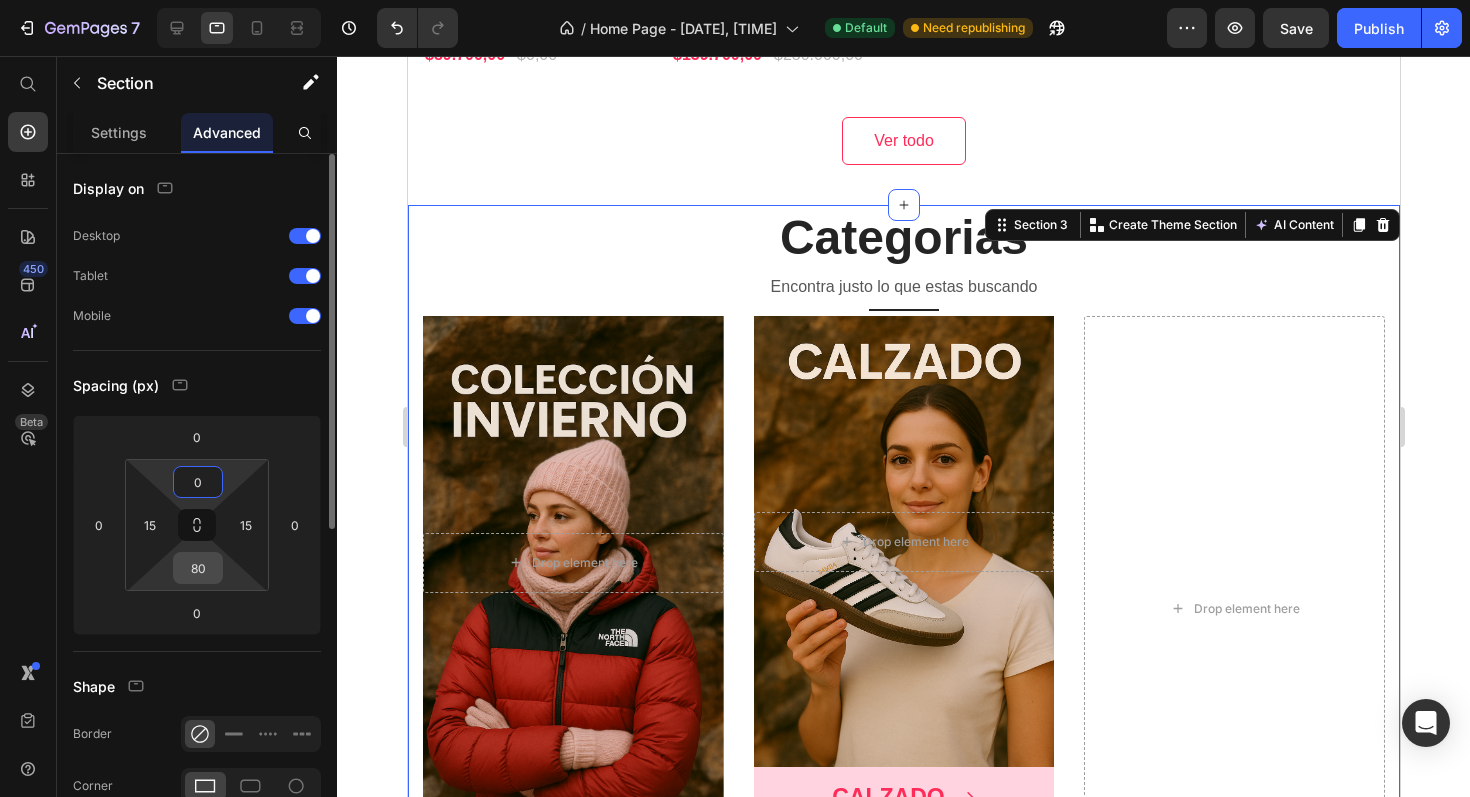 type on "0" 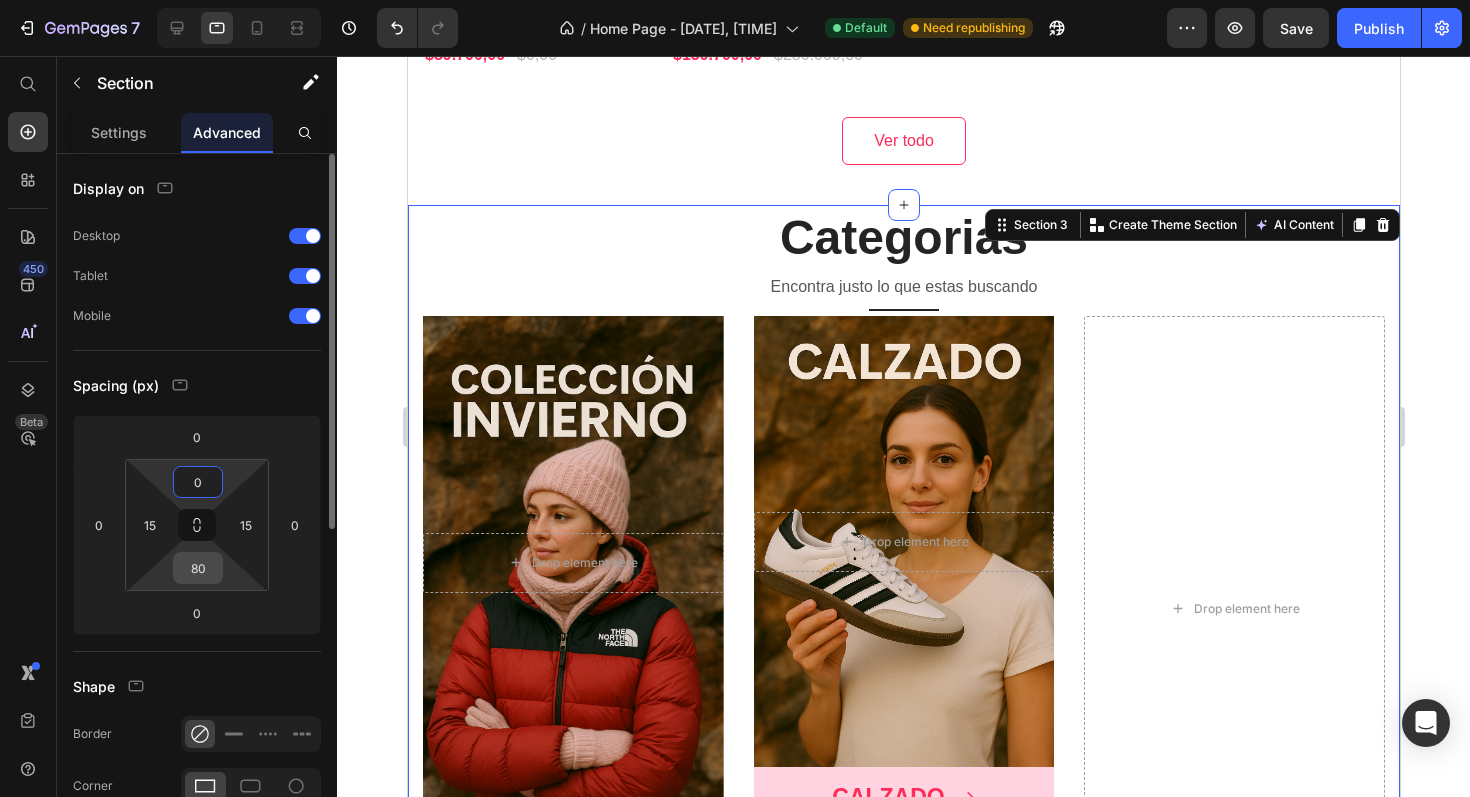 click on "80" at bounding box center [198, 568] 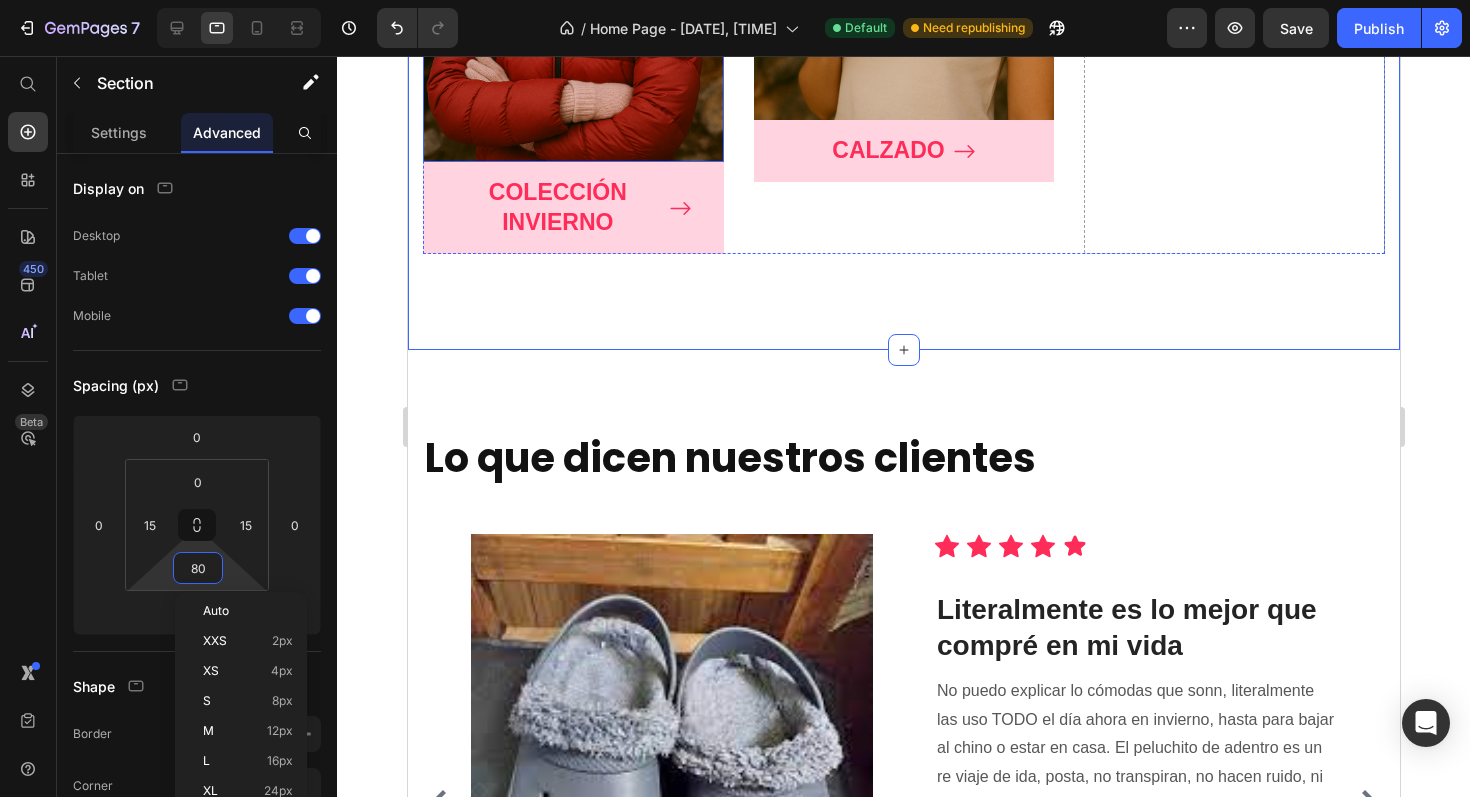 scroll, scrollTop: 1948, scrollLeft: 0, axis: vertical 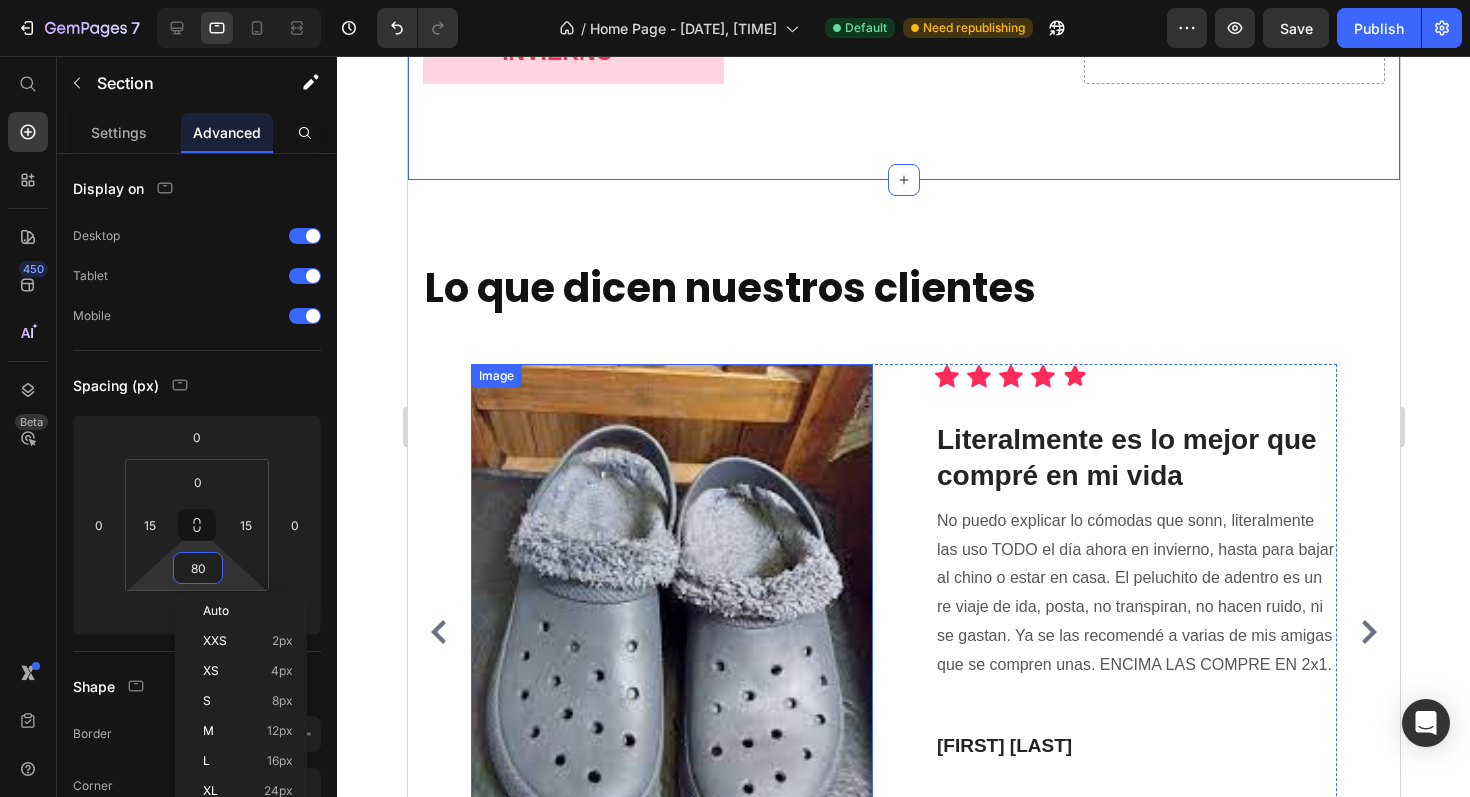 type on "0" 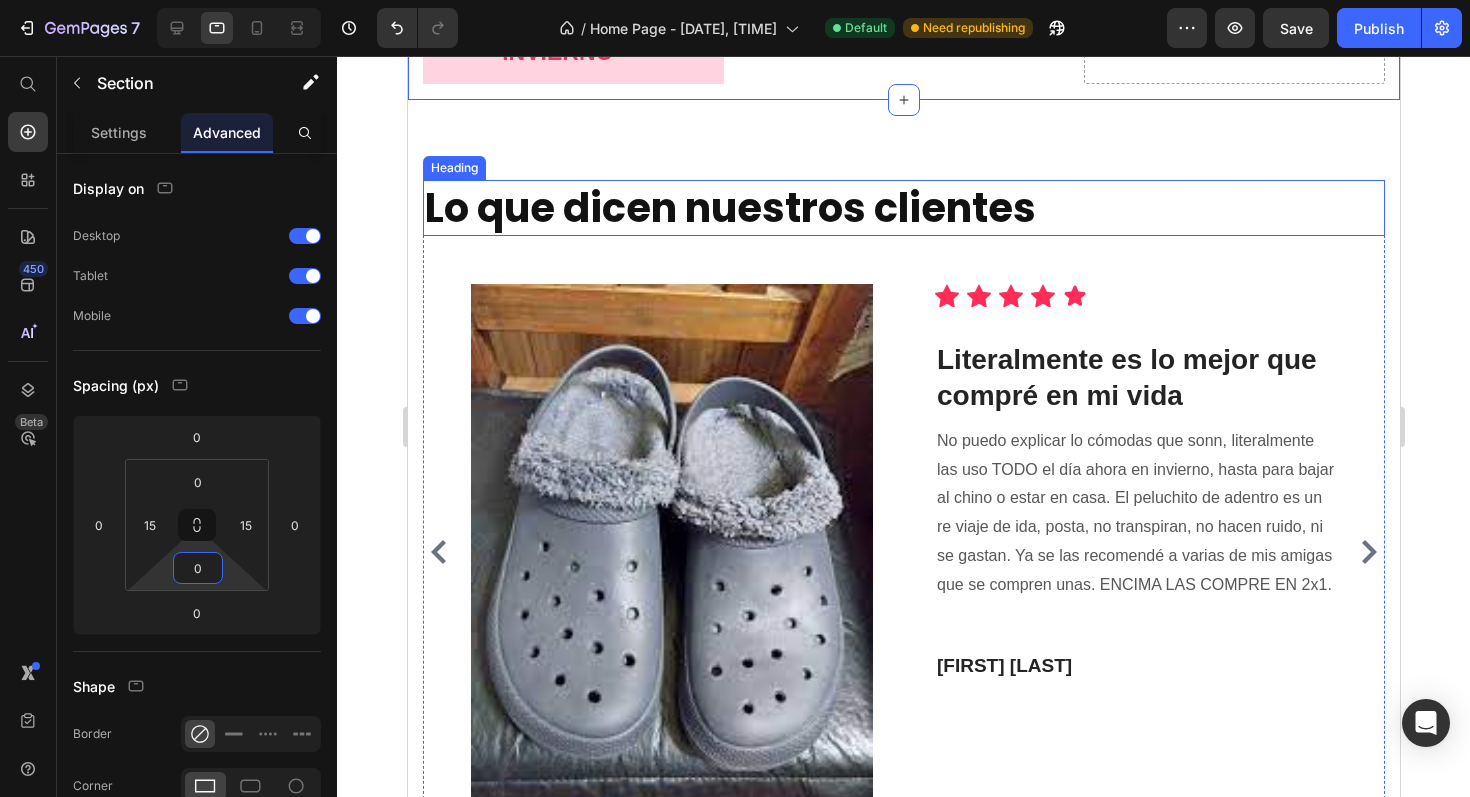scroll, scrollTop: 1883, scrollLeft: 0, axis: vertical 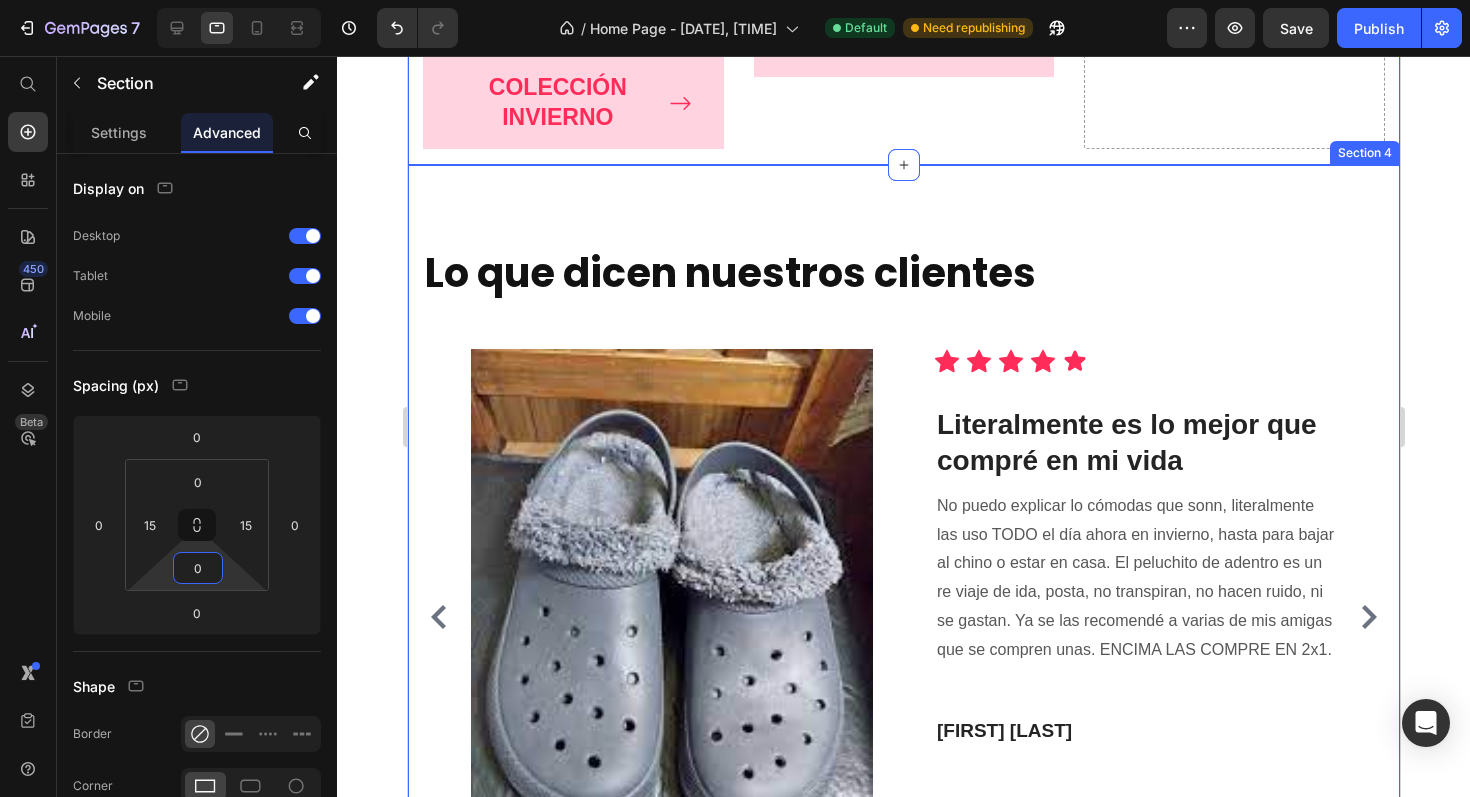 click on "Lo que dicen nuestros clientes Heading   20 Image                Icon                Icon                Icon                Icon
Icon Icon List Hoz Literalmente es lo mejor que compré en mi vida Heading No puedo explicar lo cómodas que sonn, literalmente las uso TODO el día ahora en invierno, hasta para bajar al chino o estar en casa. El peluchito de adentro es un re viaje de ida, posta, no transpiran, no hacen ruido, ni se gastan. Ya se las recomendé a varias de mis amigas que se compren unas. ENCIMA LAS COMPRE EN 2x1. Text block [FIRST] [LAST] Text block Row Image                Icon                Icon                Icon                Icon
Icon Icon List Hoz No lo puedo creer, zarpada campera Heading Me llegó ayer y ya la usé con lluvia… no pasa ni una gota. Re liviana, re fachera, posta me sorprendió. Y encima vino con unos guantes de regalo. Alta compra.   [FIRST] [LAST] Text block Row Image                Icon                Icon                Icon Icon Icon" at bounding box center [903, 579] 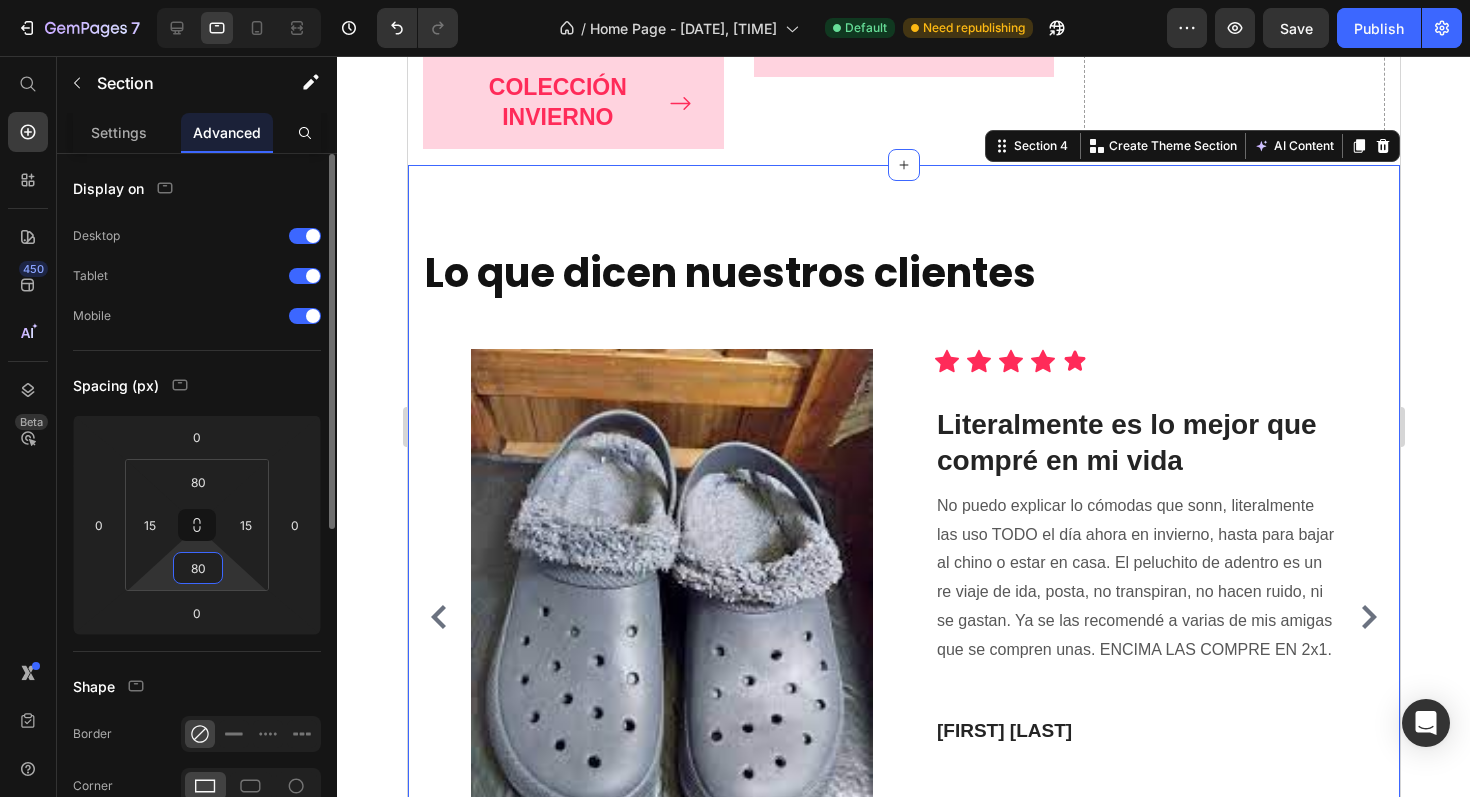 click on "80" at bounding box center (198, 568) 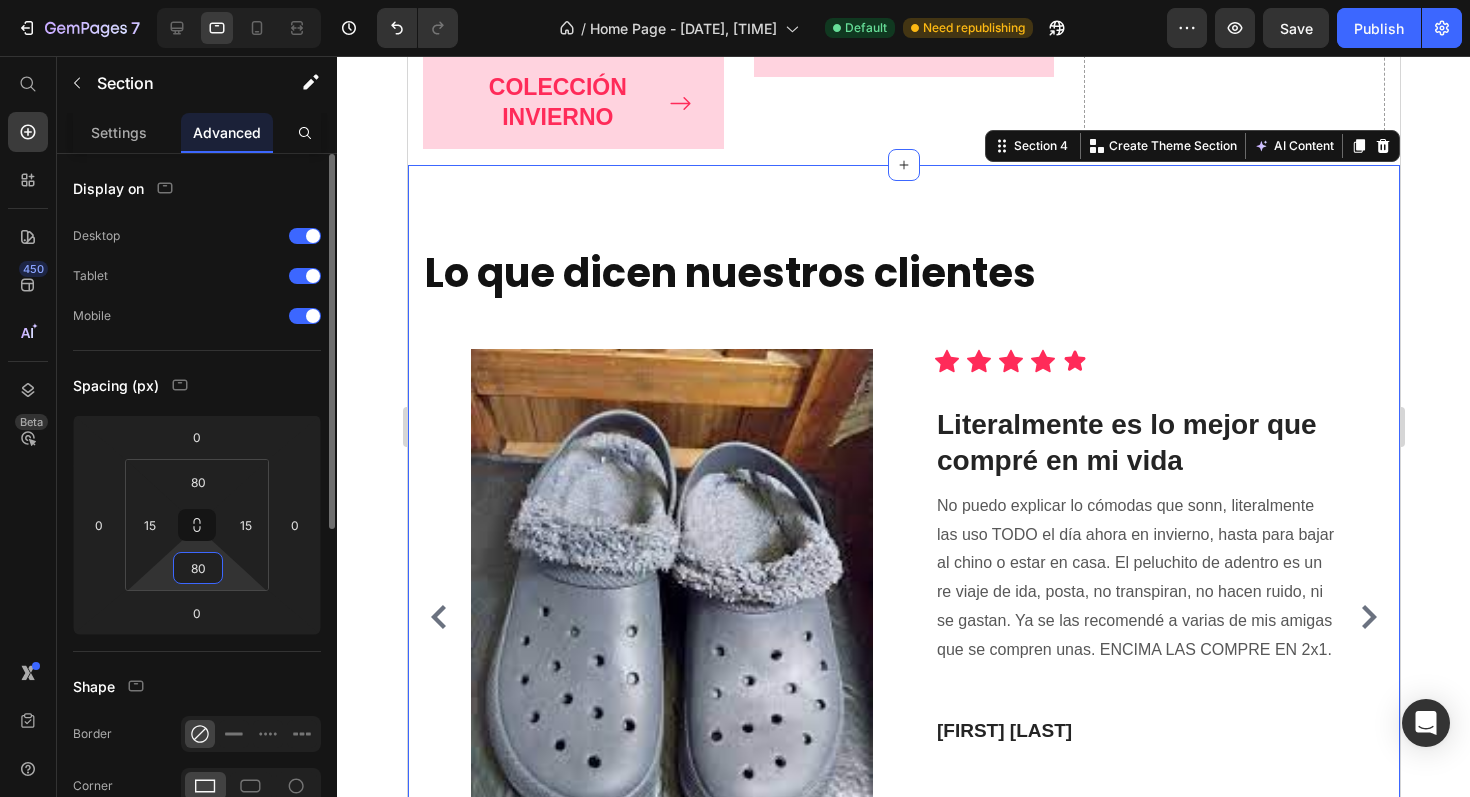 click on "80" at bounding box center (198, 568) 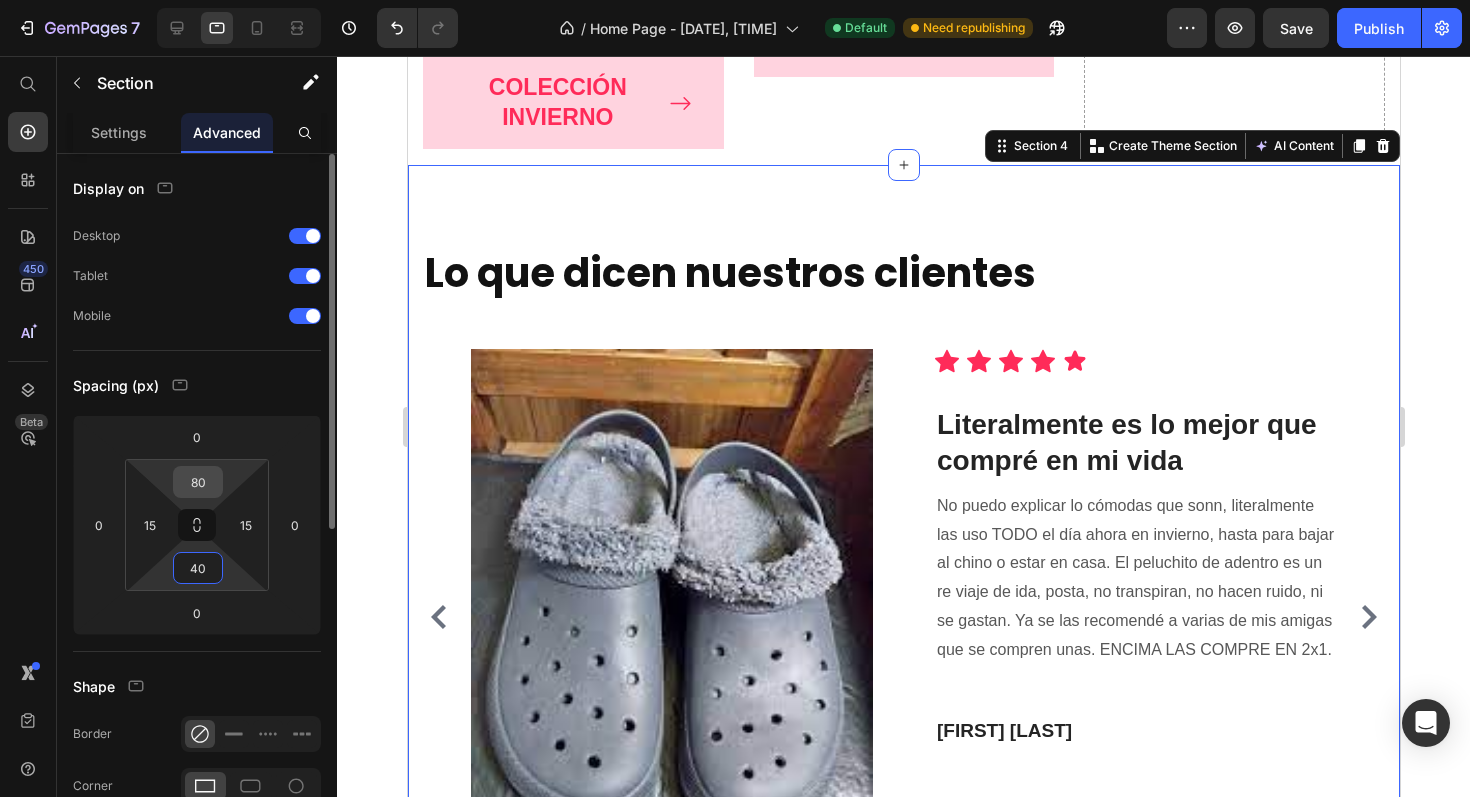 type on "40" 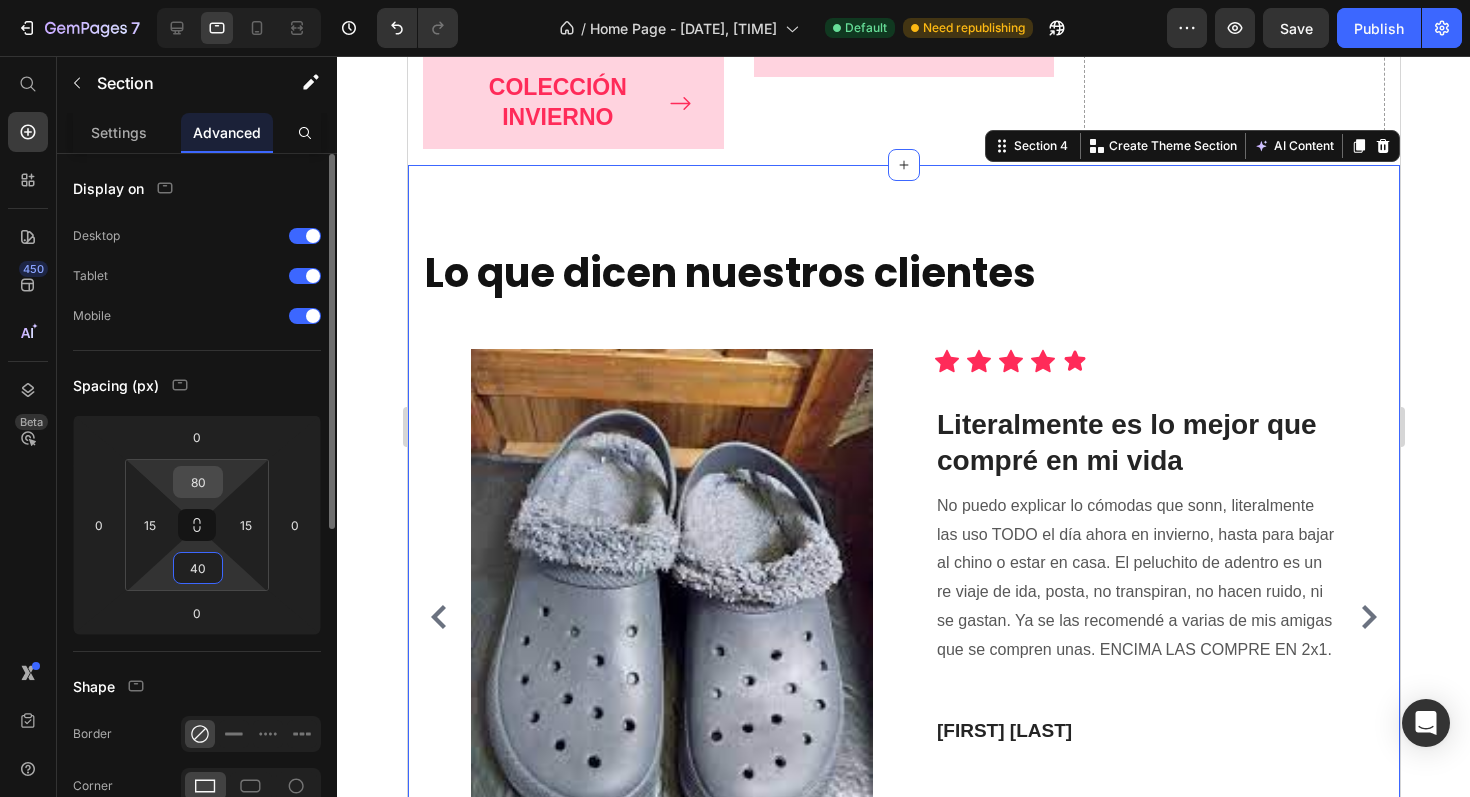 click on "80" at bounding box center (198, 482) 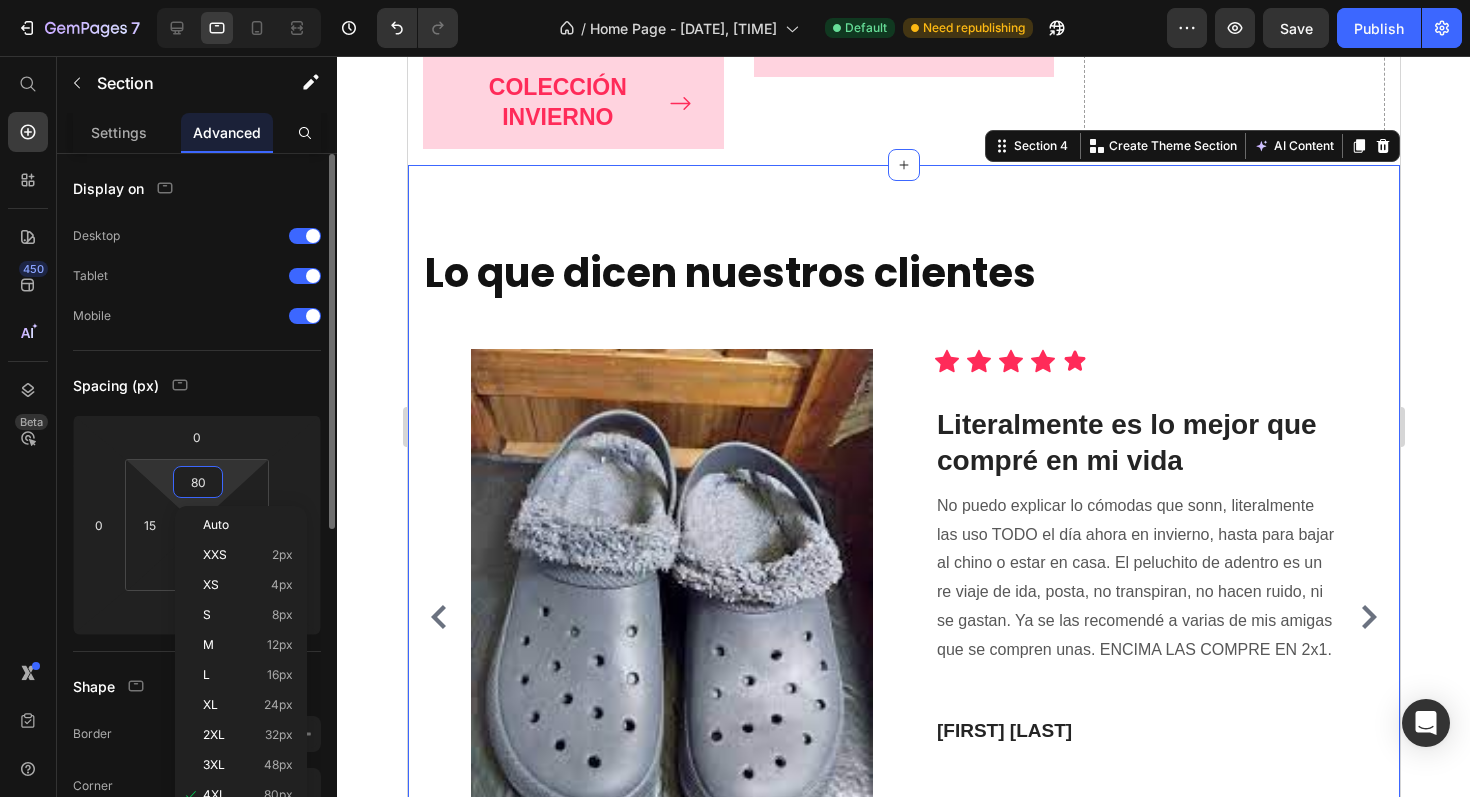 click on "80" at bounding box center (198, 482) 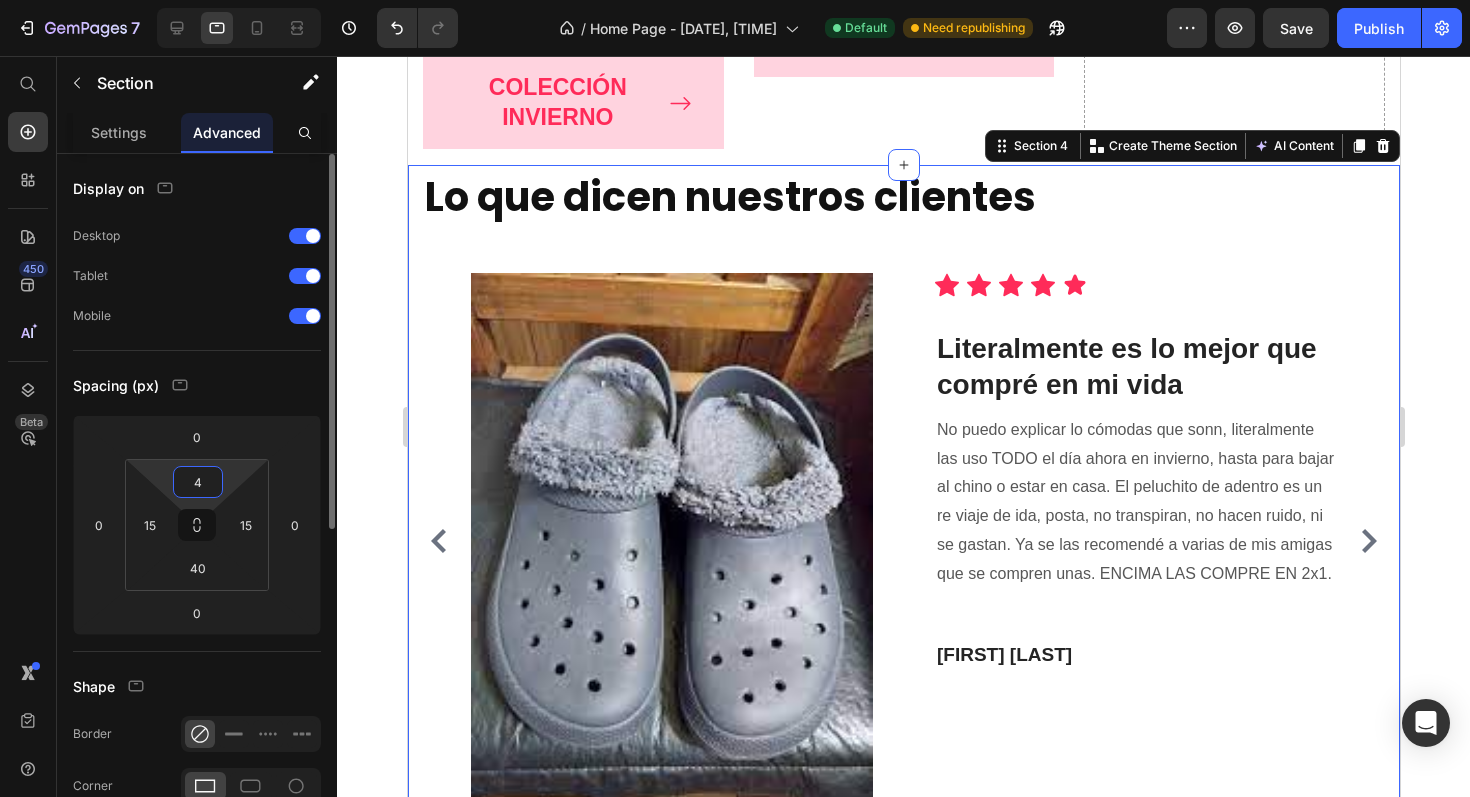 type on "40" 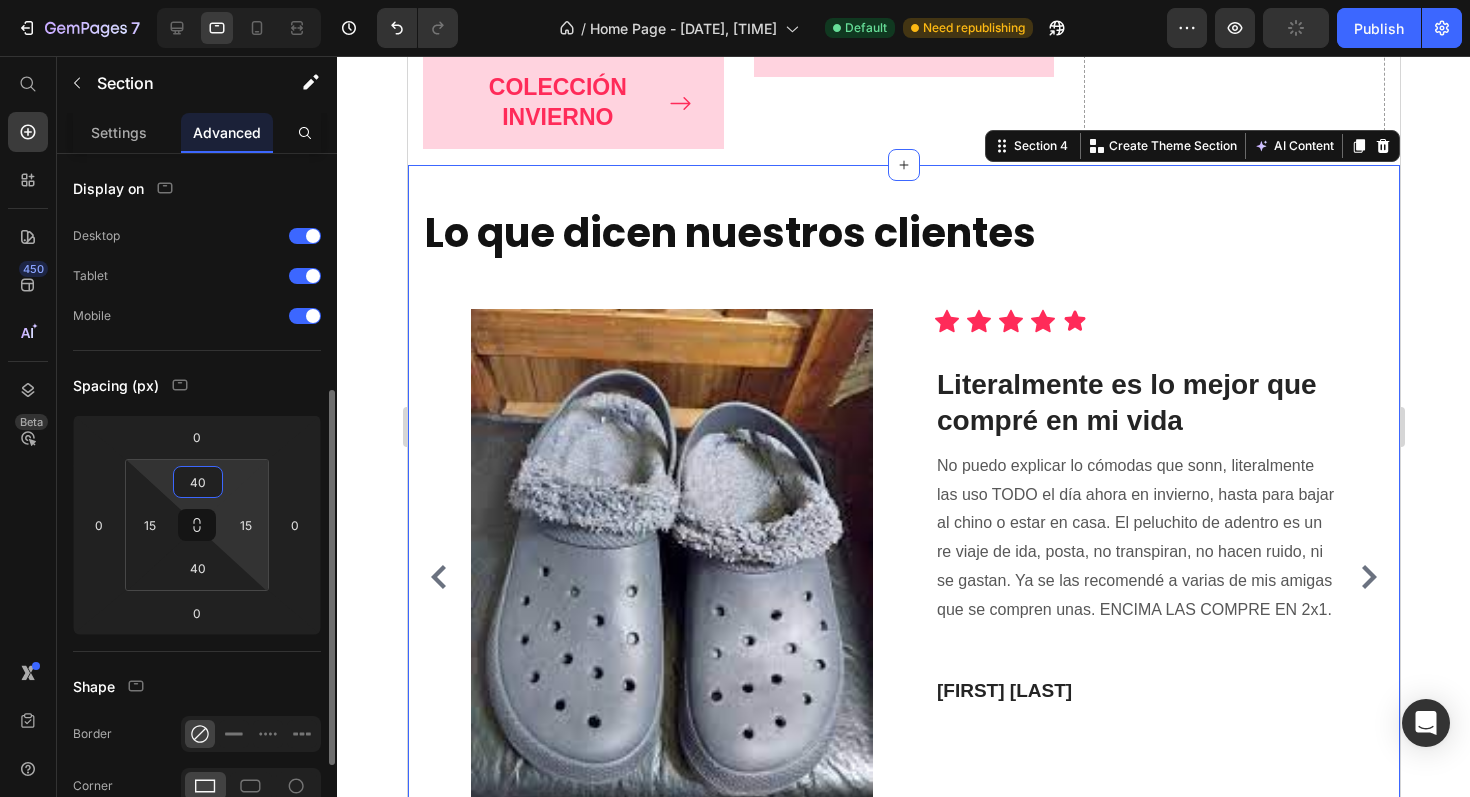 scroll, scrollTop: 238, scrollLeft: 0, axis: vertical 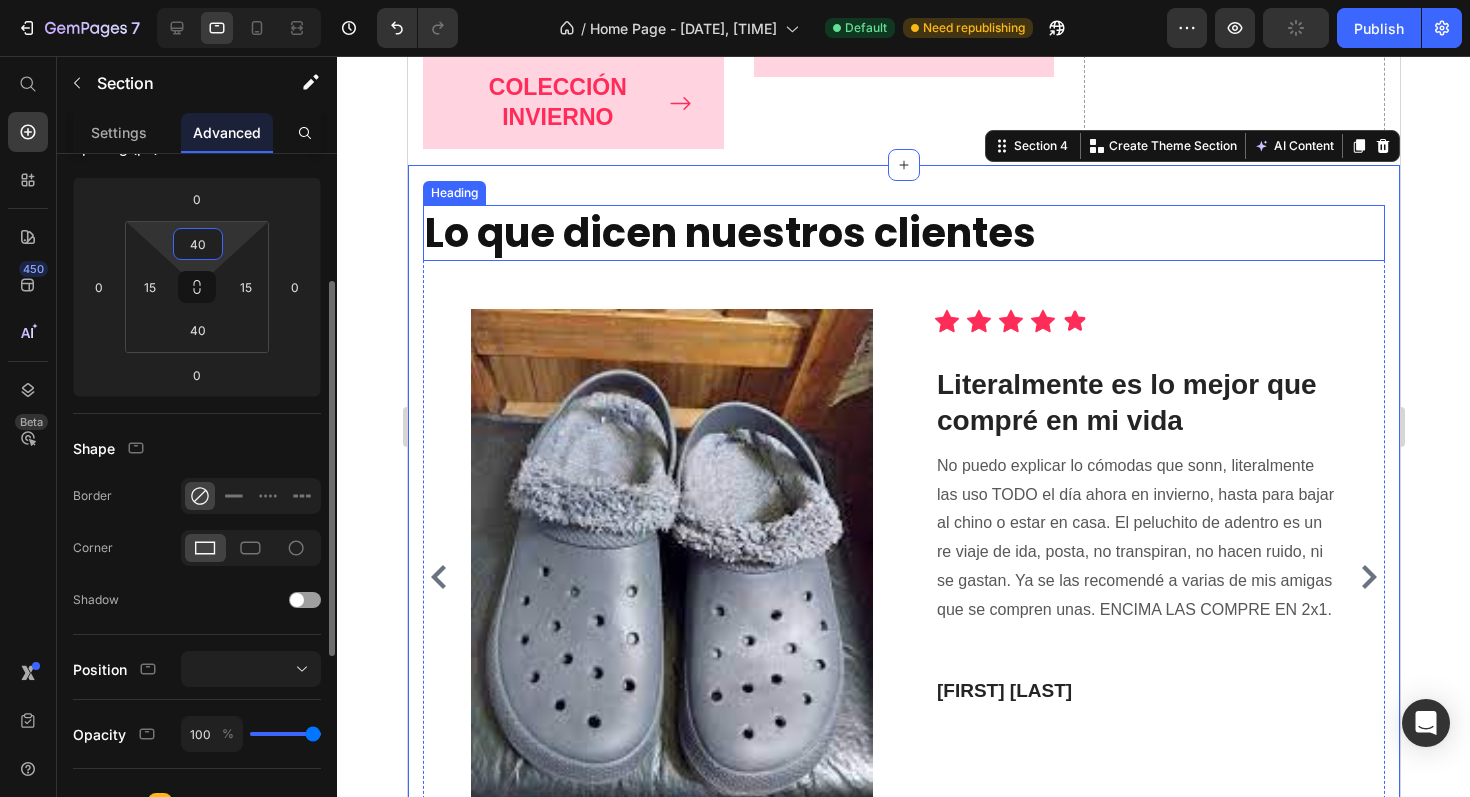 click on "Lo que dicen nuestros clientes" at bounding box center [903, 233] 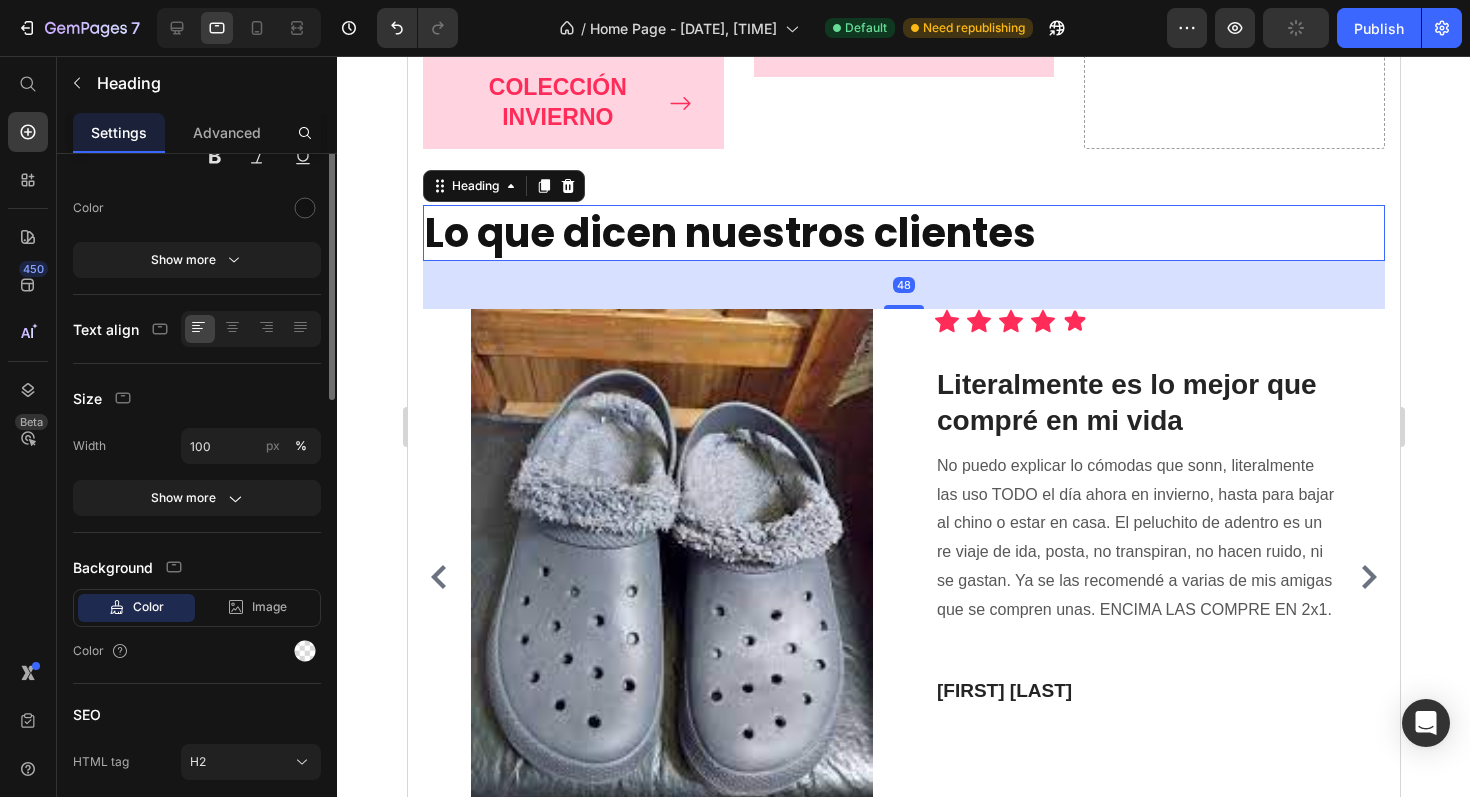 scroll, scrollTop: 0, scrollLeft: 0, axis: both 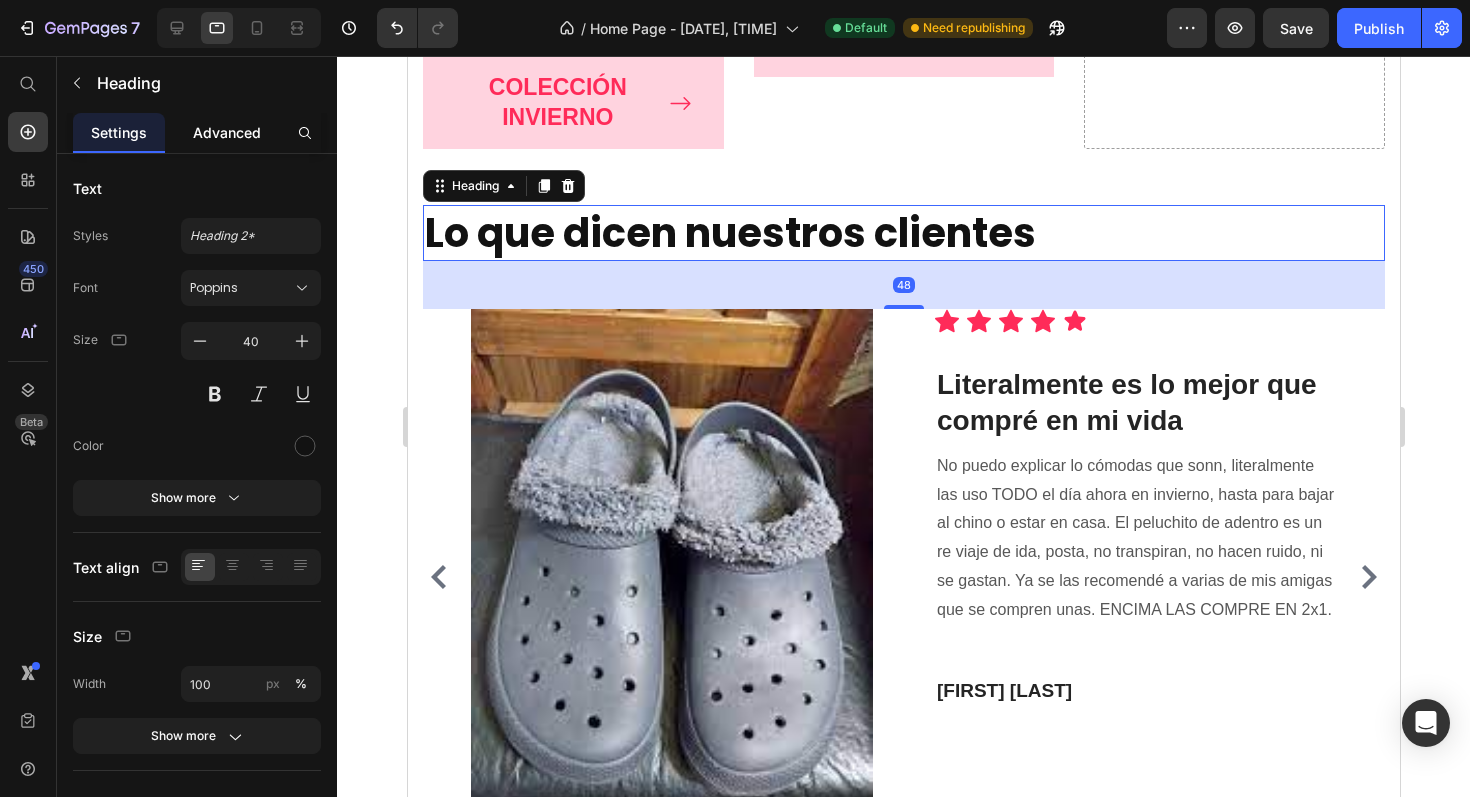 click on "Advanced" at bounding box center [227, 132] 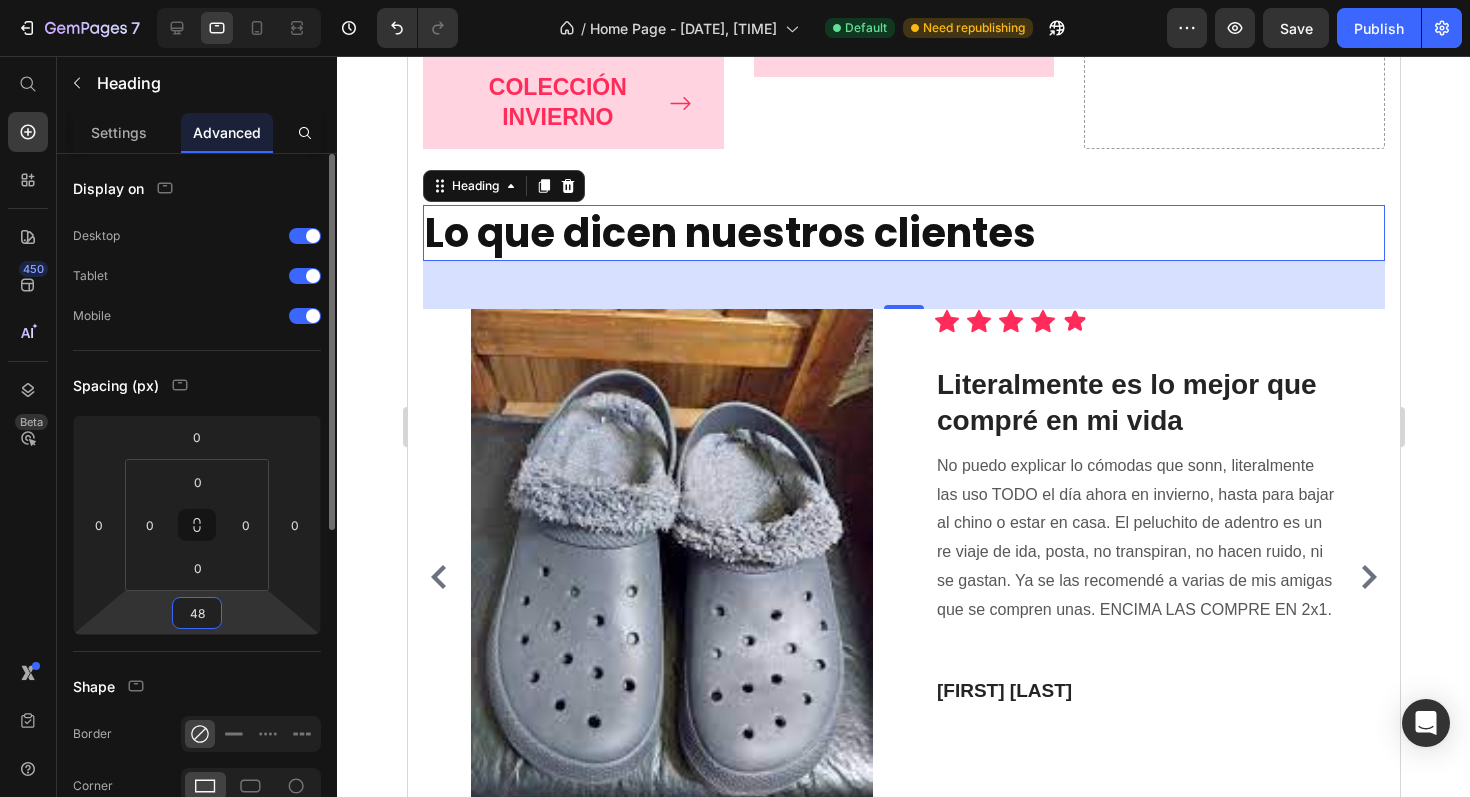 click on "48" at bounding box center [197, 613] 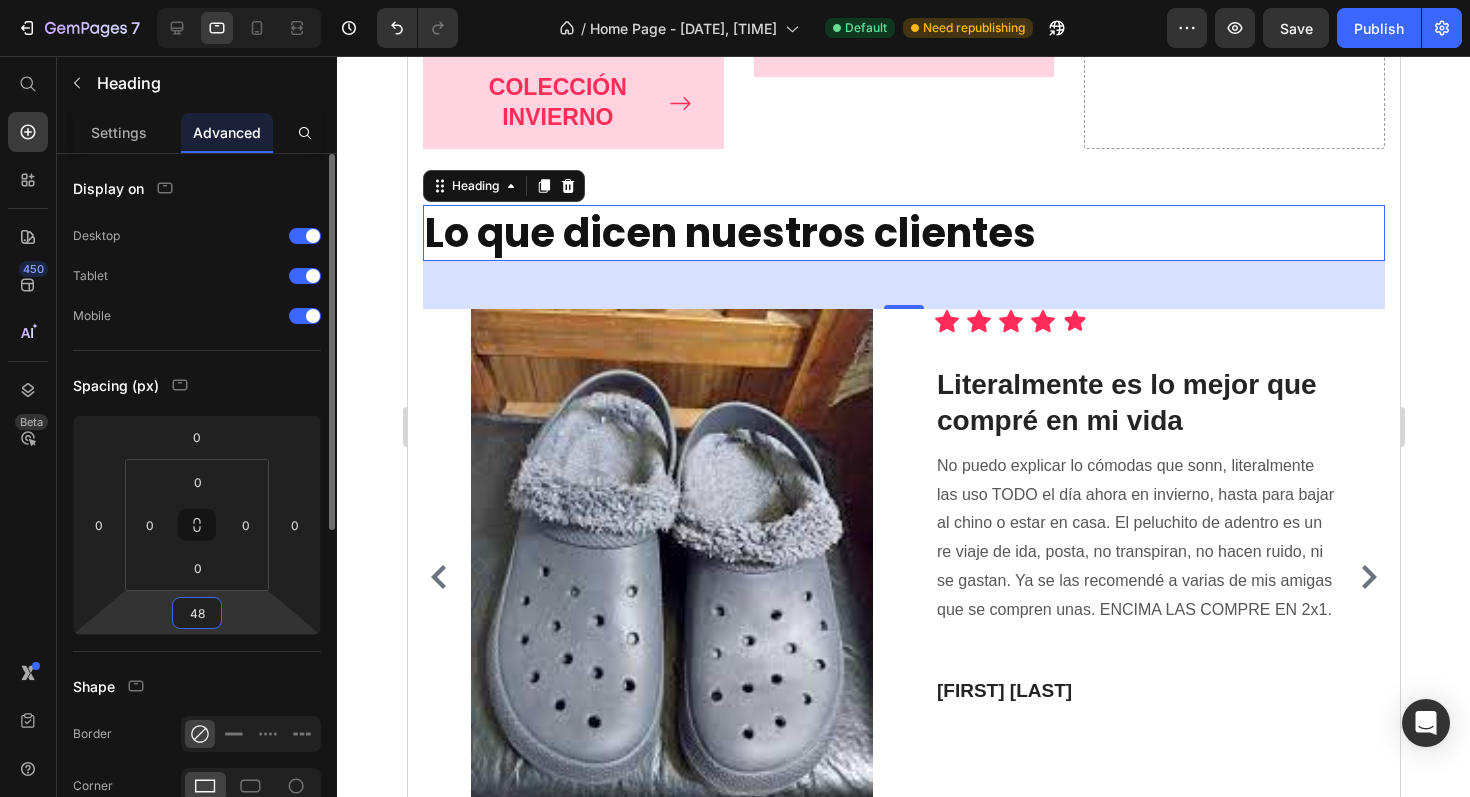 click on "48" at bounding box center [197, 613] 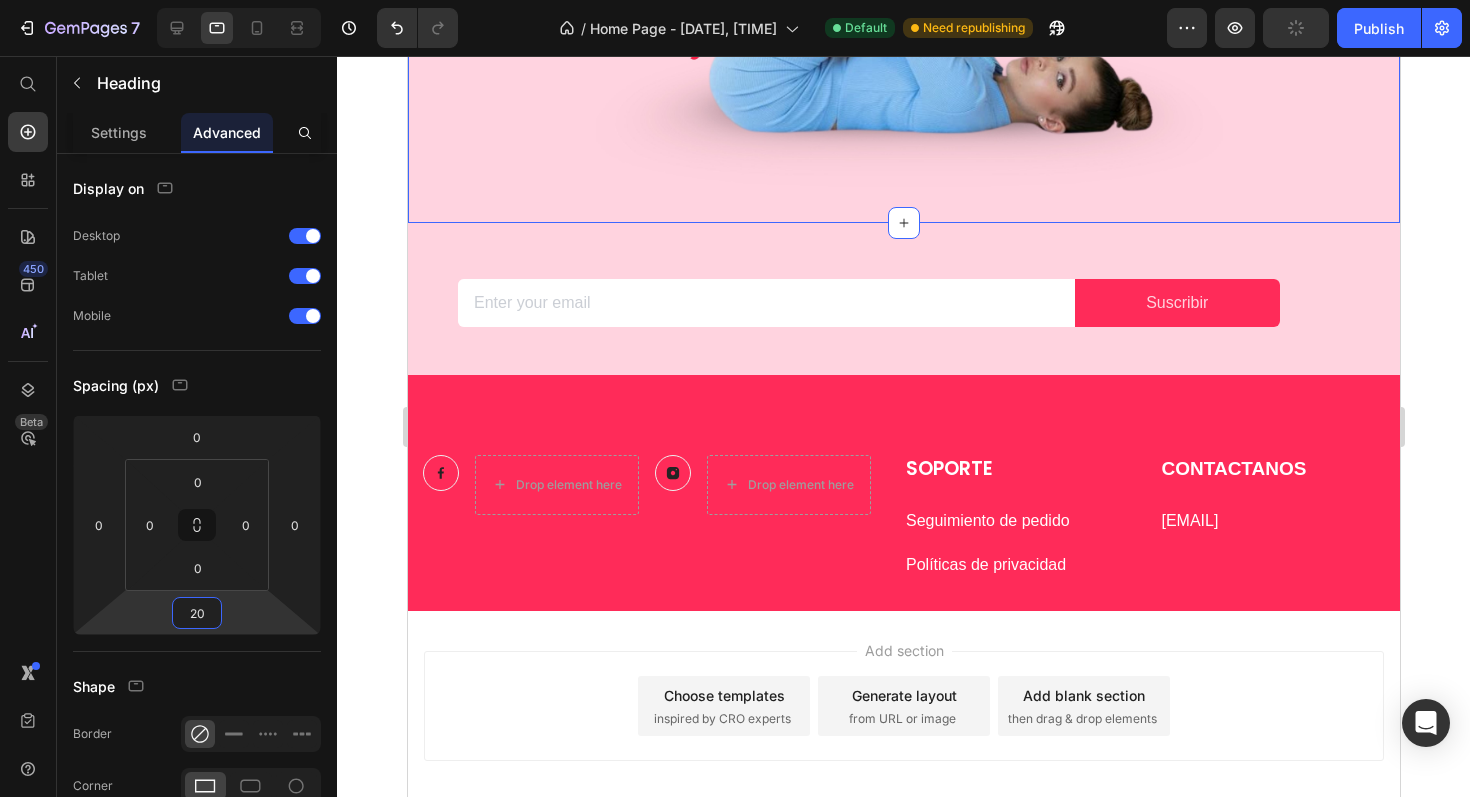 scroll, scrollTop: 3123, scrollLeft: 0, axis: vertical 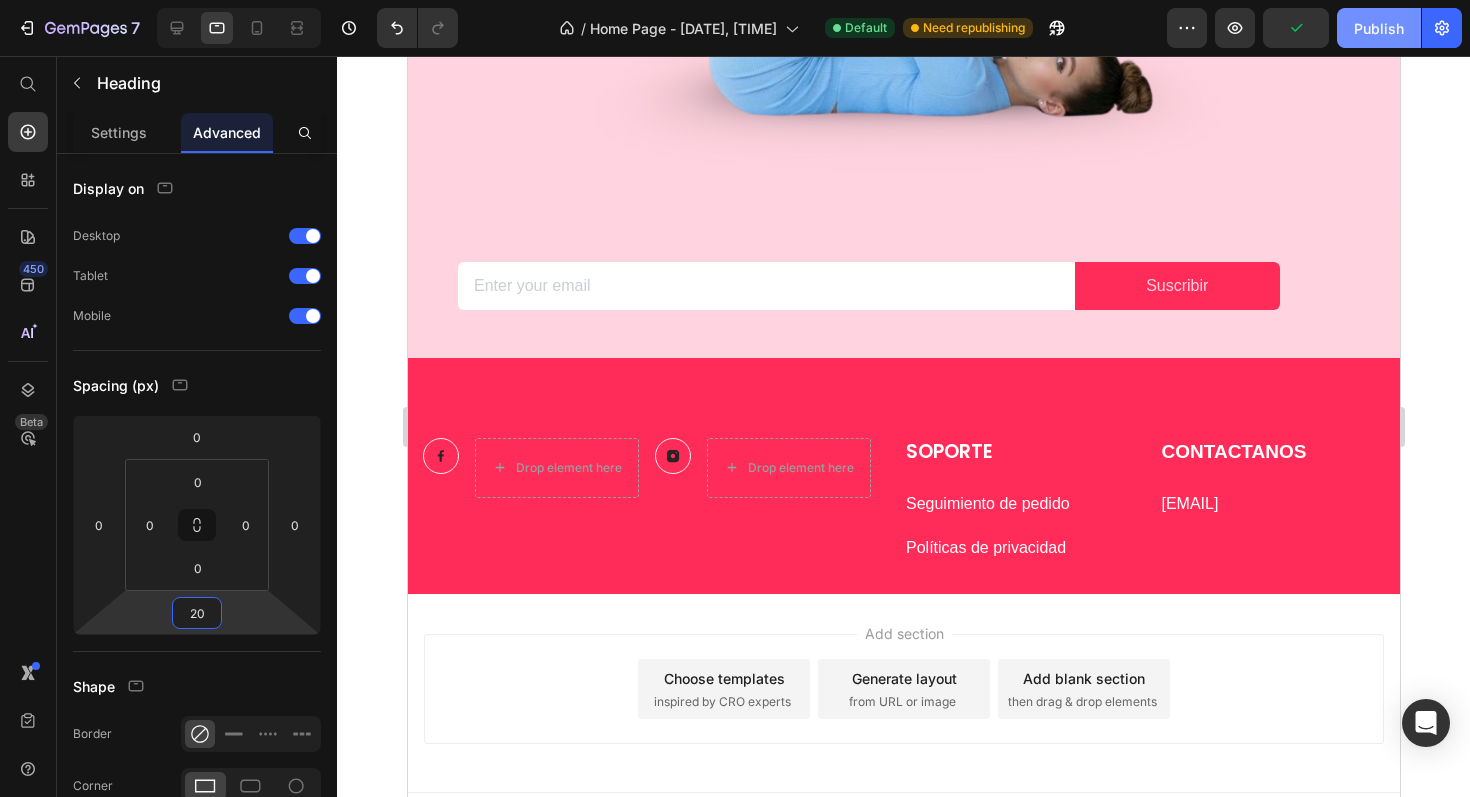 type on "20" 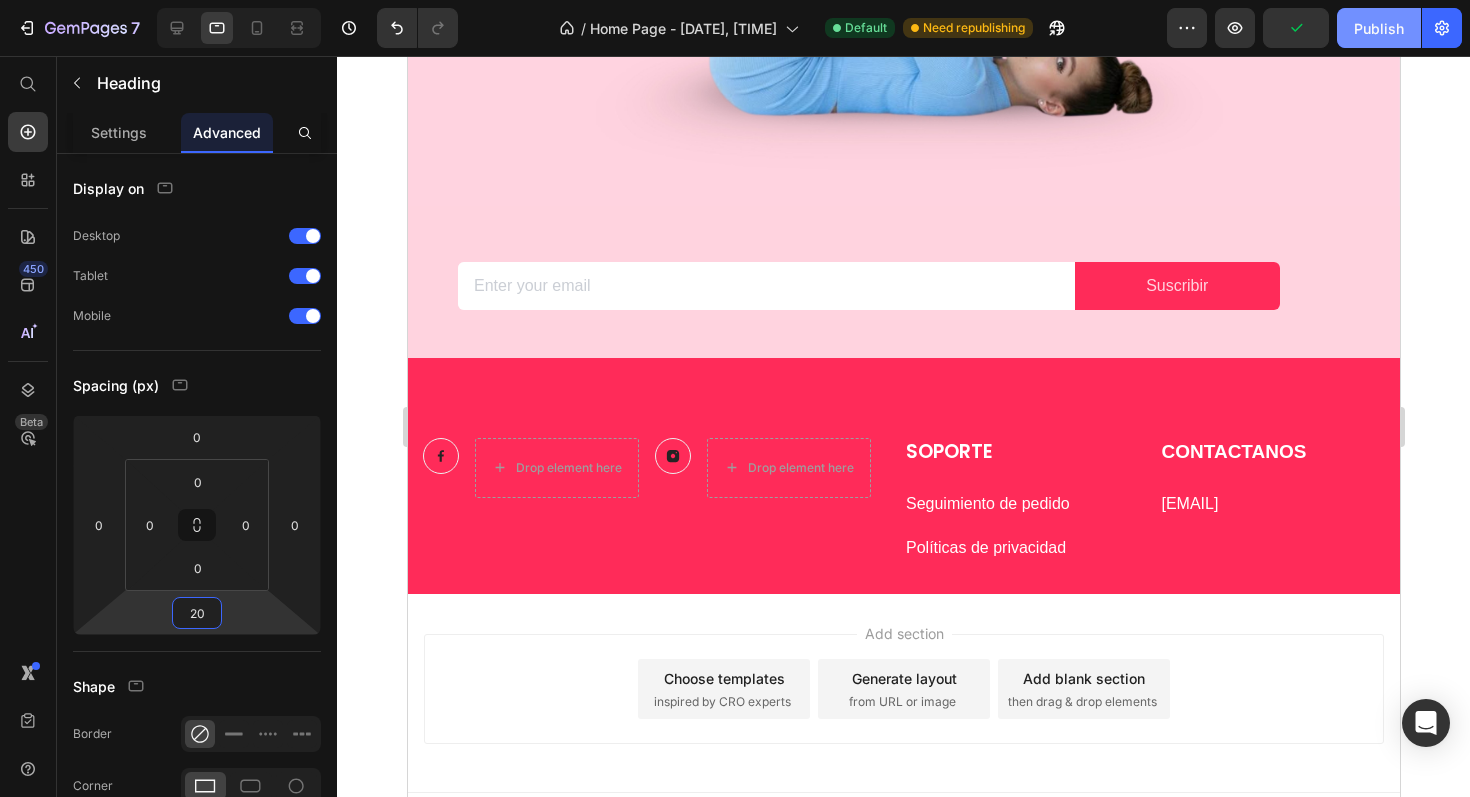 click on "Publish" 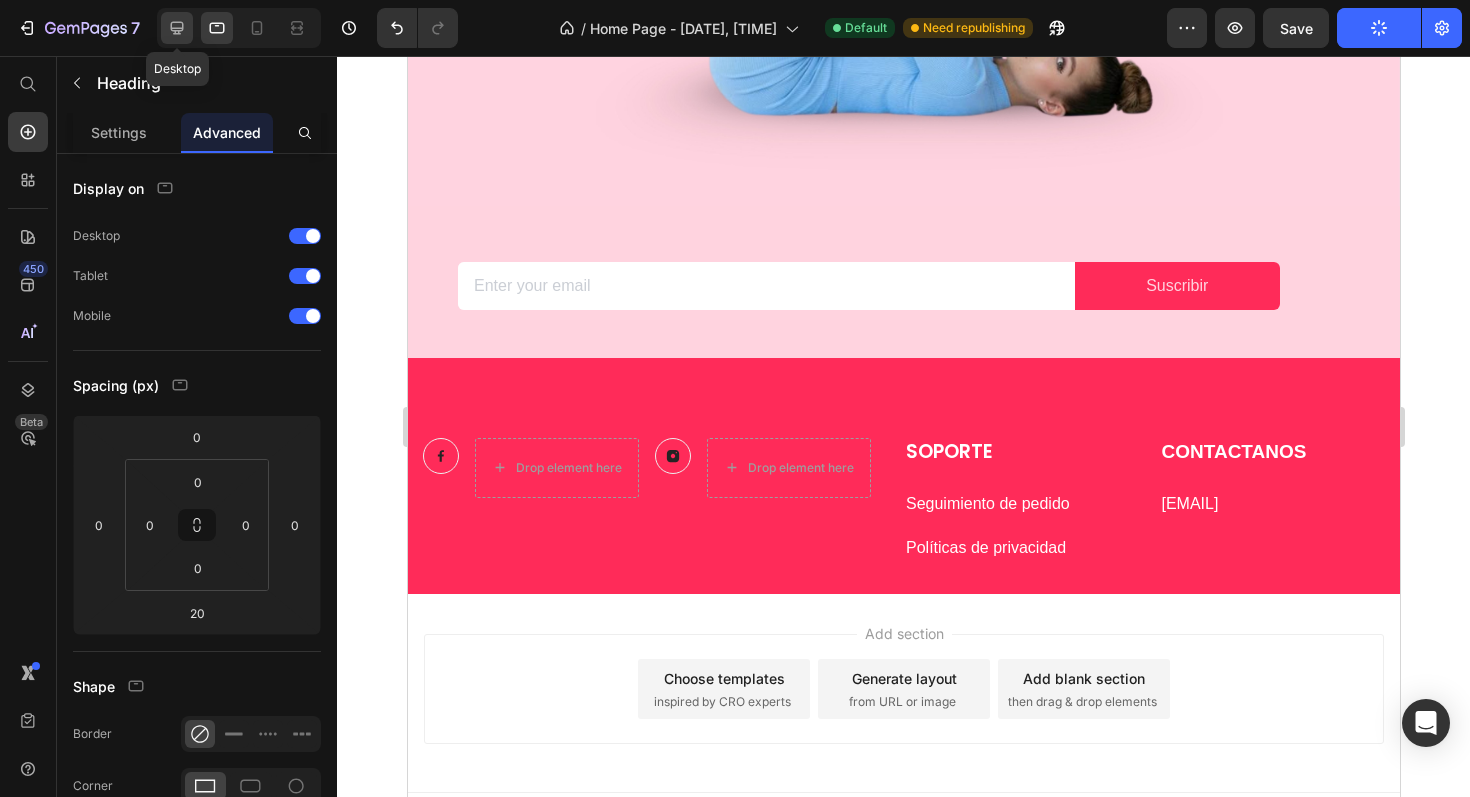 click 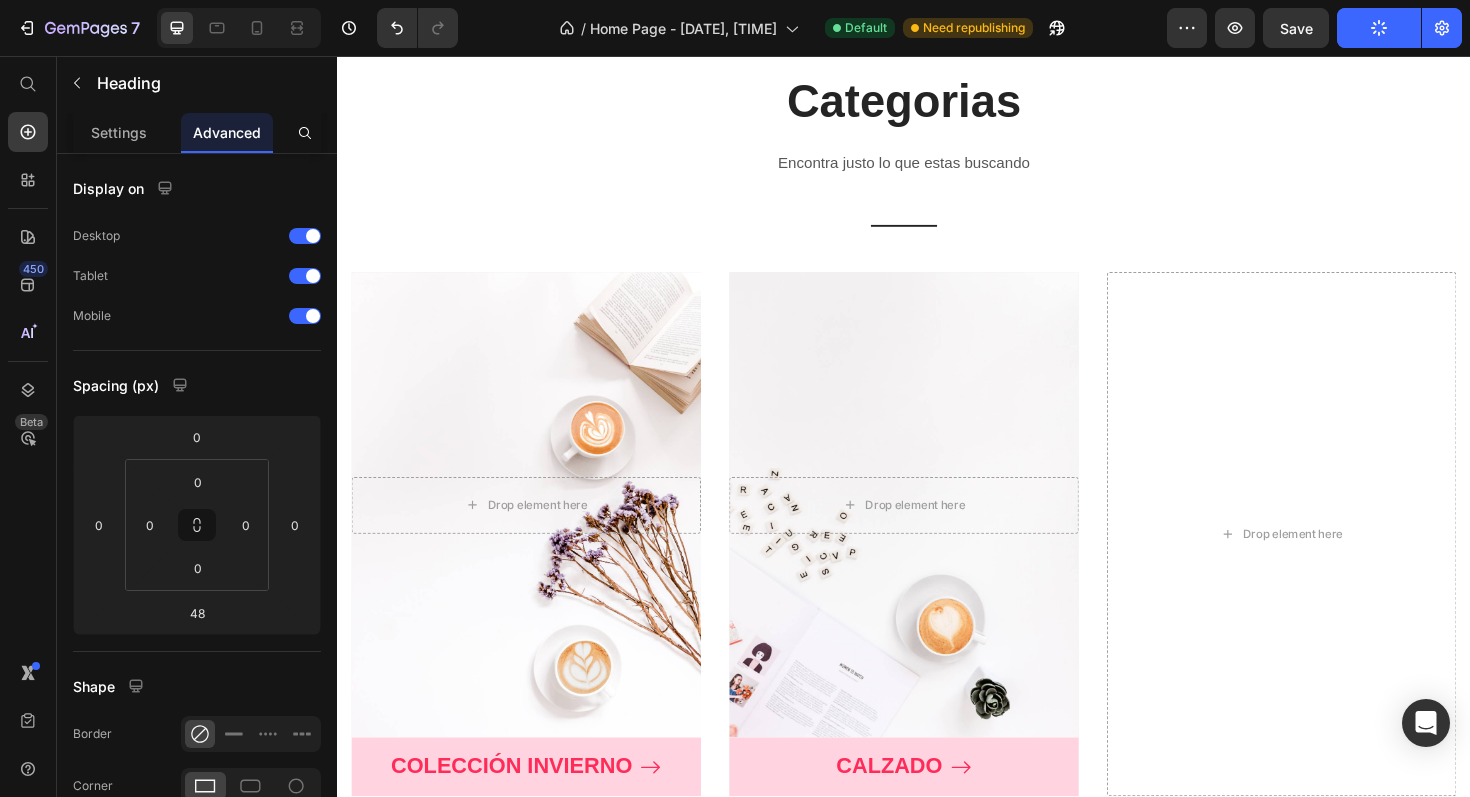 scroll, scrollTop: 1531, scrollLeft: 0, axis: vertical 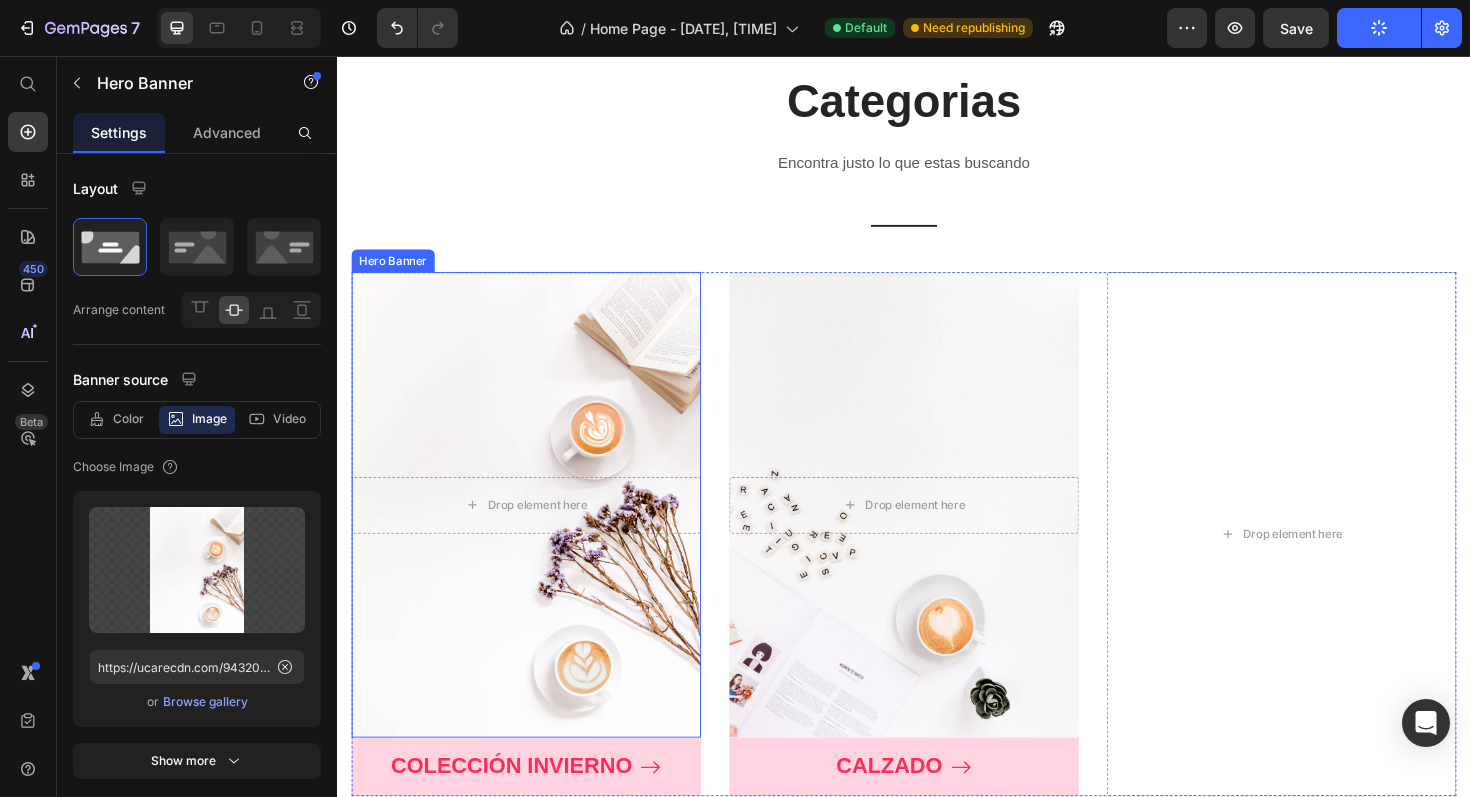 click at bounding box center (537, 531) 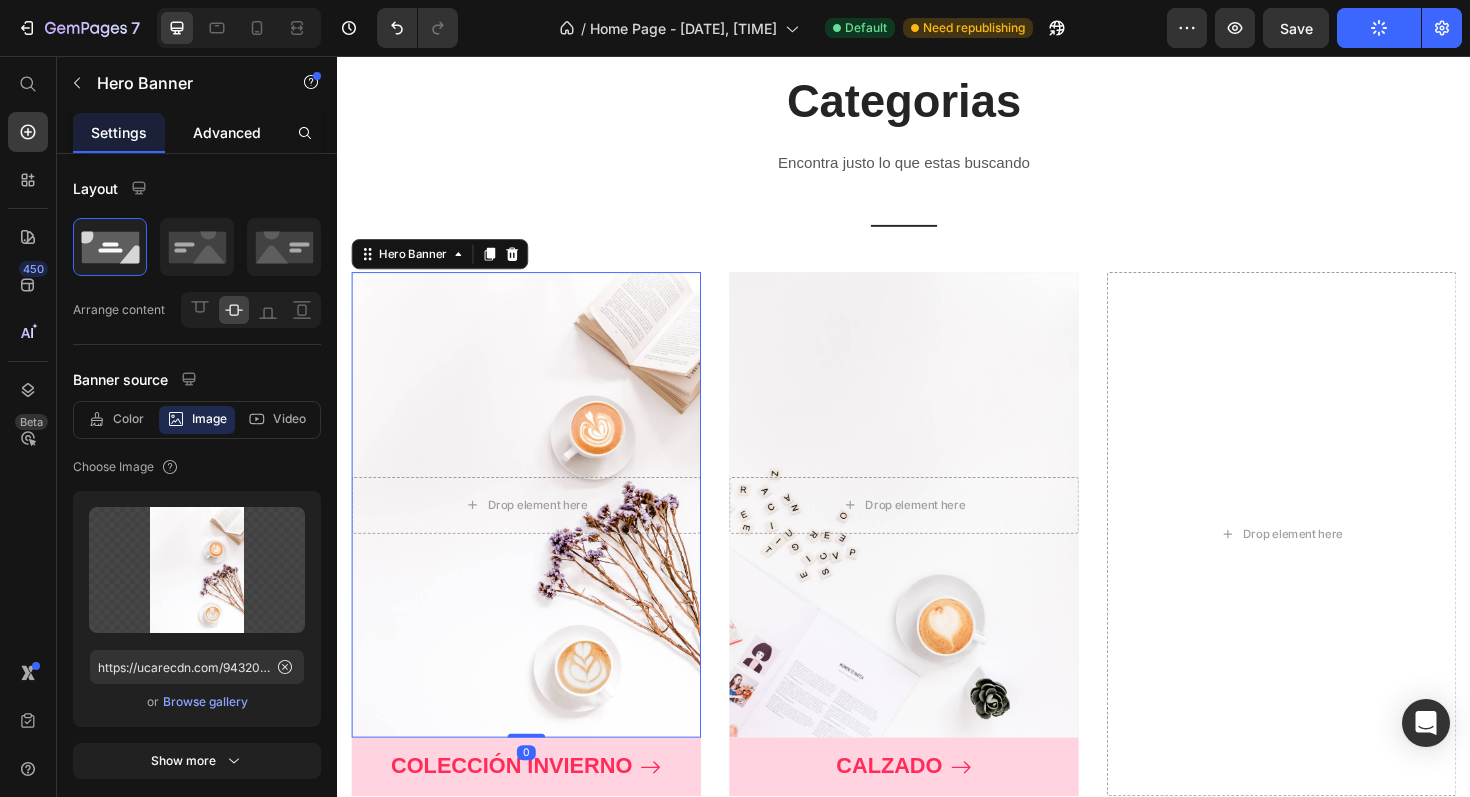click on "Advanced" at bounding box center (227, 132) 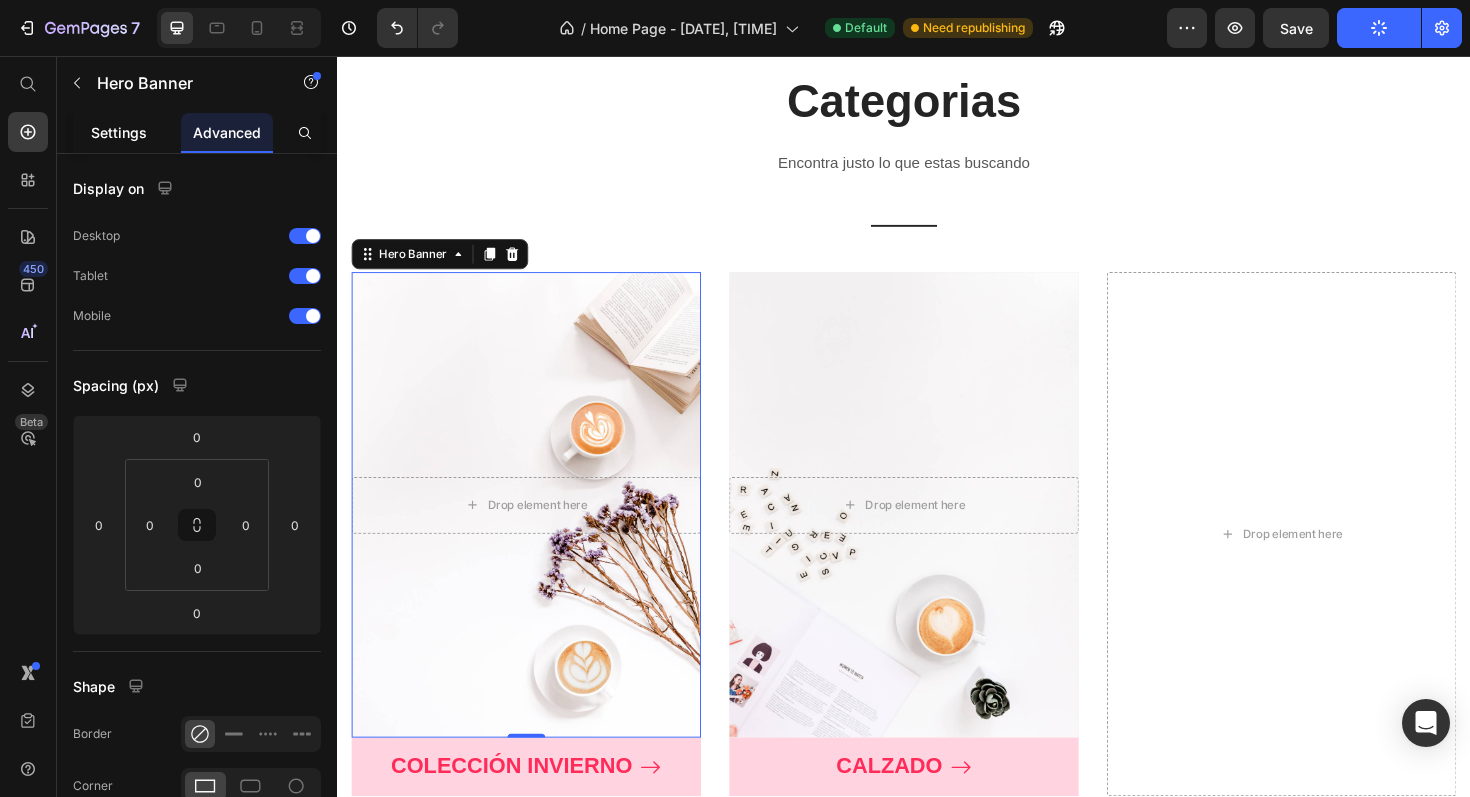 click on "Settings" at bounding box center [119, 132] 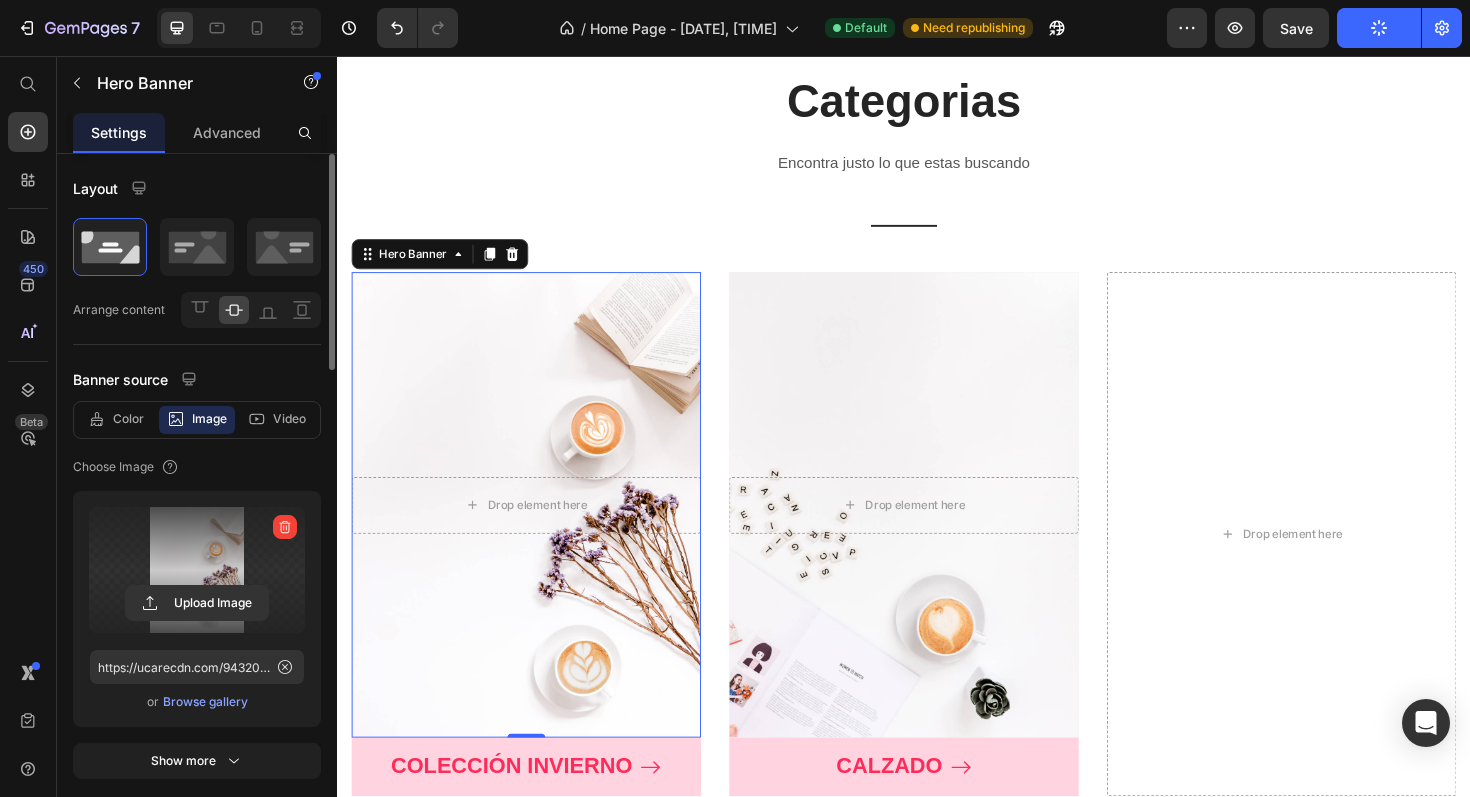 click at bounding box center [197, 570] 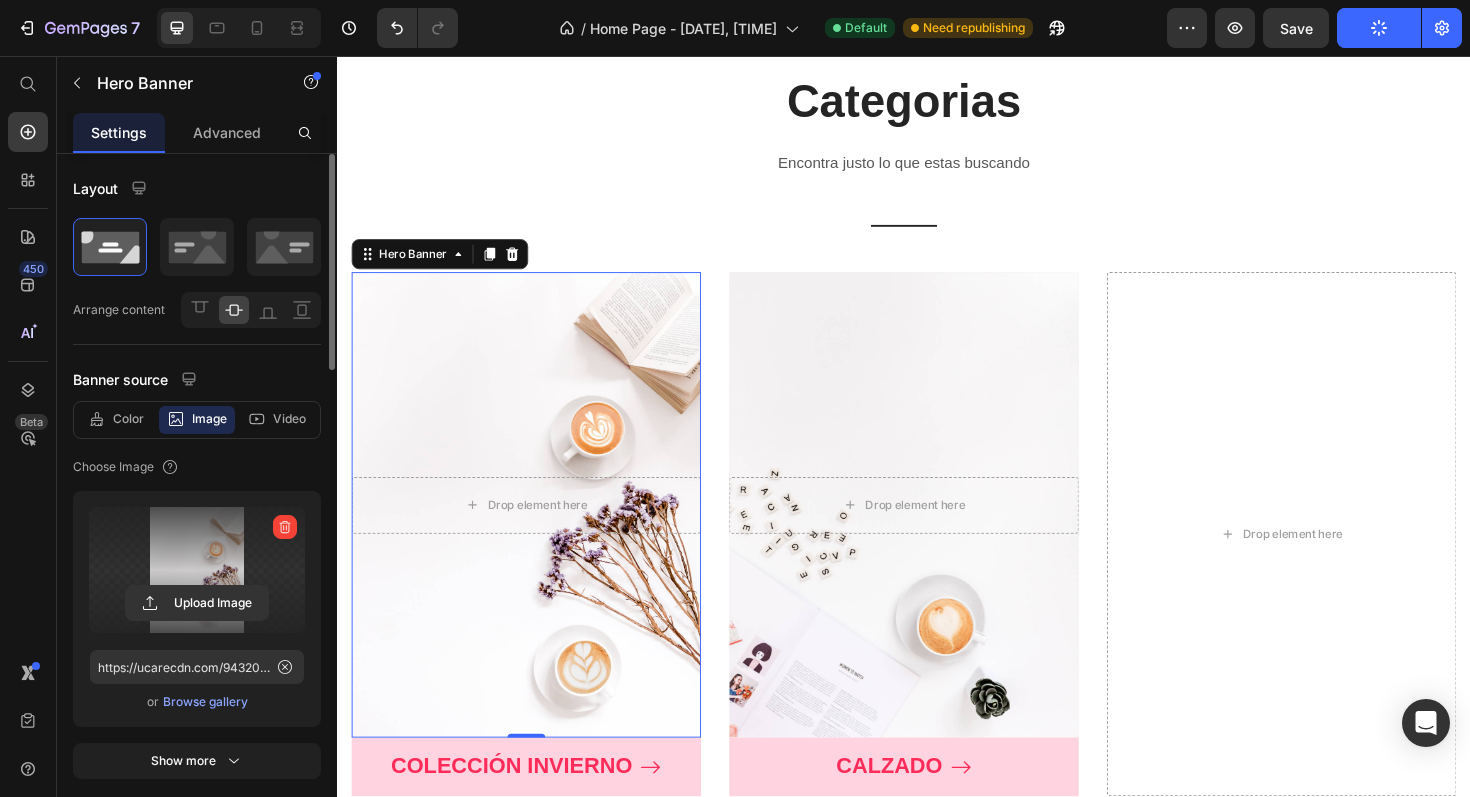 click 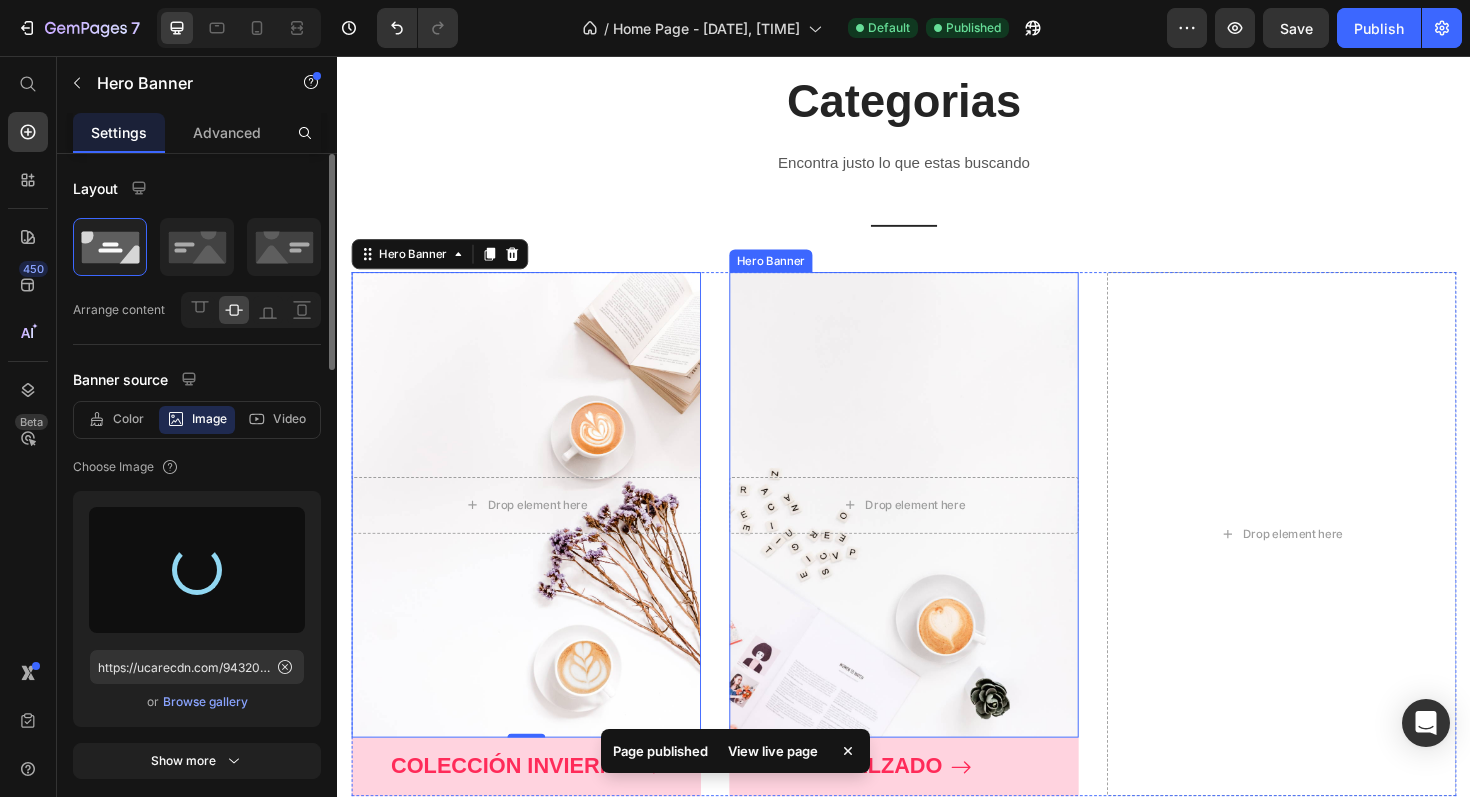 click at bounding box center (937, 531) 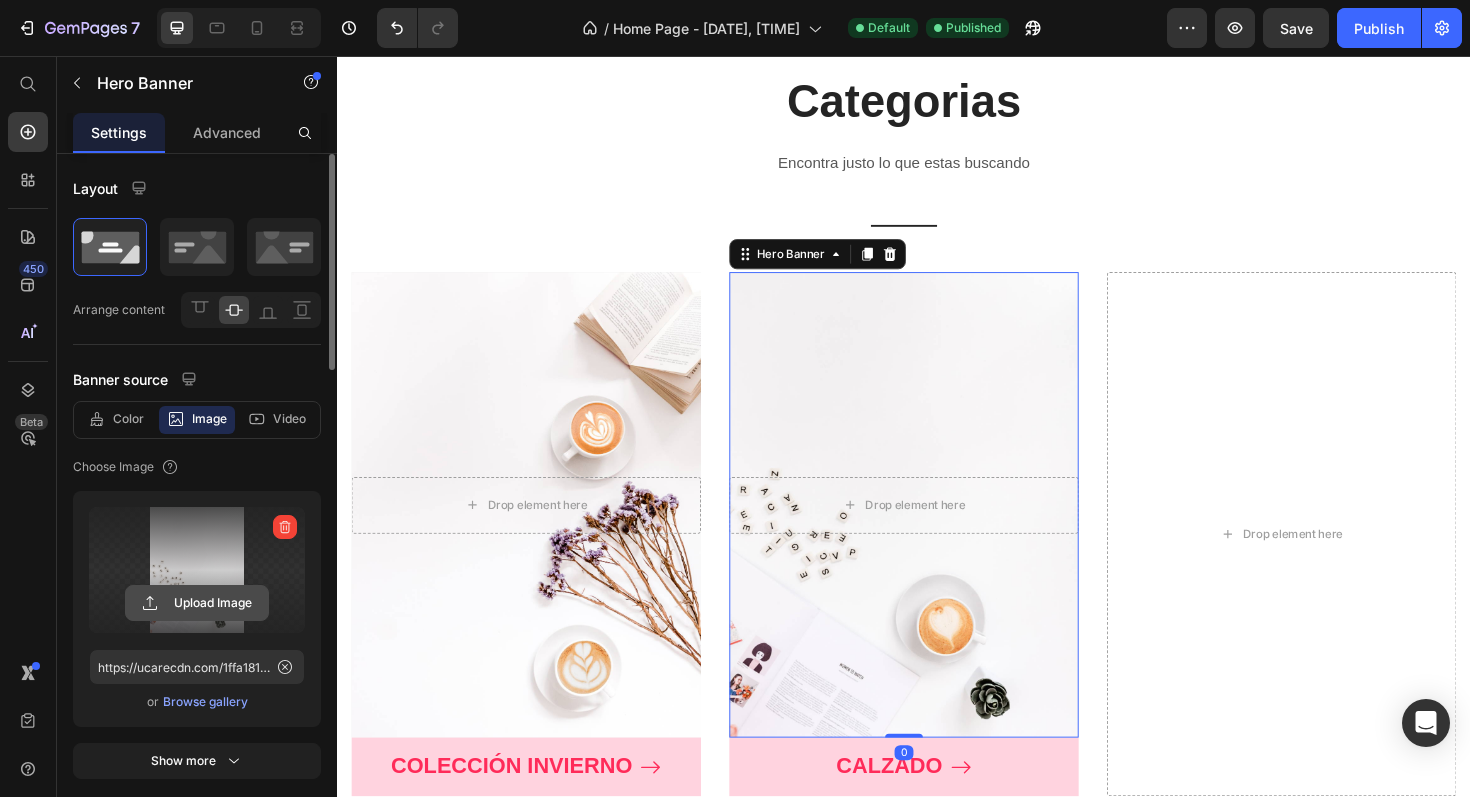 click 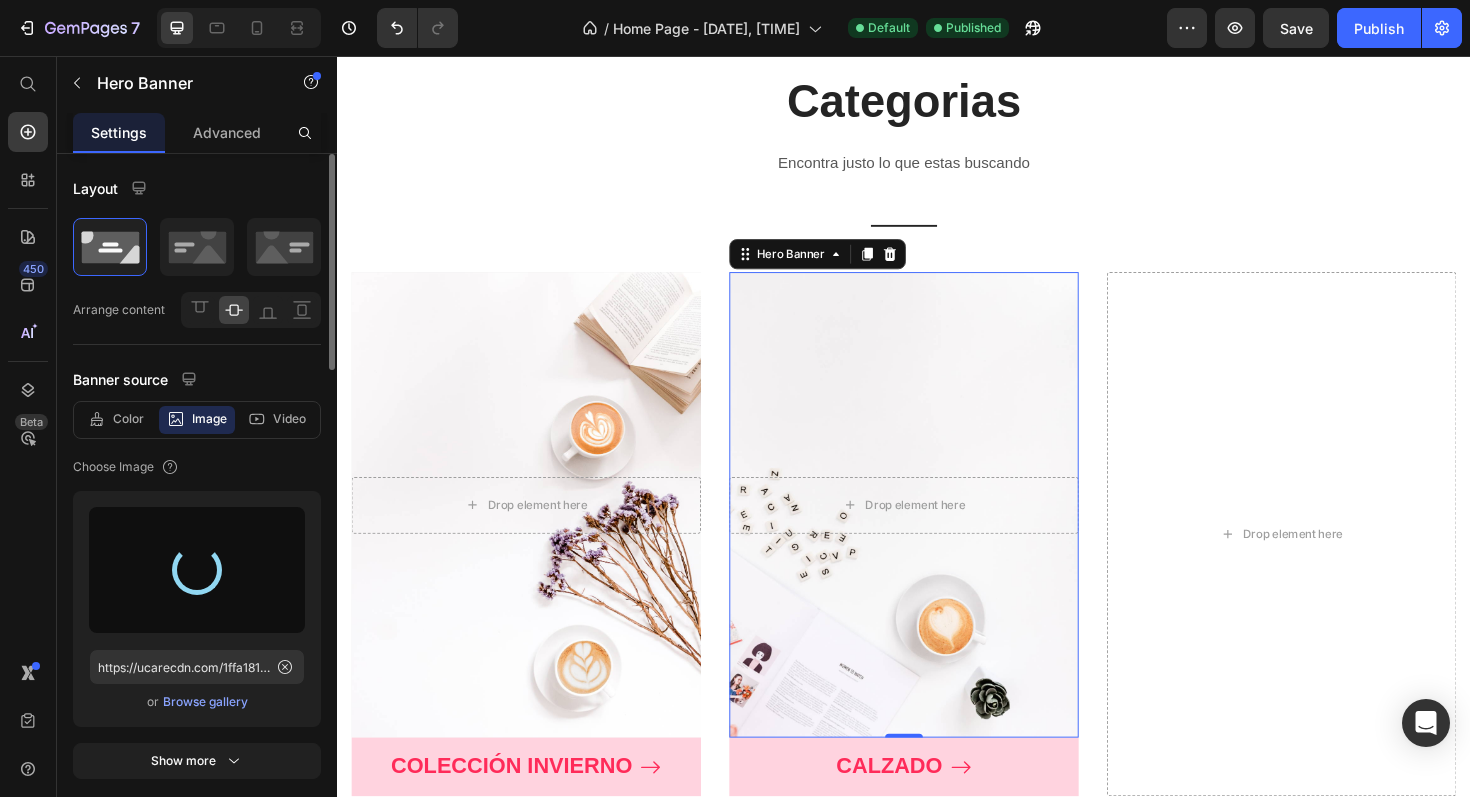 type on "https://cdn.shopify.com/s/files/1/0953/0474/5243/files/gempages_574378063857452161-4795a41d-212c-487b-910c-b8a63aa30be0.png" 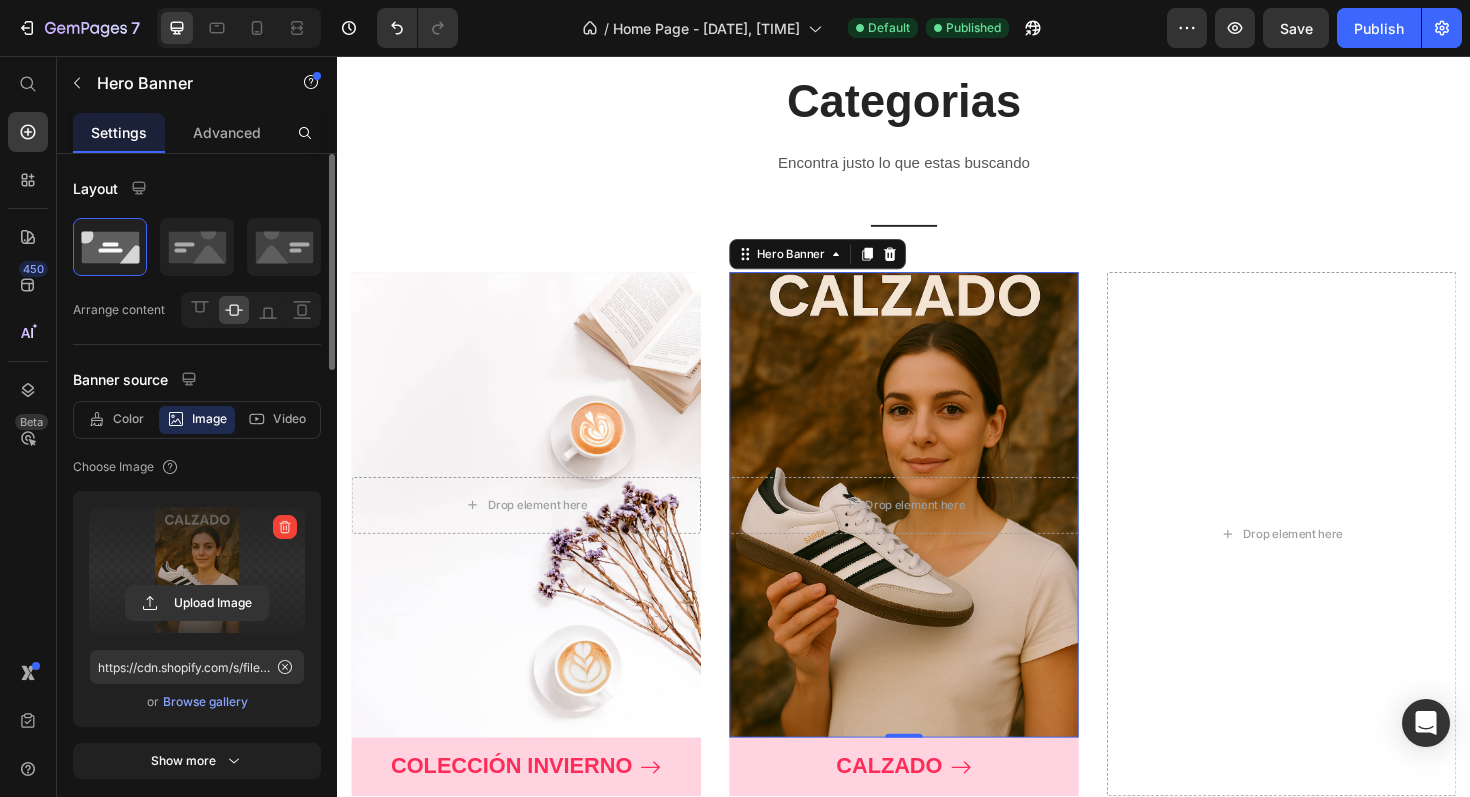 click at bounding box center [937, 531] 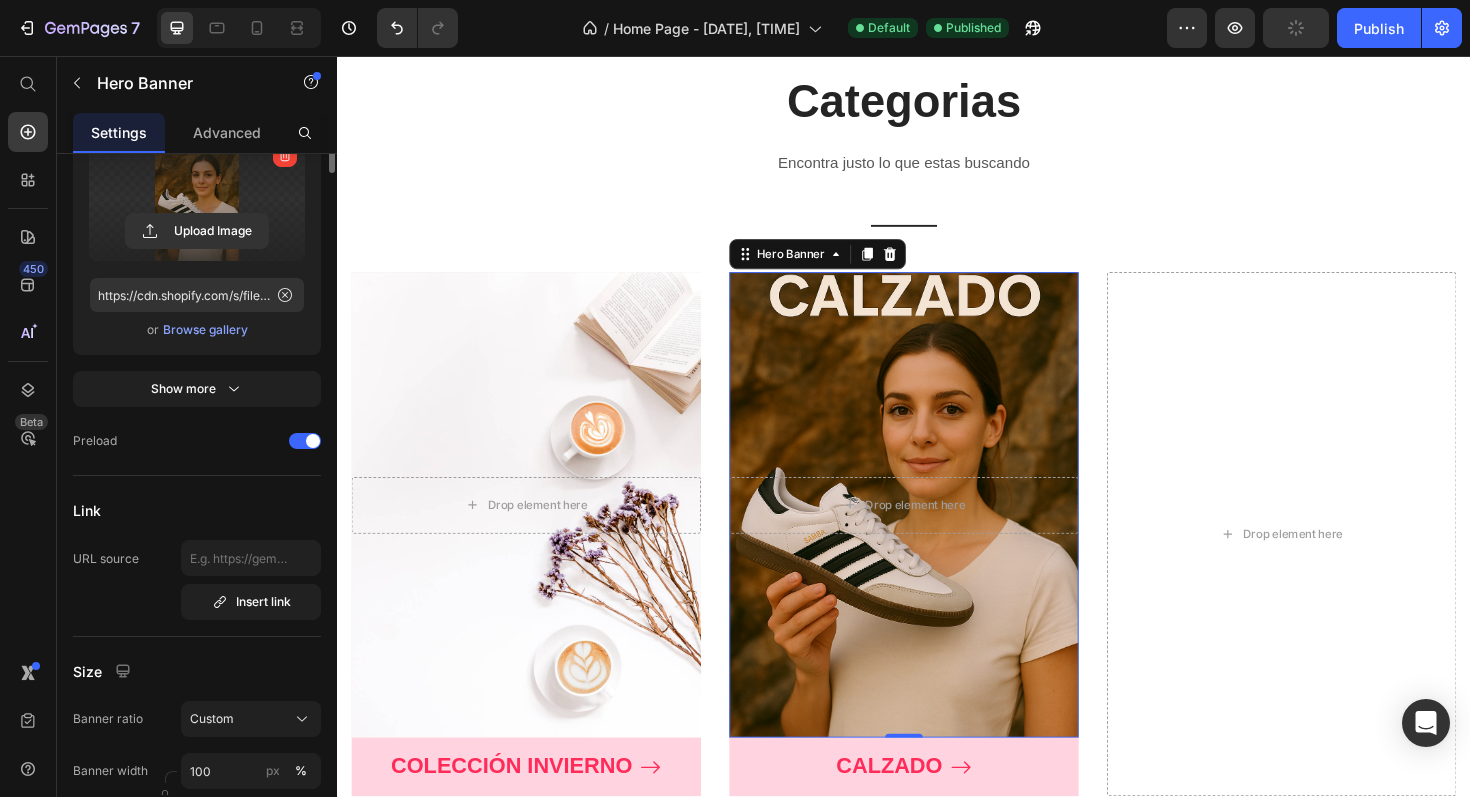 scroll, scrollTop: 576, scrollLeft: 0, axis: vertical 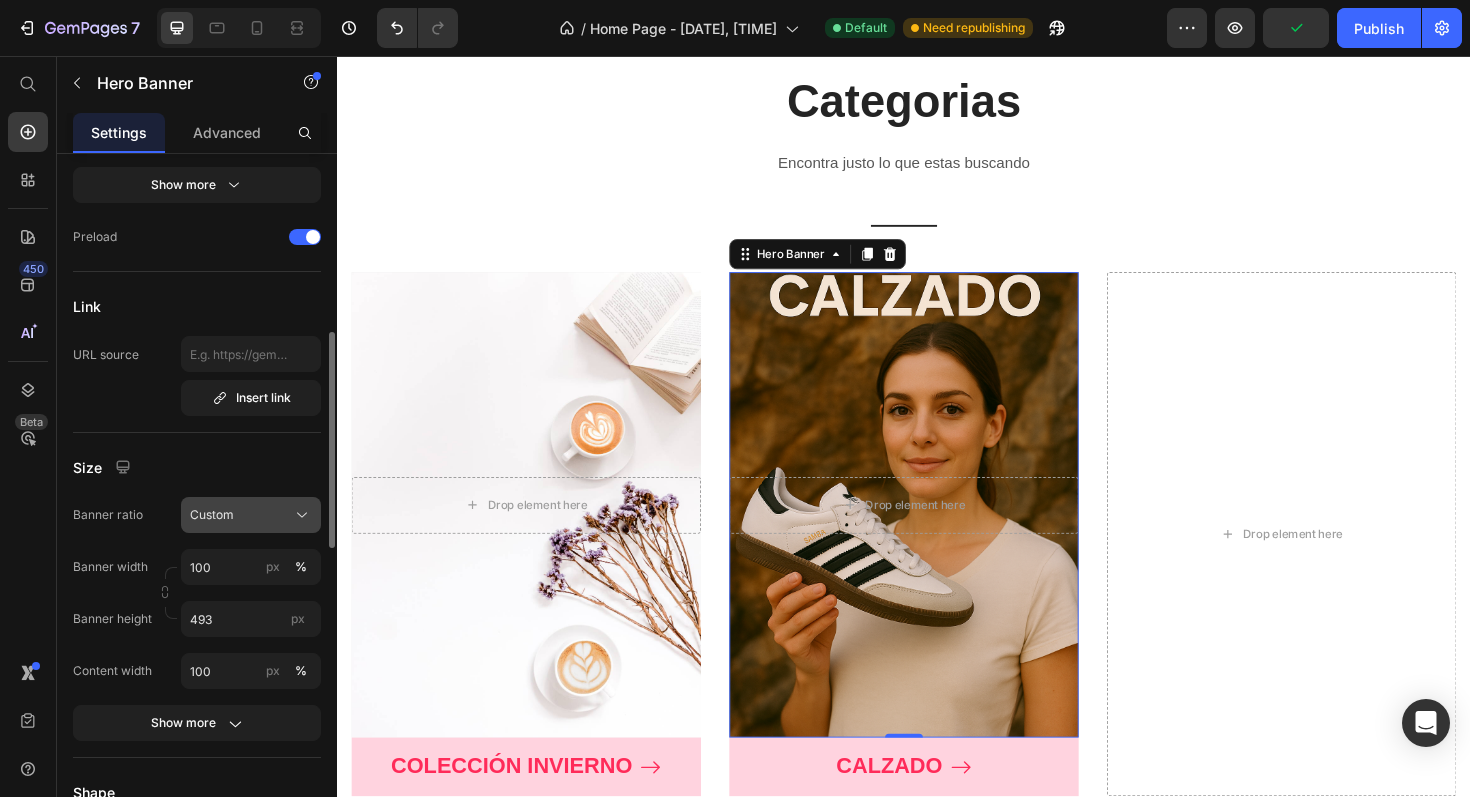 click on "Custom" 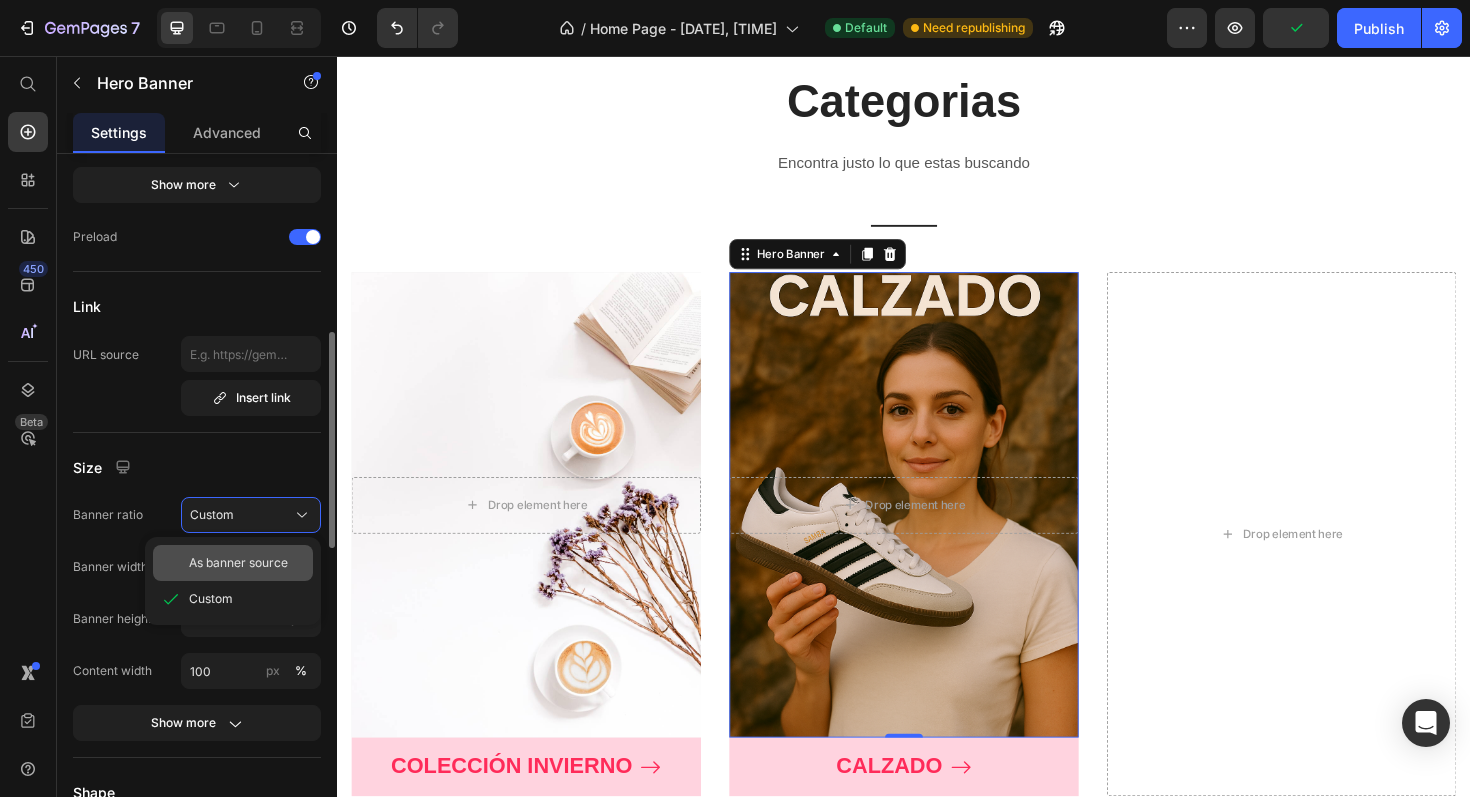 click on "As banner source" at bounding box center [238, 563] 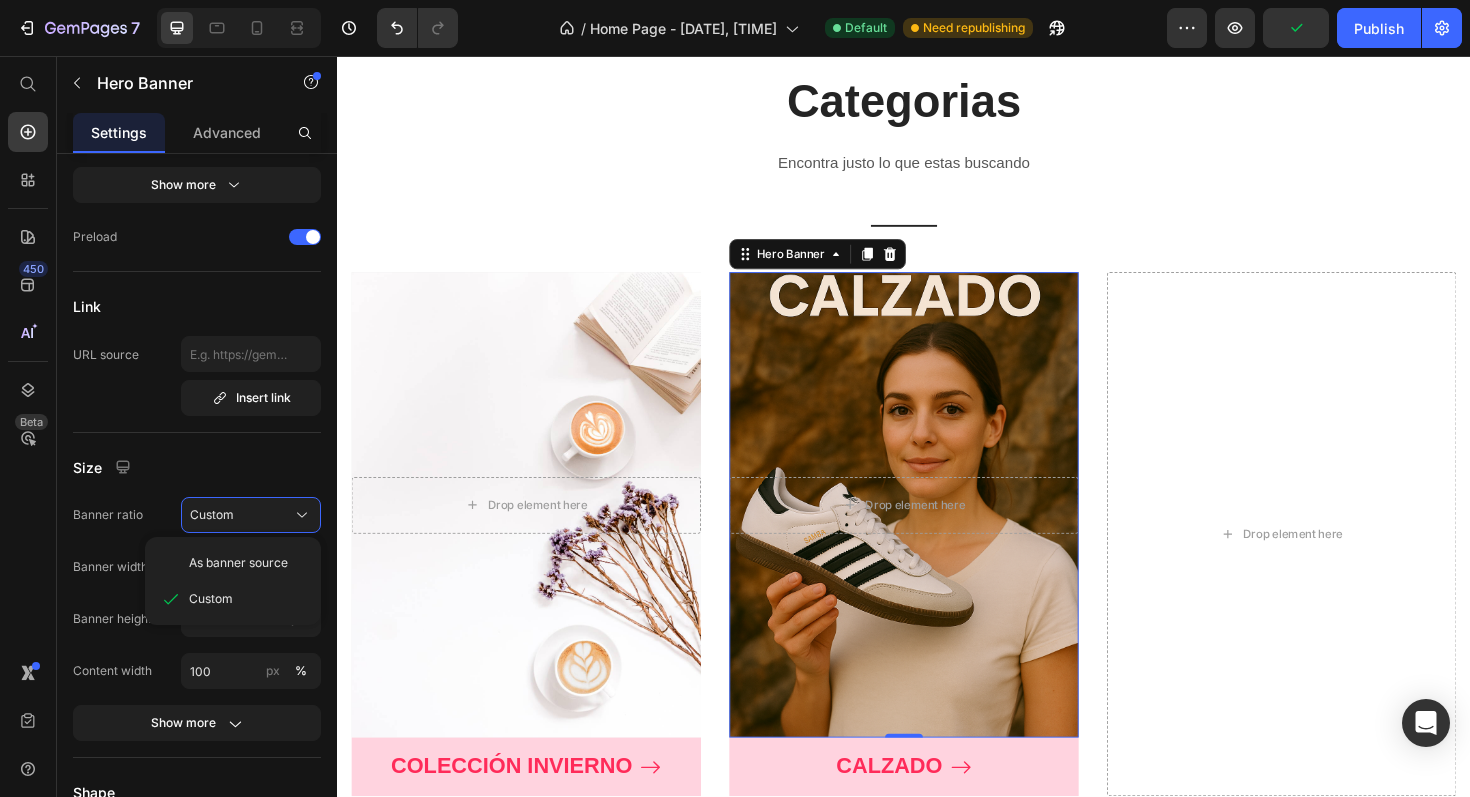 type 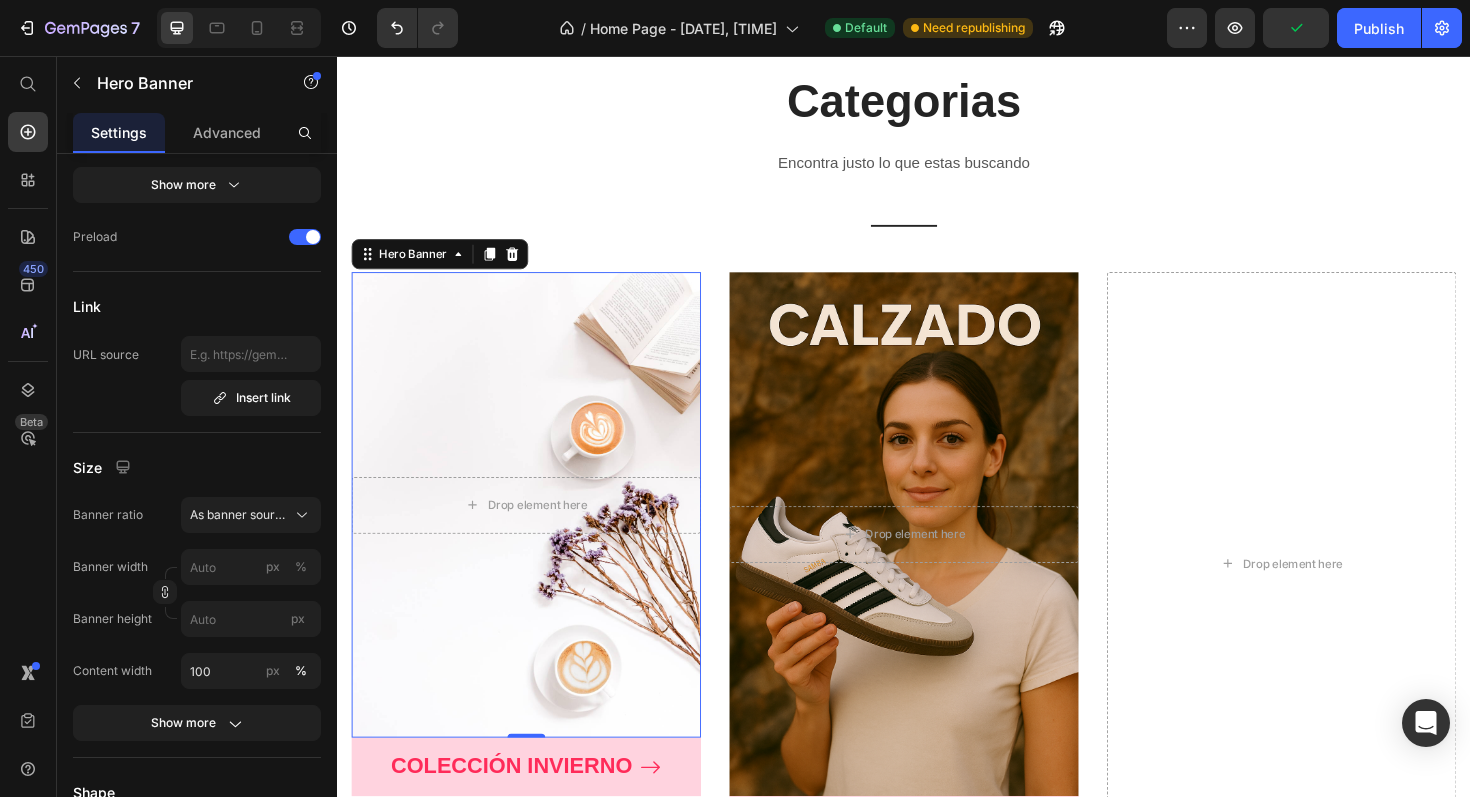 click at bounding box center (537, 531) 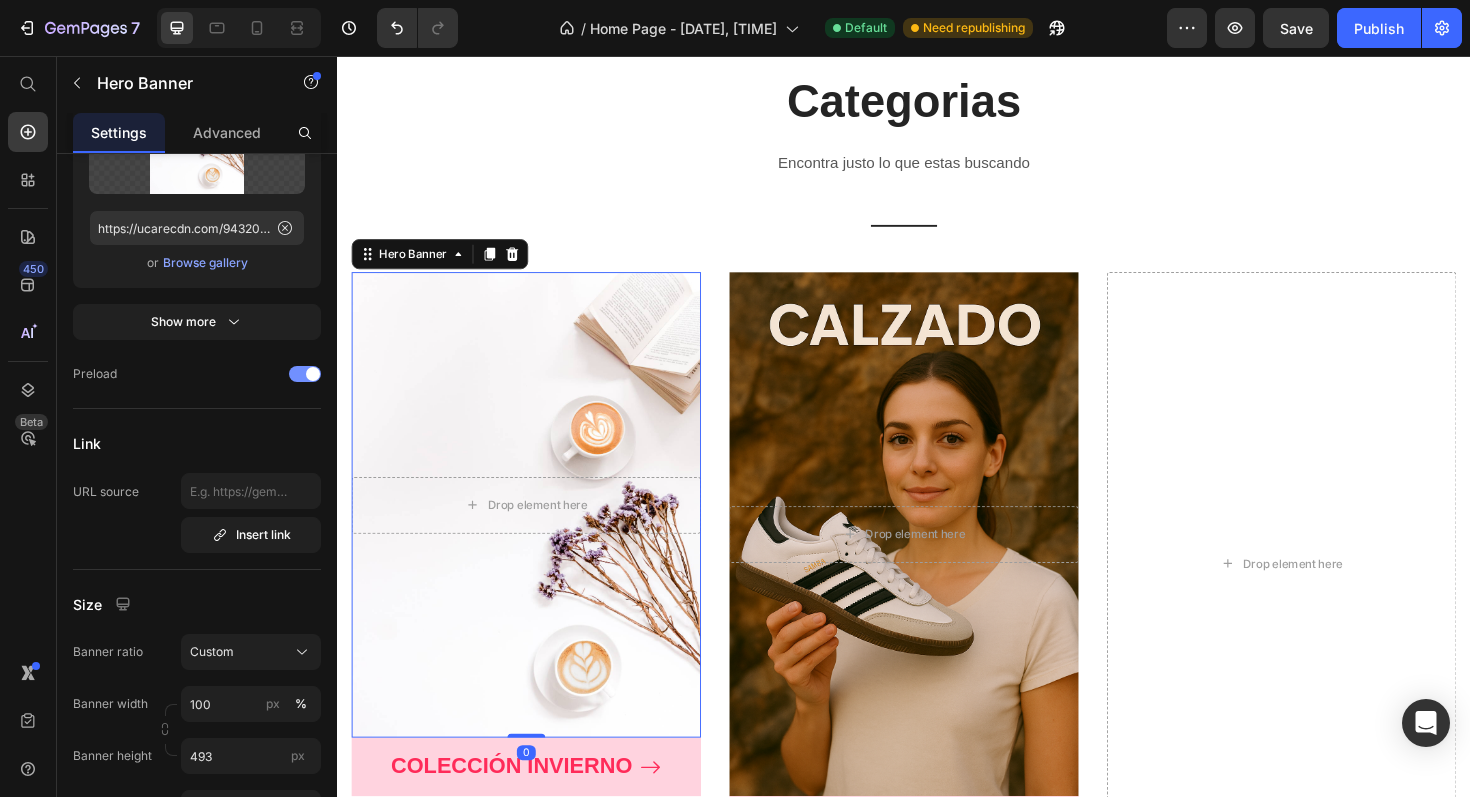 scroll, scrollTop: 0, scrollLeft: 0, axis: both 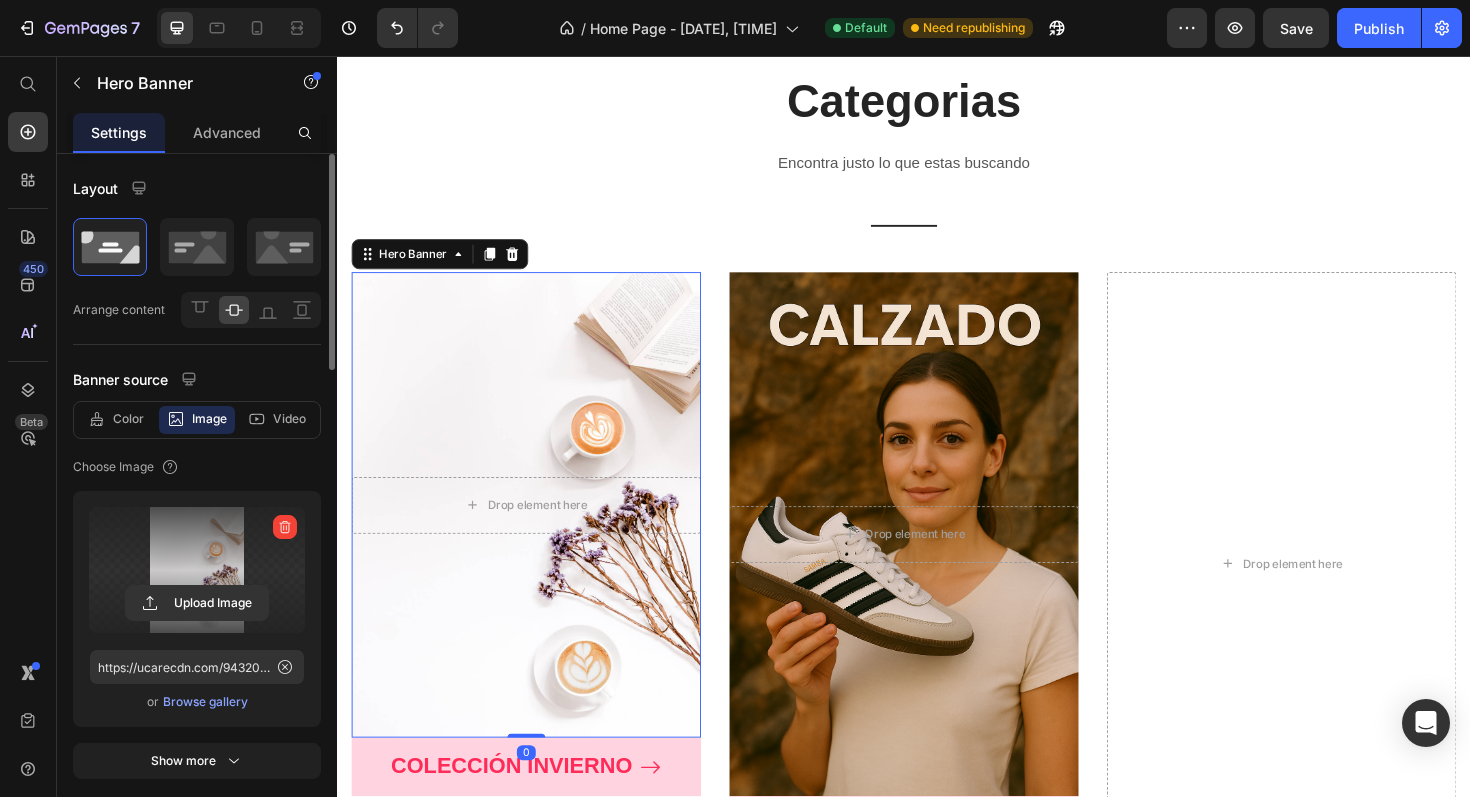 click at bounding box center [197, 570] 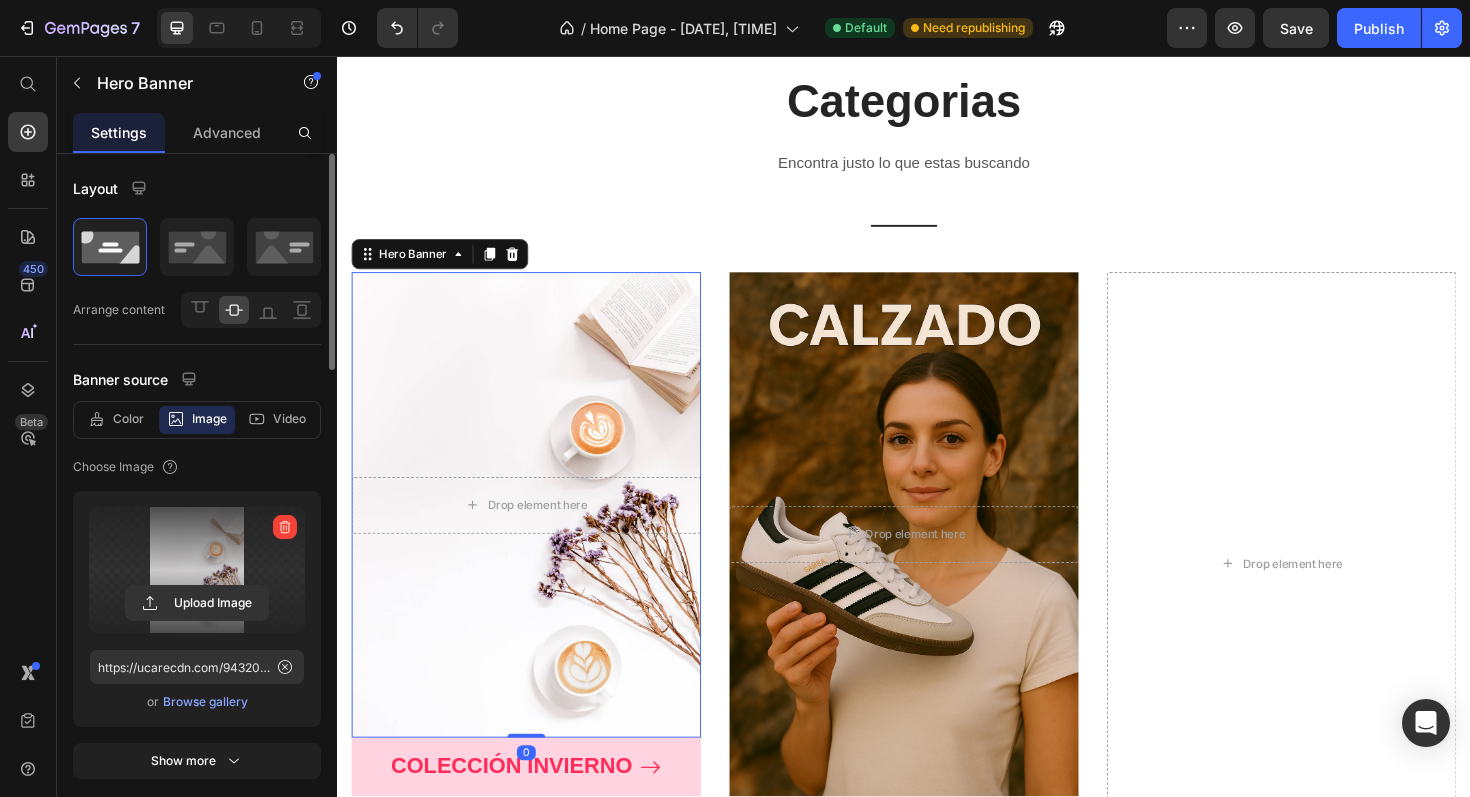 click 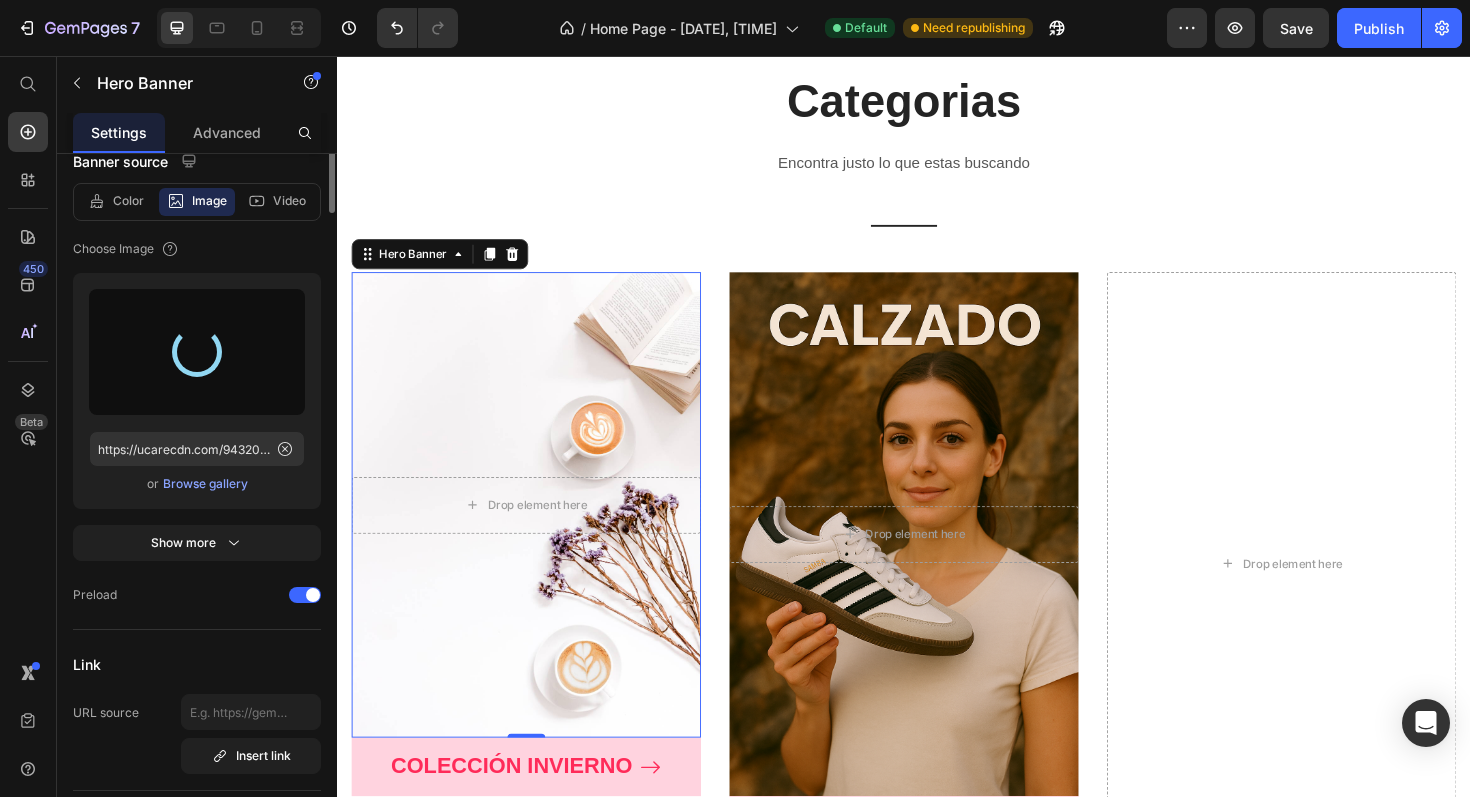 type on "https://cdn.shopify.com/s/files/1/0953/0474/5243/files/gempages_574378063857452161-b035a43b-6027-4bbb-b192-936a120e9599.png" 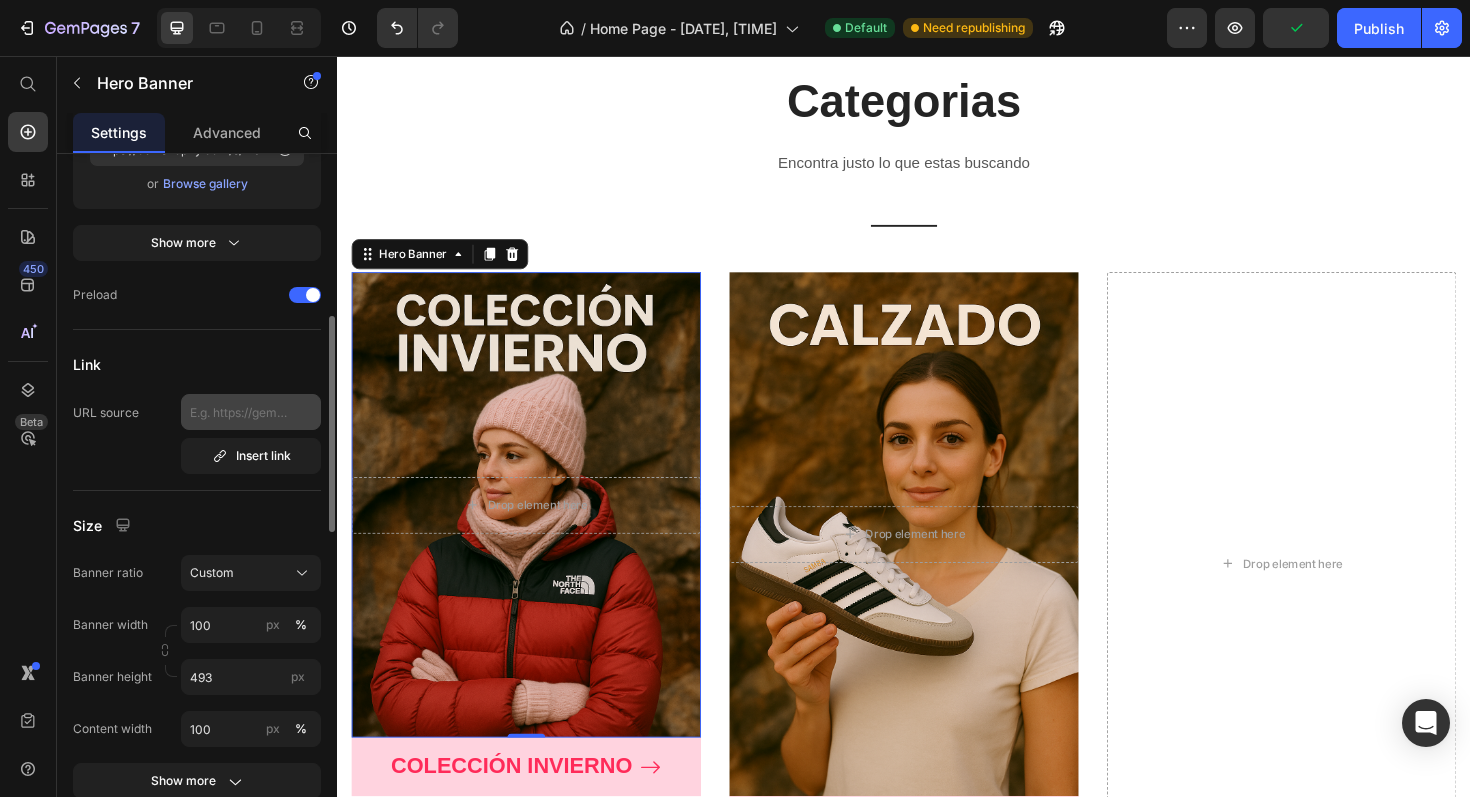 scroll, scrollTop: 520, scrollLeft: 0, axis: vertical 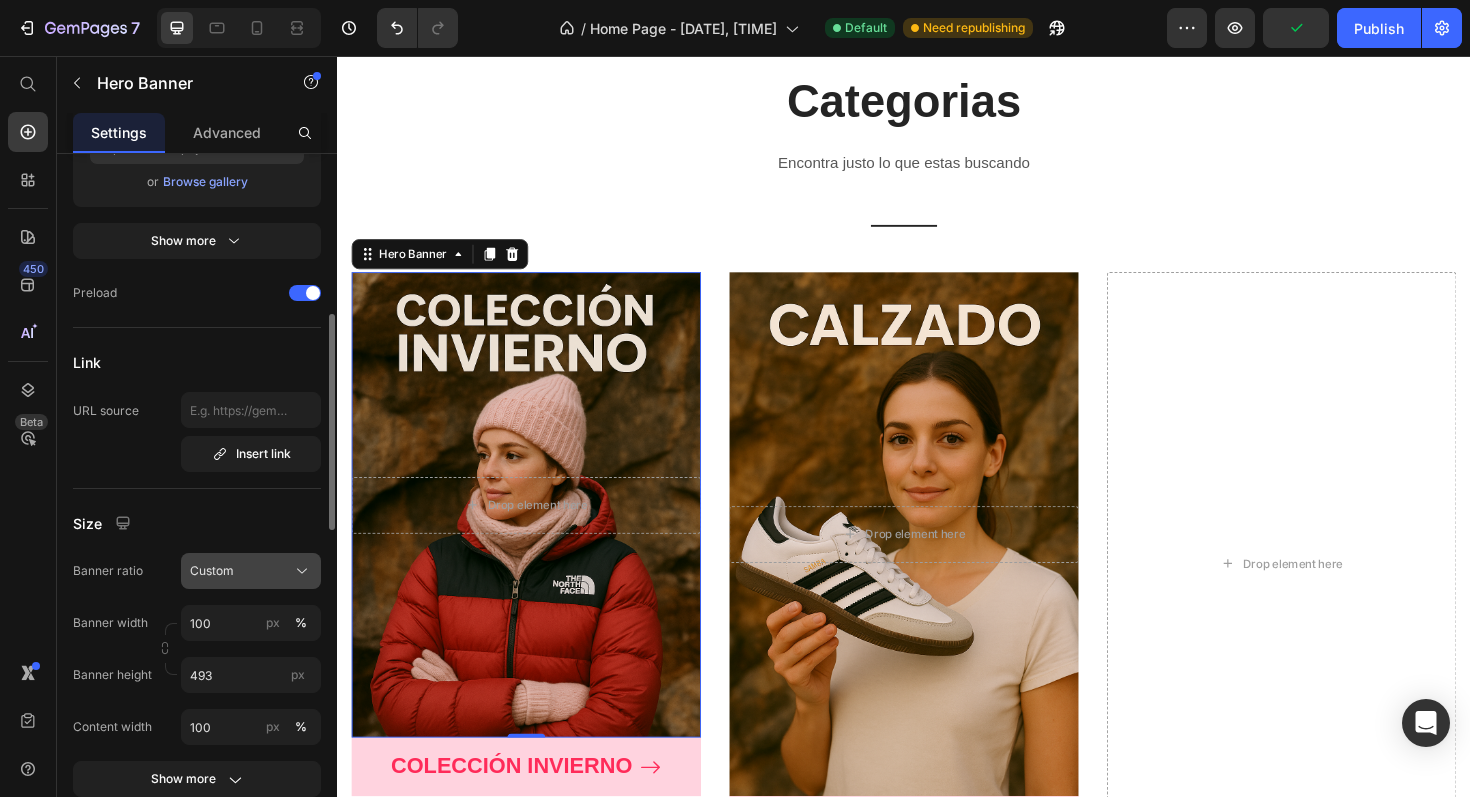 click on "Custom" 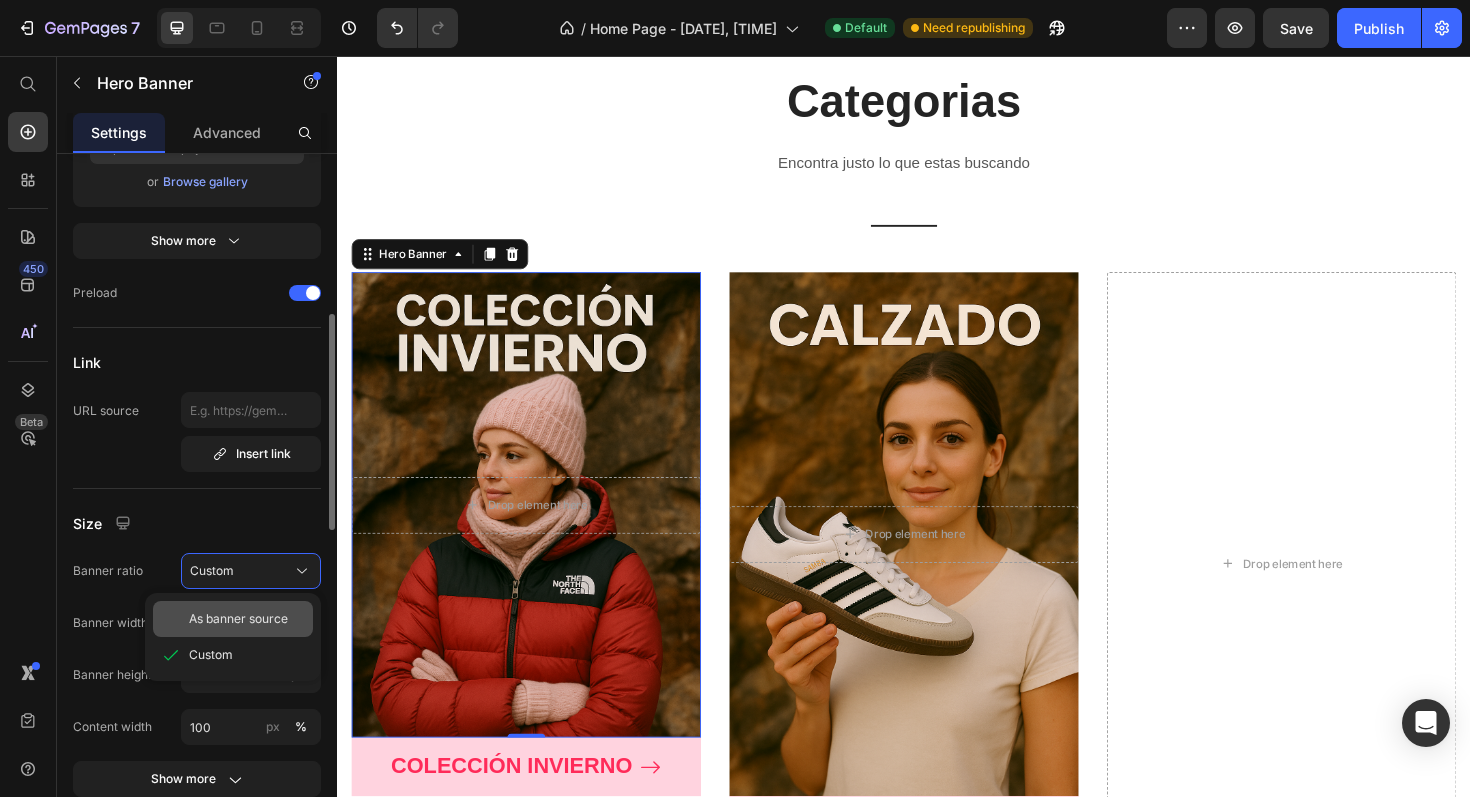 click on "As banner source" at bounding box center [238, 619] 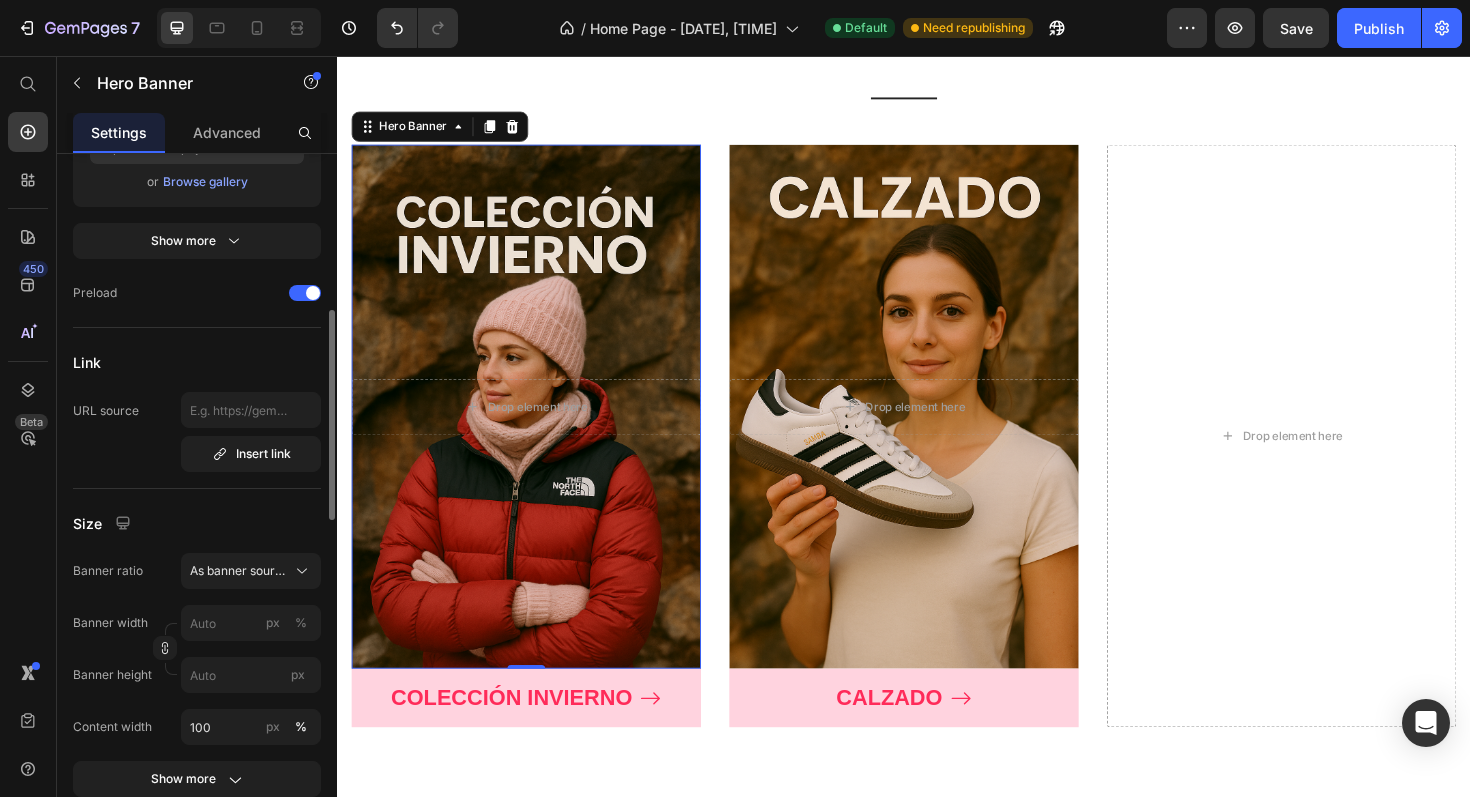 scroll, scrollTop: 1671, scrollLeft: 0, axis: vertical 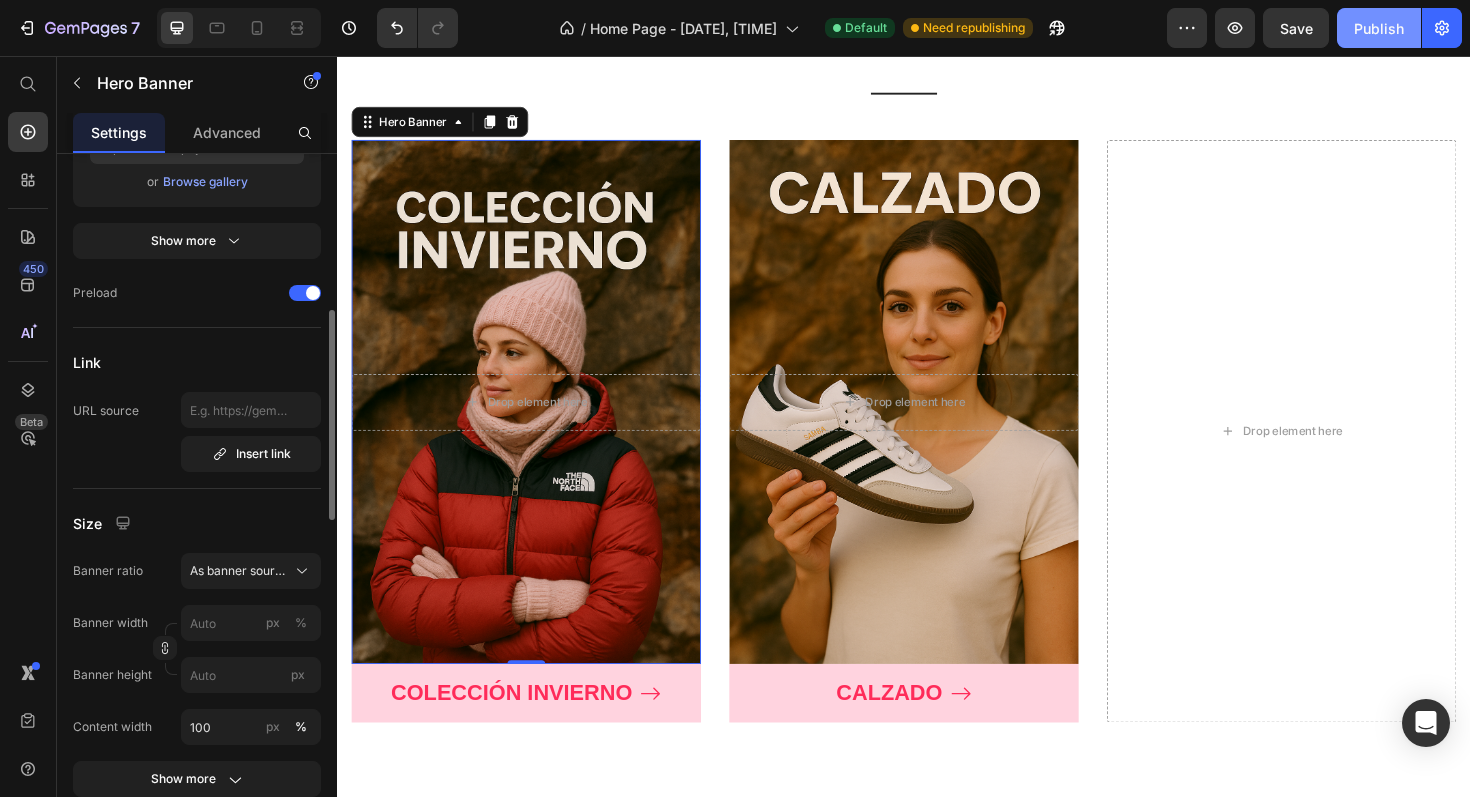 click on "Publish" 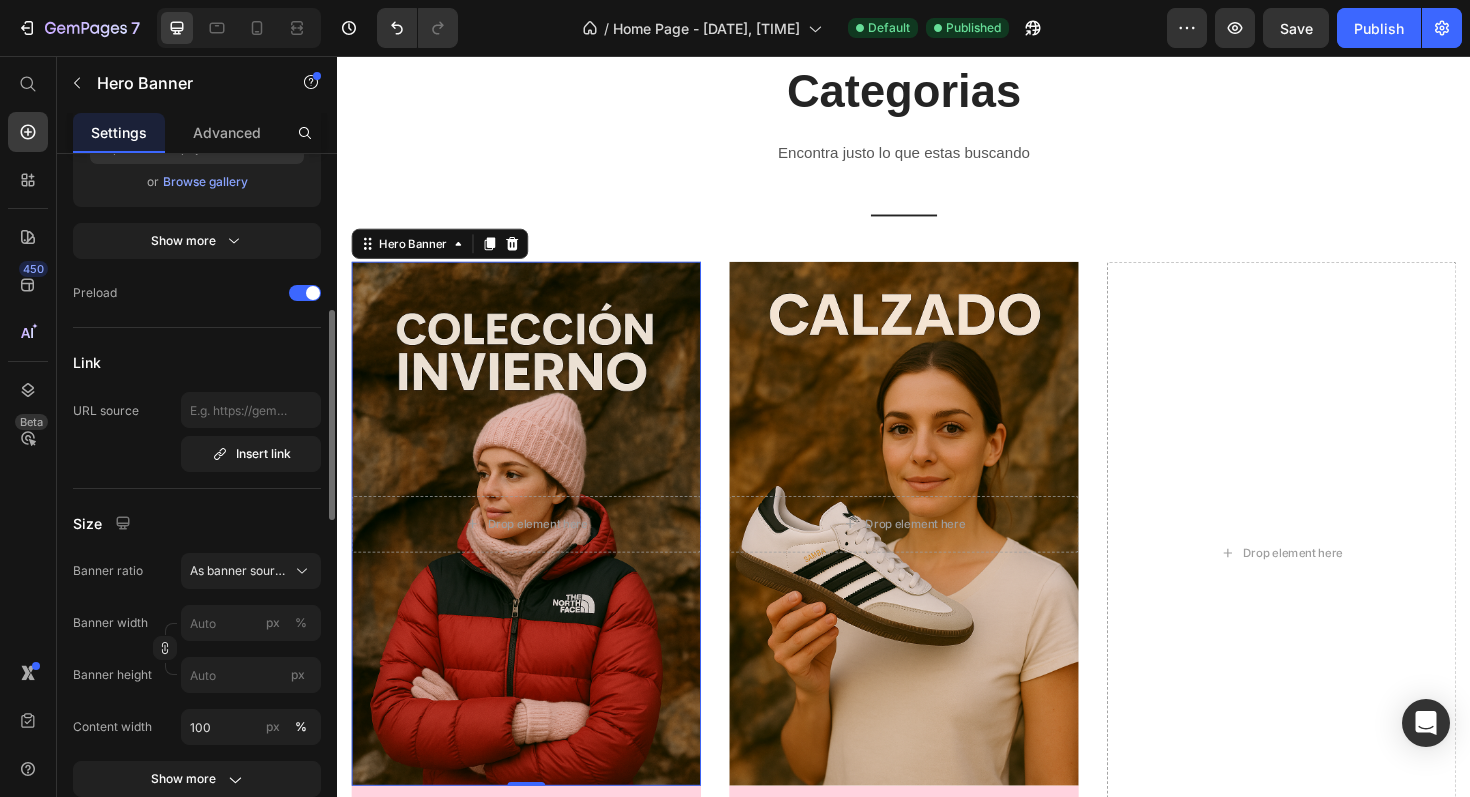 scroll, scrollTop: 891, scrollLeft: 0, axis: vertical 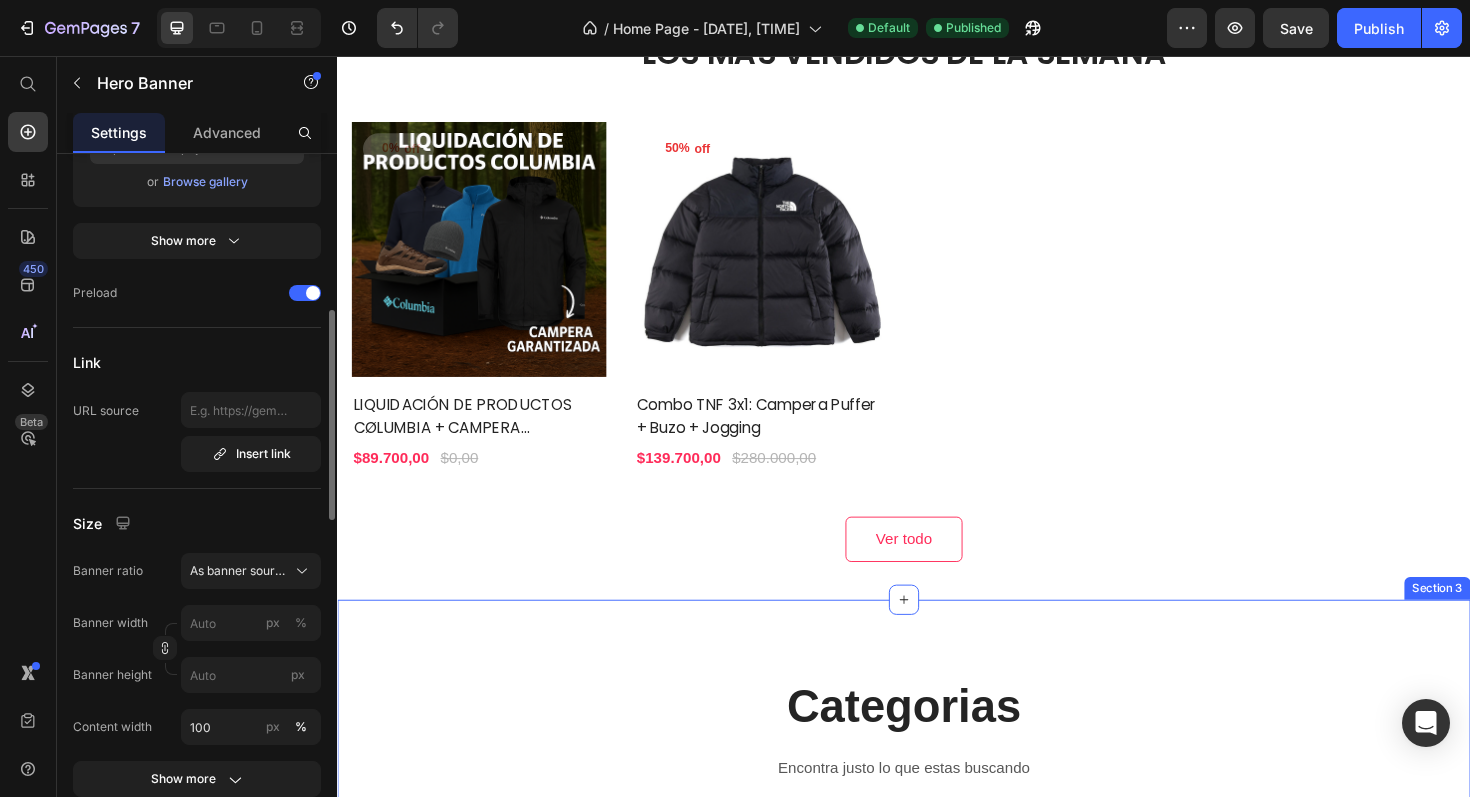 click on "Categorias Heading Encontra justo lo que estas buscando Text block                Title Line Row
Drop element here Hero Banner   0                COLECCIÓN INVIERNO Button
Drop element here Hero Banner                CALZADO Button
Drop element here Row Section 3" at bounding box center (937, 1135) 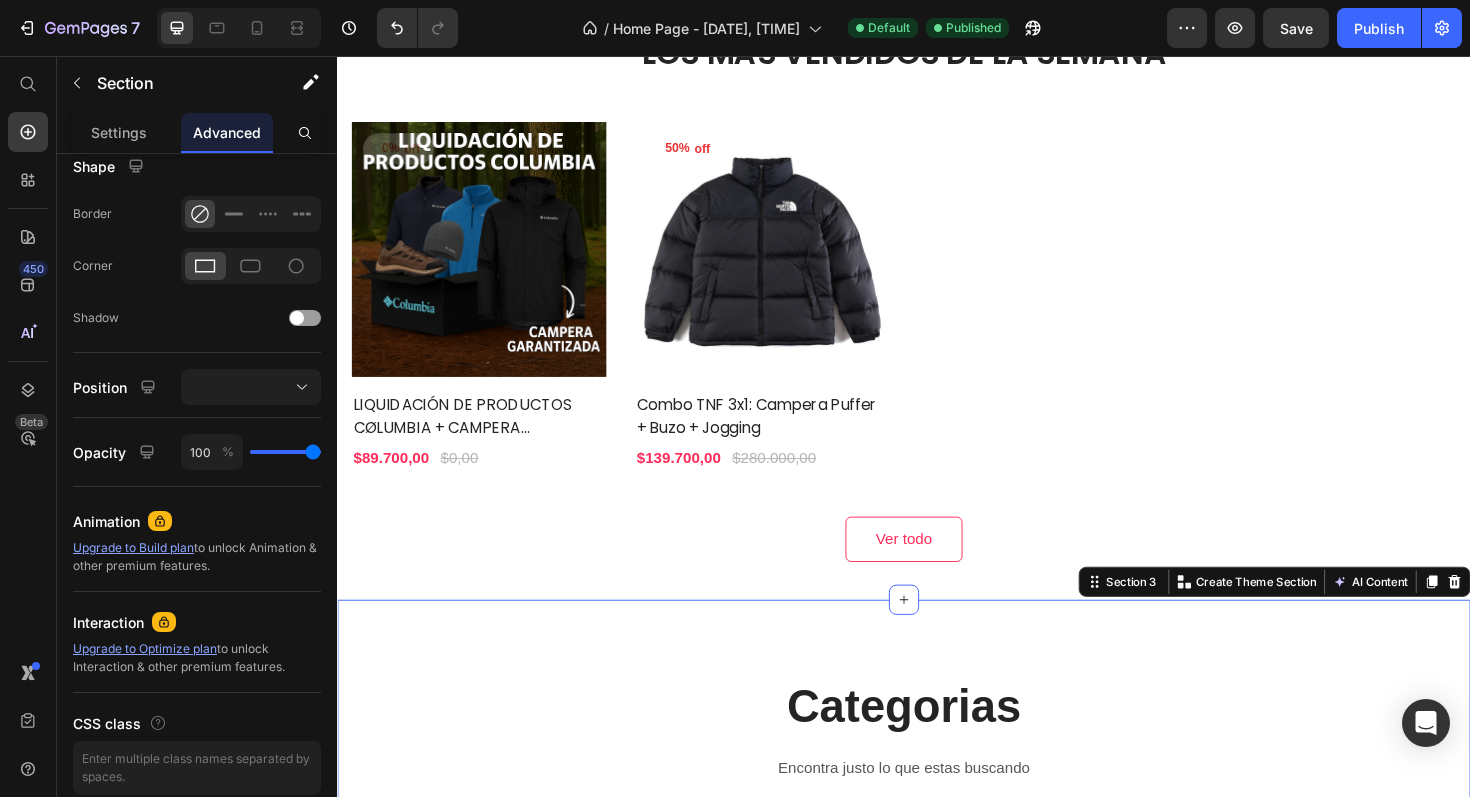 scroll, scrollTop: 0, scrollLeft: 0, axis: both 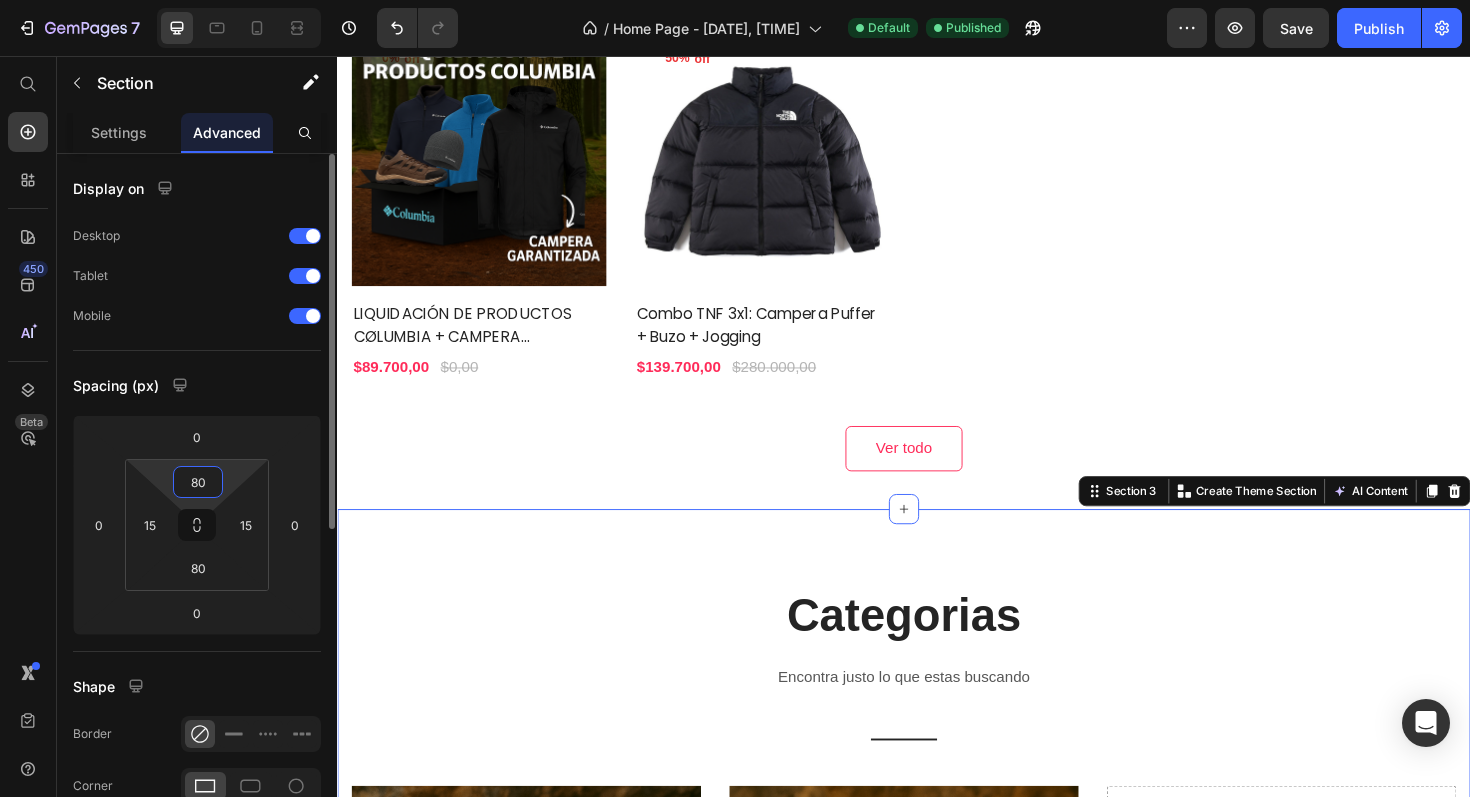 click on "80" at bounding box center (198, 482) 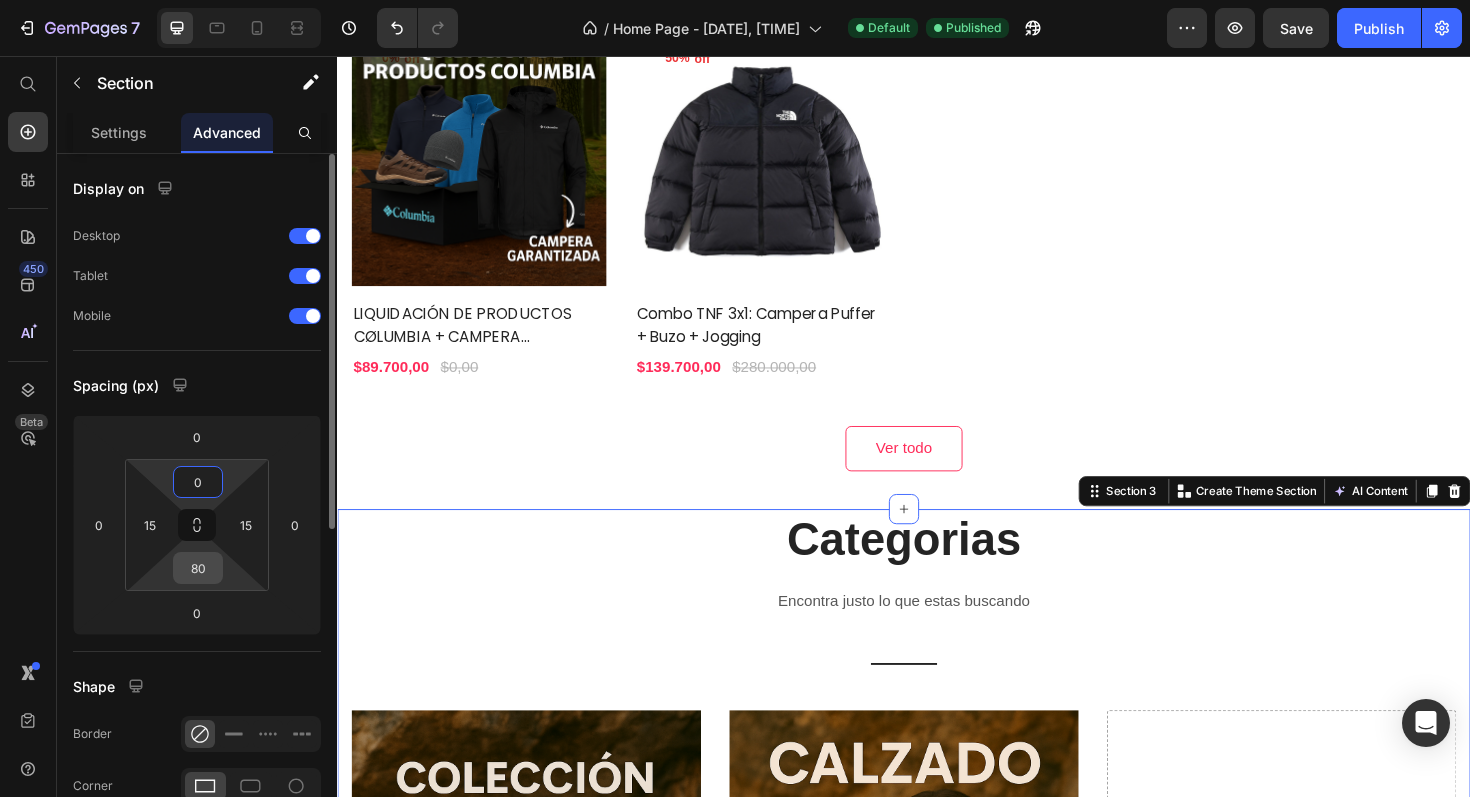 type on "0" 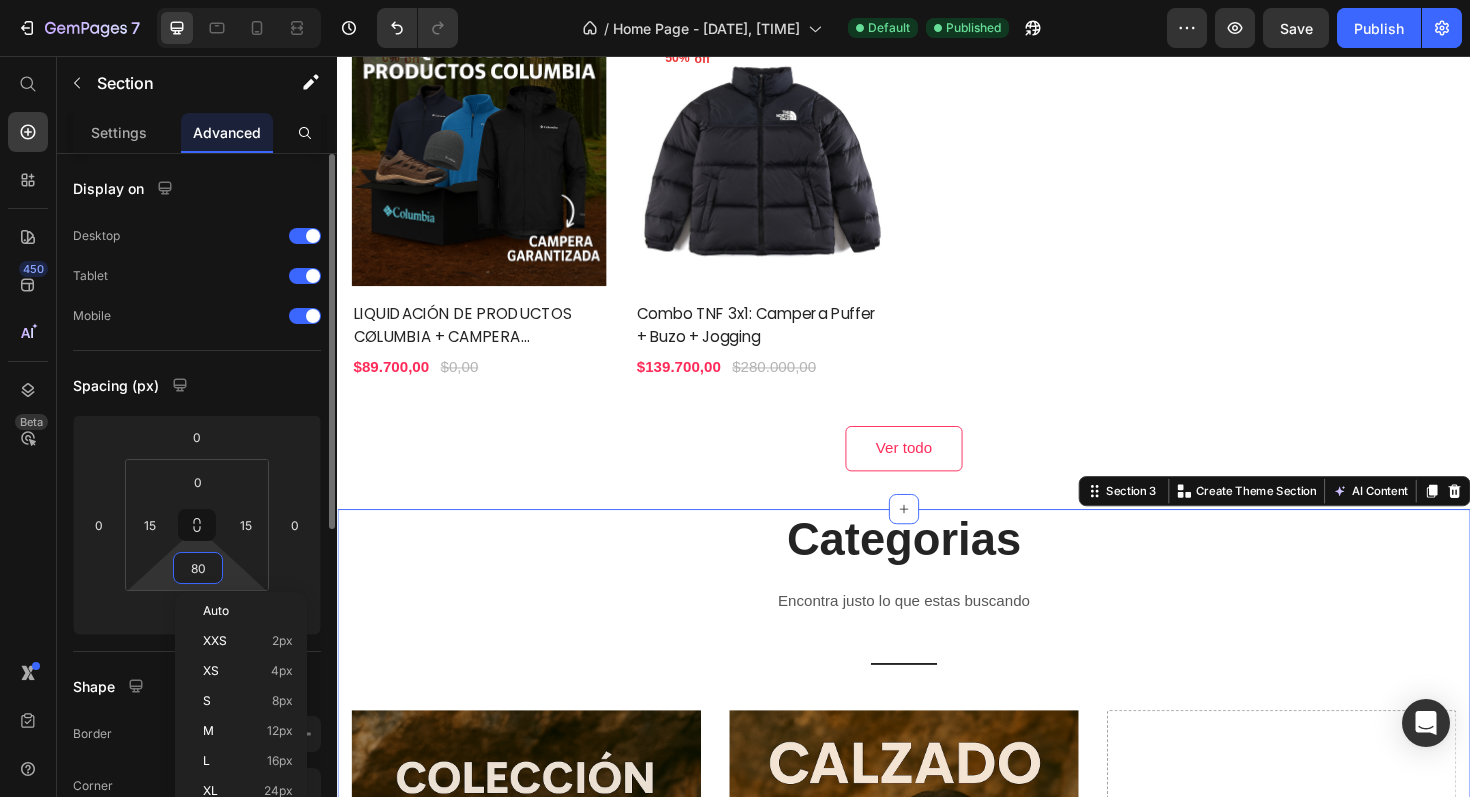 click on "80" at bounding box center [198, 568] 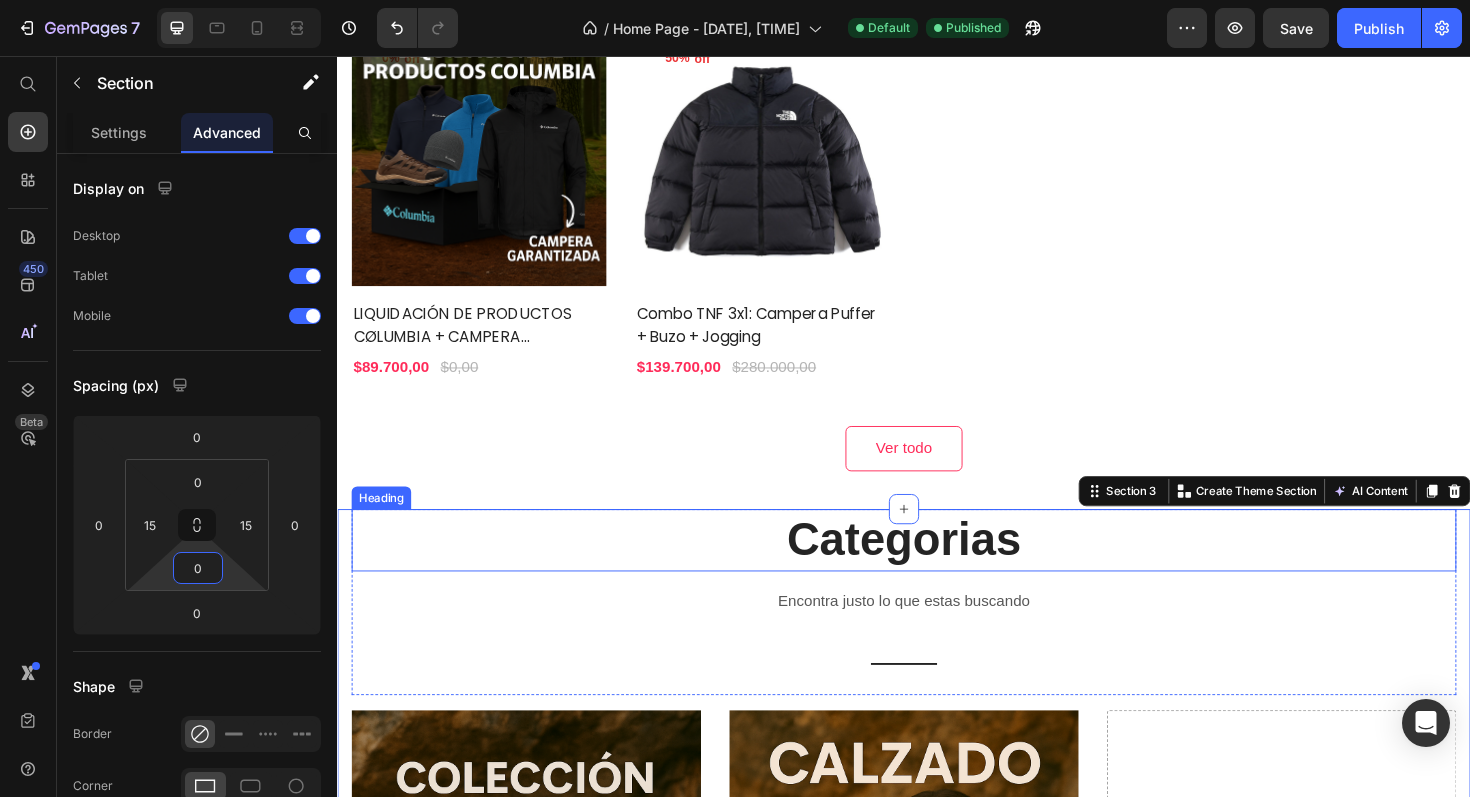 click on "Categorias" at bounding box center [937, 569] 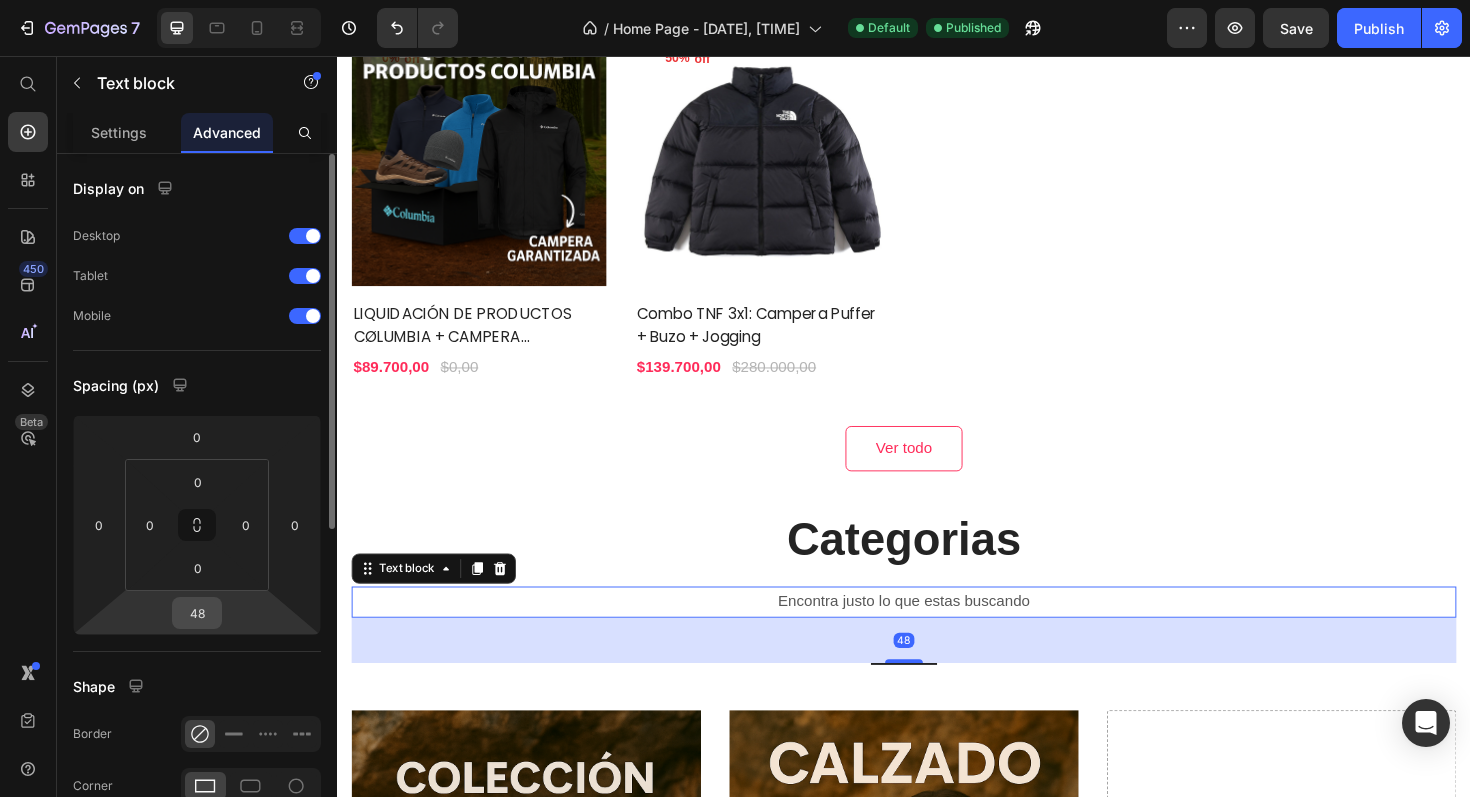 click on "48" at bounding box center (197, 613) 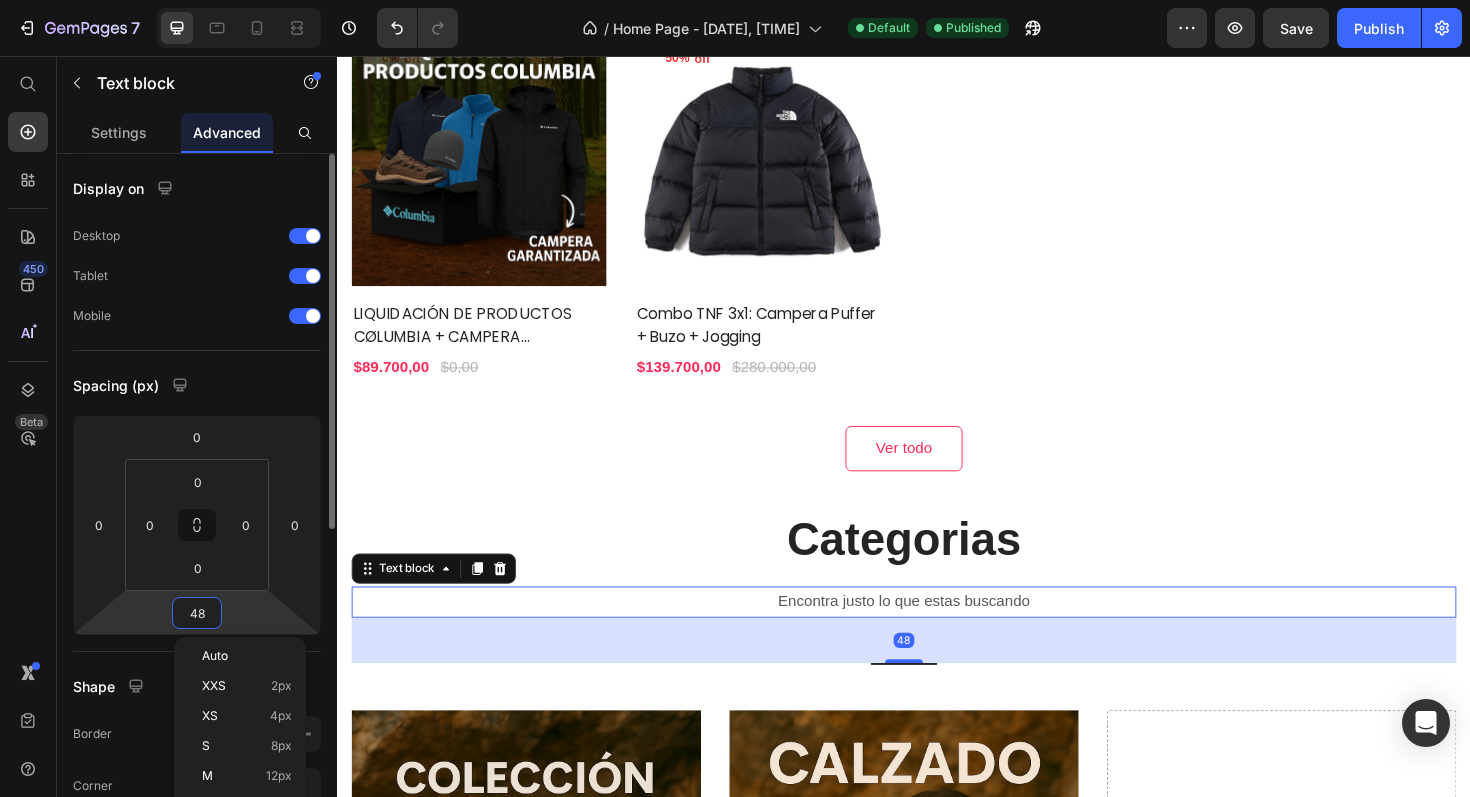 click on "48" at bounding box center [197, 613] 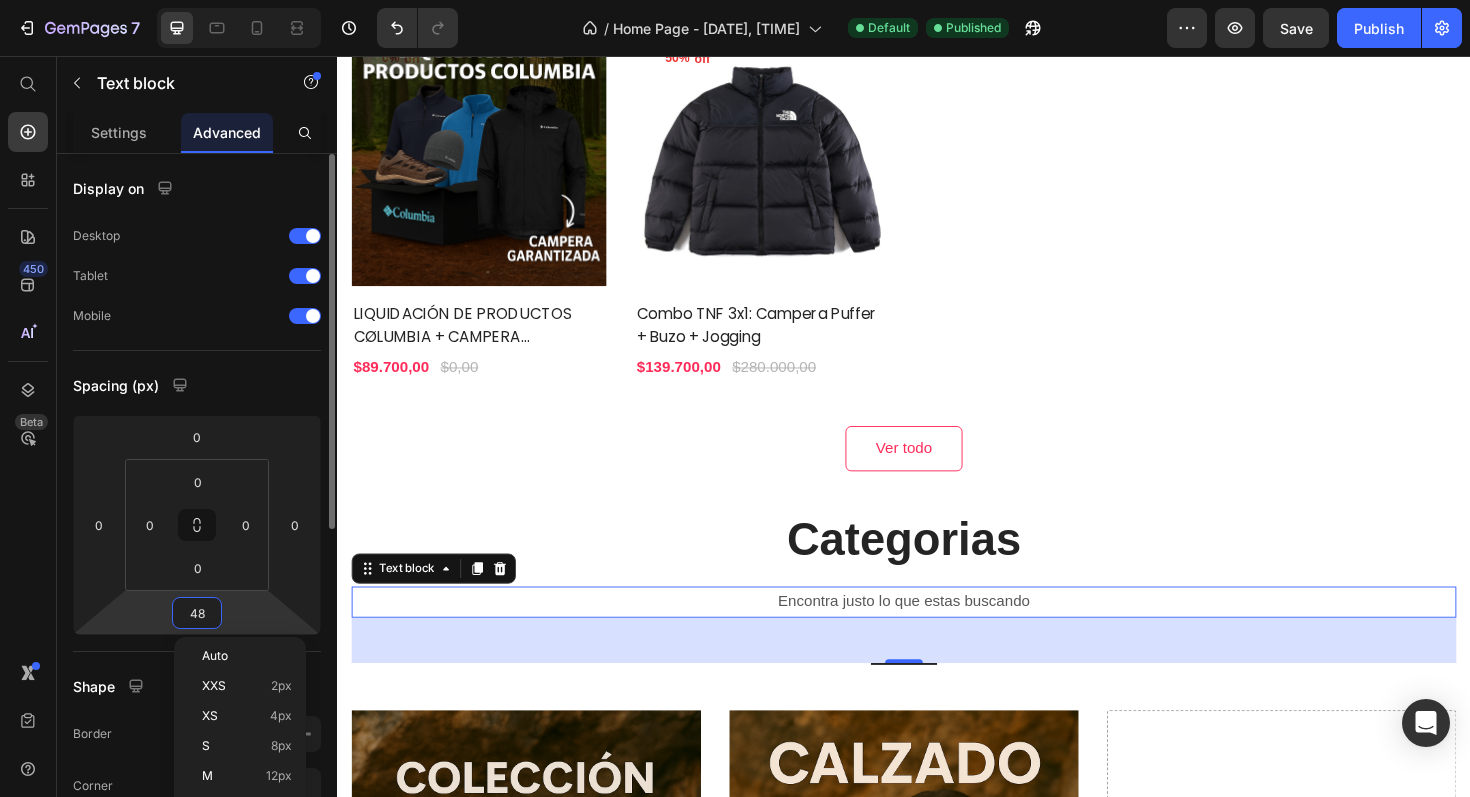 type on "5" 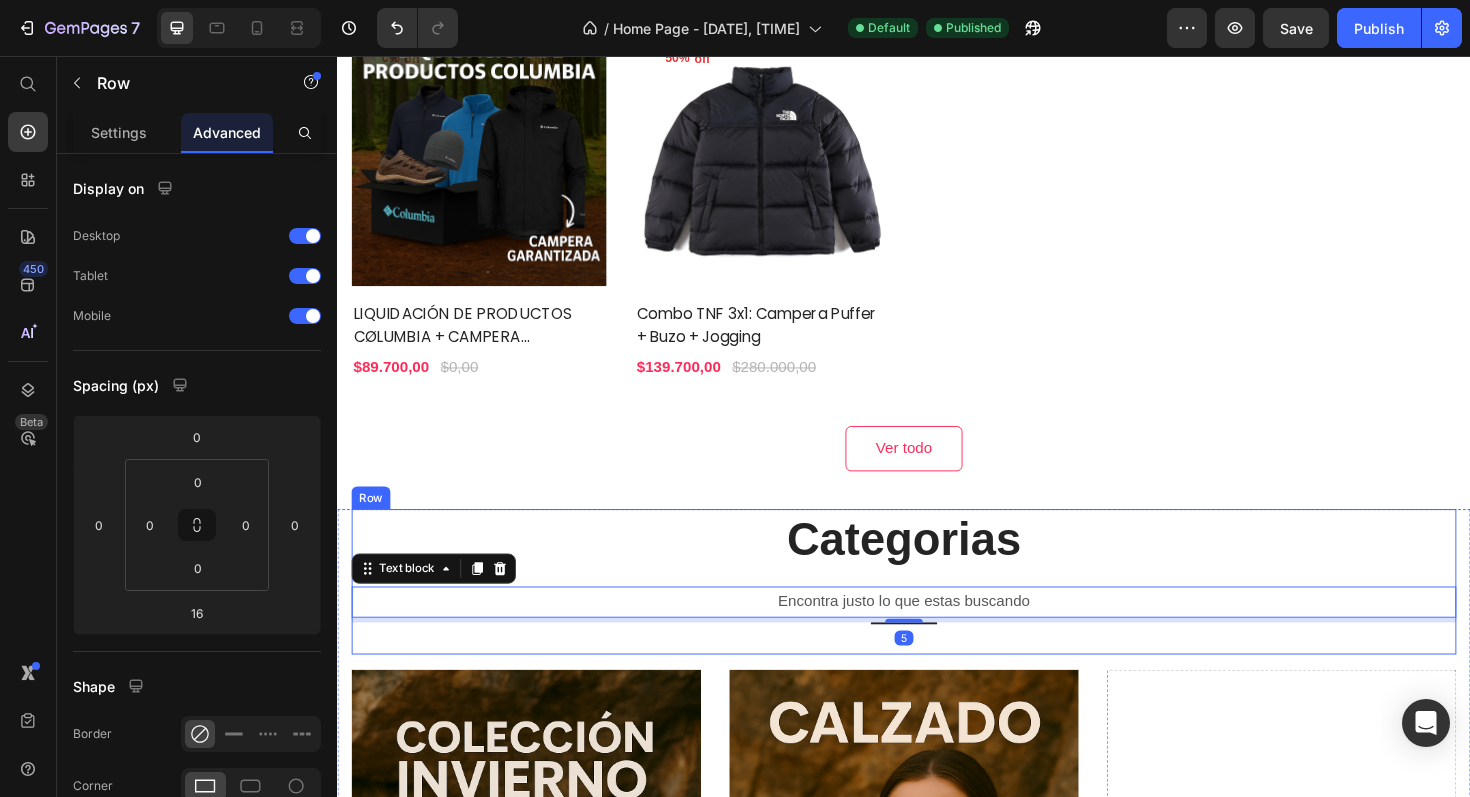 click on "Categorias Heading Encontra justo lo que estas buscando Text block   5                Title Line" at bounding box center (937, 613) 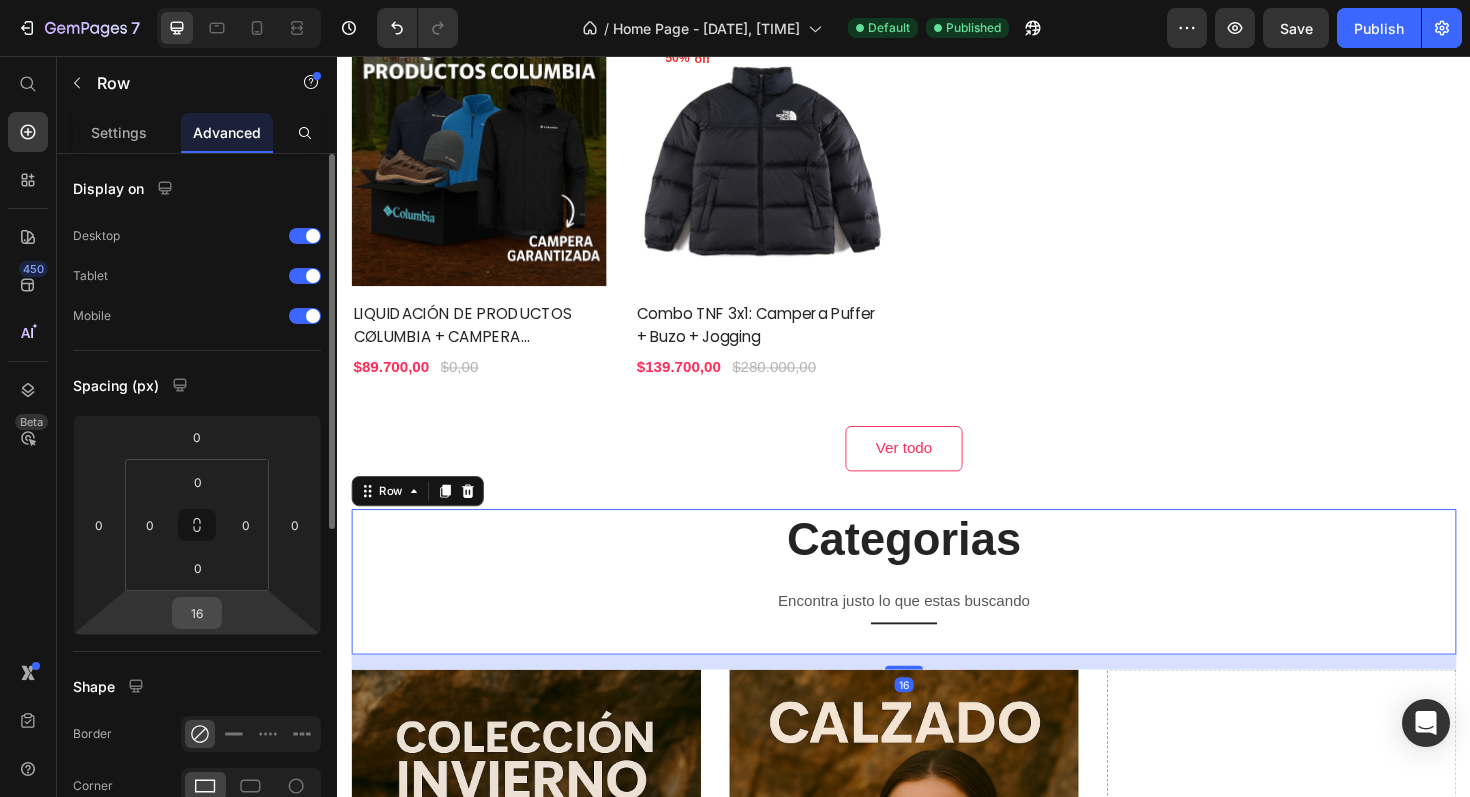 click on "16" at bounding box center [197, 613] 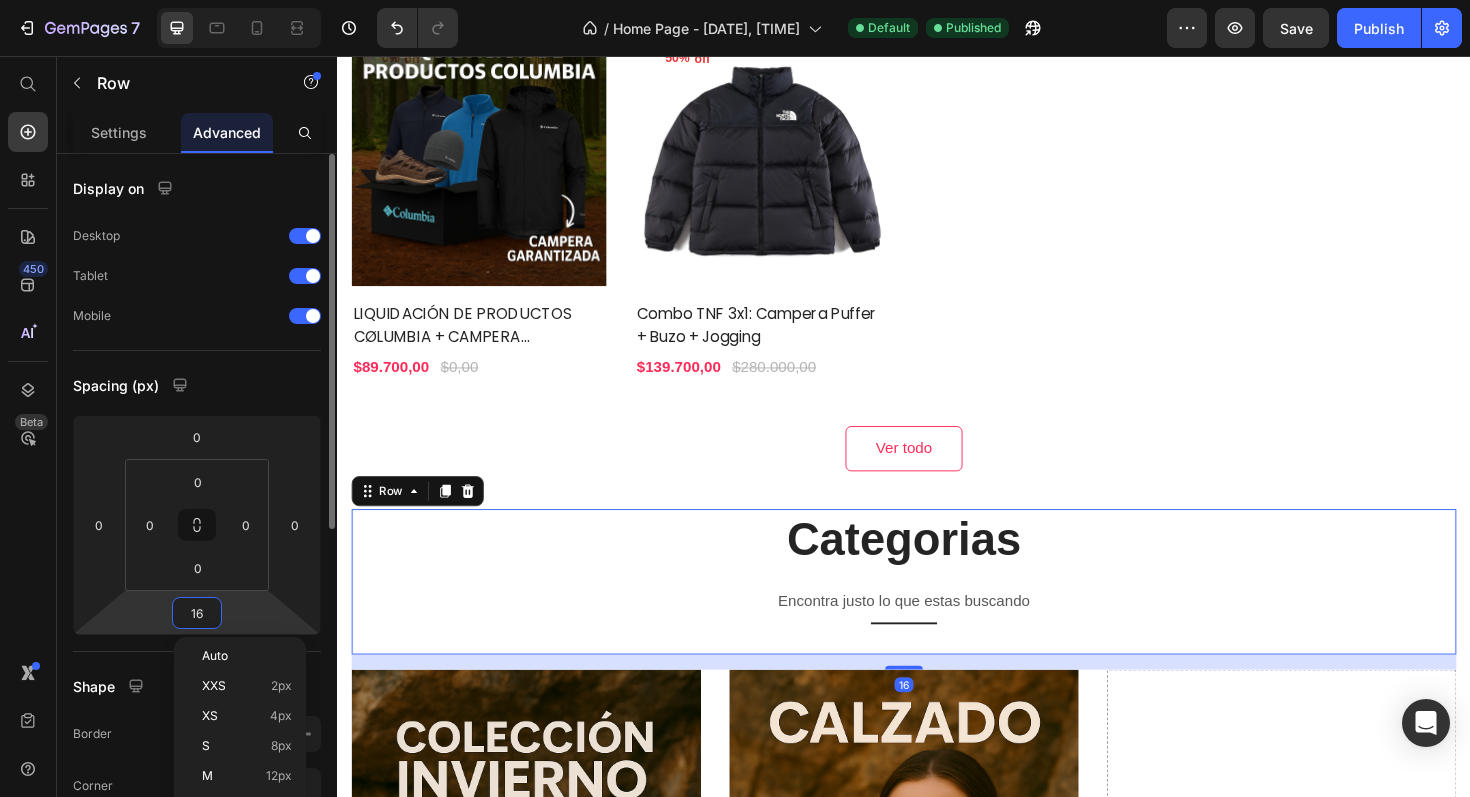click on "16" at bounding box center [197, 613] 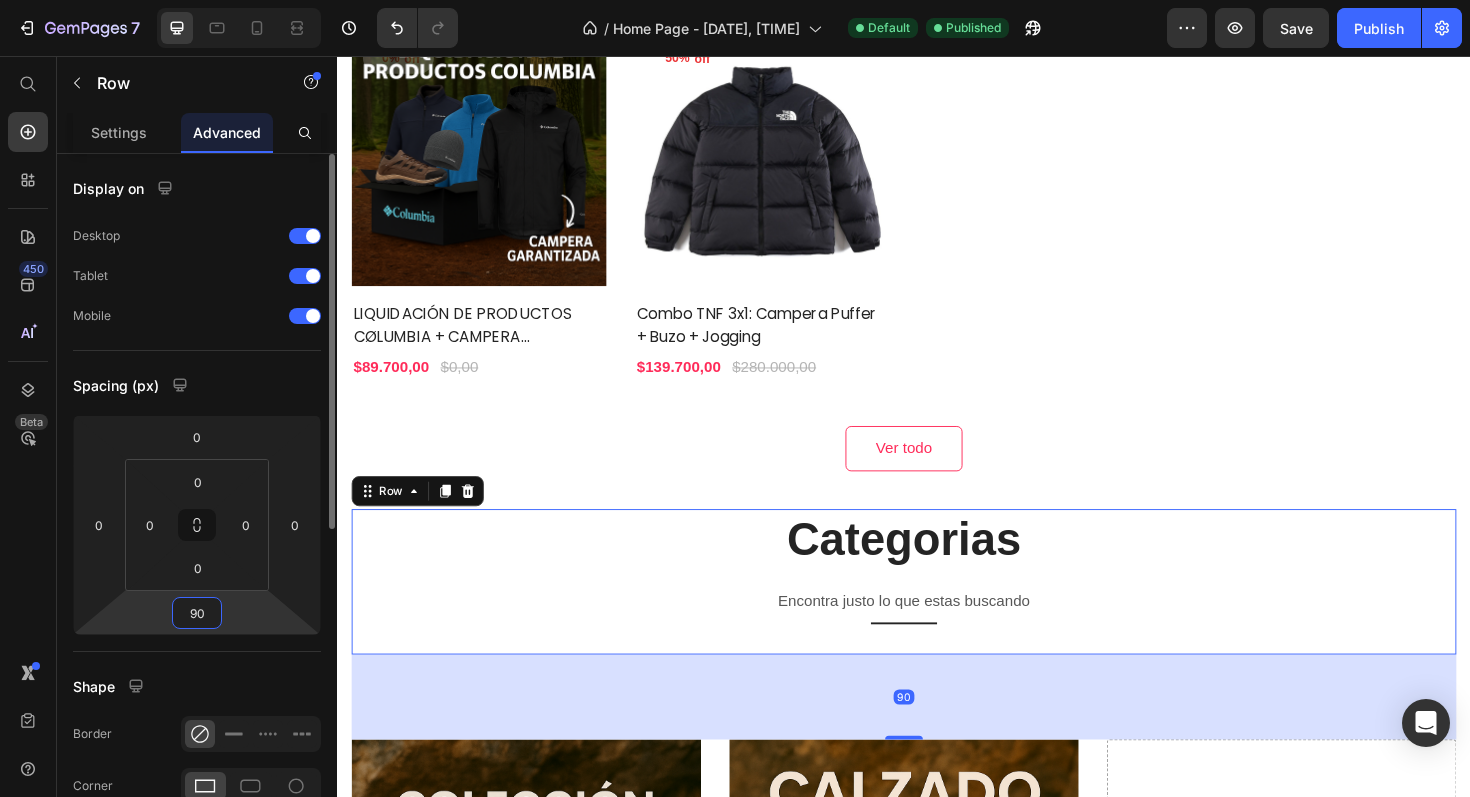 type on "9" 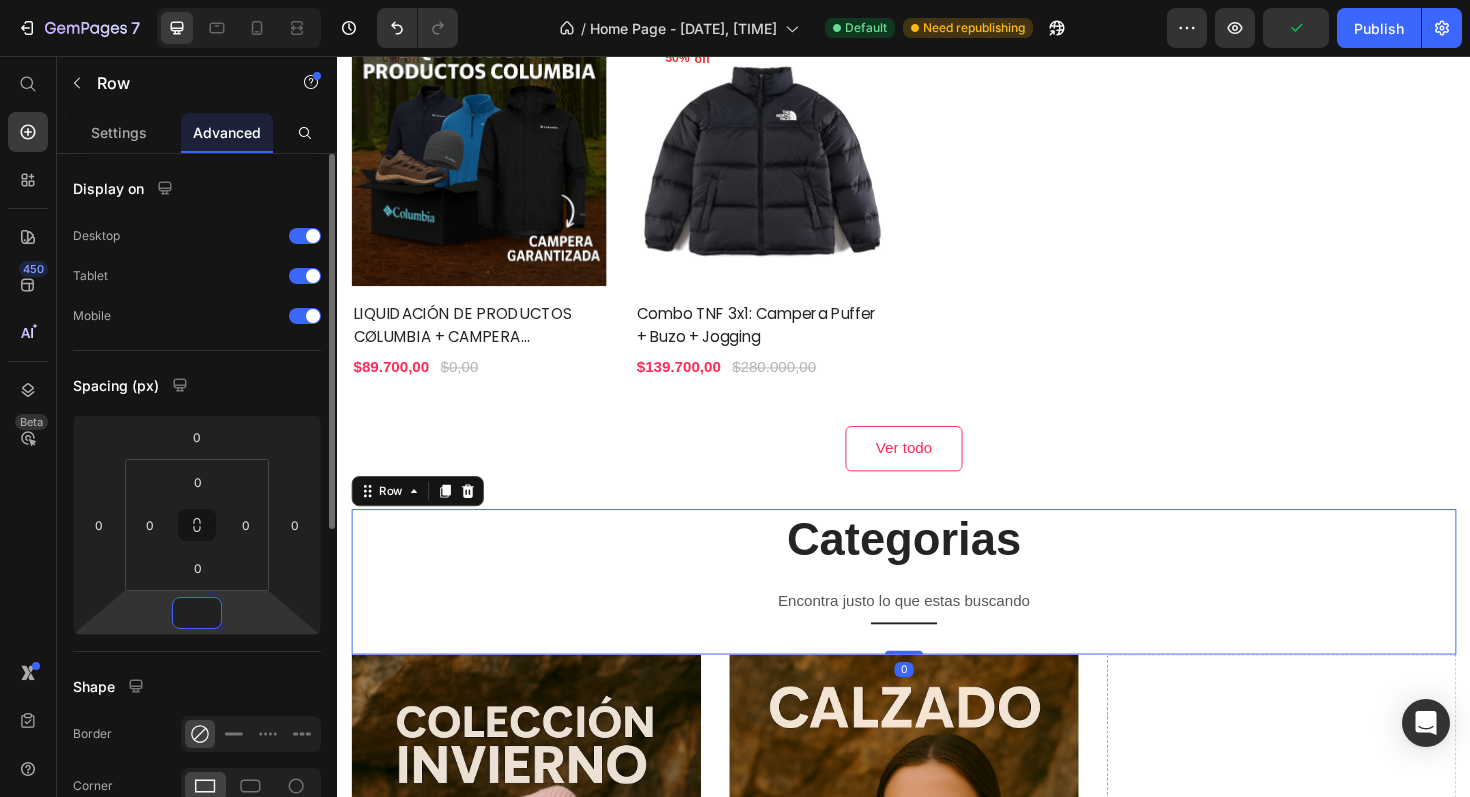 type on "0" 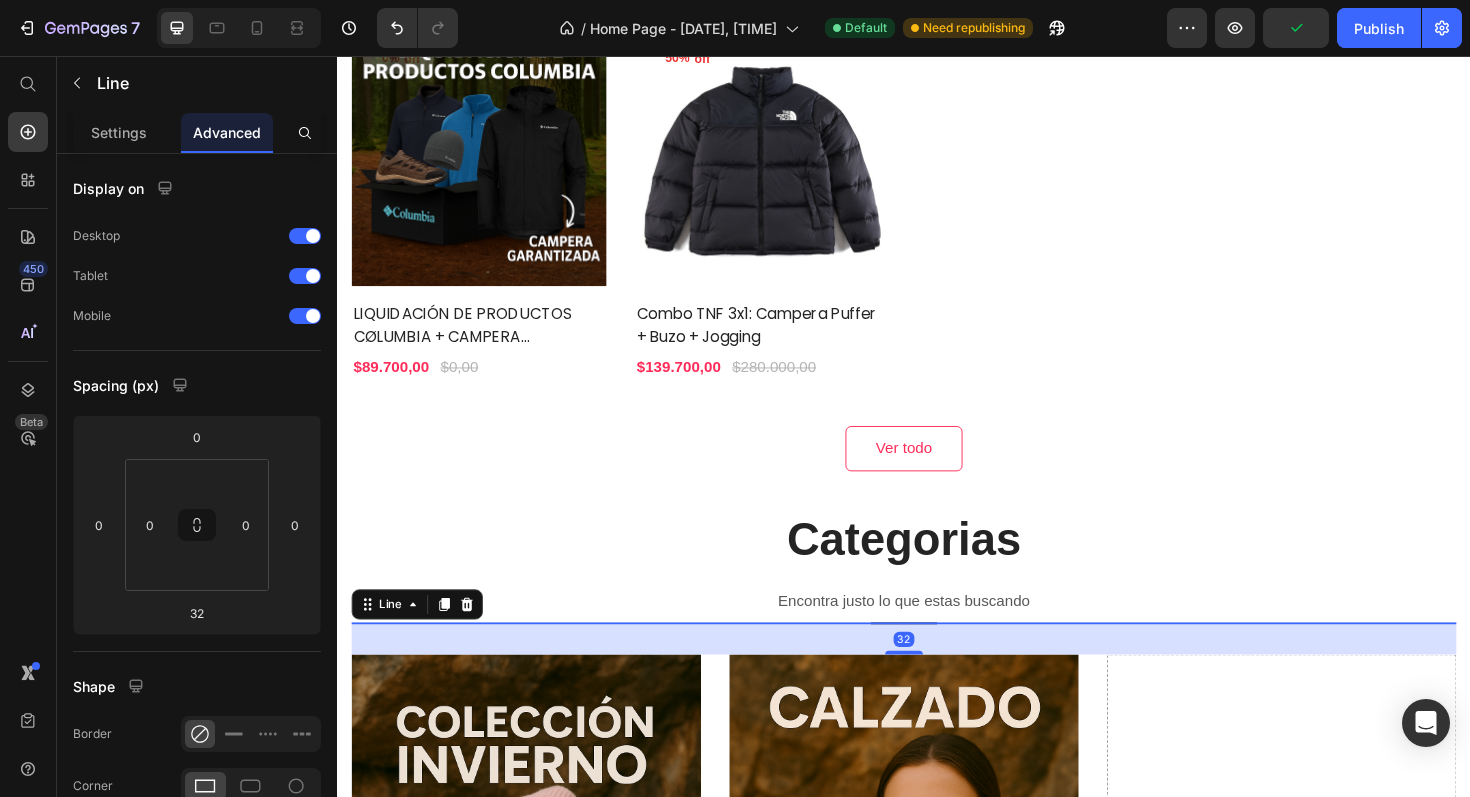 click on "Title Line   32" at bounding box center (937, 657) 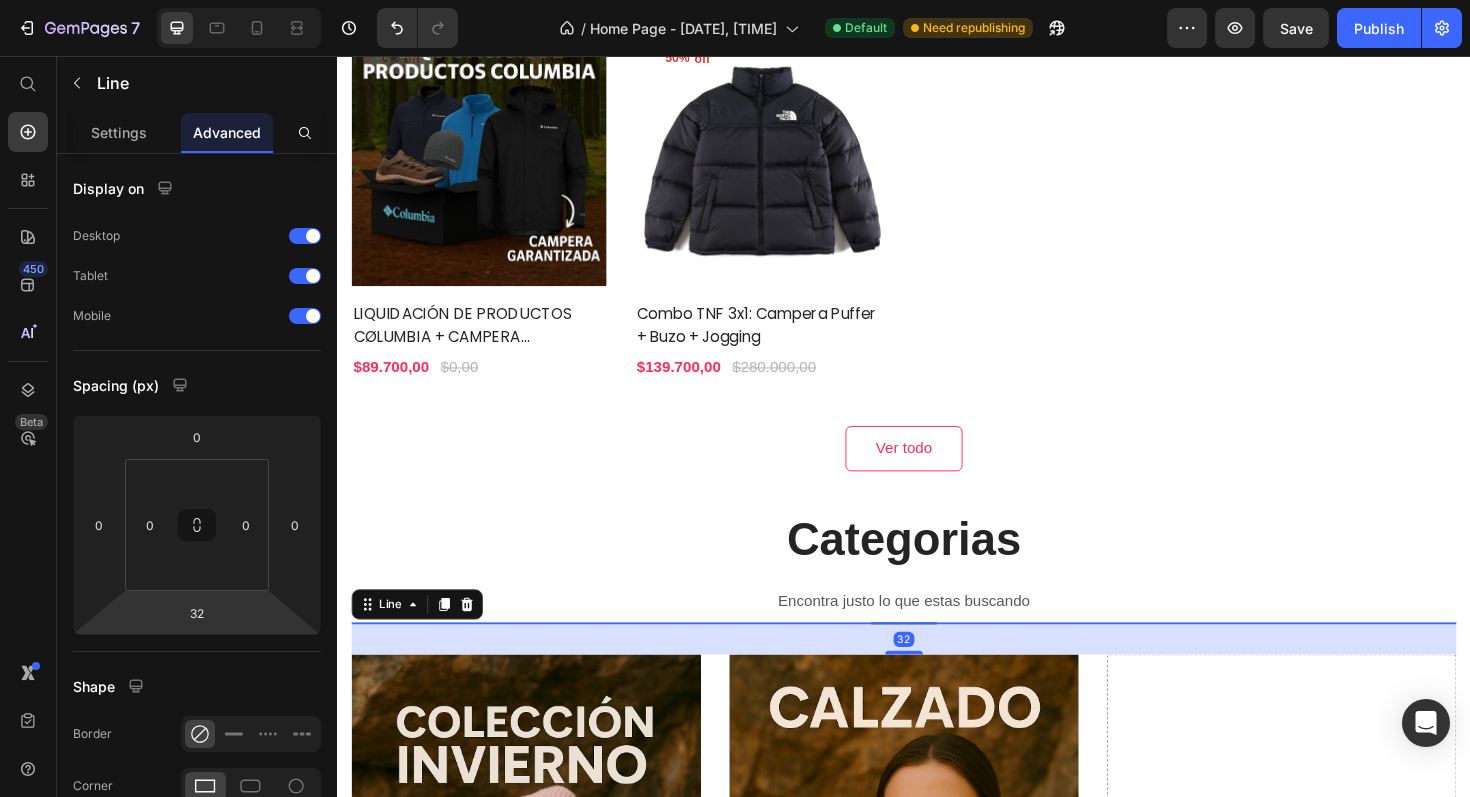 click on "7   /  Home Page - [DATE], [TIME] Default Need republishing Preview  Save   Publish  450 Beta Start with Sections Elements Hero Section Product Detail Brands Trusted Badges Guarantee Product Breakdown How to use Testimonials Compare Bundle FAQs Social Proof Brand Story Product List Collection Blog List Contact Sticky Add to Cart Custom Footer Browse Library 450 Layout
Row
Row
Row
Row Text
Heading
Text Block Button
Button
Button
Sticky Back to top Media
Image Image" at bounding box center (735, 0) 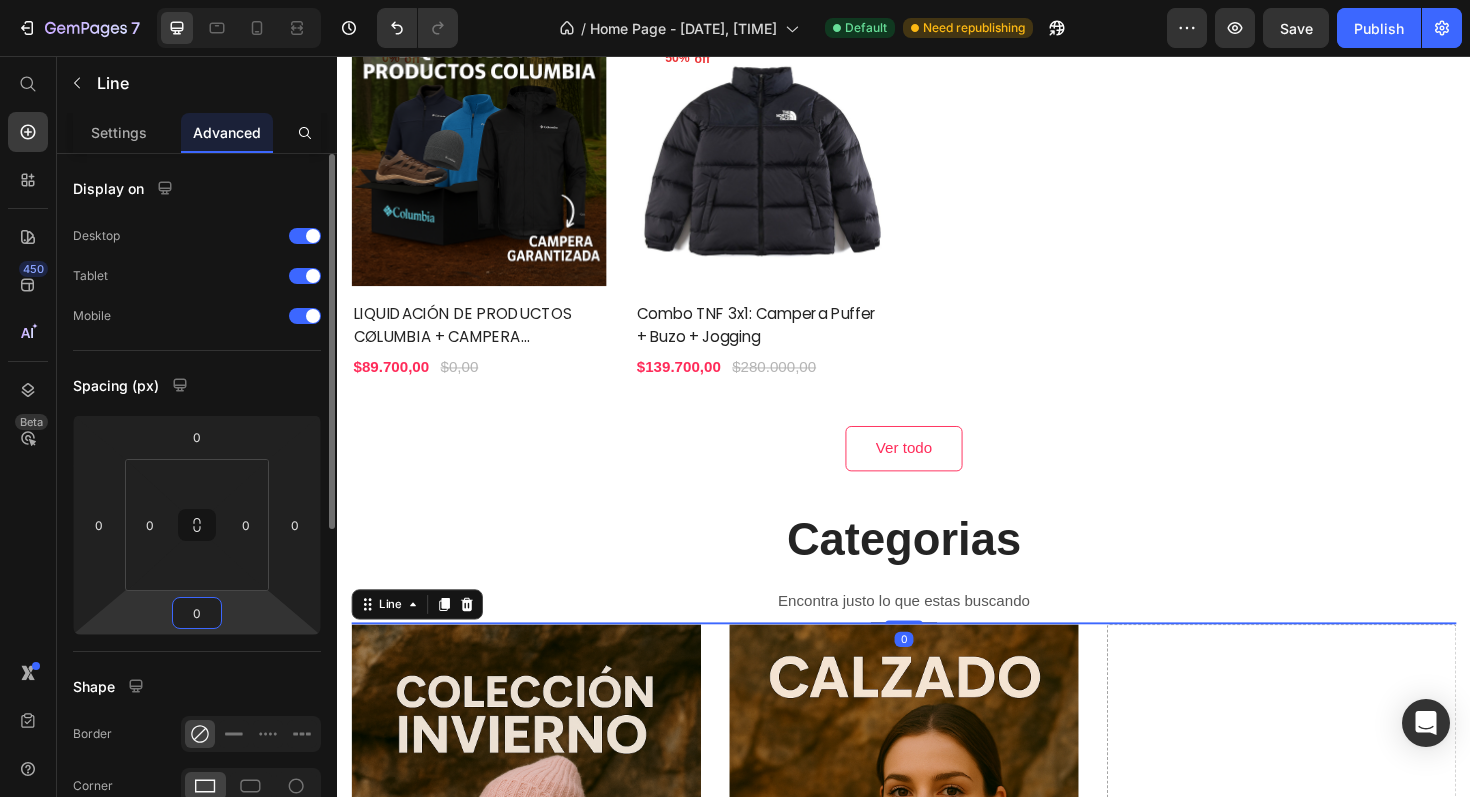 type on "5" 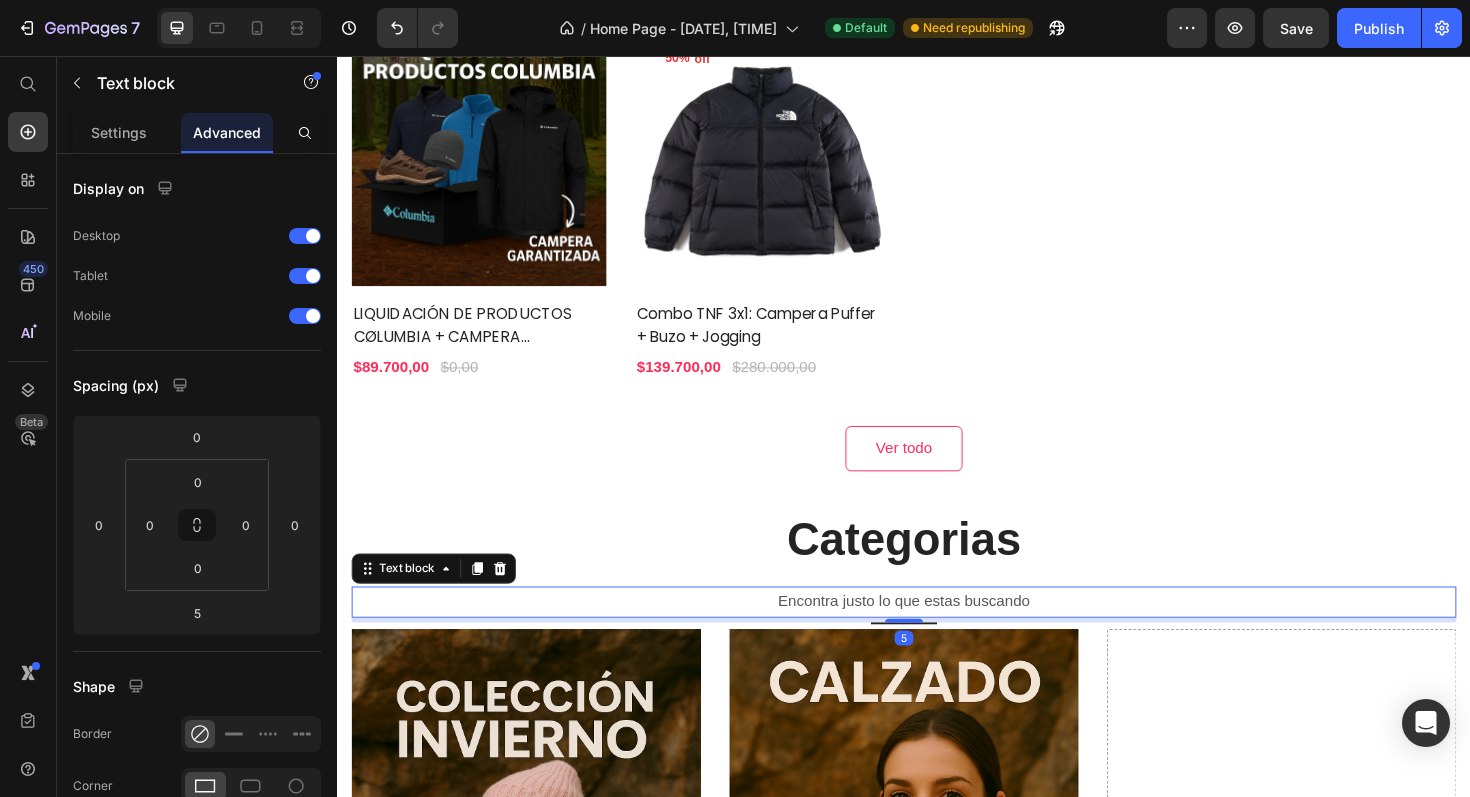 click on "Encontra justo lo que estas buscando" at bounding box center [937, 634] 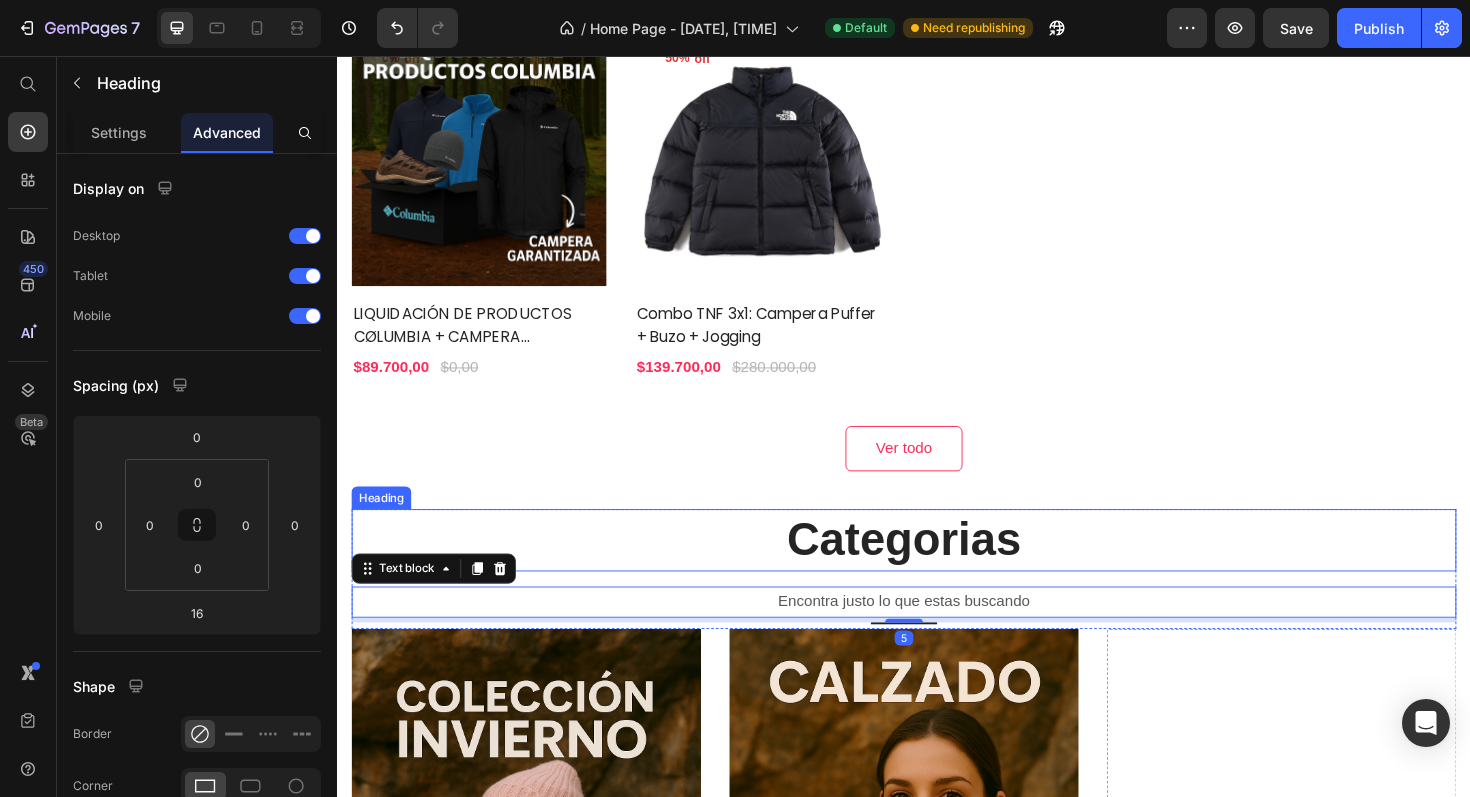 click on "Categorias" at bounding box center [937, 569] 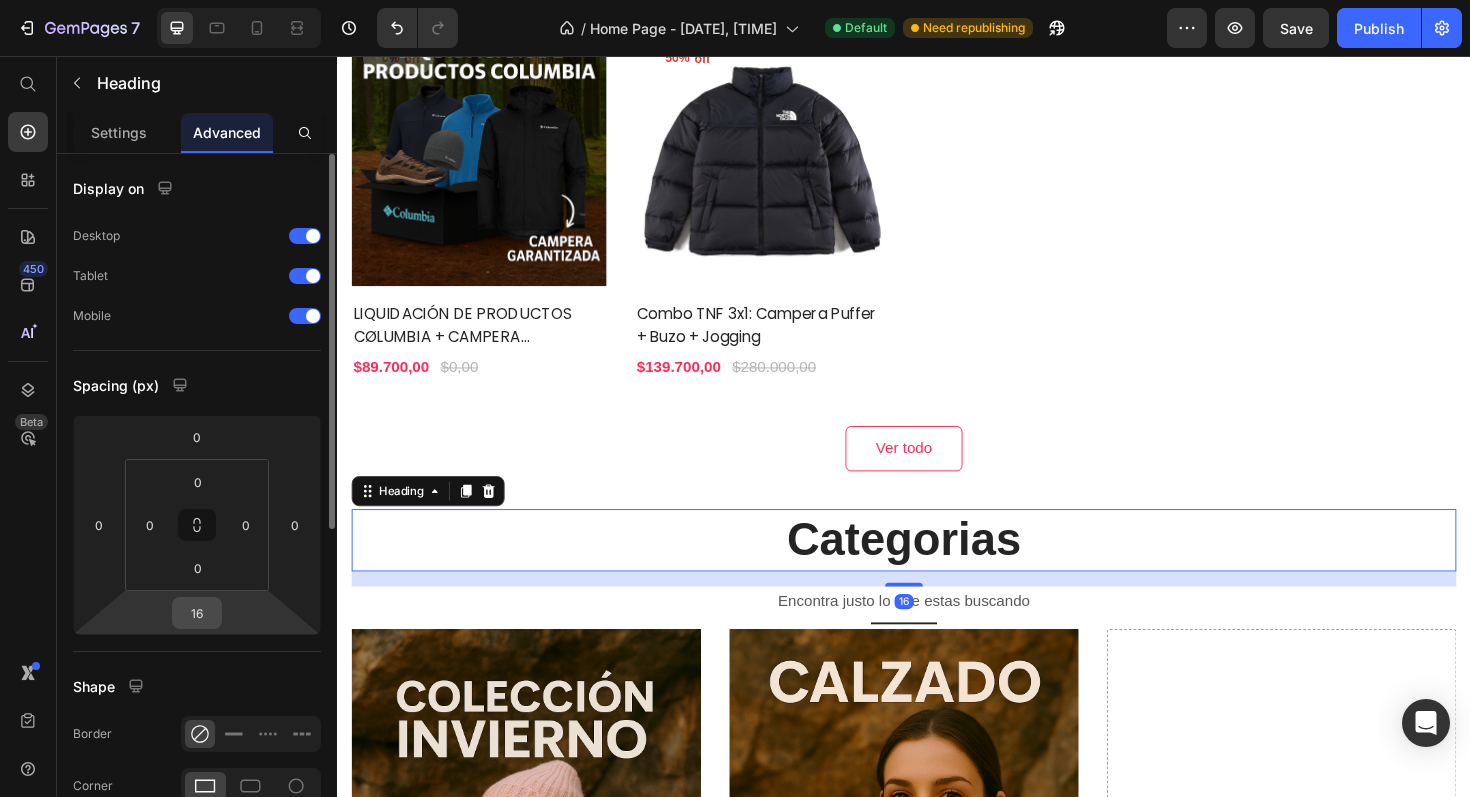 click on "16" at bounding box center (197, 613) 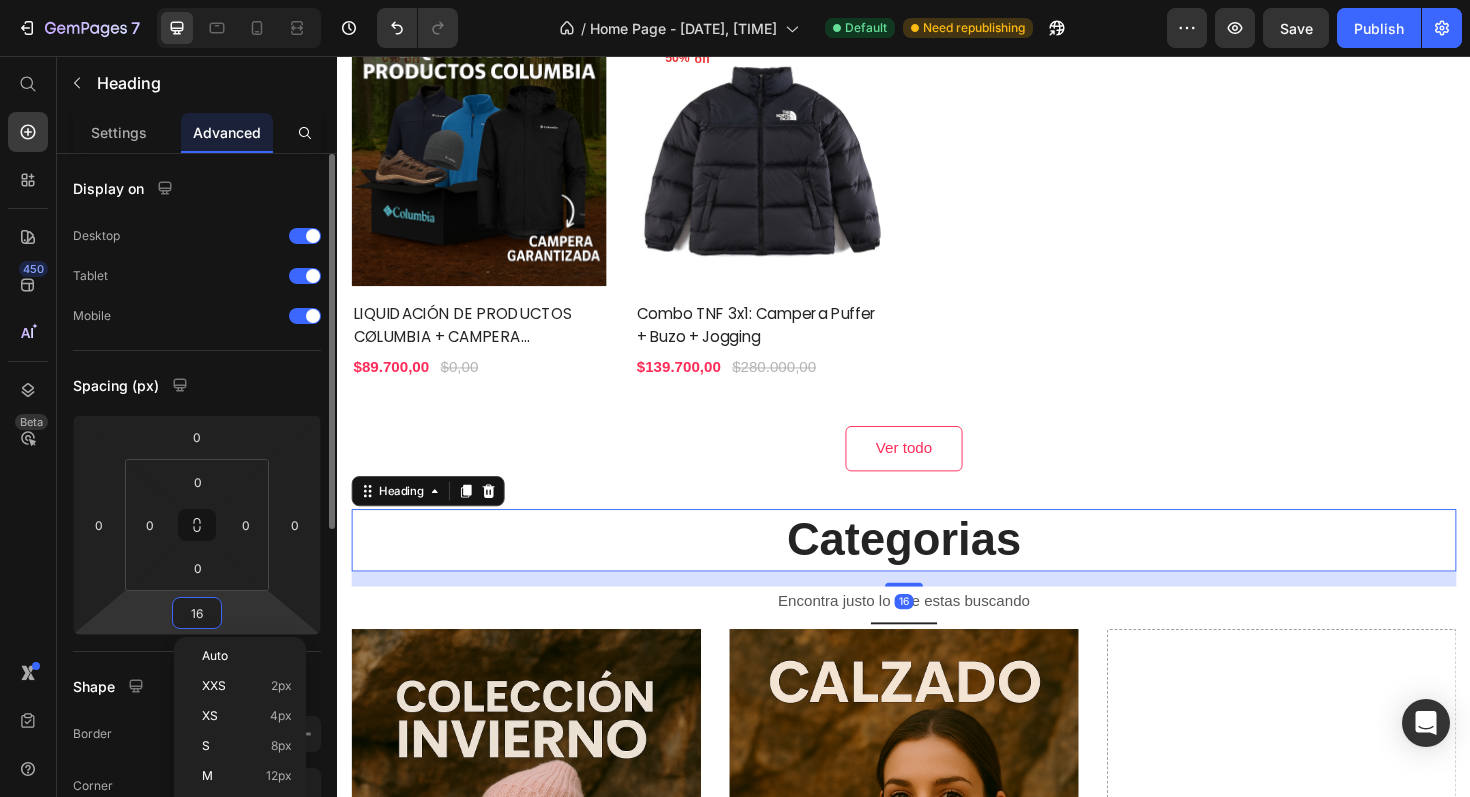 click on "16" at bounding box center (197, 613) 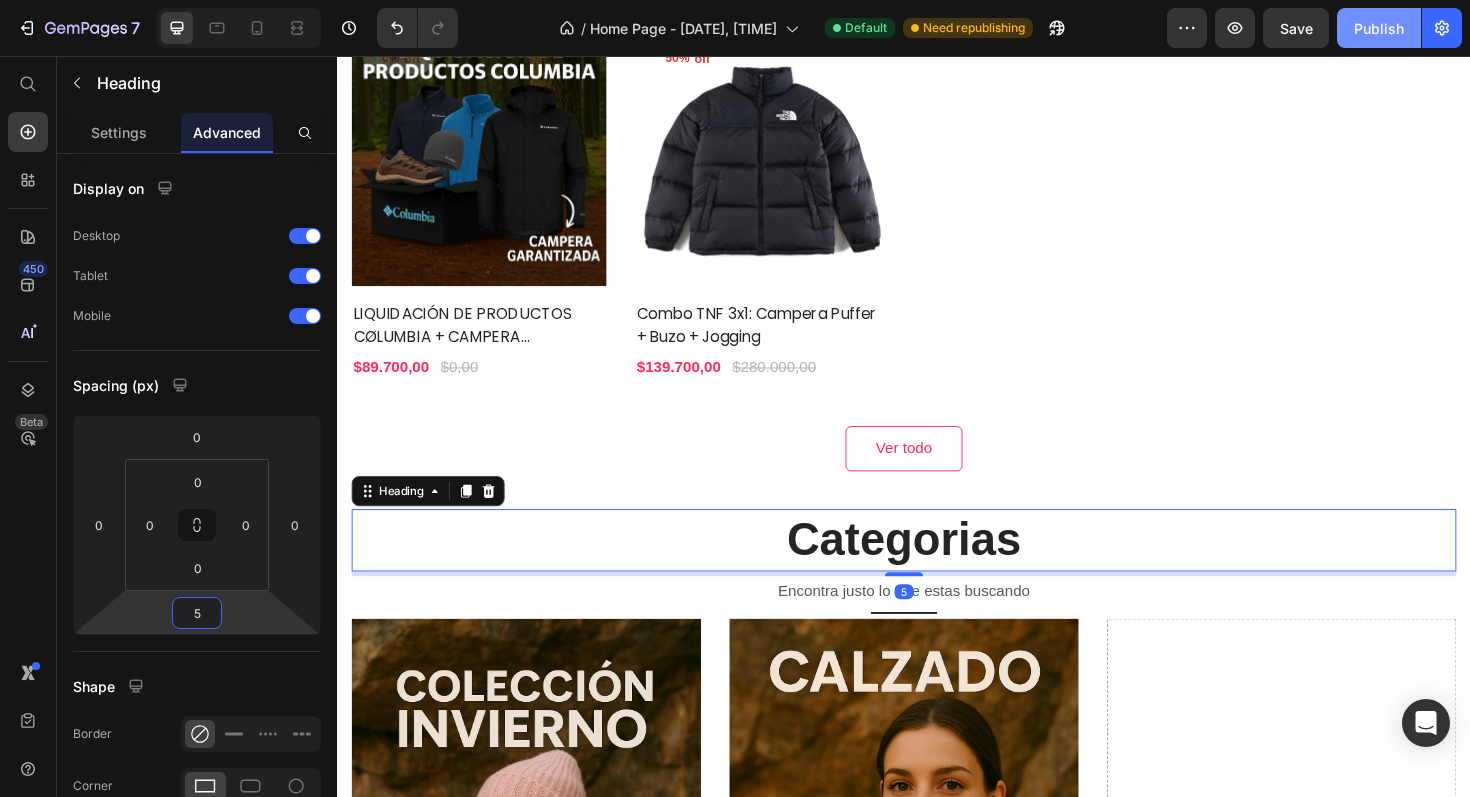 type on "5" 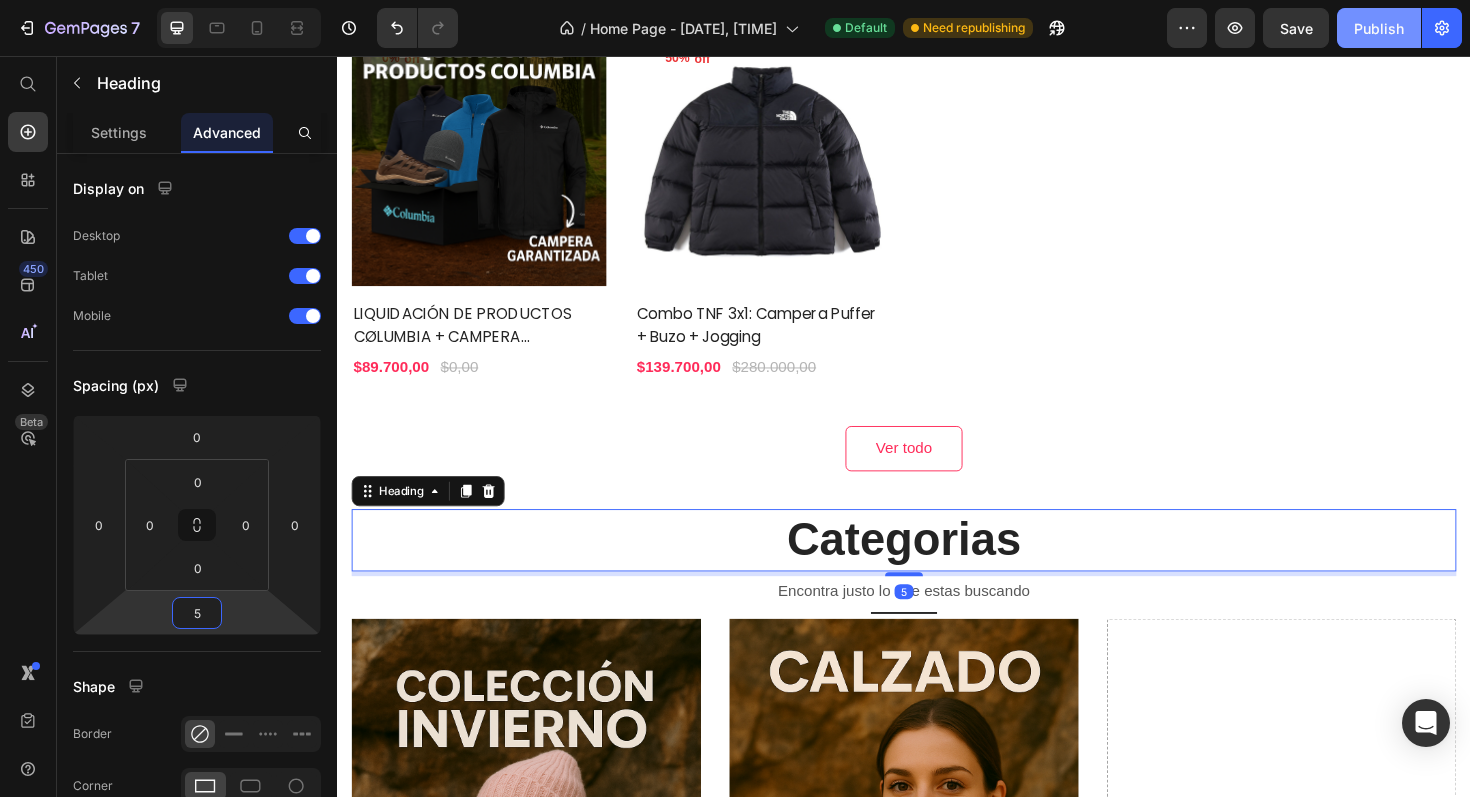 click on "Publish" at bounding box center [1379, 28] 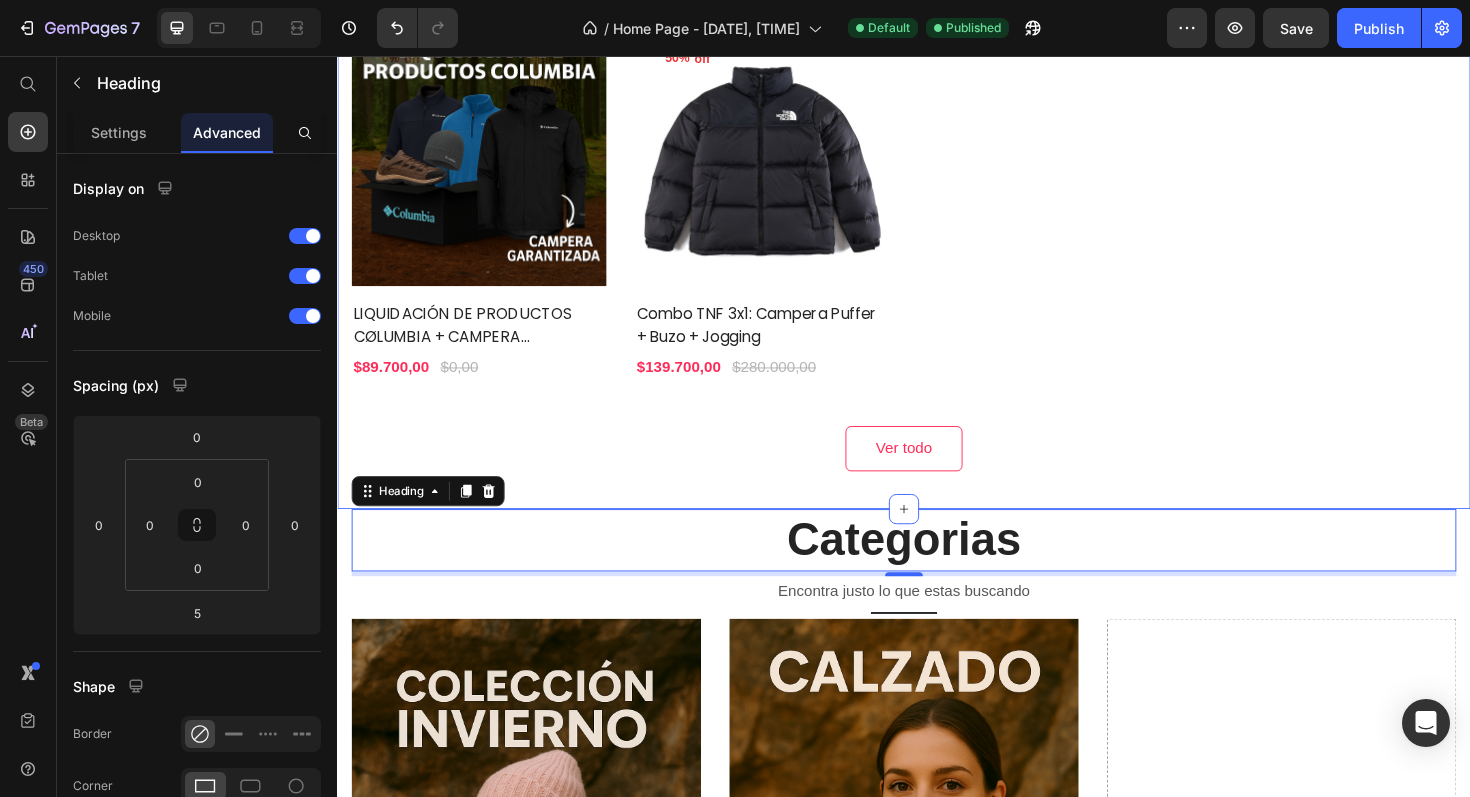 click on "LOS MÁS VENDIDOS DE LA SEMANA Heading 0% off Product Tag Product Images Row LIQUIDACIÓN DE PRODUCTOS CØLUMBIA + CAMPERA IMPERMEABLE CØLUMBIA ASEGURADA Product Title $89.700,00 Product Price $0,00 Product Price Row Row 50% off Product Tag Product Images Row Combo TNF 3x1: Campera Puffer + Buzo + Jogging Product Title $139.700,00 Product Price $280.000,00 Product Price Row Row Product List Ver todo Button Row Section 2" at bounding box center (937, 215) 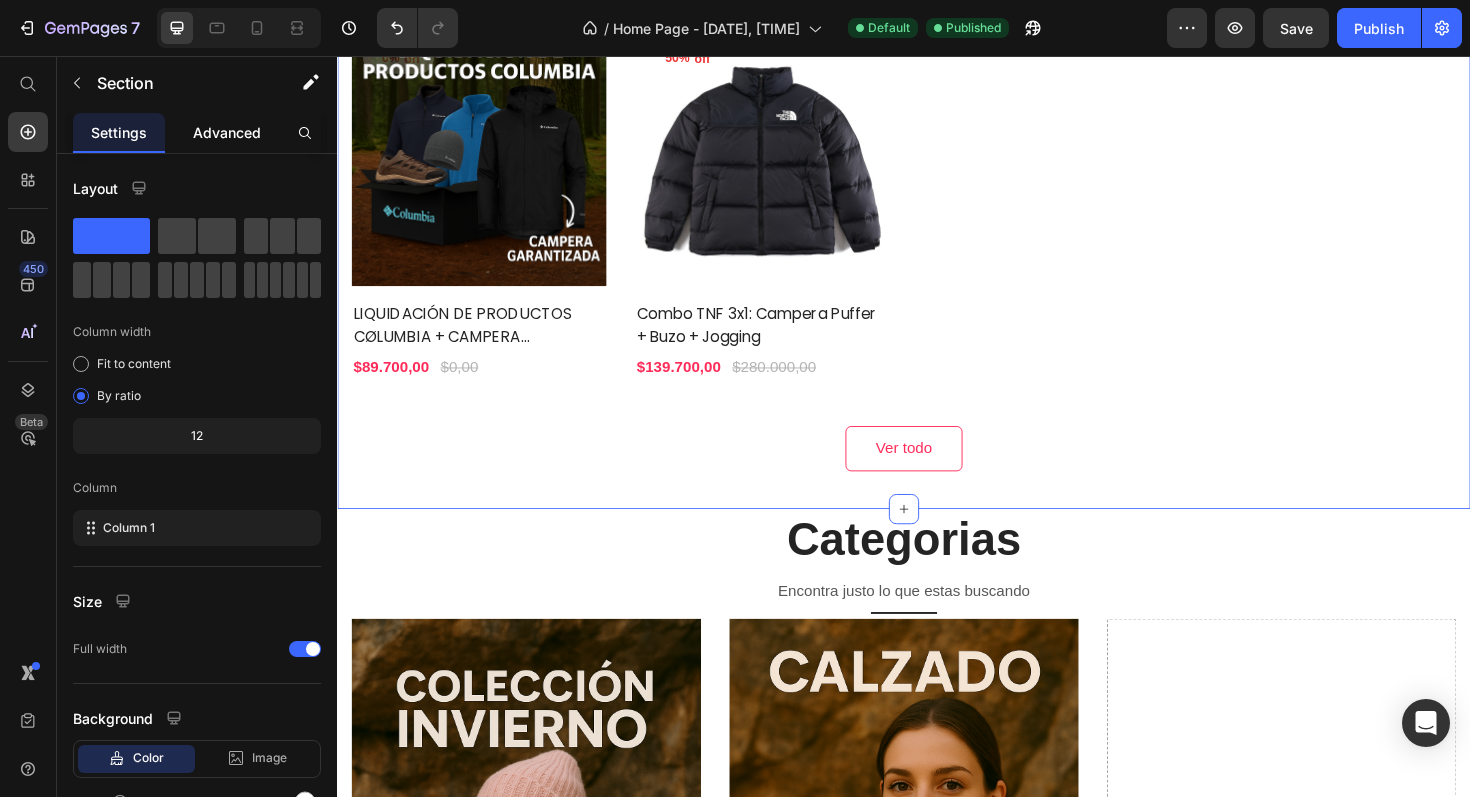 click on "Advanced" at bounding box center (227, 132) 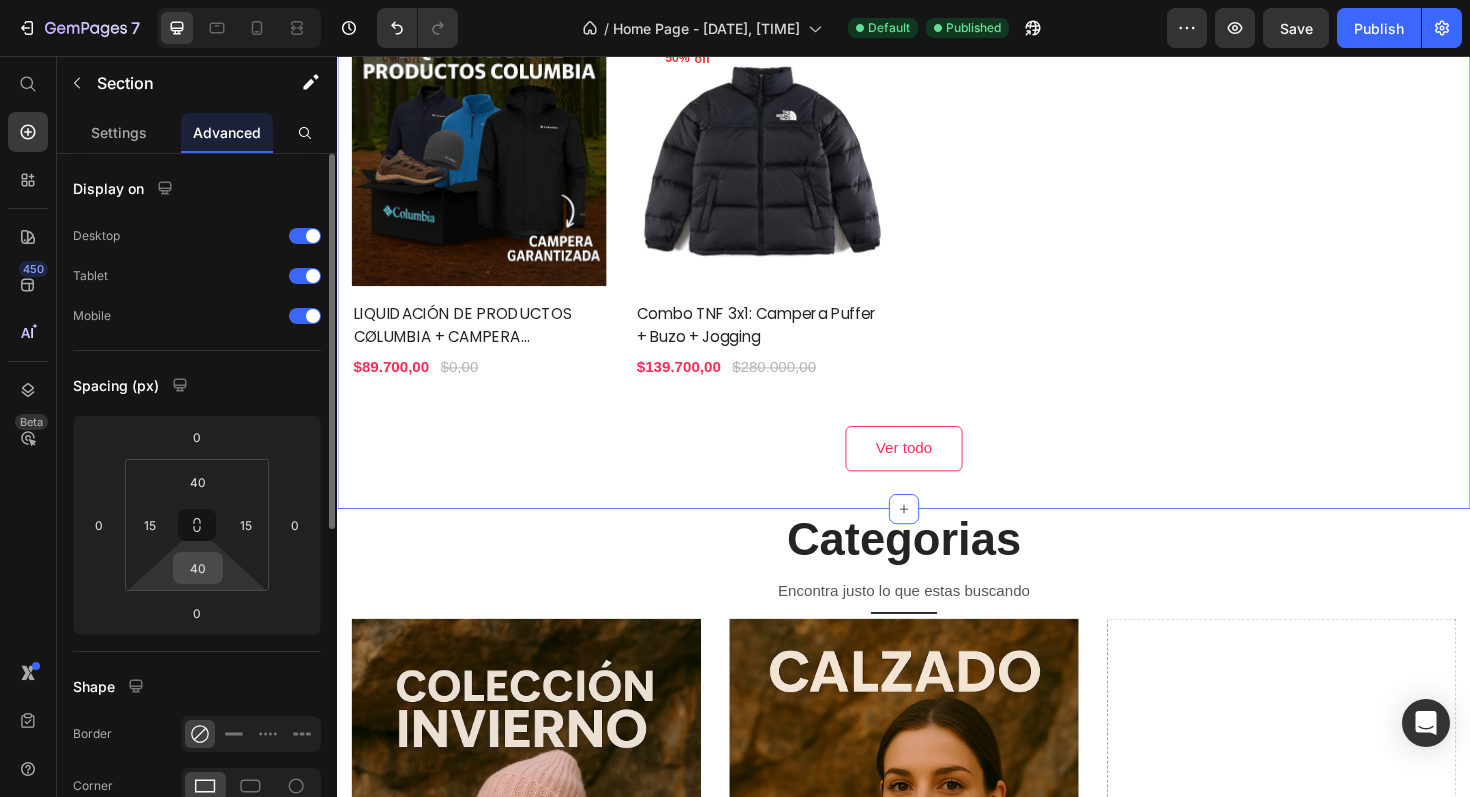 click on "40" at bounding box center (198, 568) 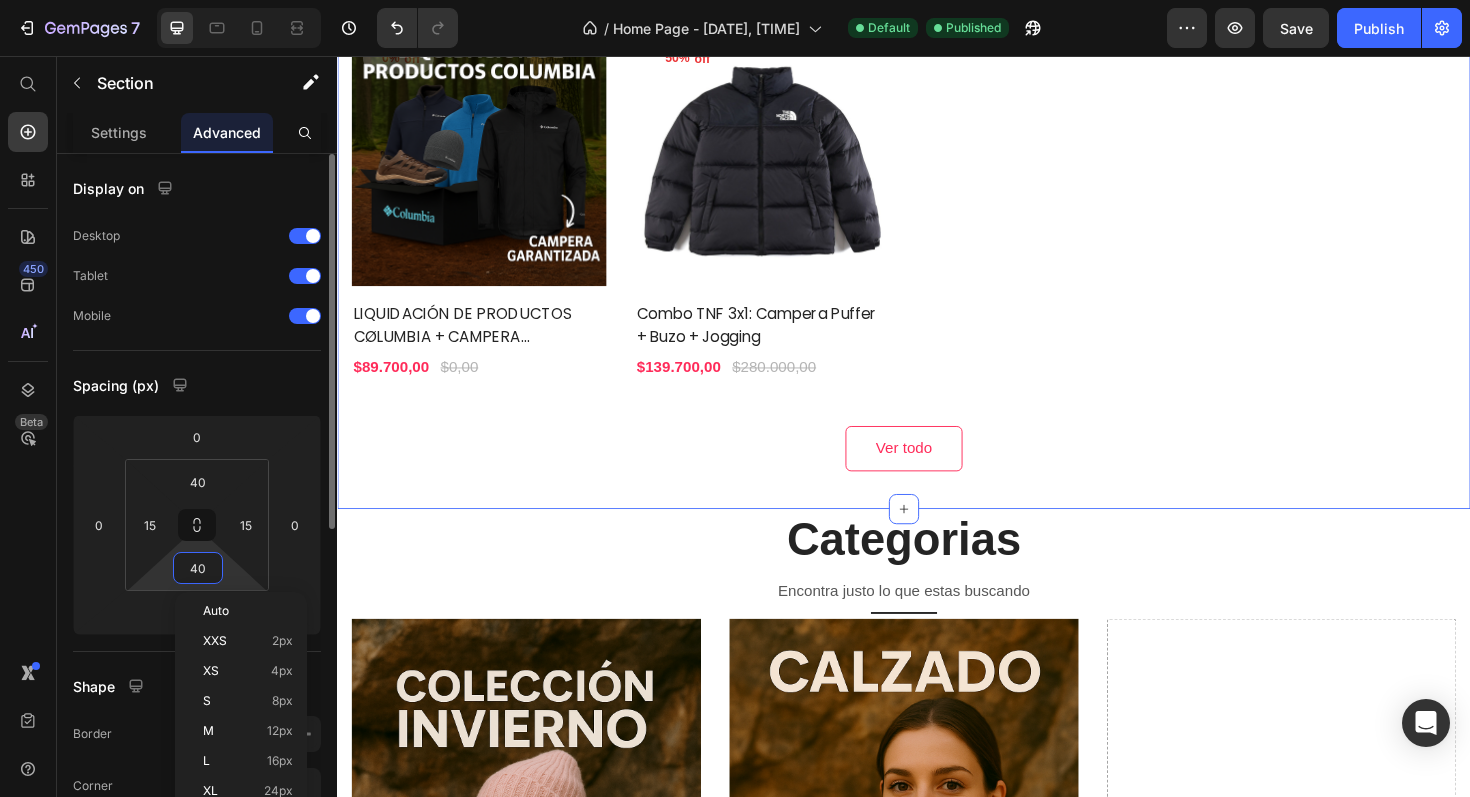 click on "40" at bounding box center (198, 568) 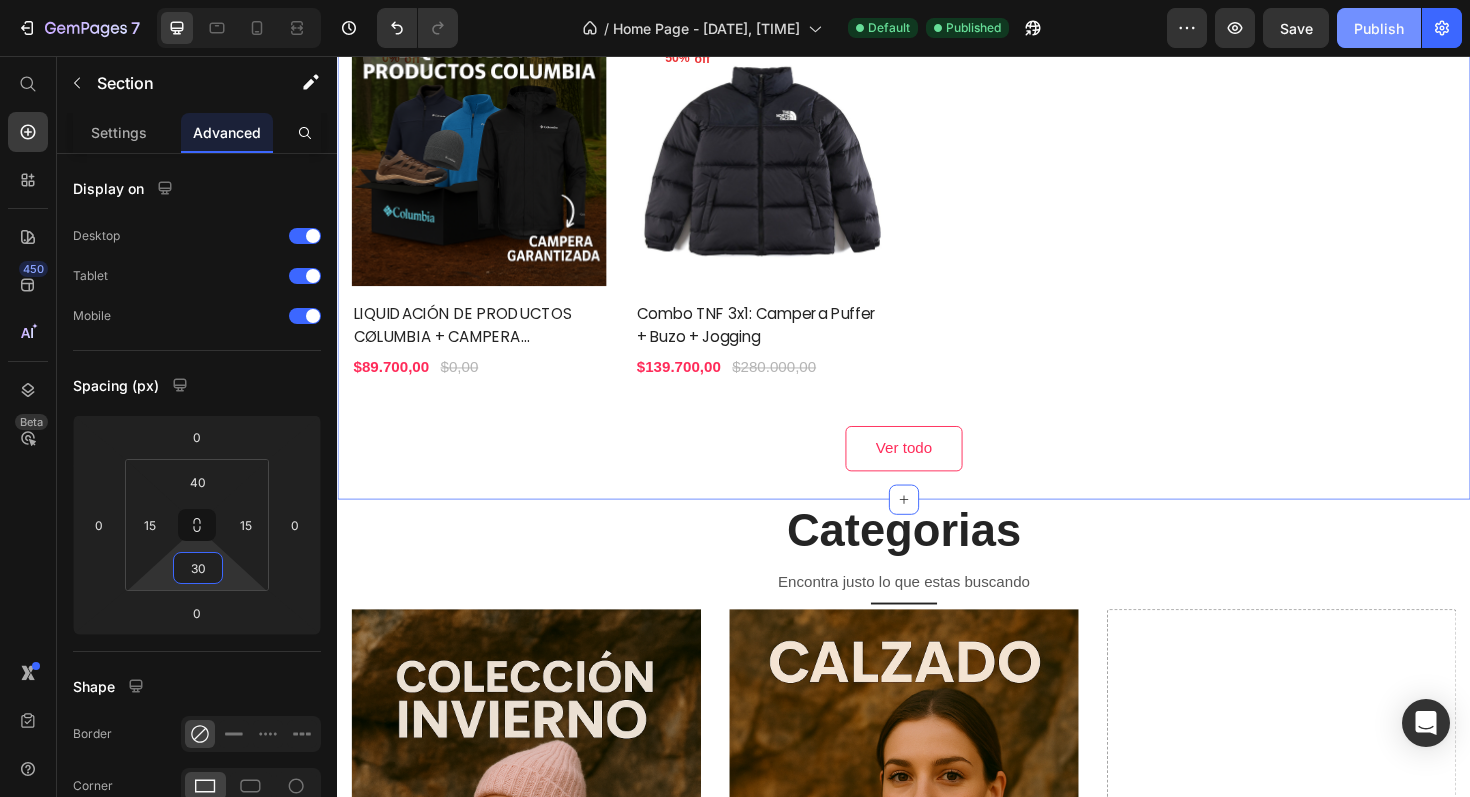type on "30" 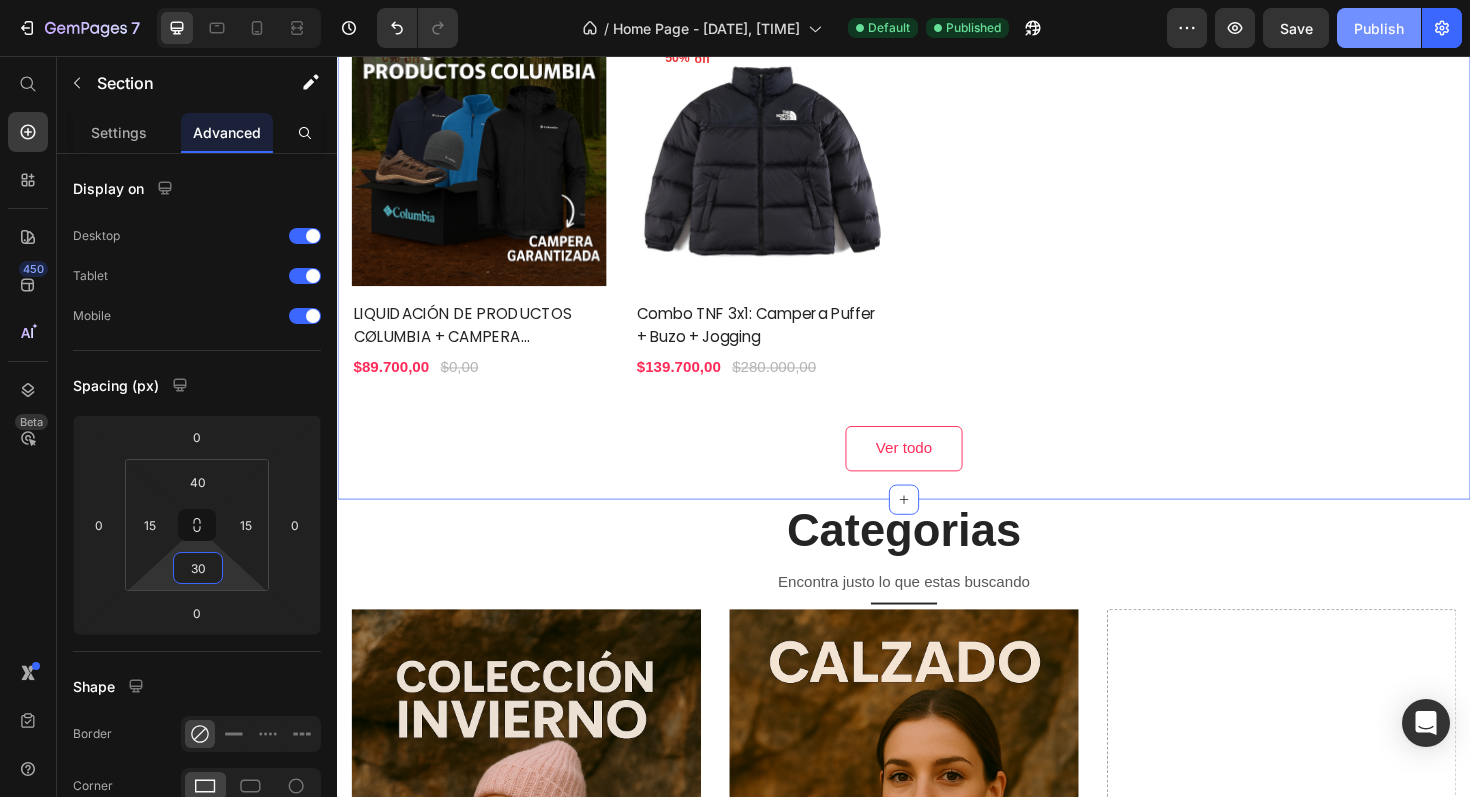 click on "Publish" 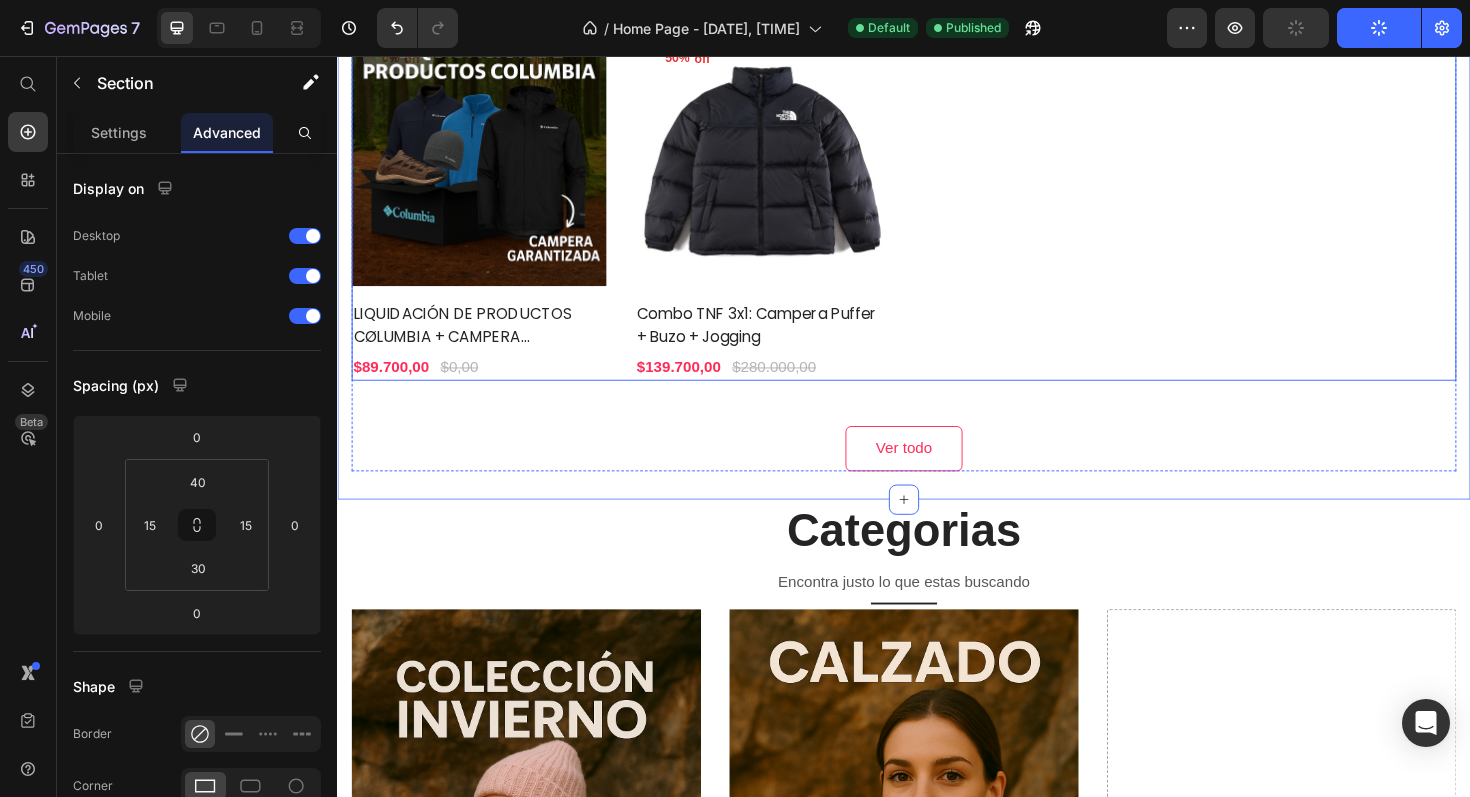 click on "0% off Product Tag Product Images Row LIQUIDACIÓN DE PRODUCTOS CØLUMBIA + CAMPERA IMPERMEABLE CØLUMBIA ASEGURADA Product Title $89.700,00 Product Price $0,00 Product Price Row Row 50% off Product Tag Product Images Row Combo TNF 3x1: Campera Puffer + Buzo + Jogging Product Title $139.700,00 Product Price $280.000,00 Product Price Row Row" at bounding box center (937, 215) 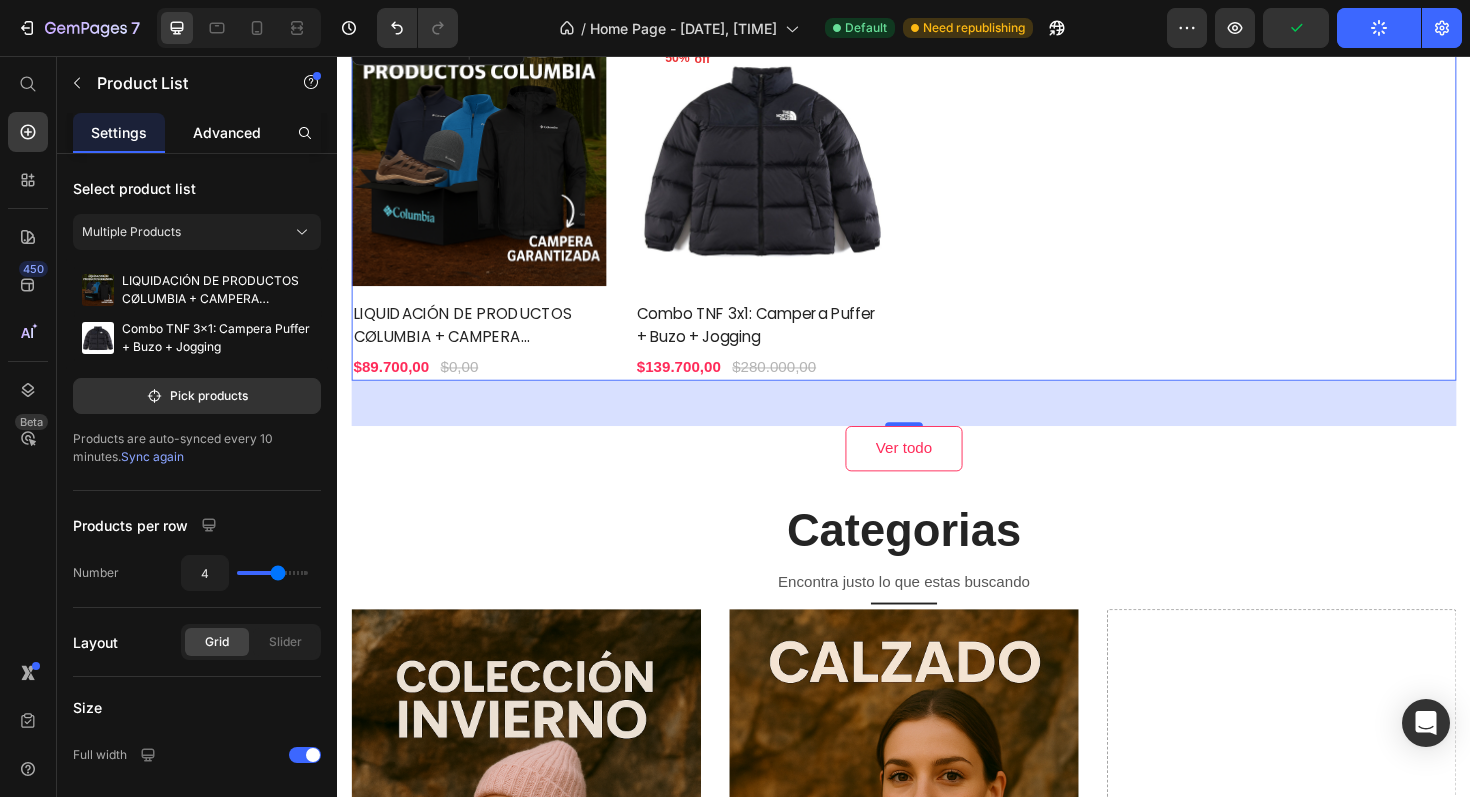 click on "Advanced" at bounding box center [227, 132] 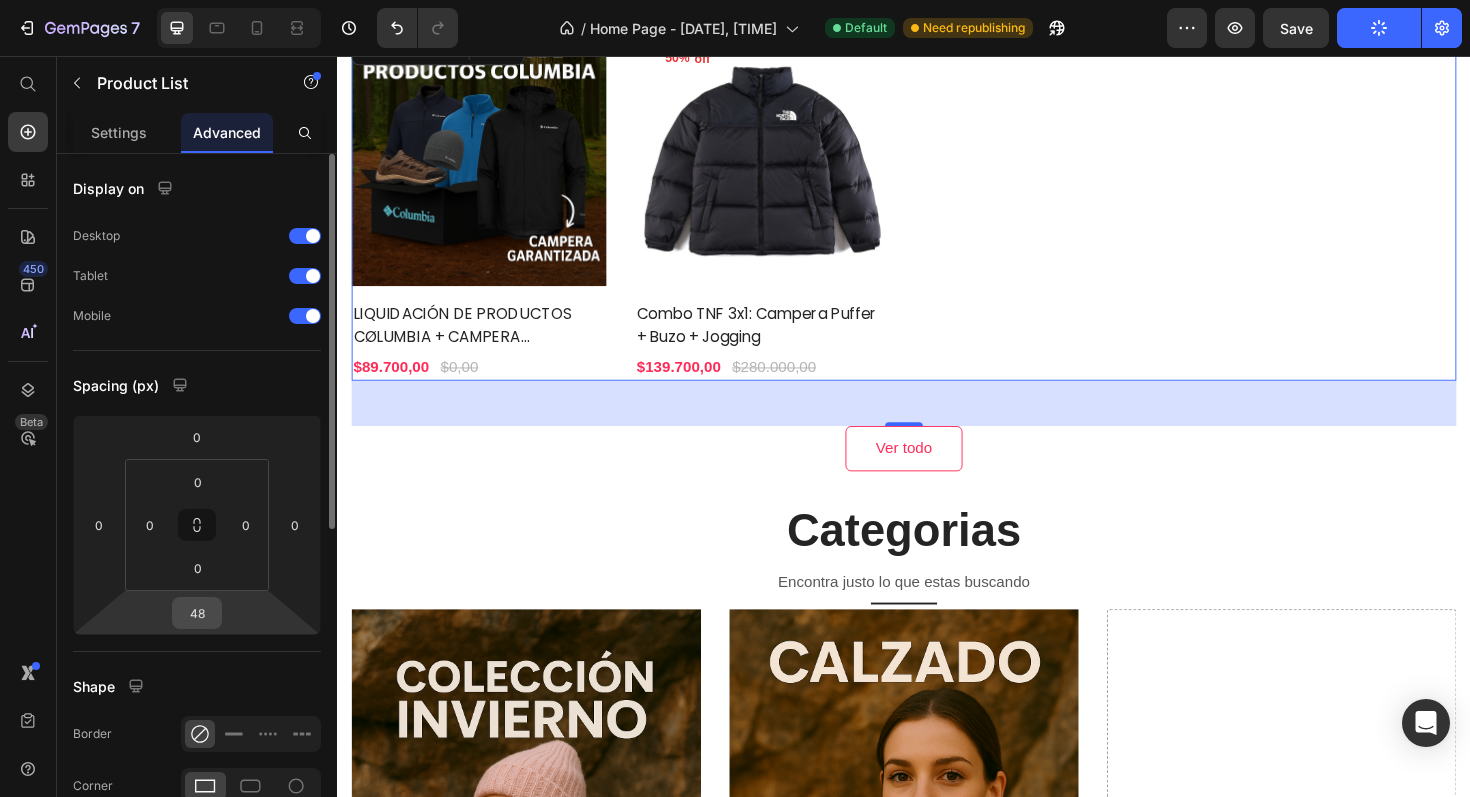 click on "48" at bounding box center (197, 613) 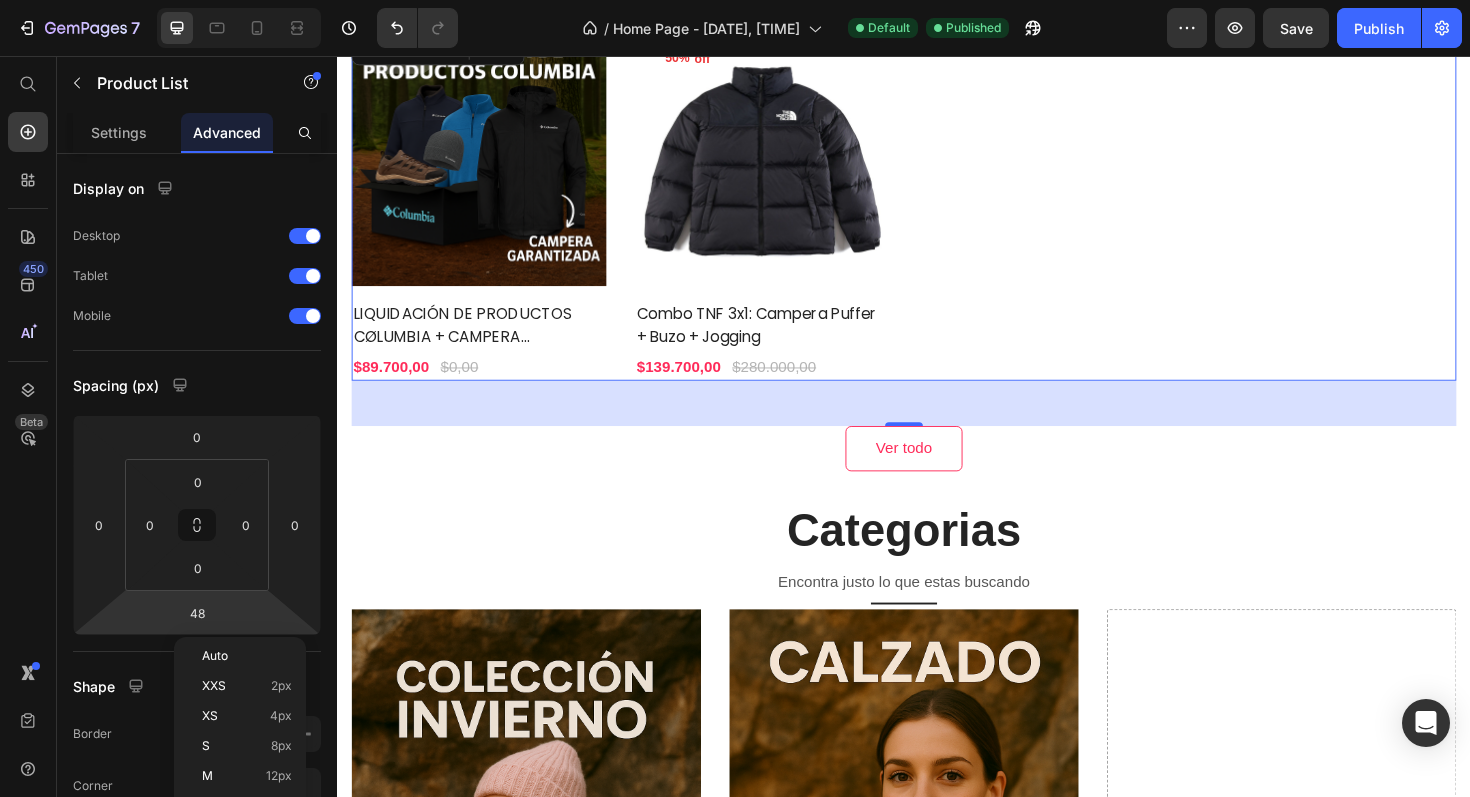 click on "7   /  Home Page - [DATE], [TIME] Default Published Preview  Save   Publish  450 Beta Start with Sections Elements Hero Section Product Detail Brands Trusted Badges Guarantee Product Breakdown How to use Testimonials Compare Bundle FAQs Social Proof Brand Story Product List Collection Blog List Contact Sticky Add to Cart Custom Footer Browse Library 450 Layout
Row
Row
Row
Row Text
Heading
Text Block Button
Button
Button
Sticky Back to top Media
Image" at bounding box center (735, 0) 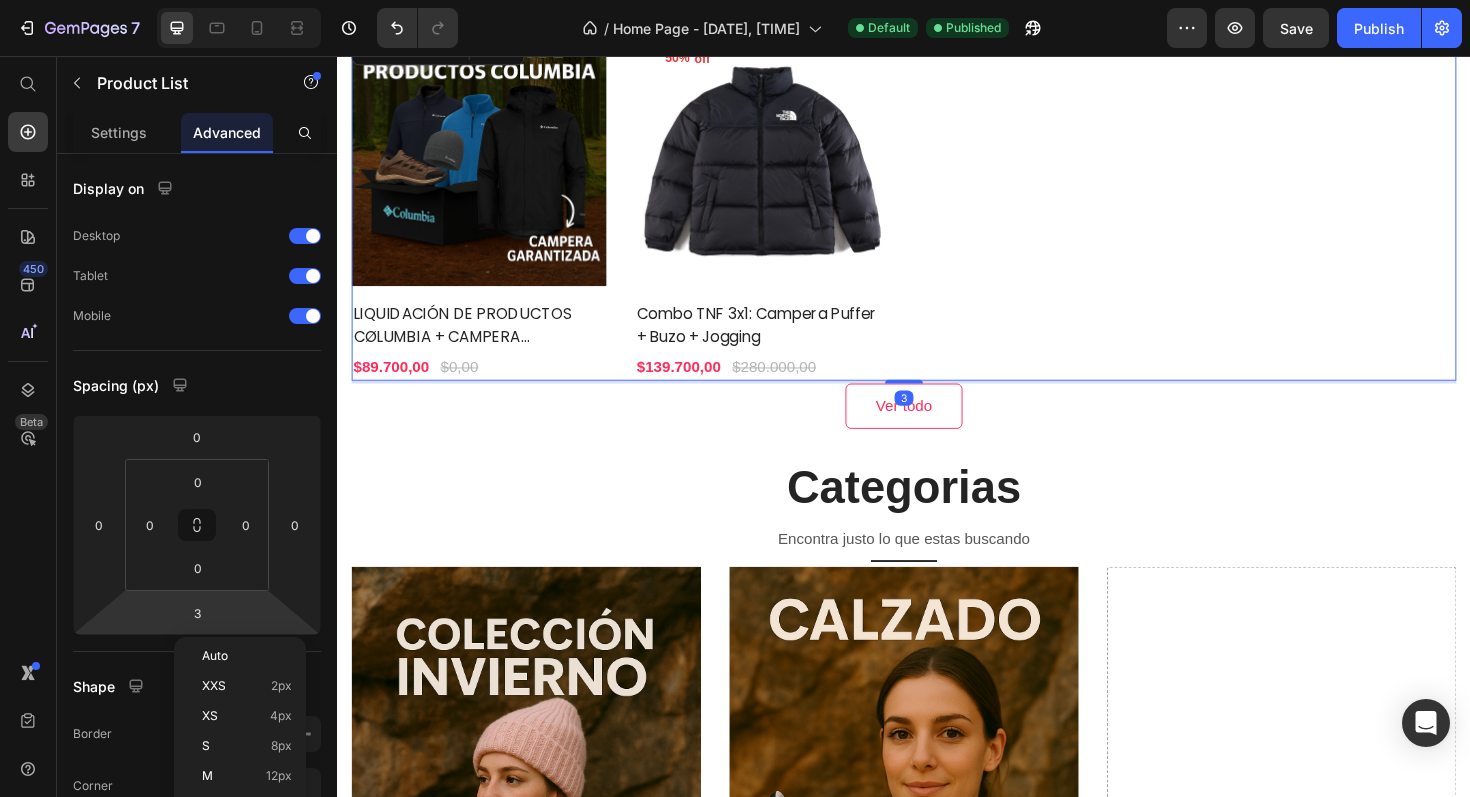 click on "7   /  Home Page - [DATE], [TIME] Default Published Preview  Save   Publish  450 Beta Start with Sections Elements Hero Section Product Detail Brands Trusted Badges Guarantee Product Breakdown How to use Testimonials Compare Bundle FAQs Social Proof Brand Story Product List Collection Blog List Contact Sticky Add to Cart Custom Footer Browse Library 450 Layout
Row
Row
Row
Row Text
Heading
Text Block Button
Button
Button
Sticky Back to top Media
Image" at bounding box center [735, 0] 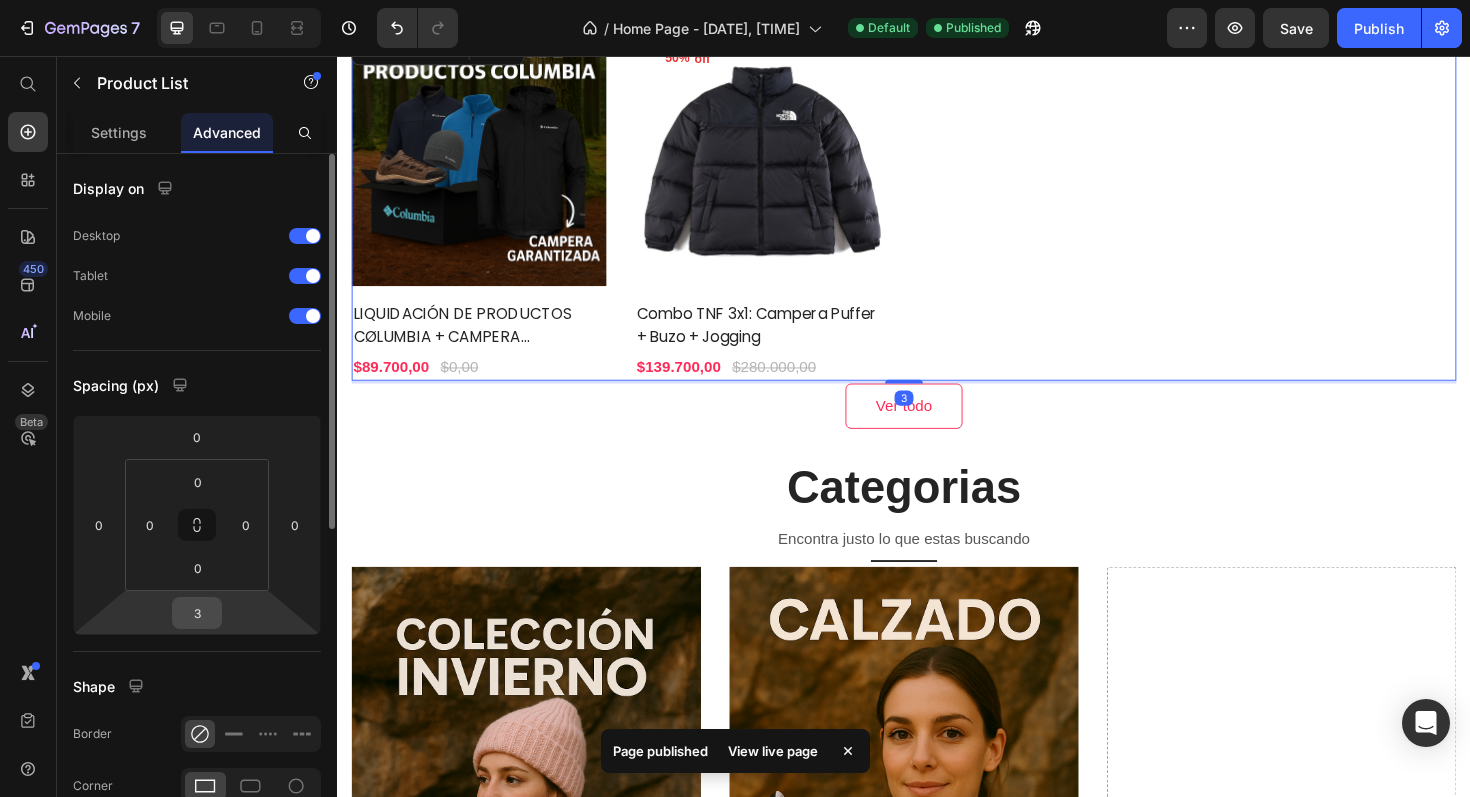click on "3" at bounding box center (197, 613) 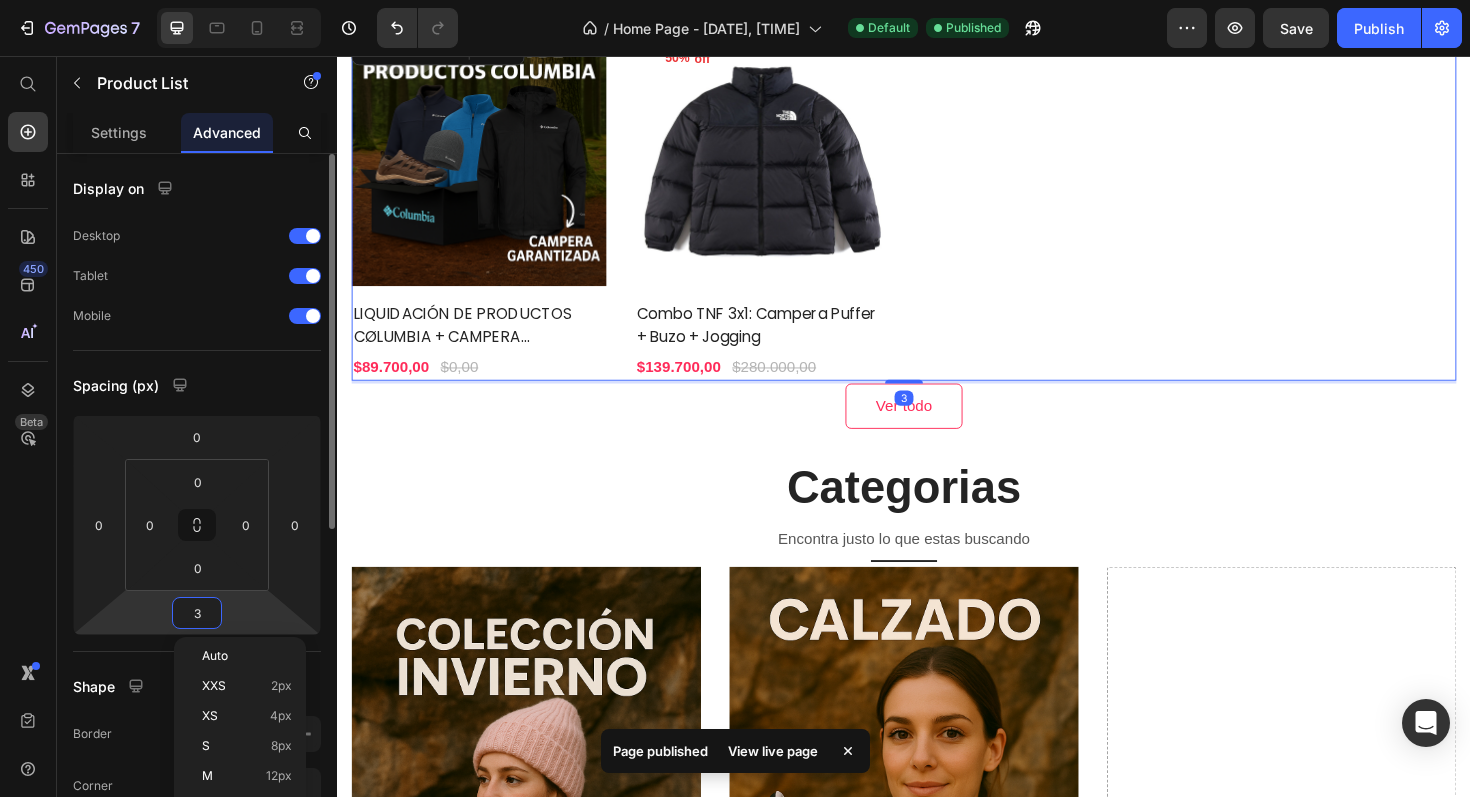 click on "3" at bounding box center [197, 613] 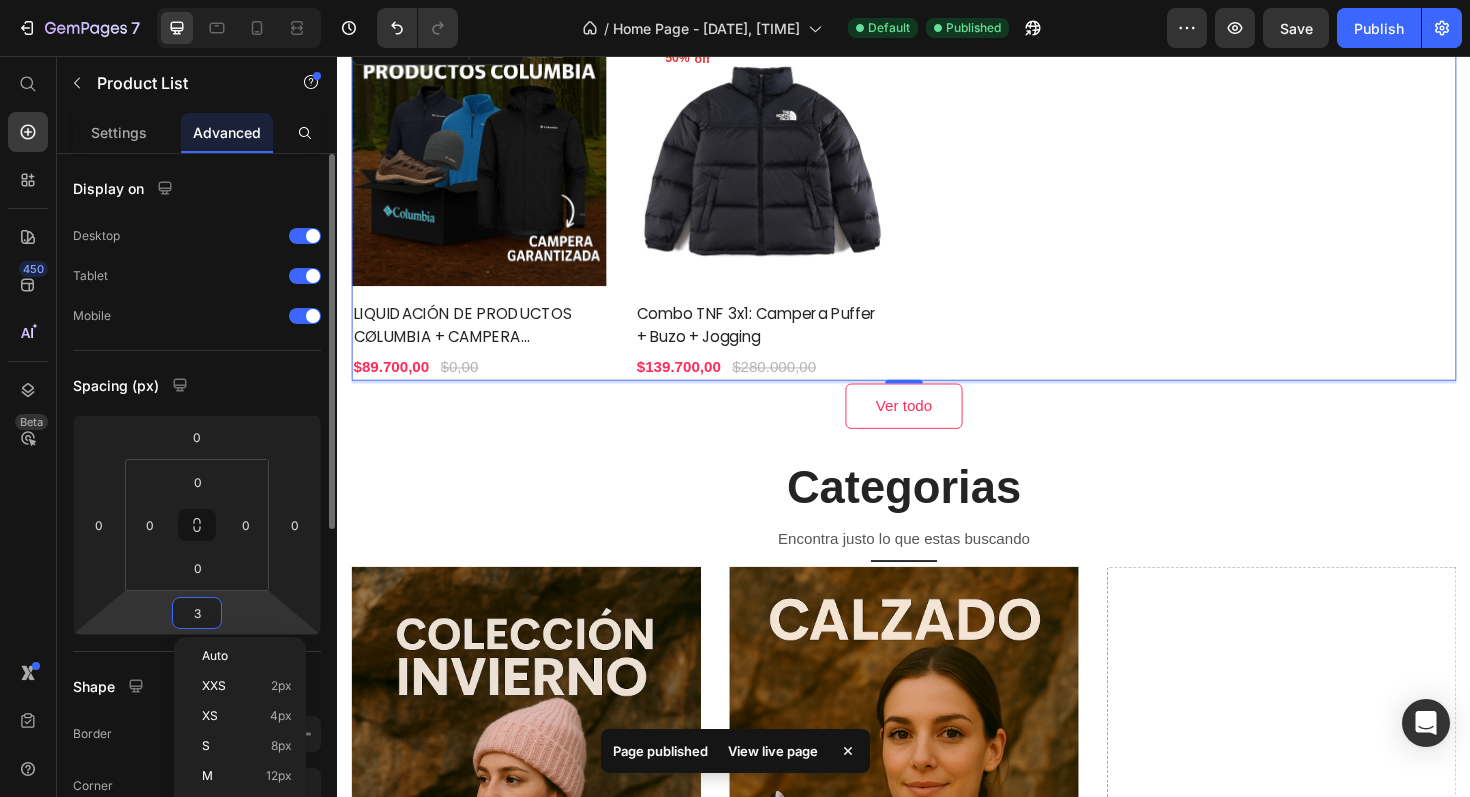 type on "0" 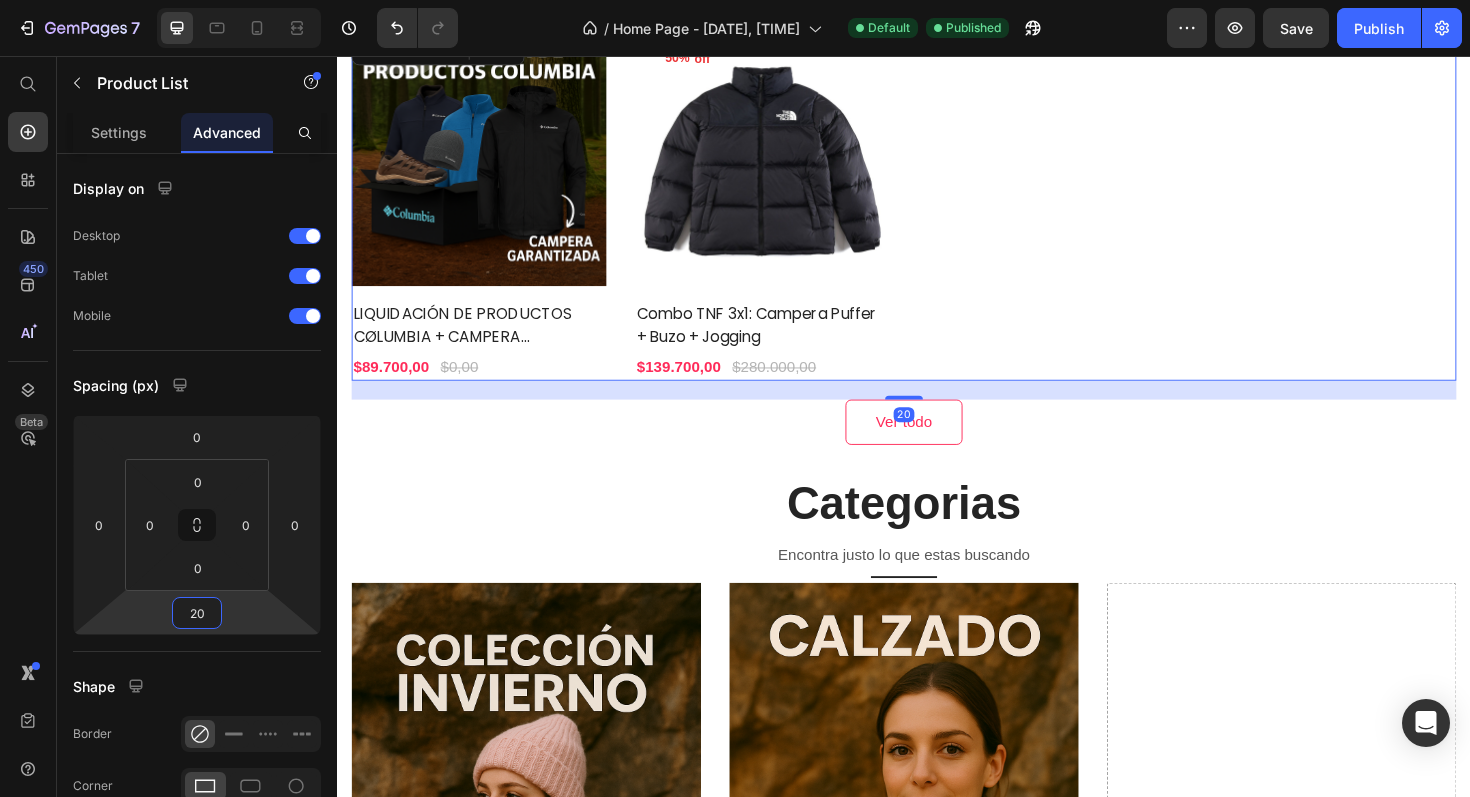 type on "20" 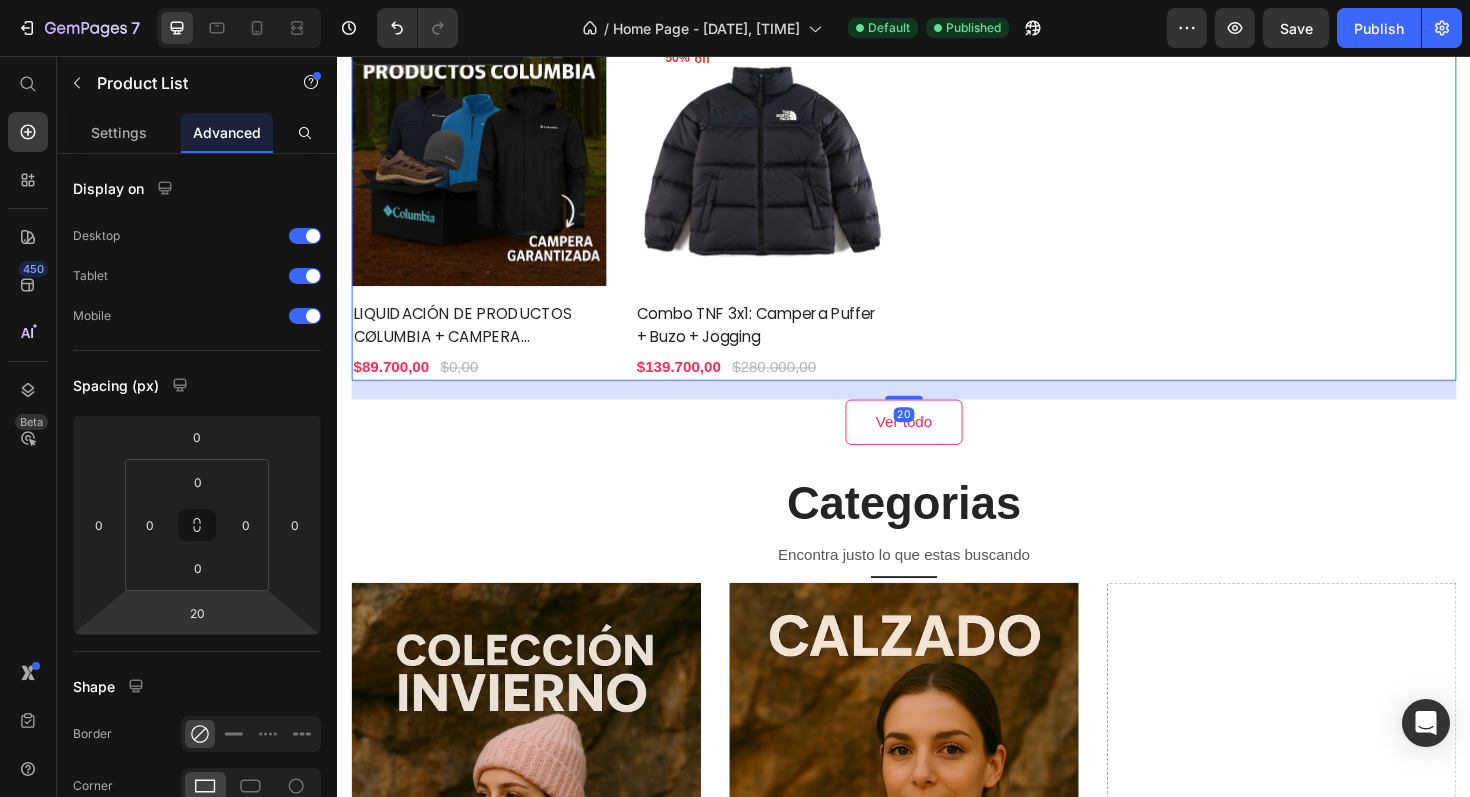 click on "7   /  Home Page - [DATE], [TIME] Default Published Preview  Save   Publish" 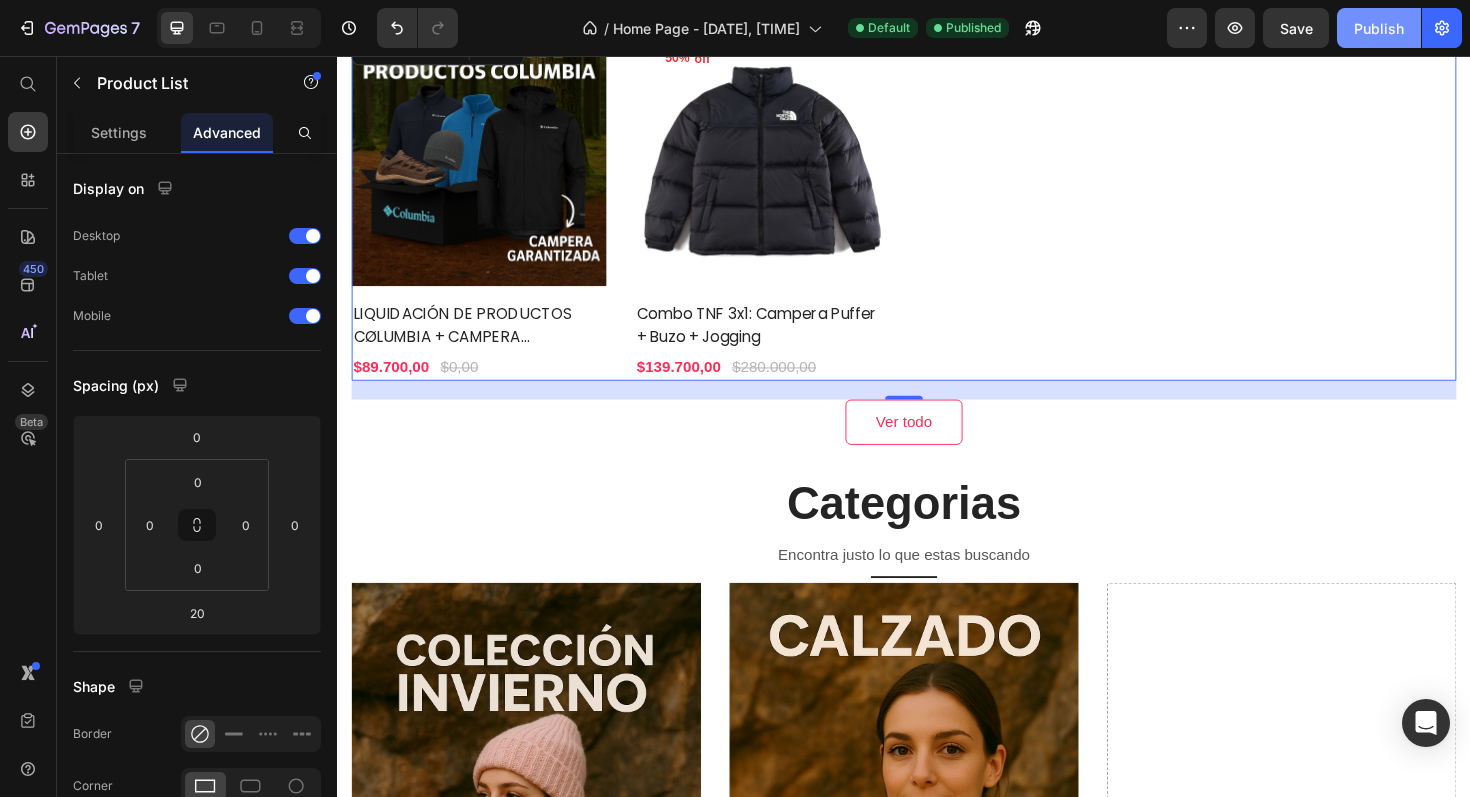 click on "Publish" at bounding box center (1379, 28) 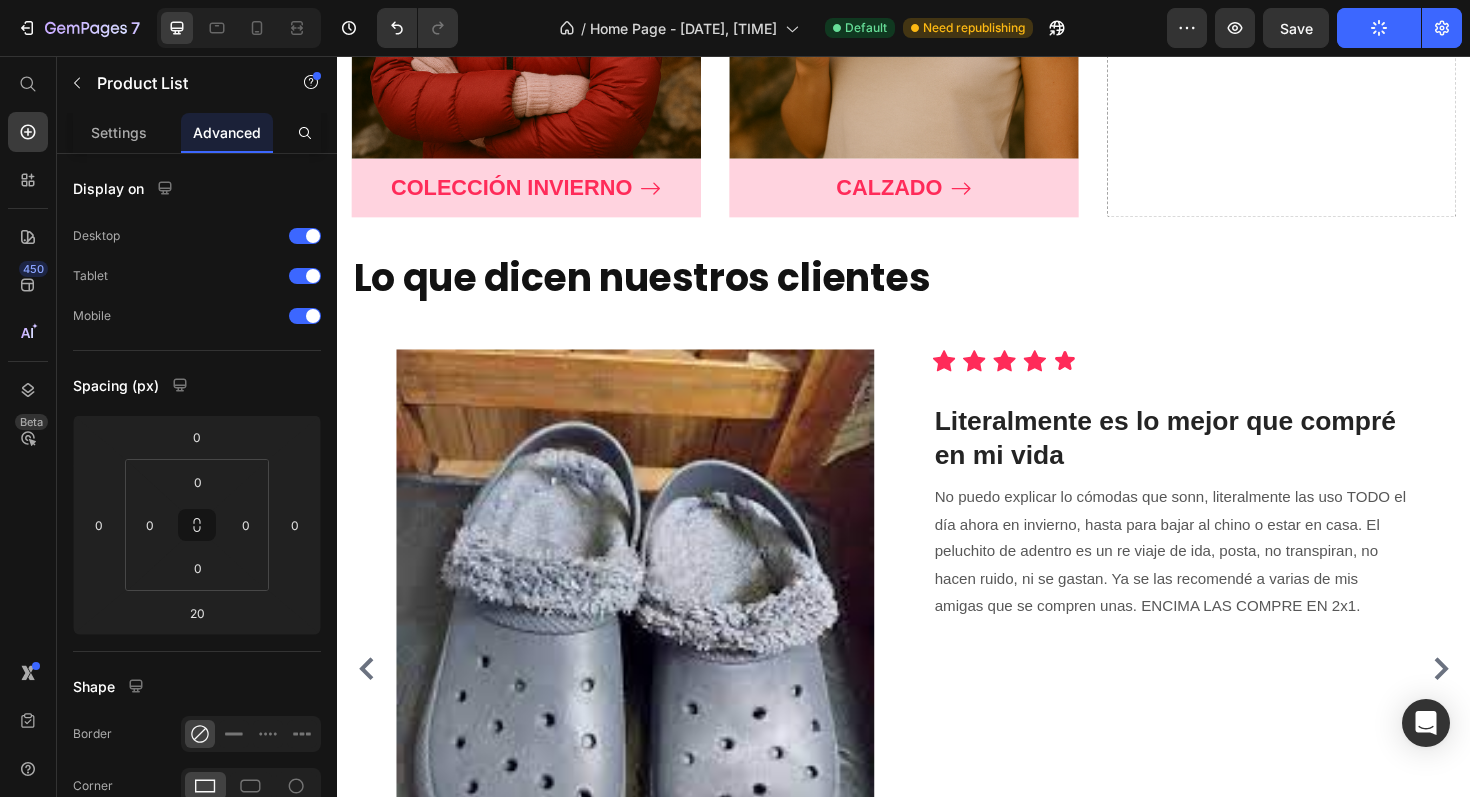 scroll, scrollTop: 1993, scrollLeft: 0, axis: vertical 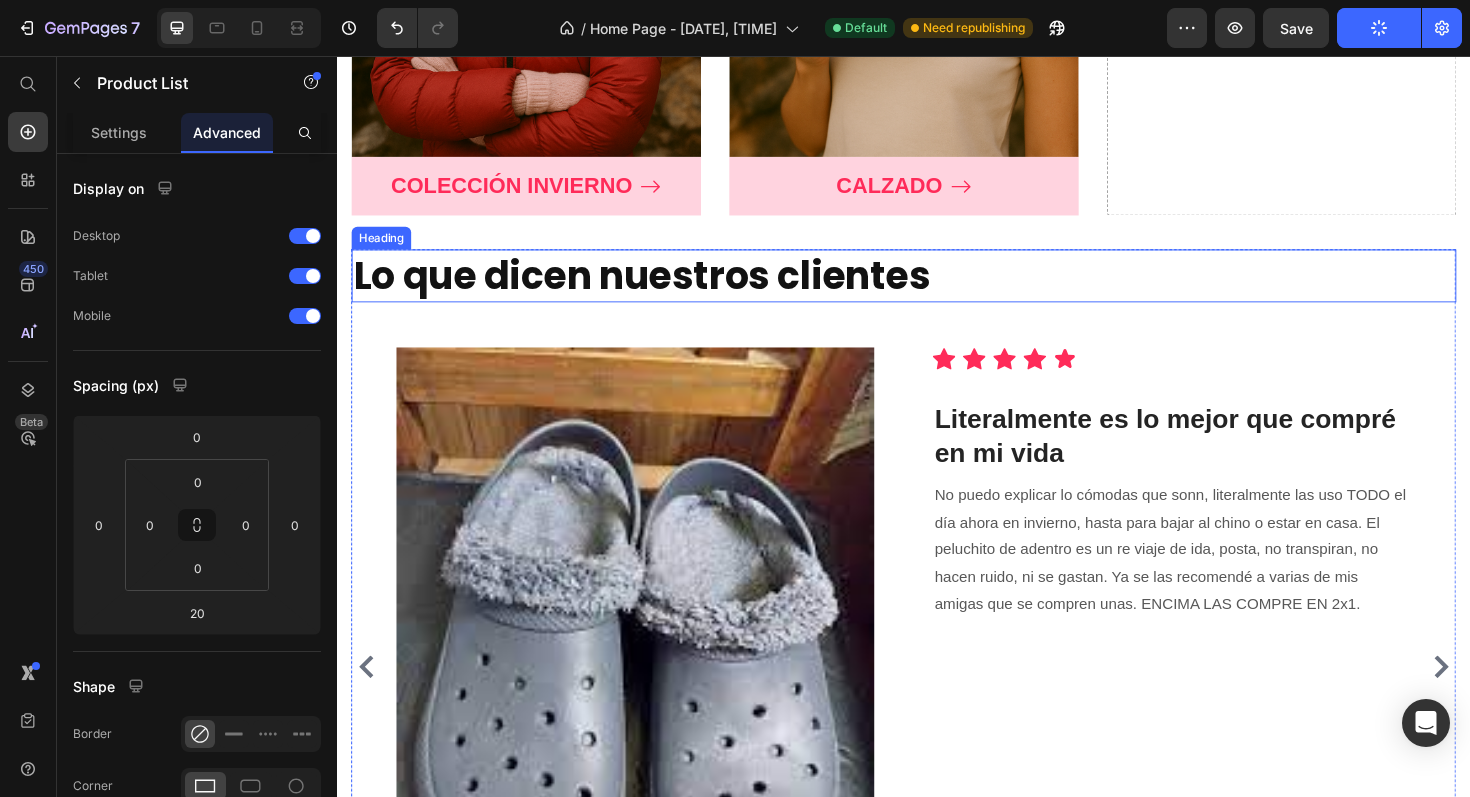 click on "Lo que dicen nuestros clientes" at bounding box center (937, 289) 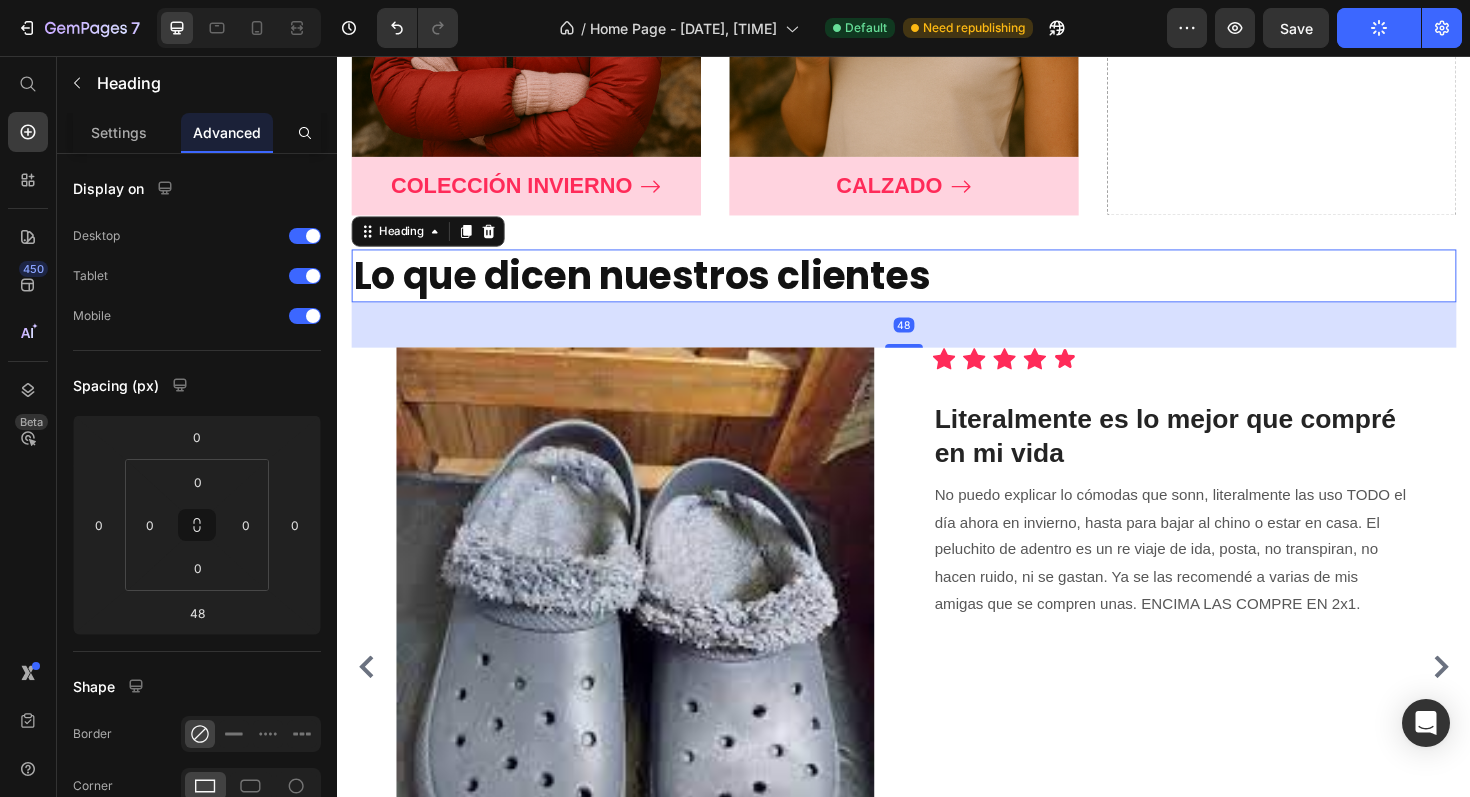 click on "48" at bounding box center (937, 341) 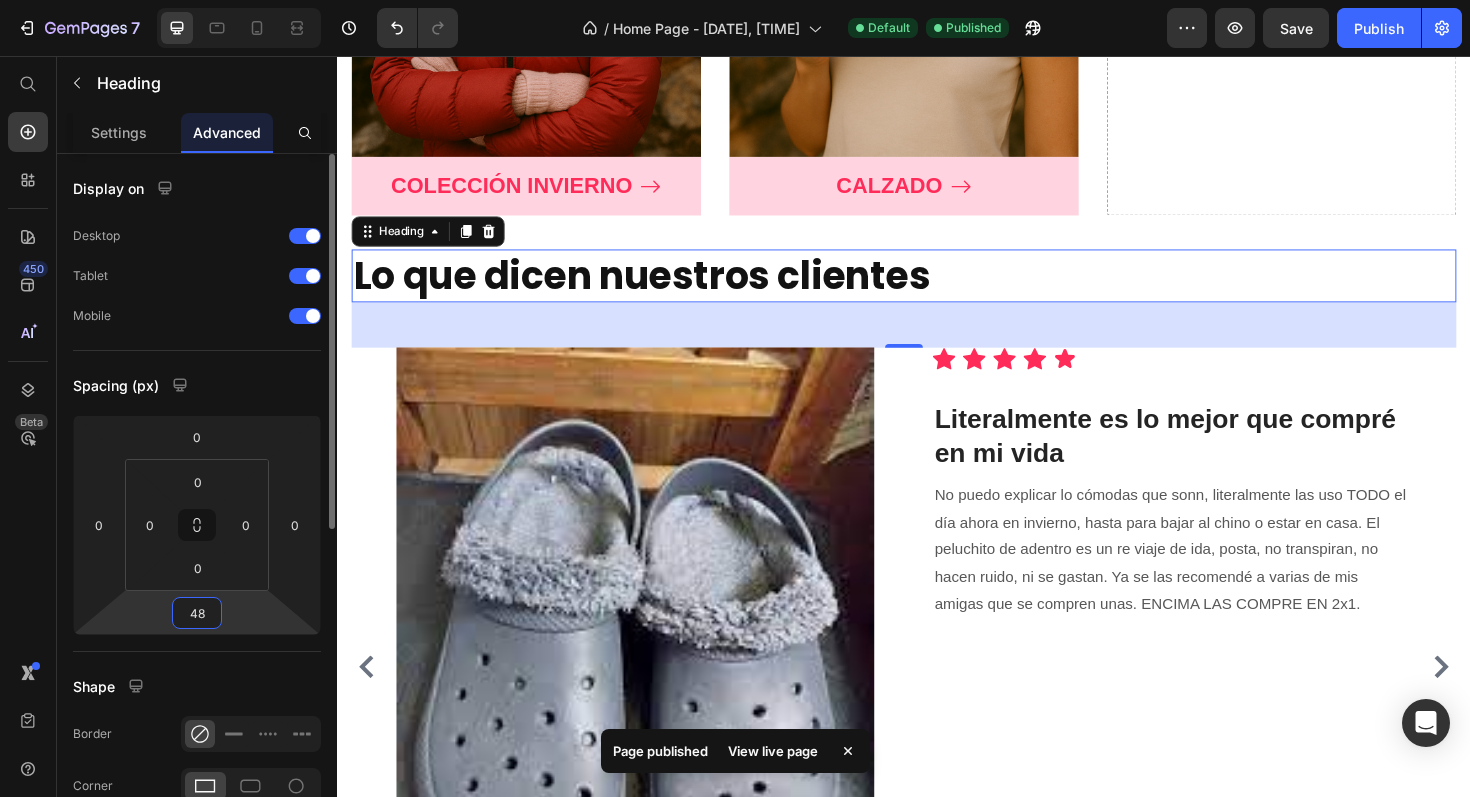 click on "48" at bounding box center (197, 613) 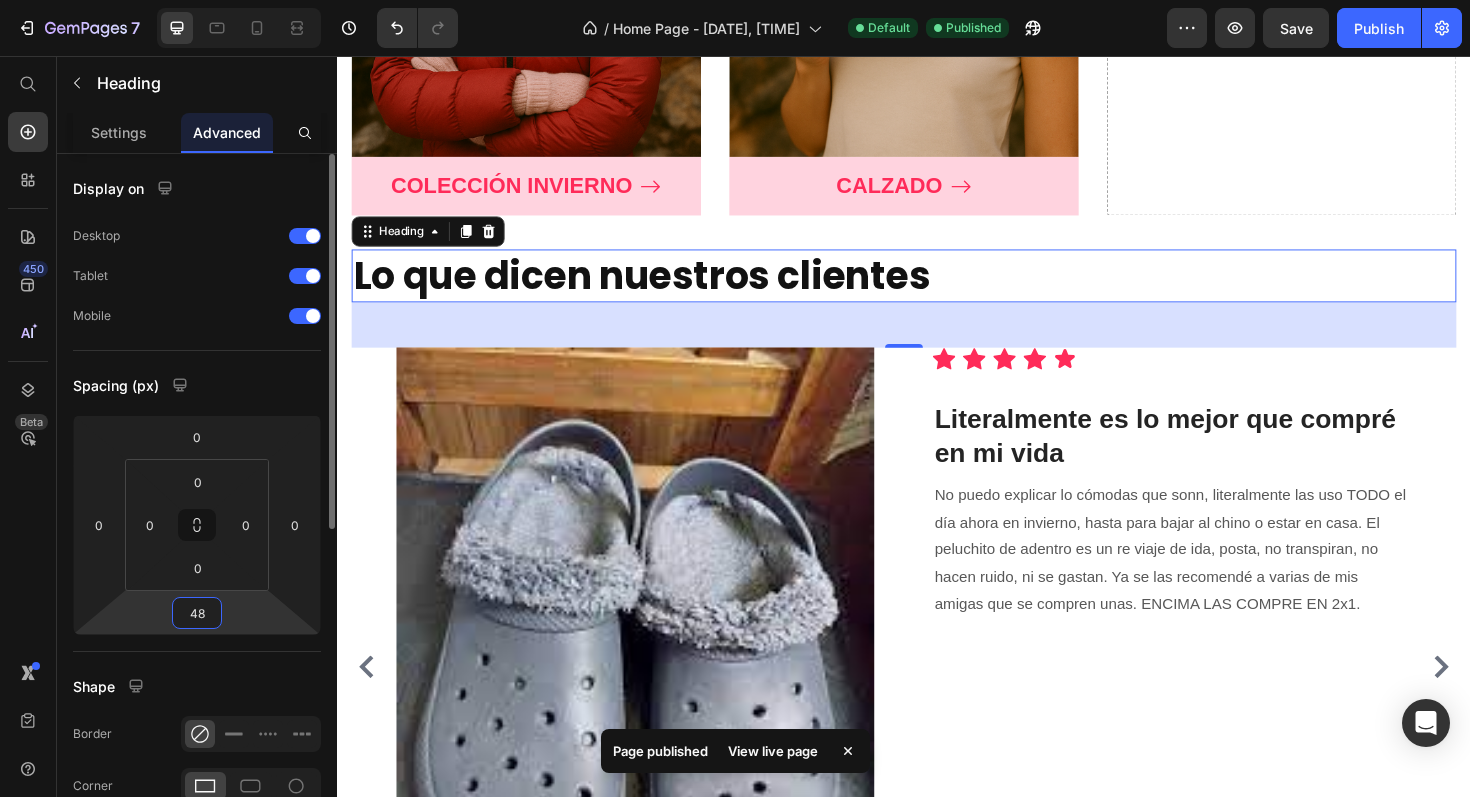 click on "48" at bounding box center [197, 613] 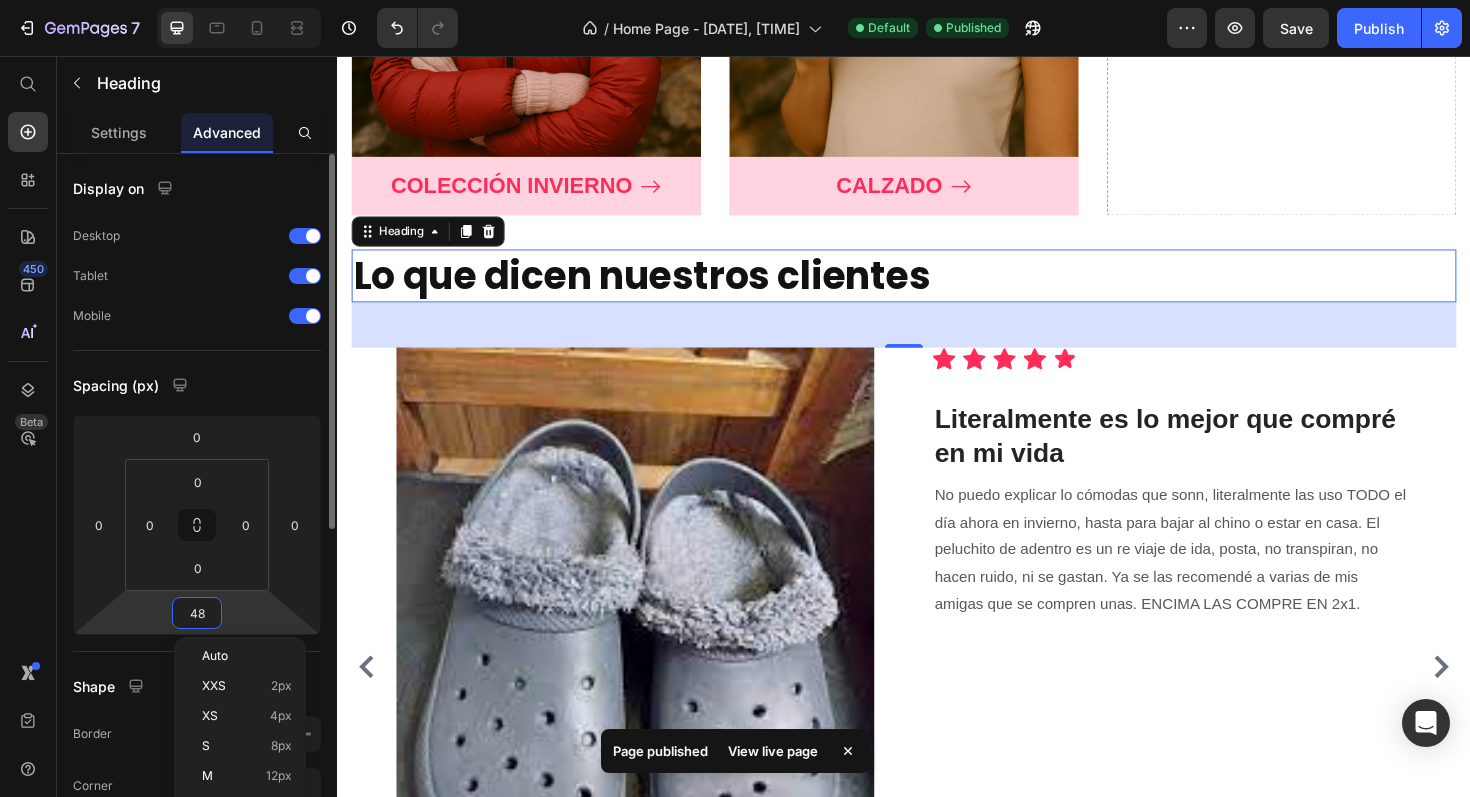 type on "0" 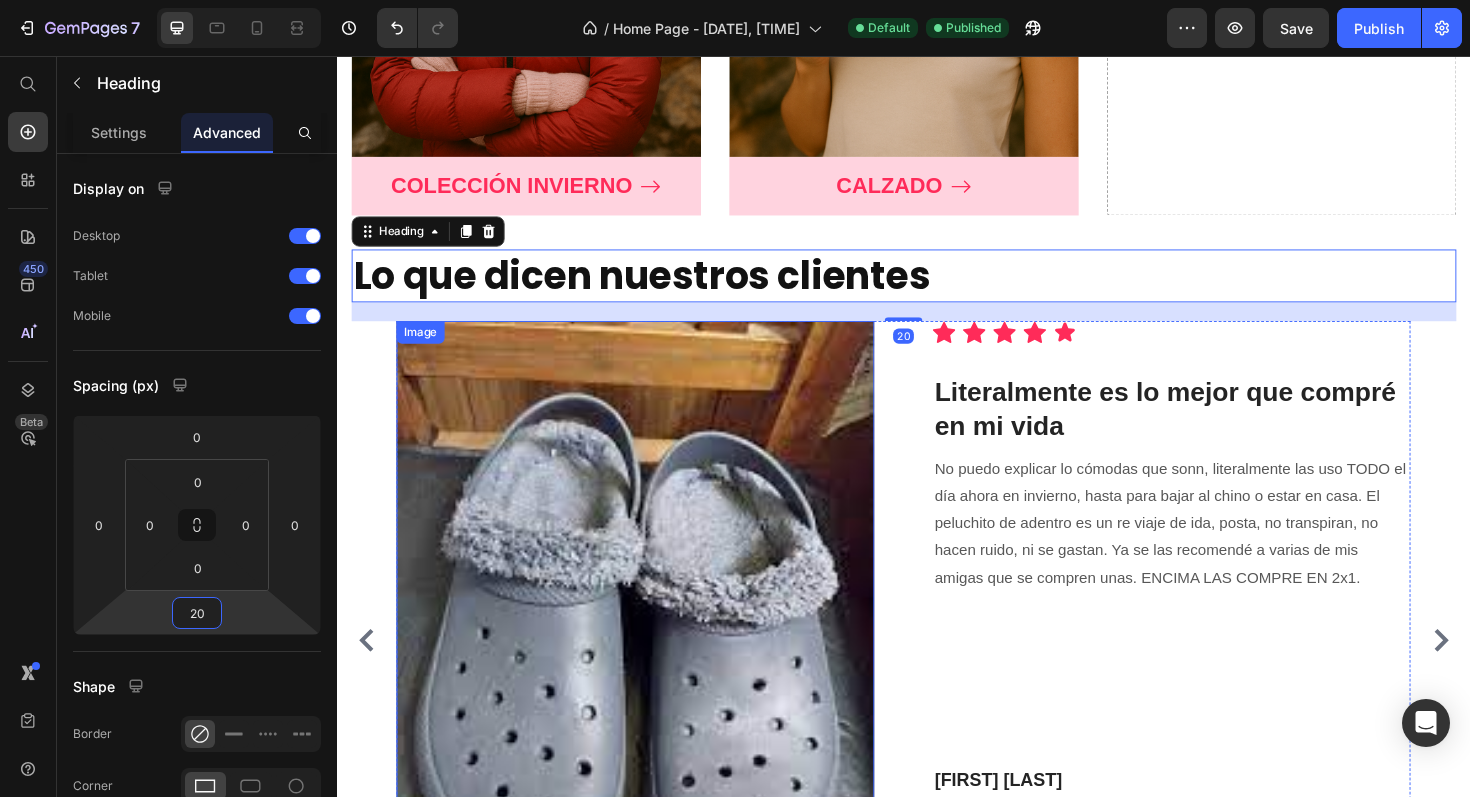 scroll, scrollTop: 2053, scrollLeft: 0, axis: vertical 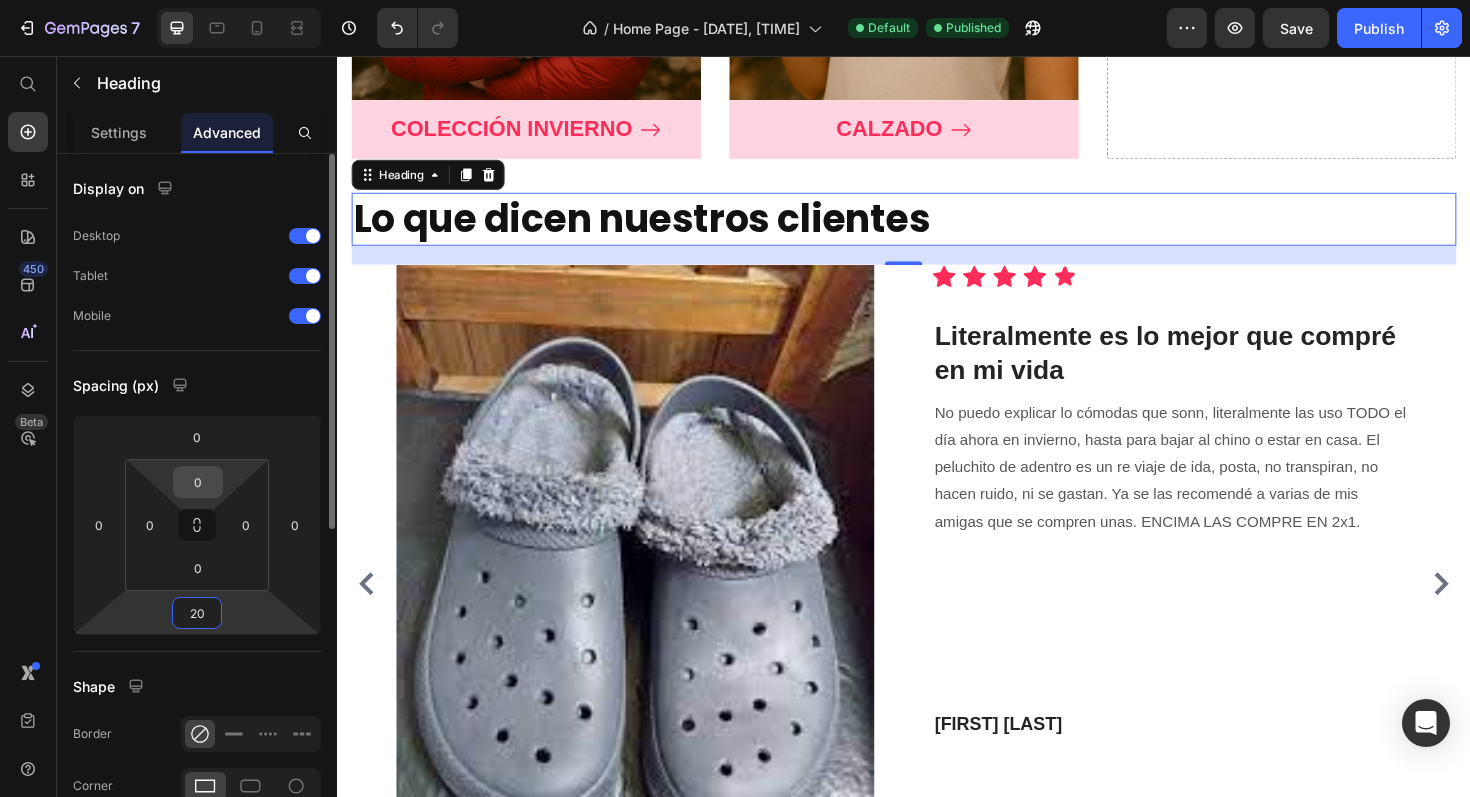 type on "20" 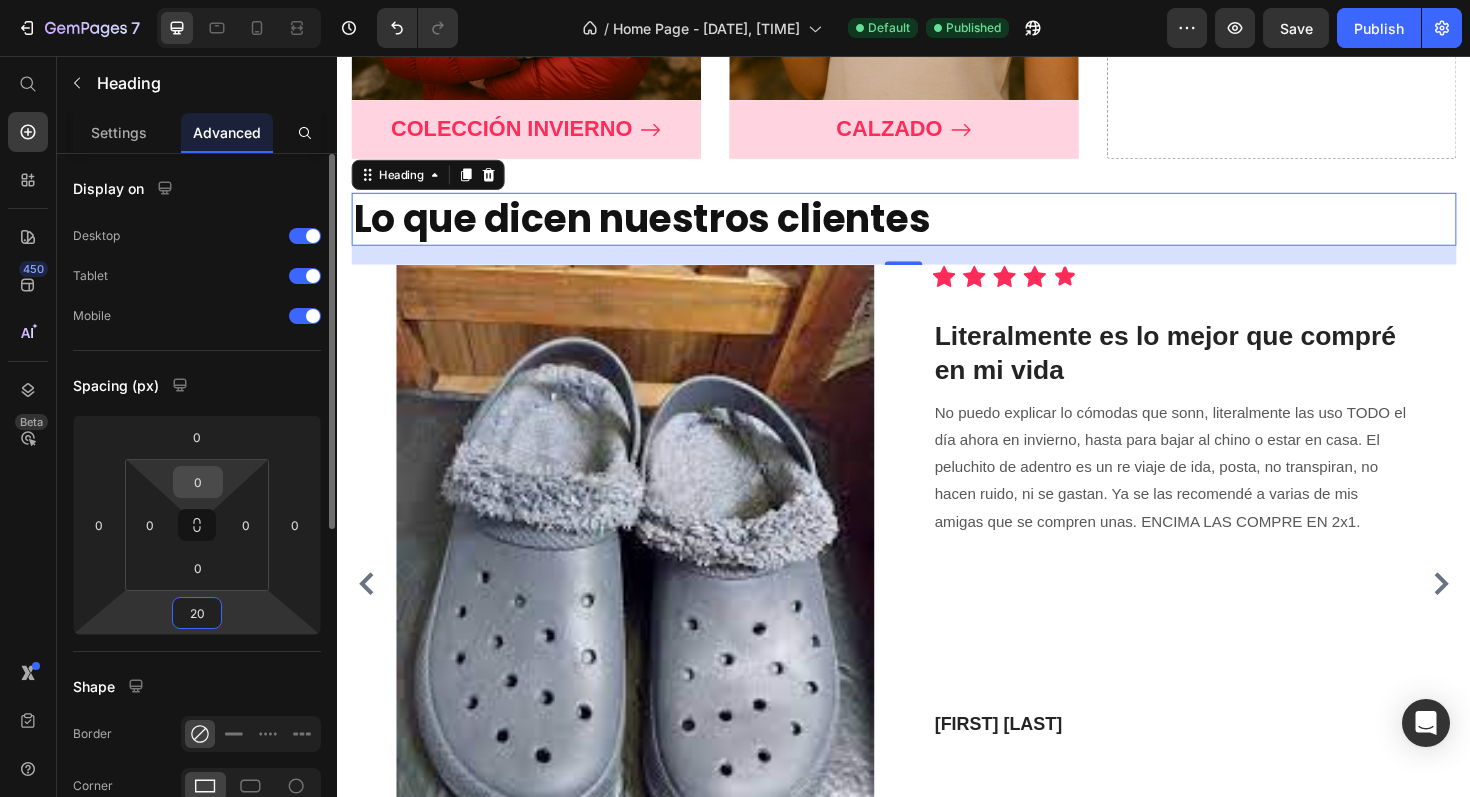 click on "0" at bounding box center (198, 482) 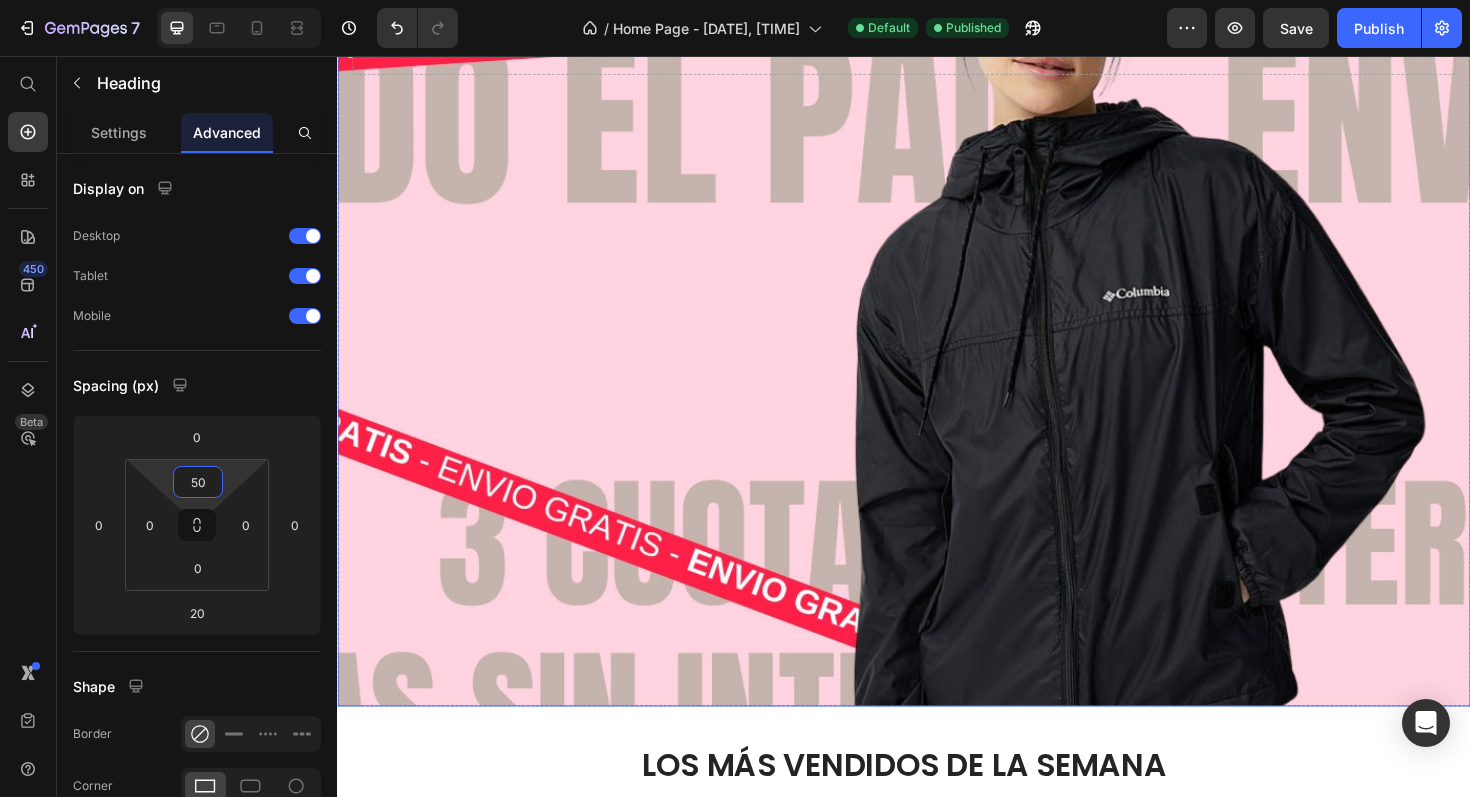 scroll, scrollTop: 129, scrollLeft: 0, axis: vertical 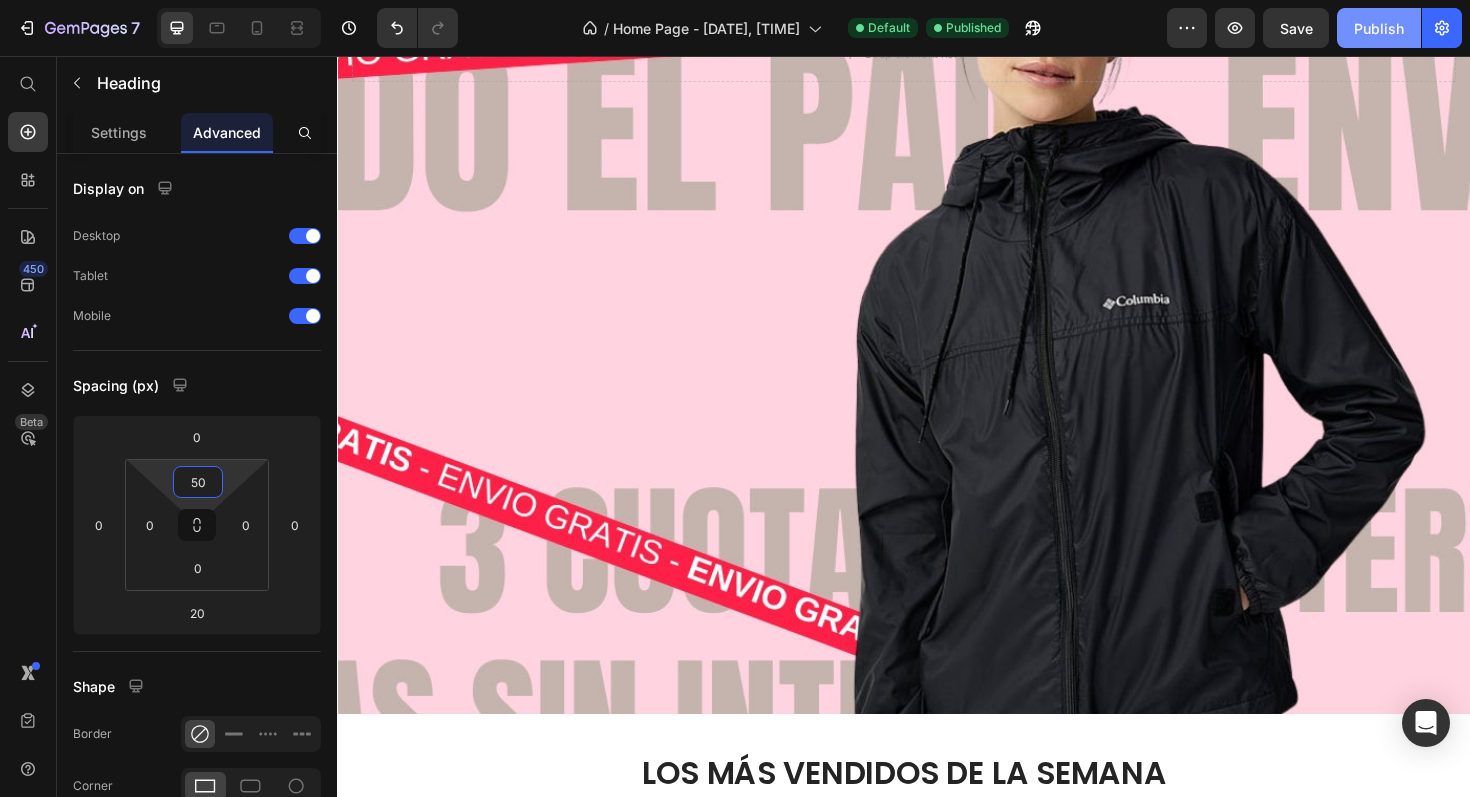 type on "50" 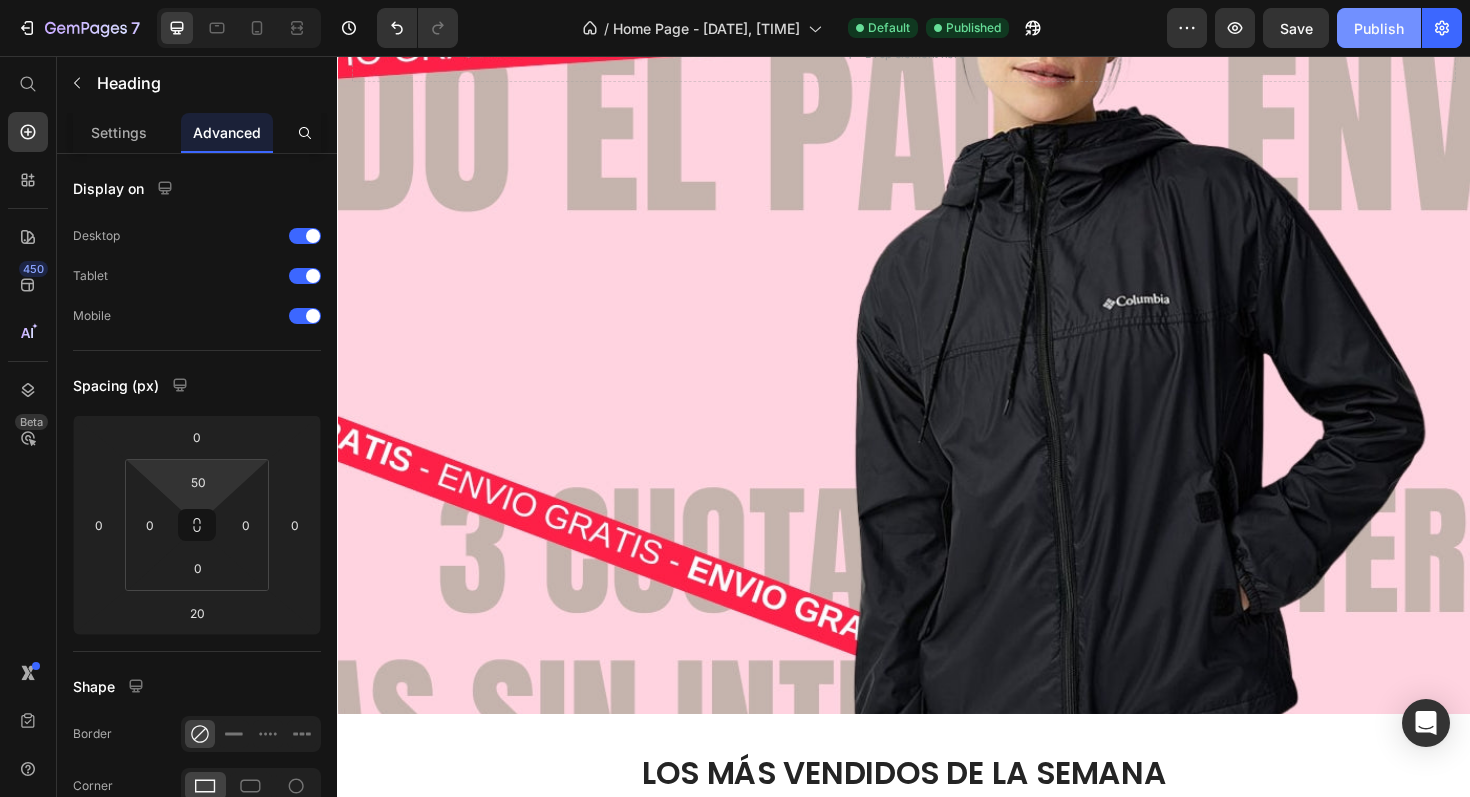 drag, startPoint x: 1391, startPoint y: 27, endPoint x: 830, endPoint y: 169, distance: 578.6925 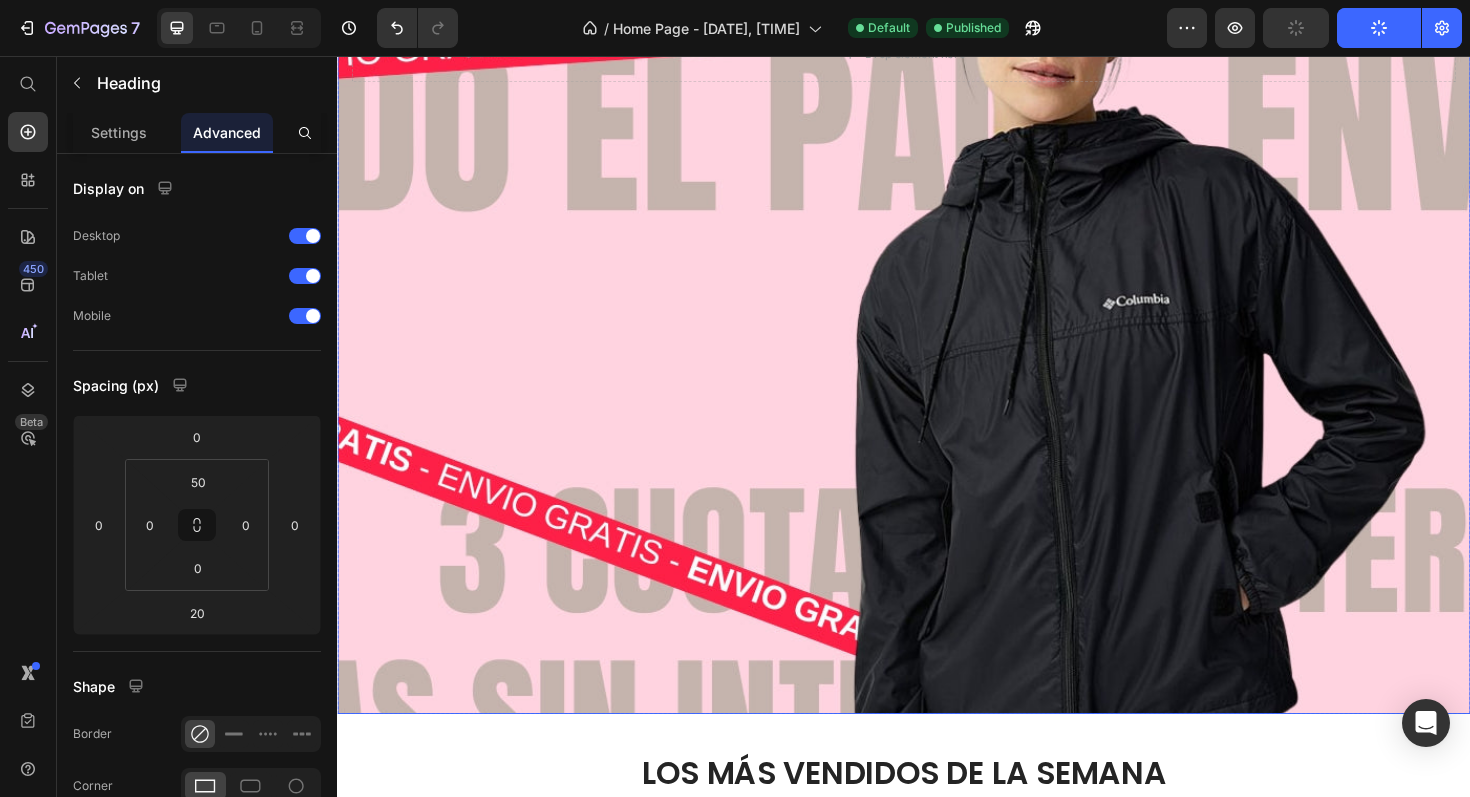 scroll, scrollTop: 0, scrollLeft: 0, axis: both 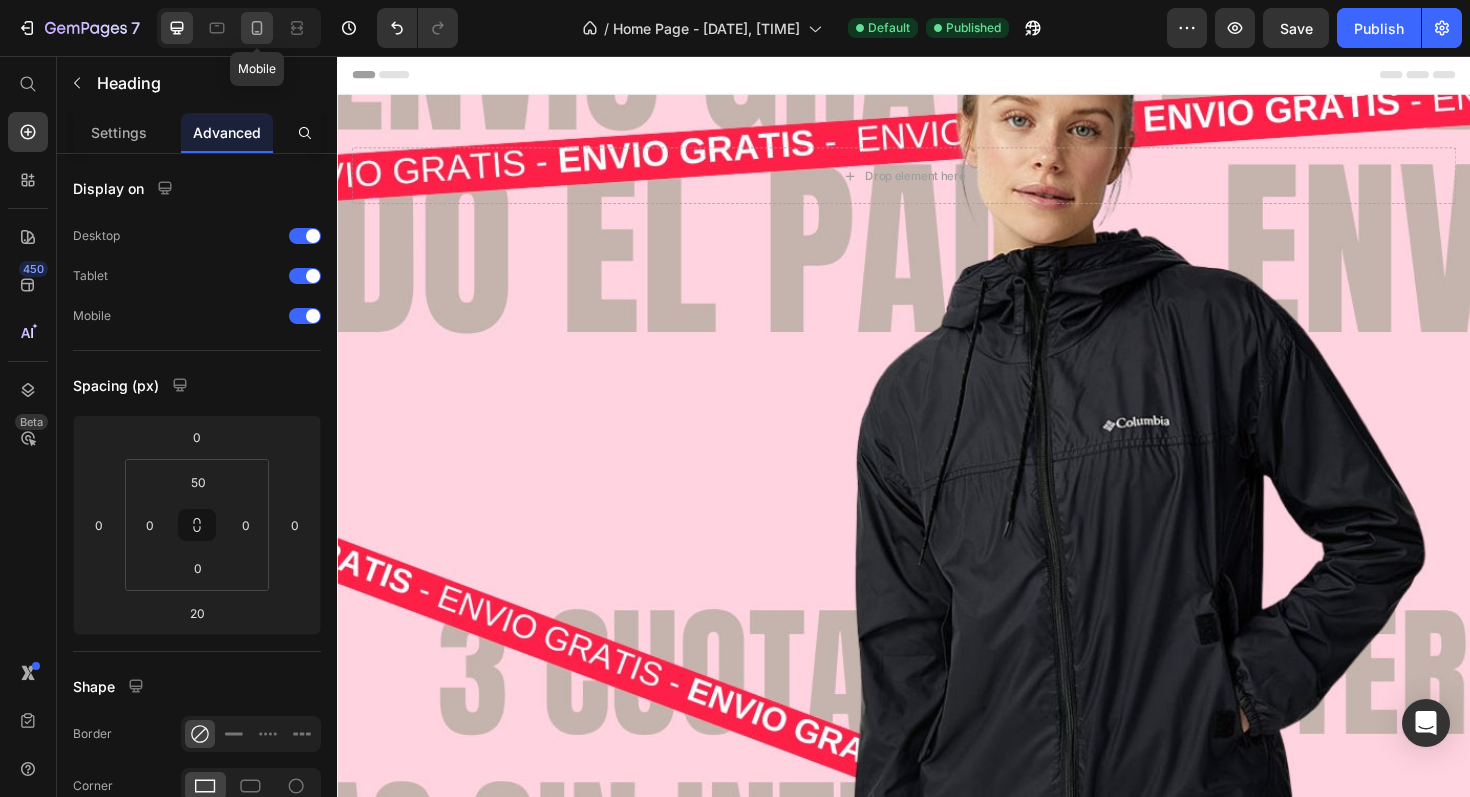 click 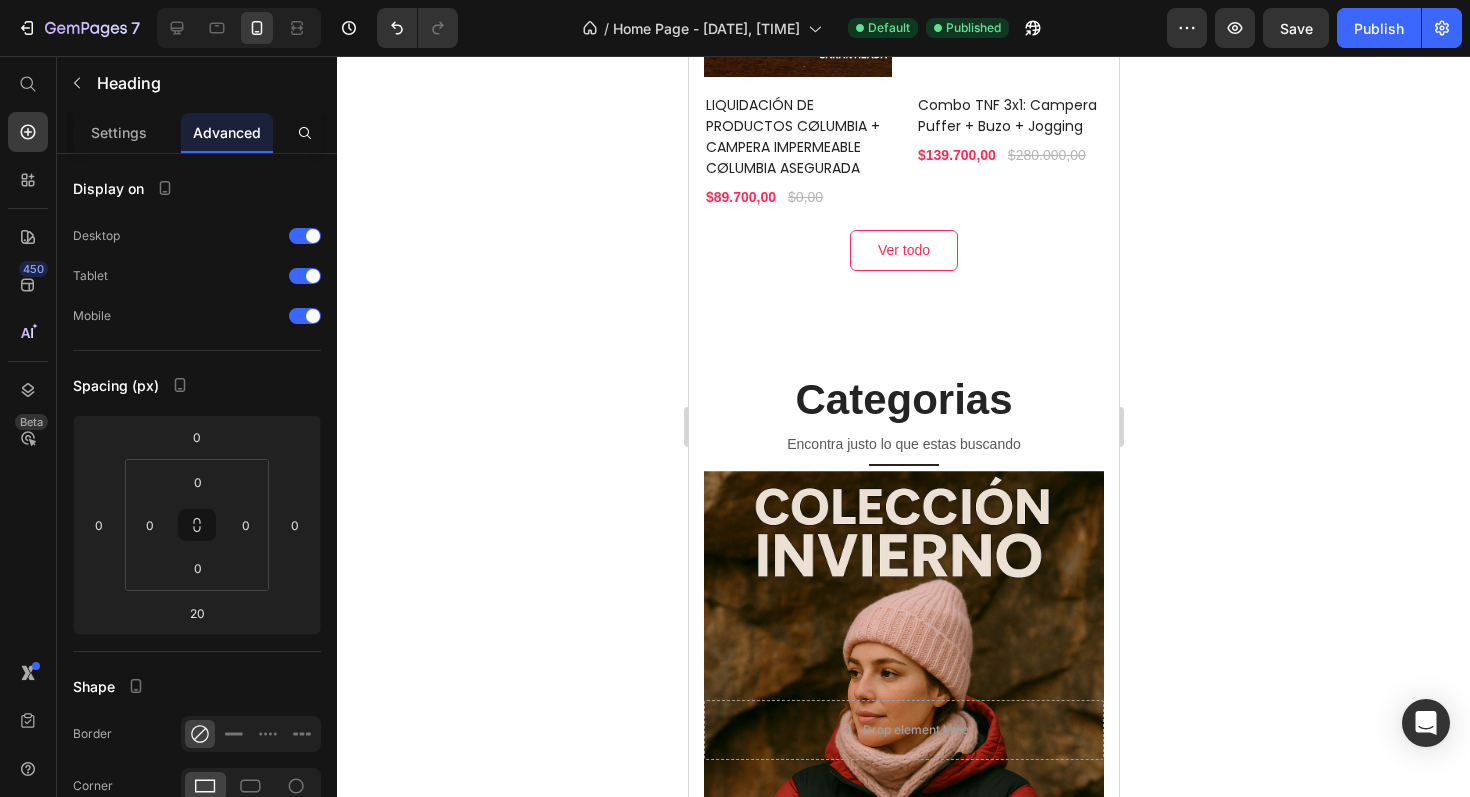 scroll, scrollTop: 1099, scrollLeft: 0, axis: vertical 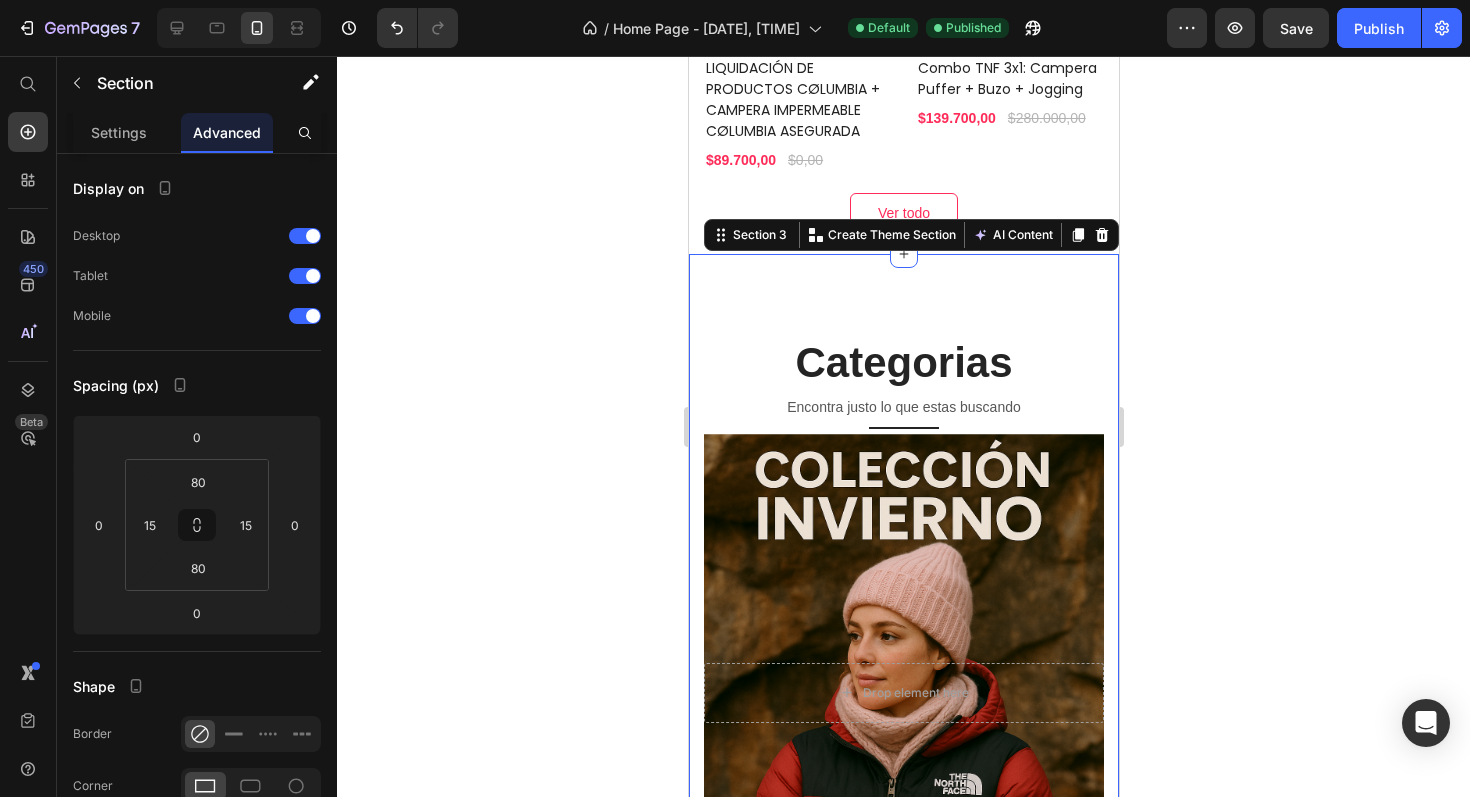 click on "Categorias Heading Encontra justo lo que estas buscando Text block                Title Line Row
Drop element here Hero Banner                COLECCIÓN INVIERNO Button
Drop element here Hero Banner                CALZADO Button
Drop element here Row Section 3   You can create reusable sections Create Theme Section AI Content Write with GemAI What would you like to describe here? Tone and Voice Persuasive Product Show more Generate" at bounding box center (903, 1065) 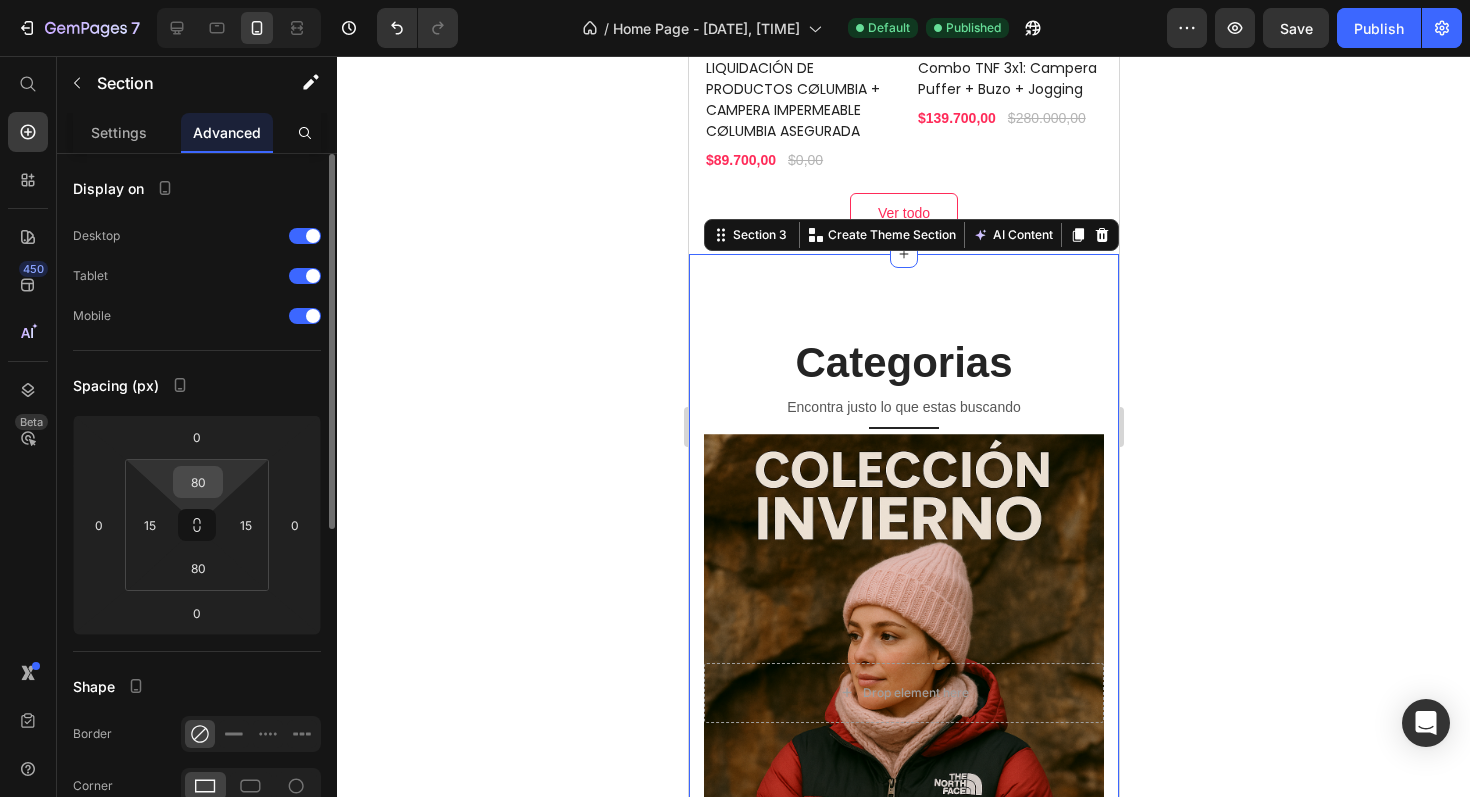 click on "80" at bounding box center [198, 482] 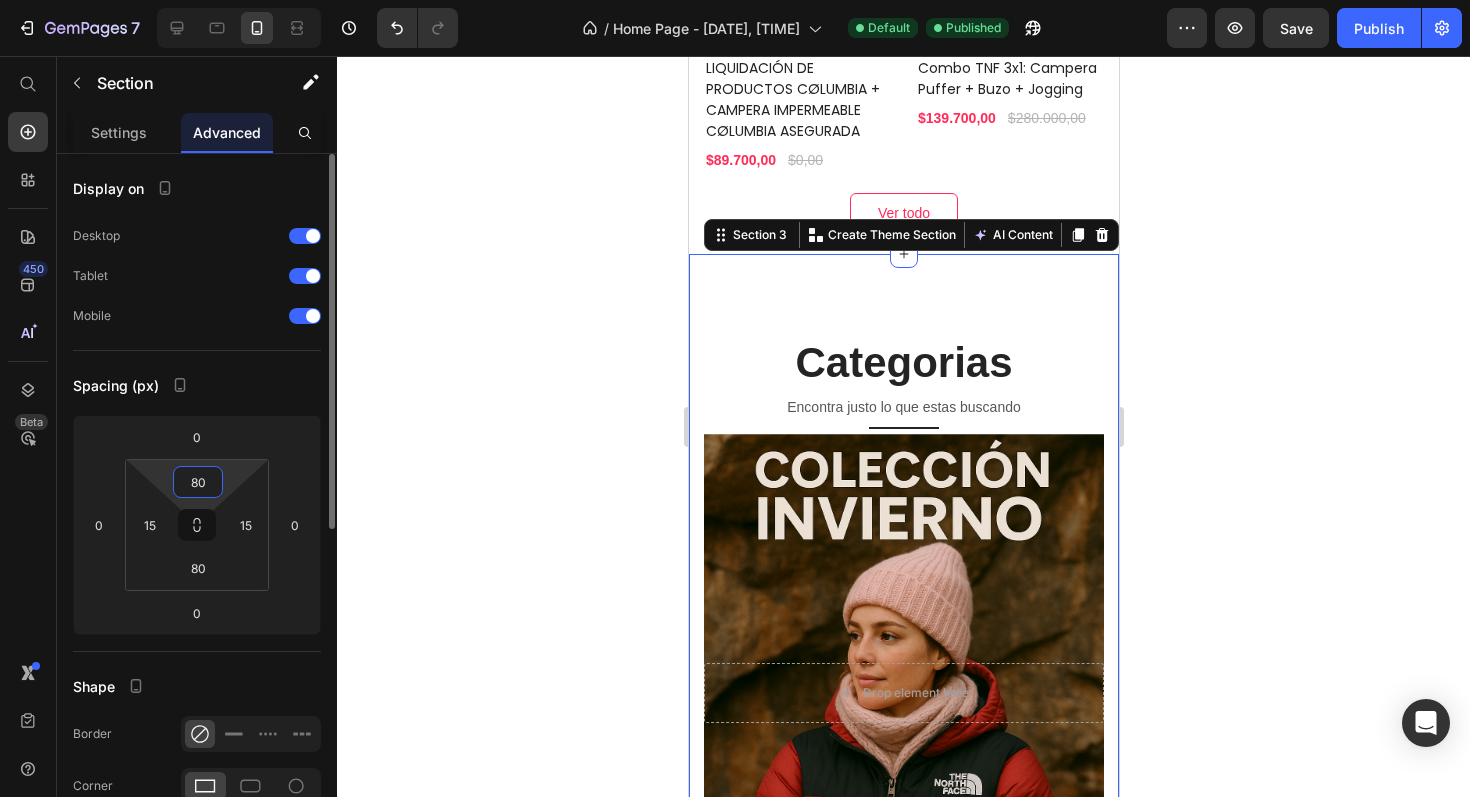 click on "80" at bounding box center (198, 482) 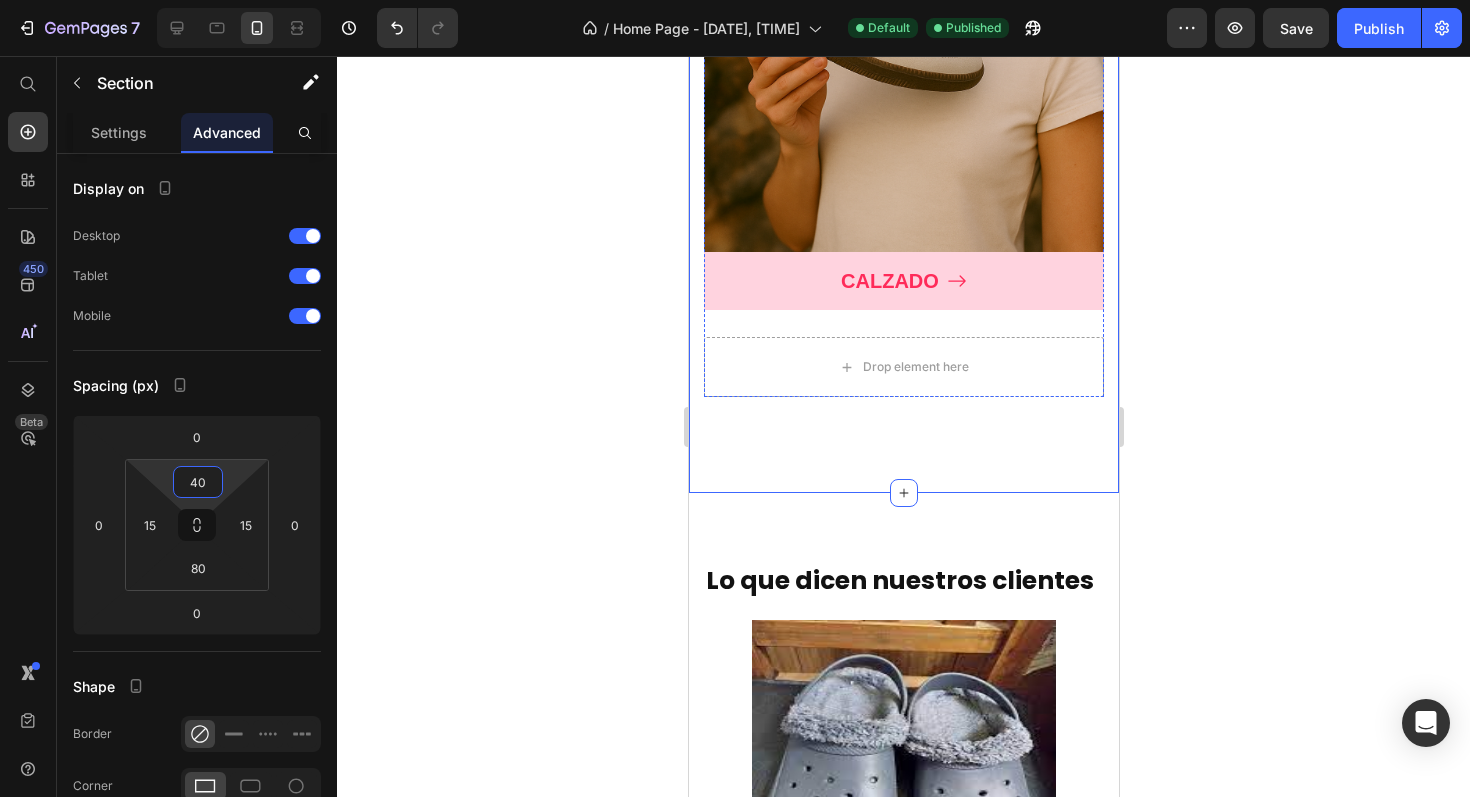 scroll, scrollTop: 2455, scrollLeft: 0, axis: vertical 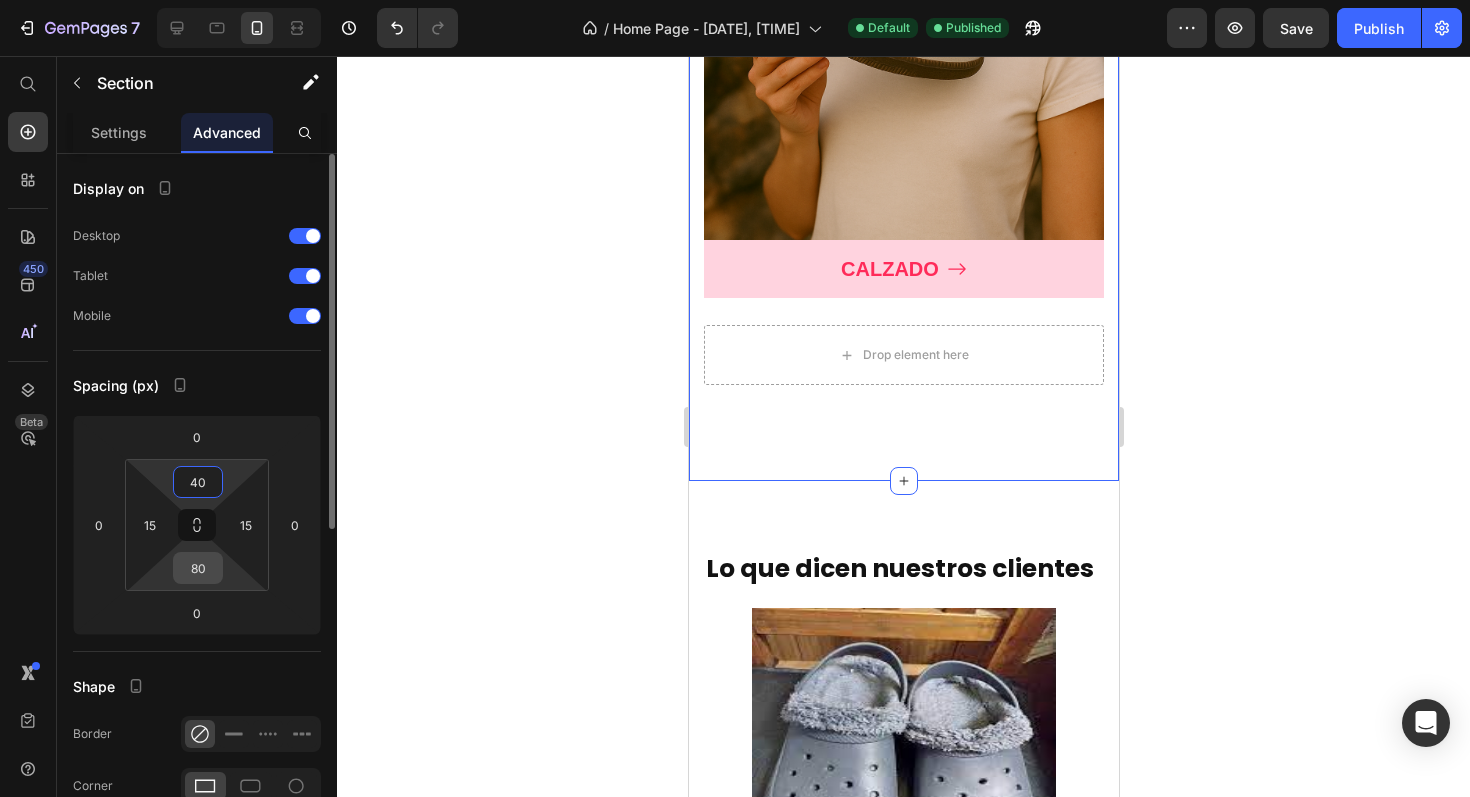 type on "40" 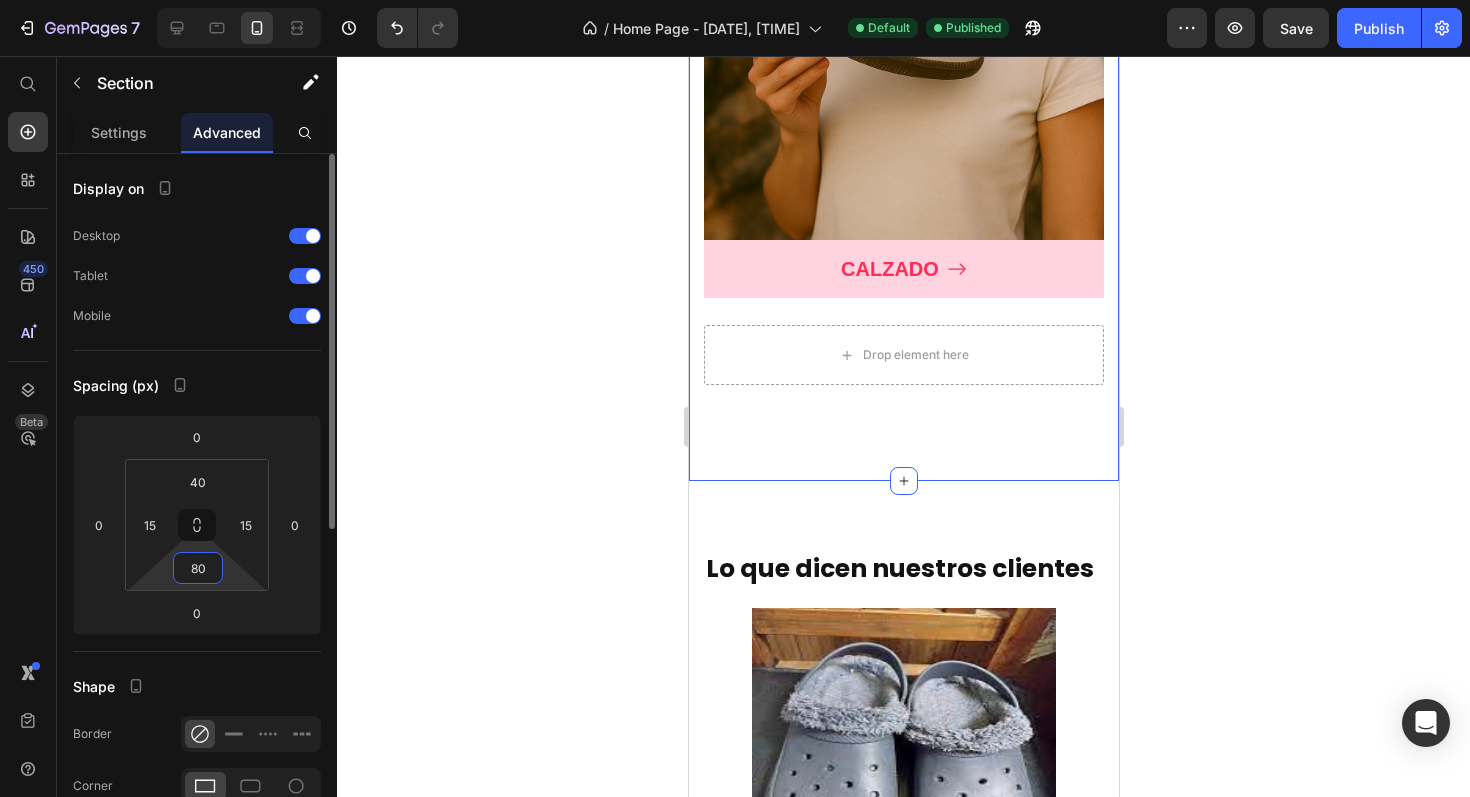 click on "80" at bounding box center [198, 568] 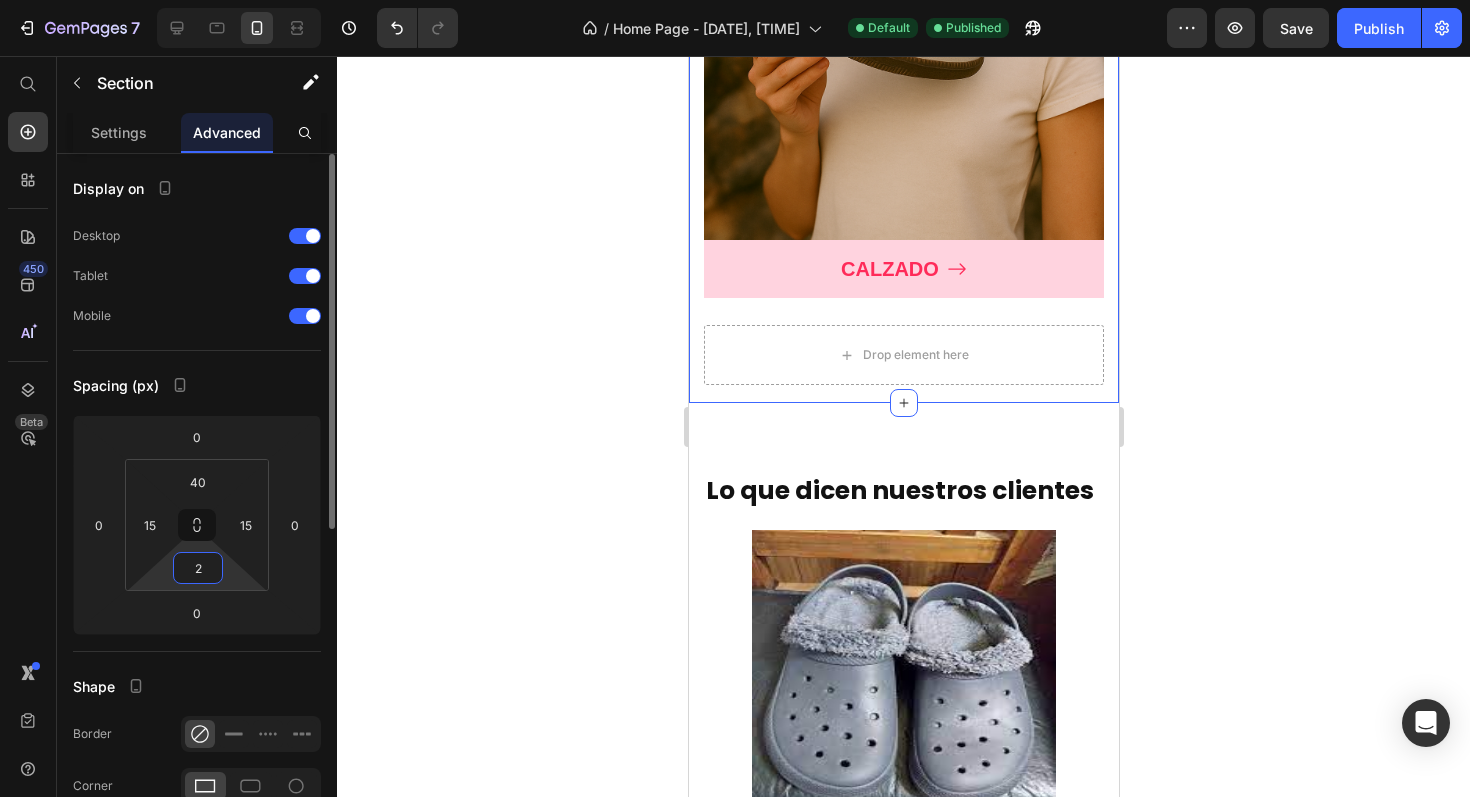 type on "20" 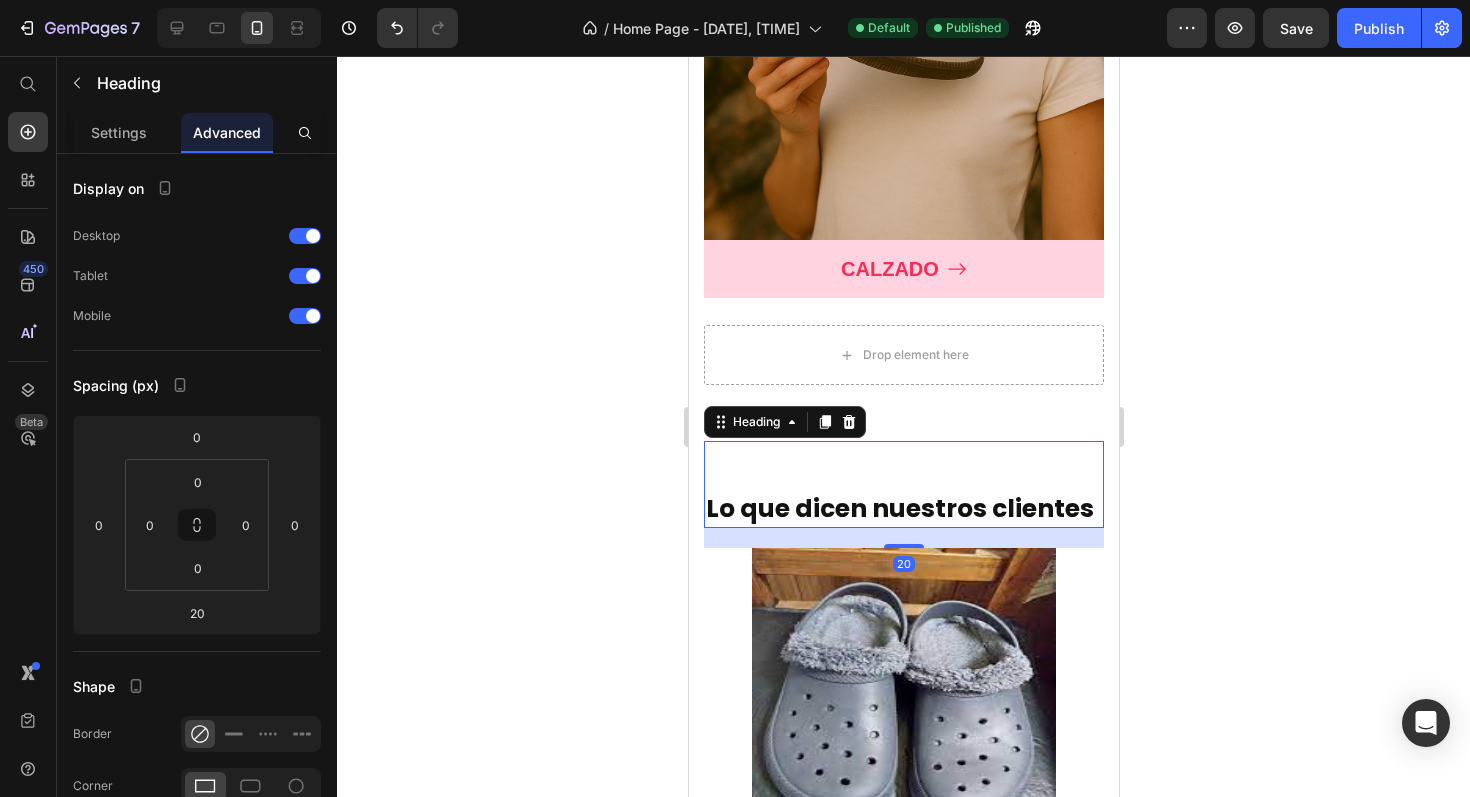 click on "Lo que dicen nuestros clientes Heading   20" at bounding box center [903, 484] 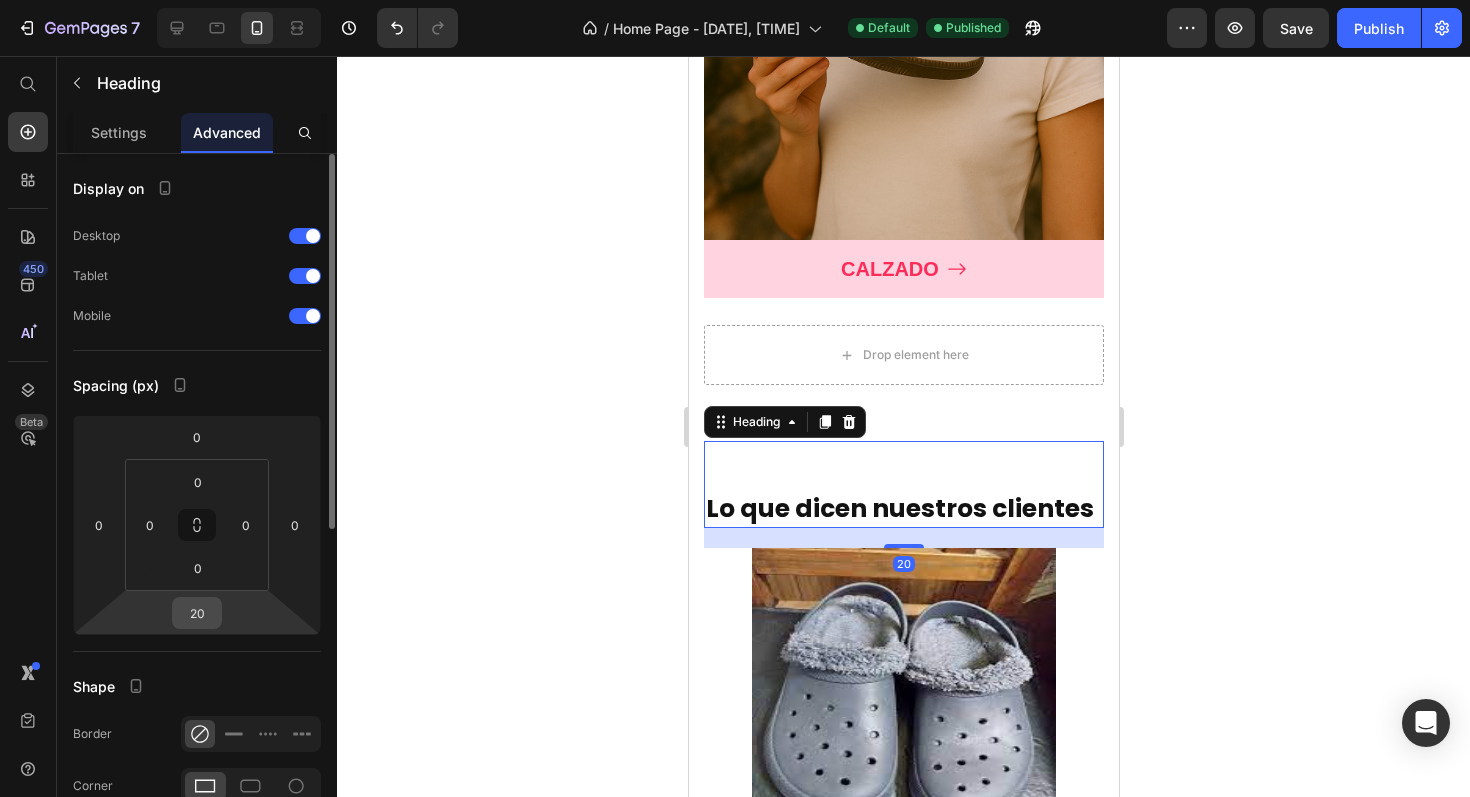 click on "20" at bounding box center [197, 613] 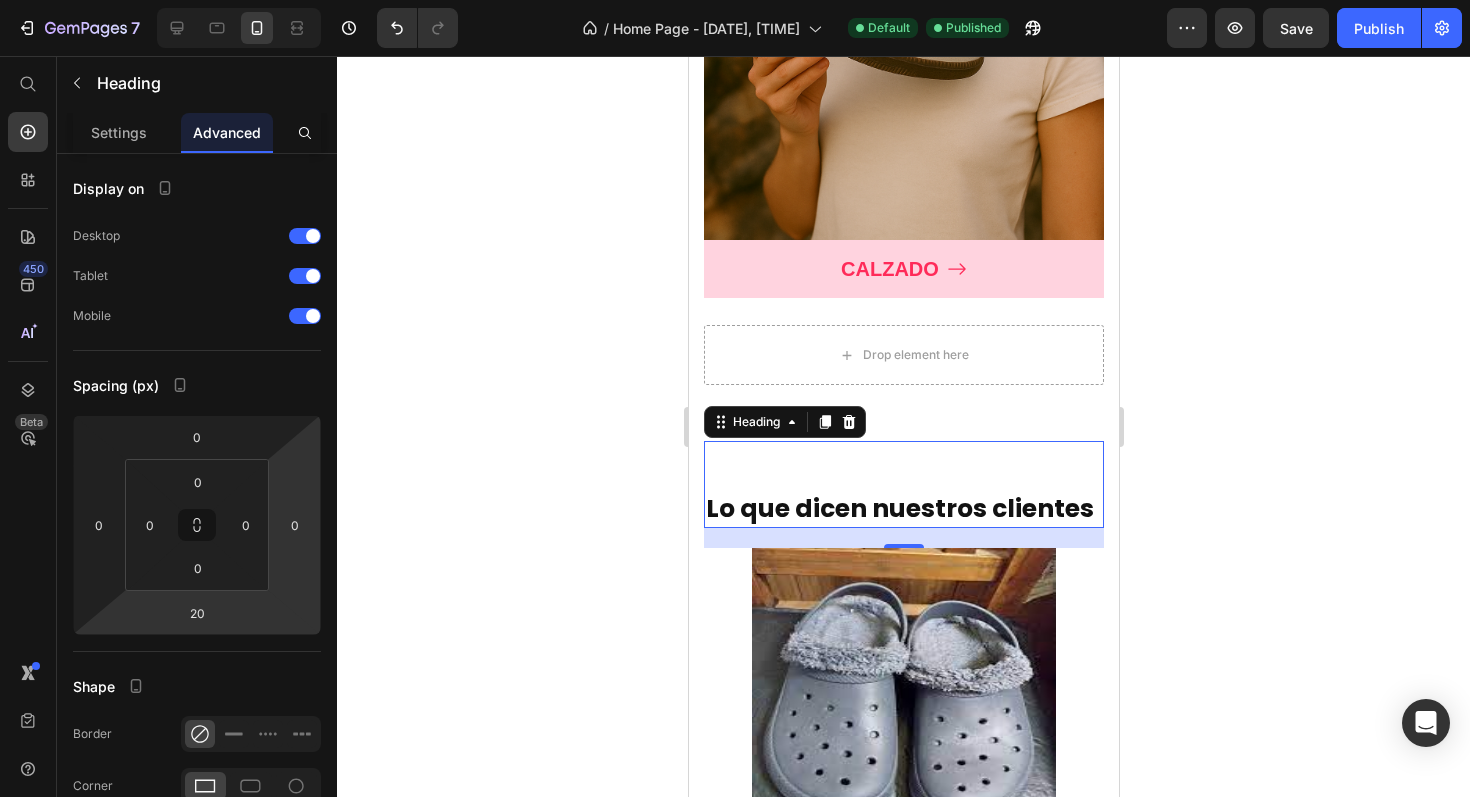 click 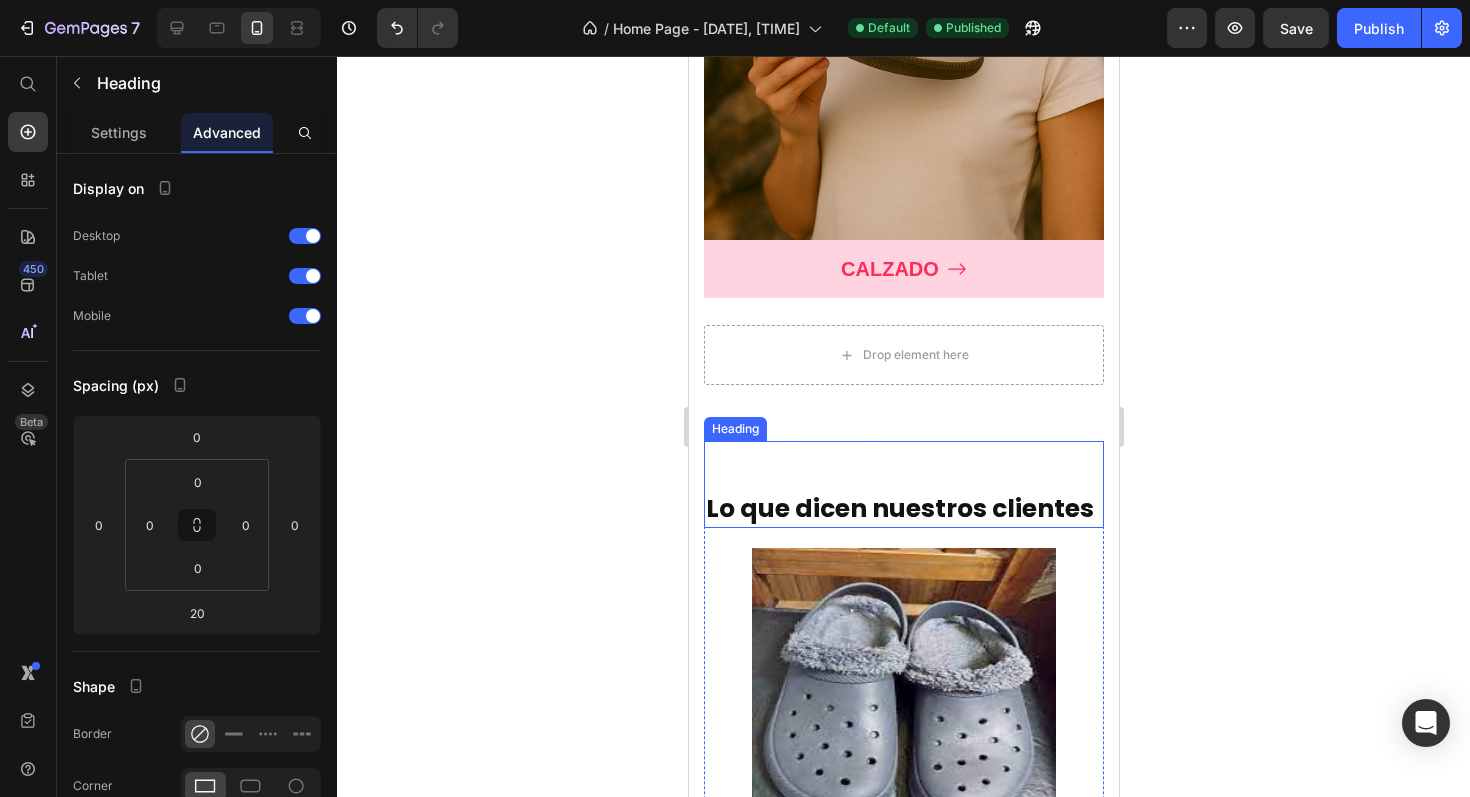 click on "Lo que dicen nuestros clientes" at bounding box center (903, 509) 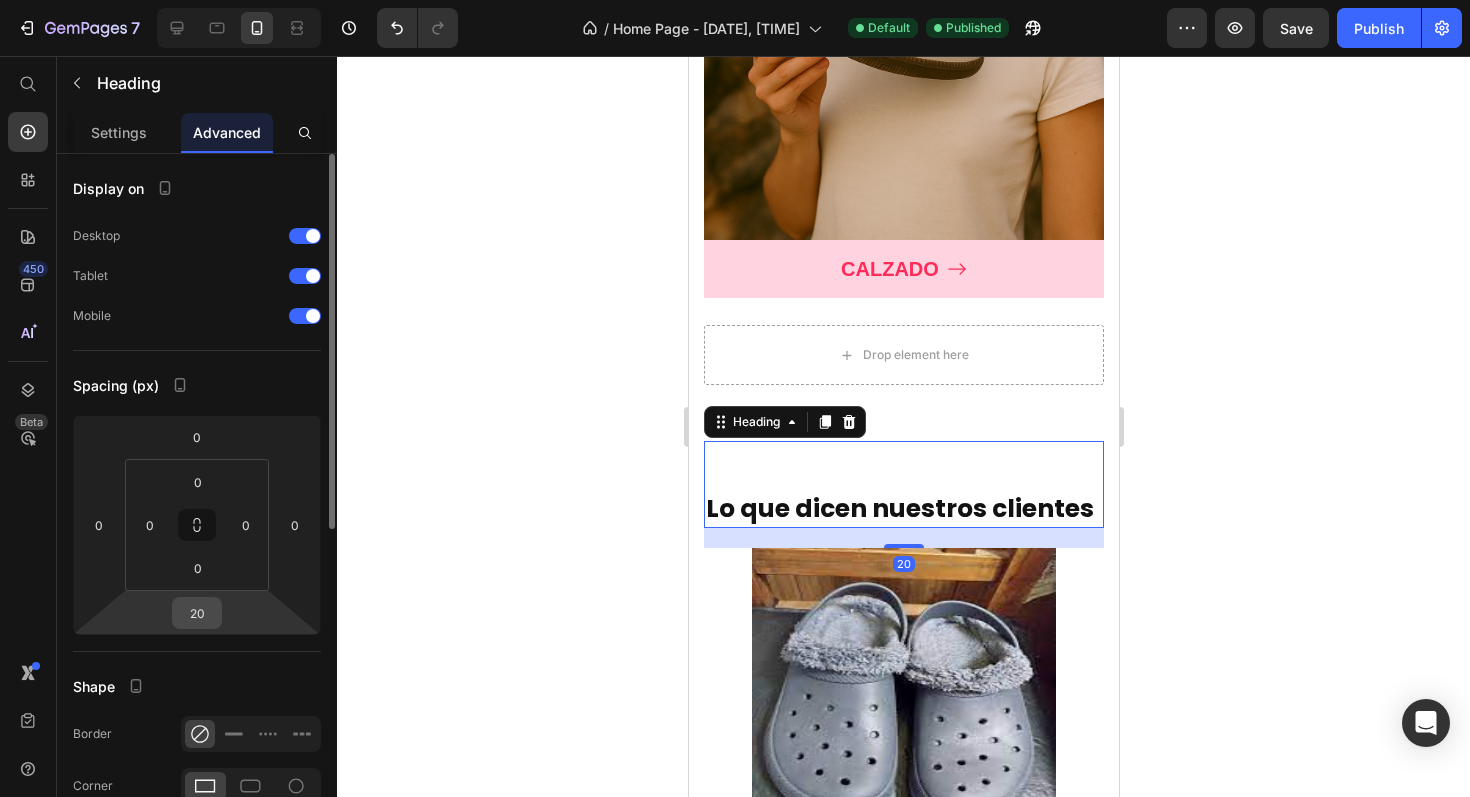 click on "20" at bounding box center (197, 613) 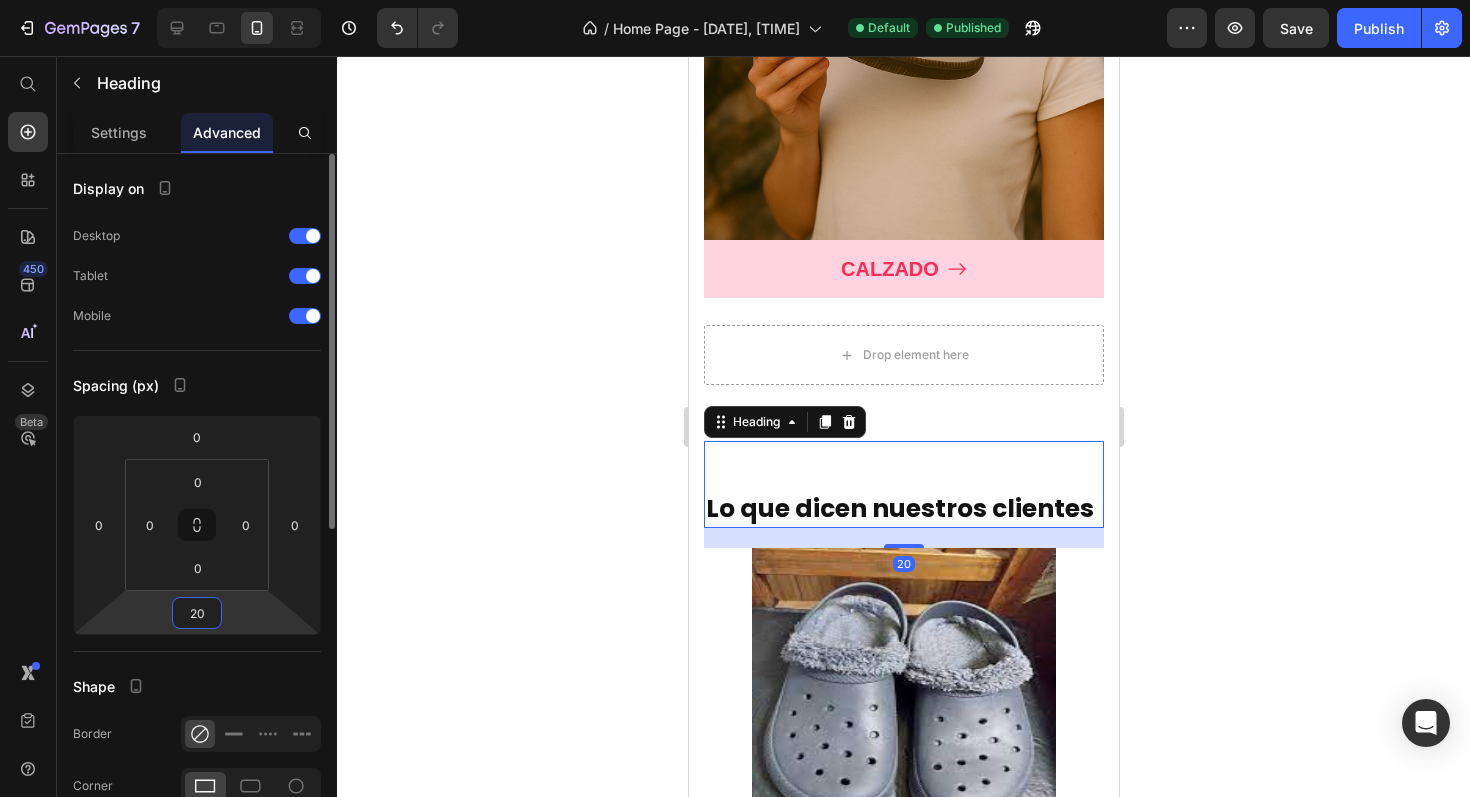 click on "20" at bounding box center [197, 613] 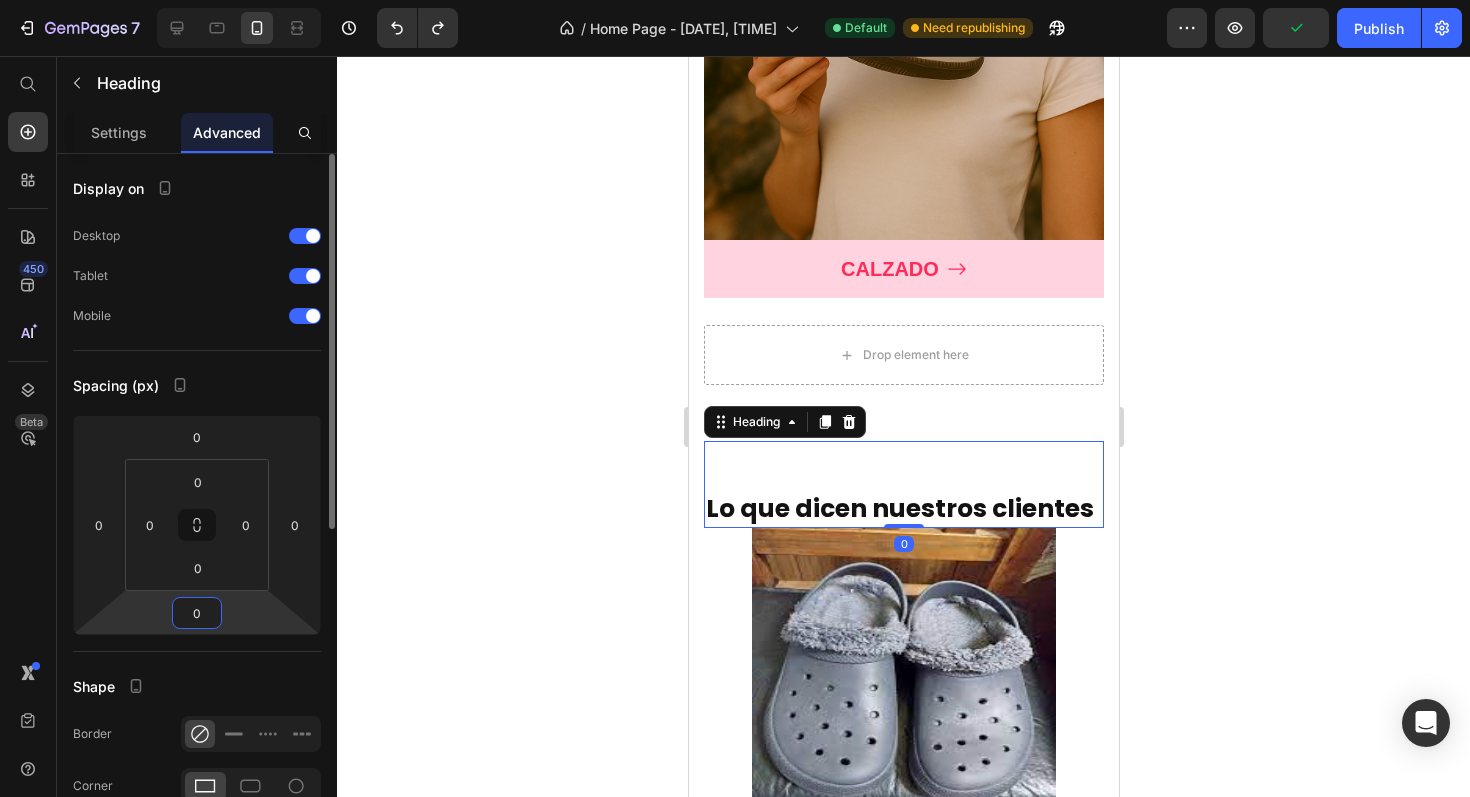 type on "20" 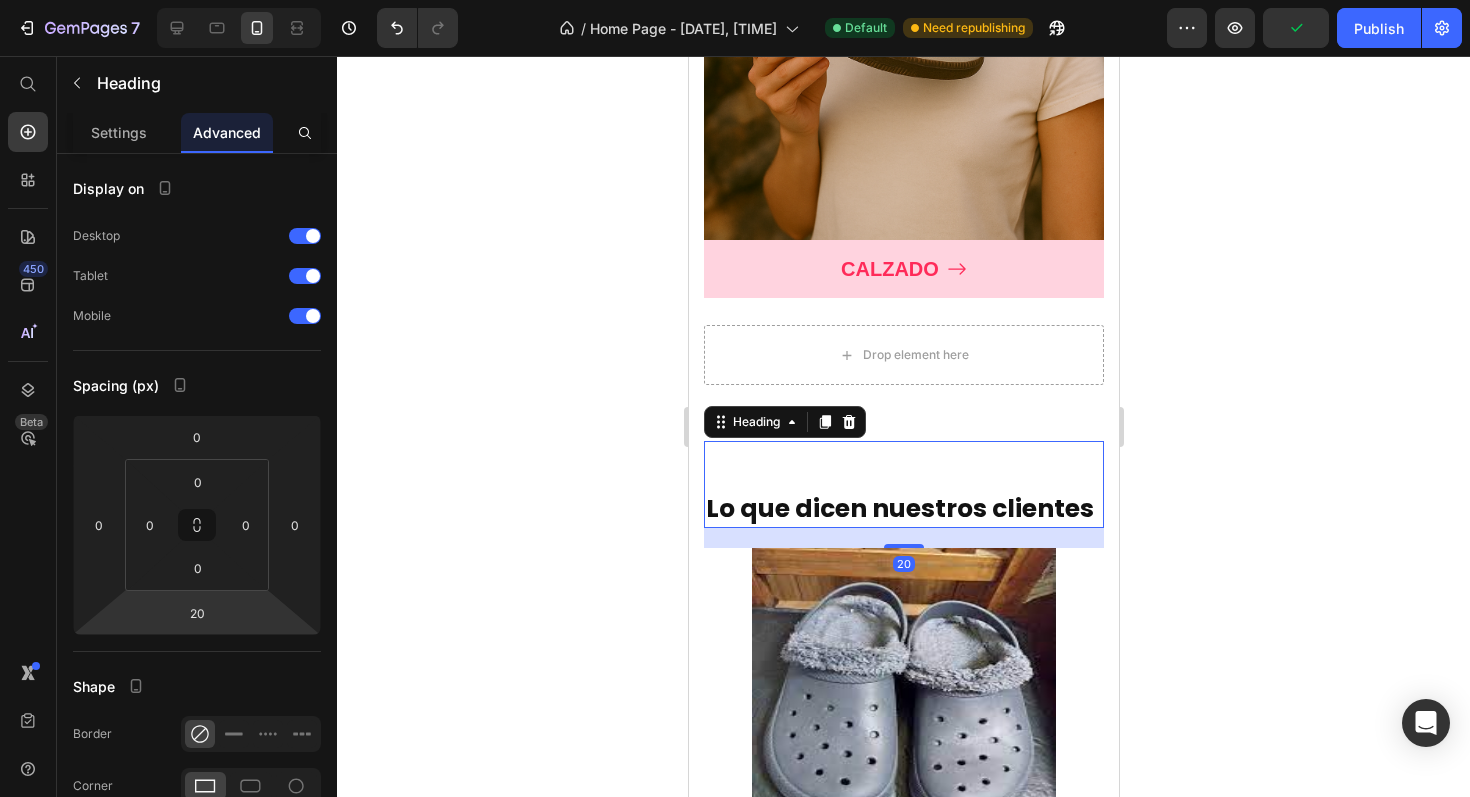 click on "Lo que dicen nuestros clientes Heading   20" at bounding box center (903, 484) 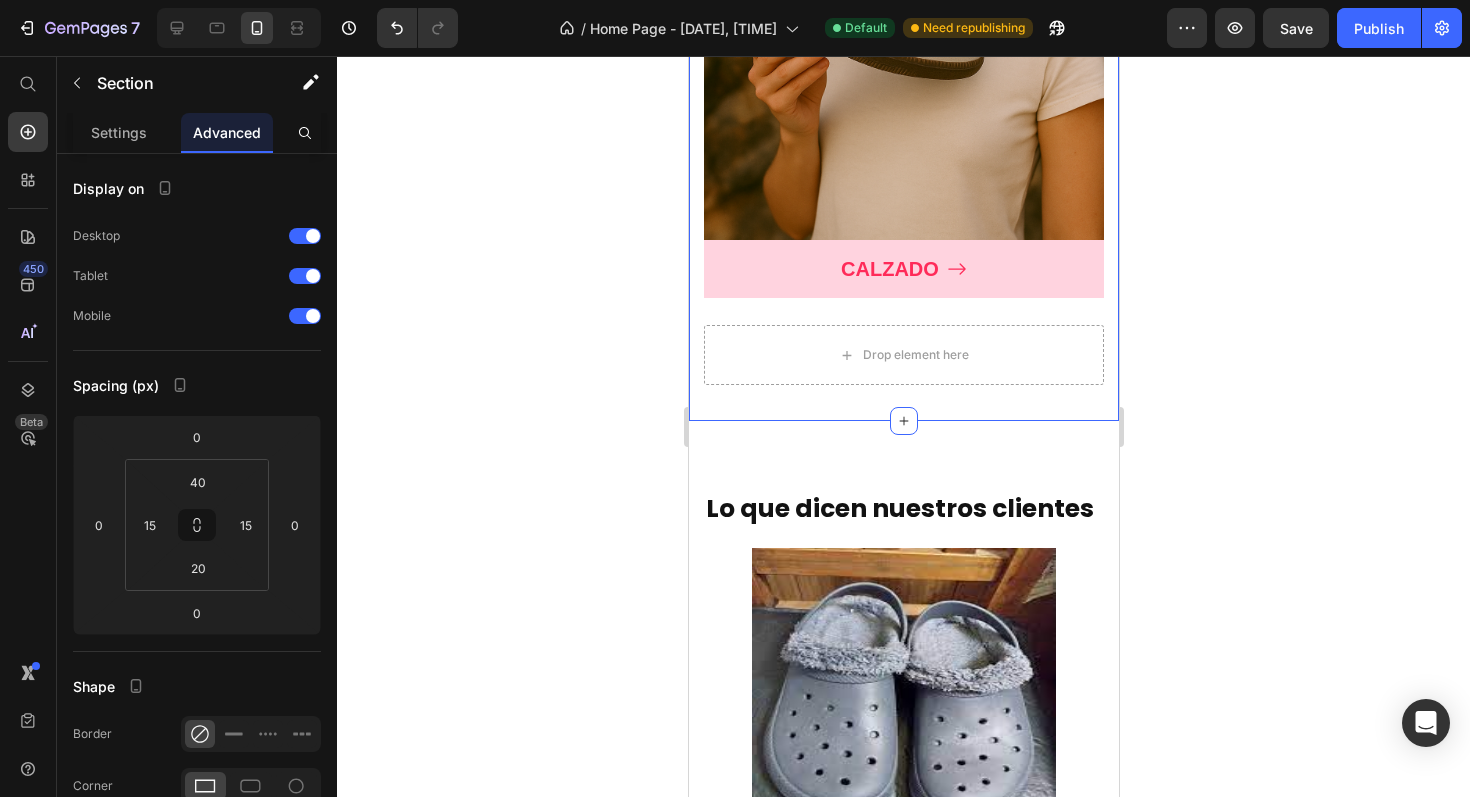click on "Categorias Heading Encontra justo lo que estas buscando Text block                Title Line Row
Drop element here Hero Banner                COLECCIÓN INVIERNO Button
Drop element here Hero Banner                CALZADO Button
Drop element here Row Section 3   You can create reusable sections Create Theme Section AI Content Write with GemAI What would you like to describe here? Tone and Voice Persuasive Product Show more Generate" at bounding box center (903, -341) 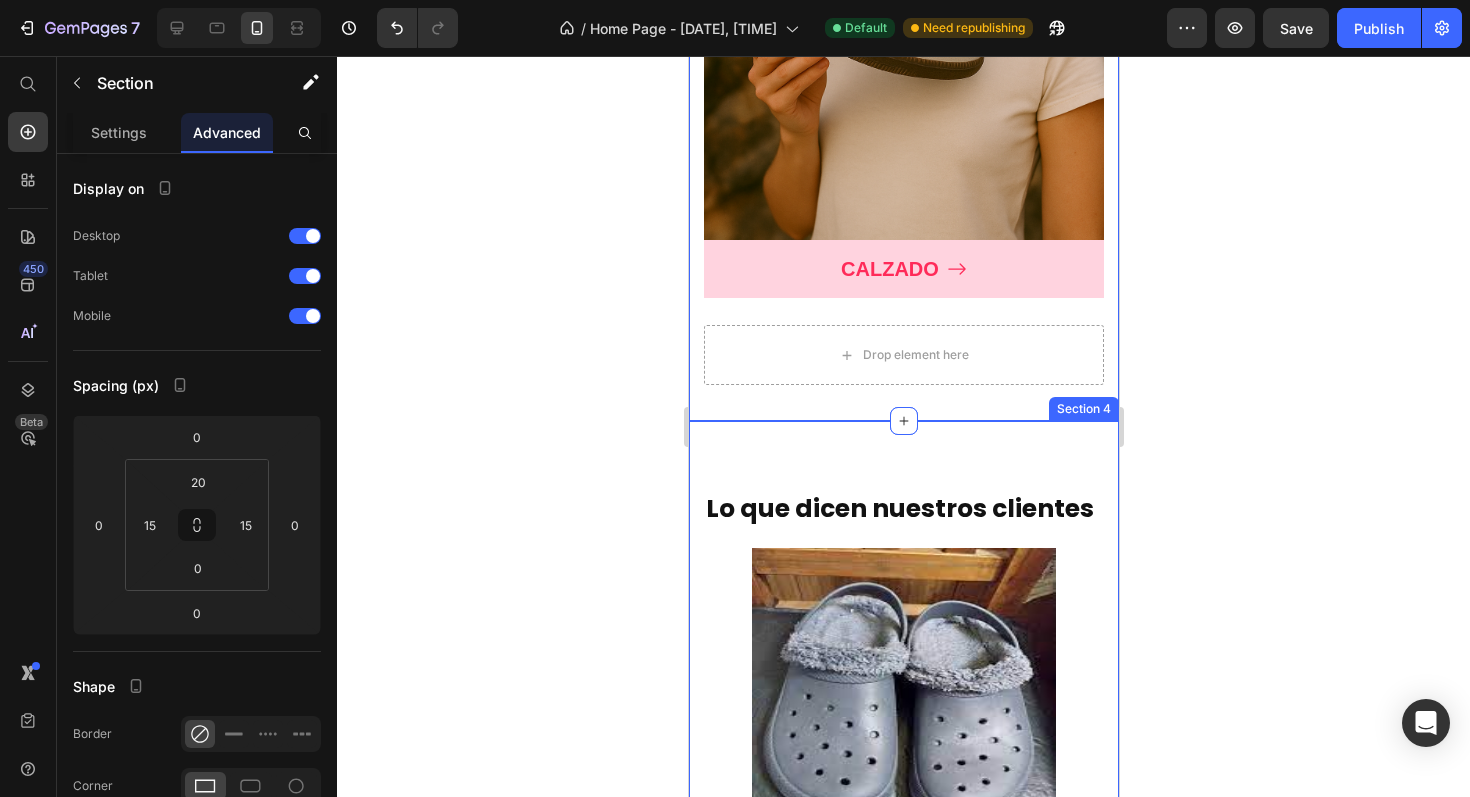 click on "Lo que dicen nuestros clientes Heading   20 Image                Icon                Icon                Icon                Icon
Icon Icon List Hoz Literalmente es lo mejor que compré en mi vida Heading No puedo explicar lo cómodas que sonn, literalmente las uso TODO el día ahora en invierno, hasta para bajar al chino o estar en casa. El peluchito de adentro es un re viaje de ida, posta, no transpiran, no hacen ruido, ni se gastan. Ya se las recomendé a varias de mis amigas que se compren unas. ENCIMA LAS COMPRE EN 2x1. Text block [FIRST] [LAST] Text block Row Image                Icon                Icon                Icon                Icon
Icon Icon List Hoz No lo puedo creer, zarpada campera Heading Me llegó ayer y ya la usé con lluvia… no pasa ni una gota. Re liviana, re fachera, posta me sorprendió. Y encima vino con unos guantes de regalo. Alta compra.   [FIRST] [LAST] Text block Row Image                Icon                Icon                Icon Icon Icon" at bounding box center (903, 895) 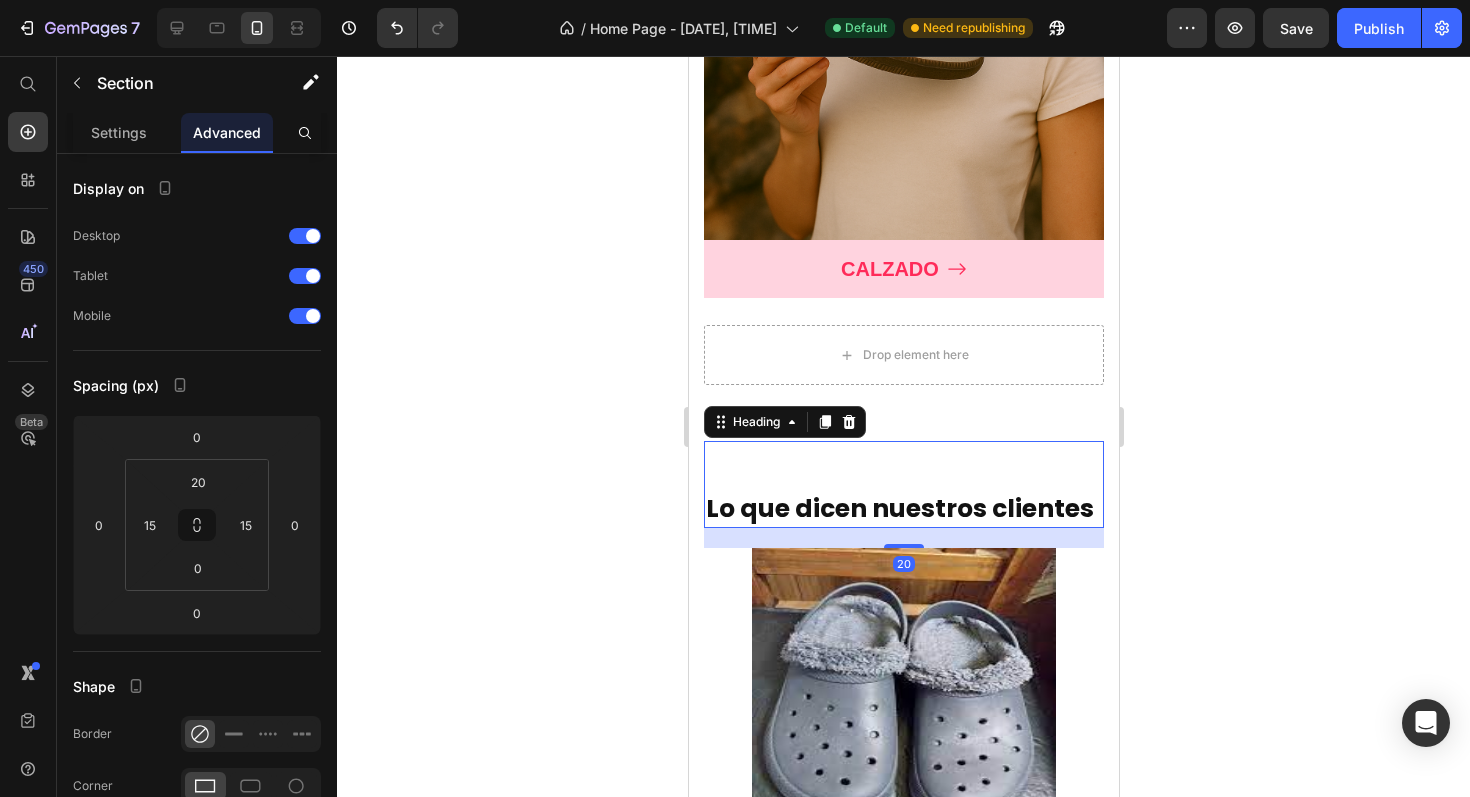 click on "Lo que dicen nuestros clientes Heading   20" at bounding box center (903, 484) 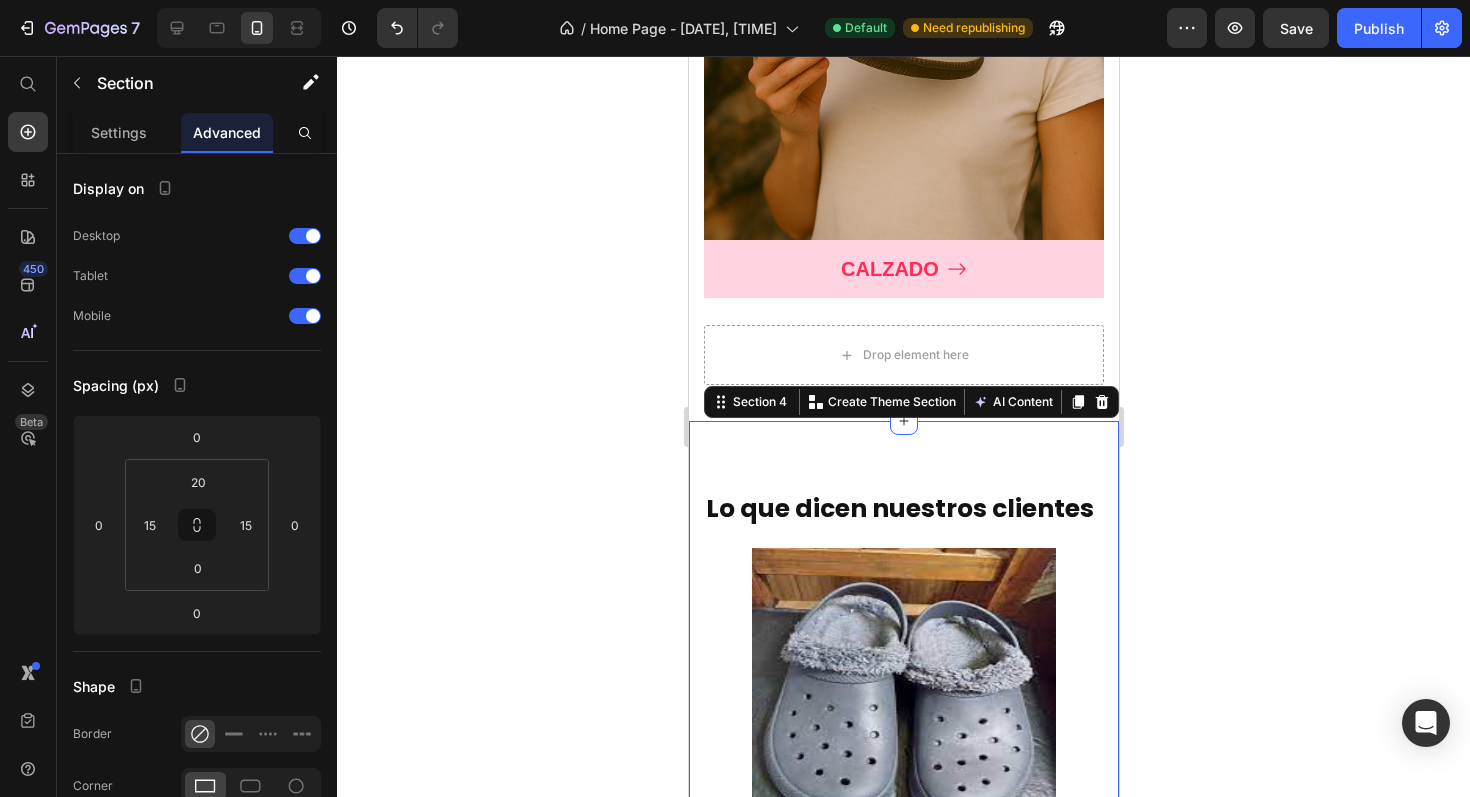 click on "Lo que dicen nuestros clientes Heading   20 Image                Icon                Icon                Icon                Icon
Icon Icon List Hoz Literalmente es lo mejor que compré en mi vida Heading No puedo explicar lo cómodas que sonn, literalmente las uso TODO el día ahora en invierno, hasta para bajar al chino o estar en casa. El peluchito de adentro es un re viaje de ida, posta, no transpiran, no hacen ruido, ni se gastan. Ya se las recomendé a varias de mis amigas que se compren unas. ENCIMA LAS COMPRE EN 2x1. Text block [FIRST] [LAST] Text block Row Image                Icon                Icon                Icon                Icon
Icon Icon List Hoz No lo puedo creer, zarpada campera Heading Me llegó ayer y ya la usé con lluvia… no pasa ni una gota. Re liviana, re fachera, posta me sorprendió. Y encima vino con unos guantes de regalo. Alta compra.   [FIRST] [LAST] Text block Row Image                Icon                Icon                Icon Icon Icon" at bounding box center (903, 895) 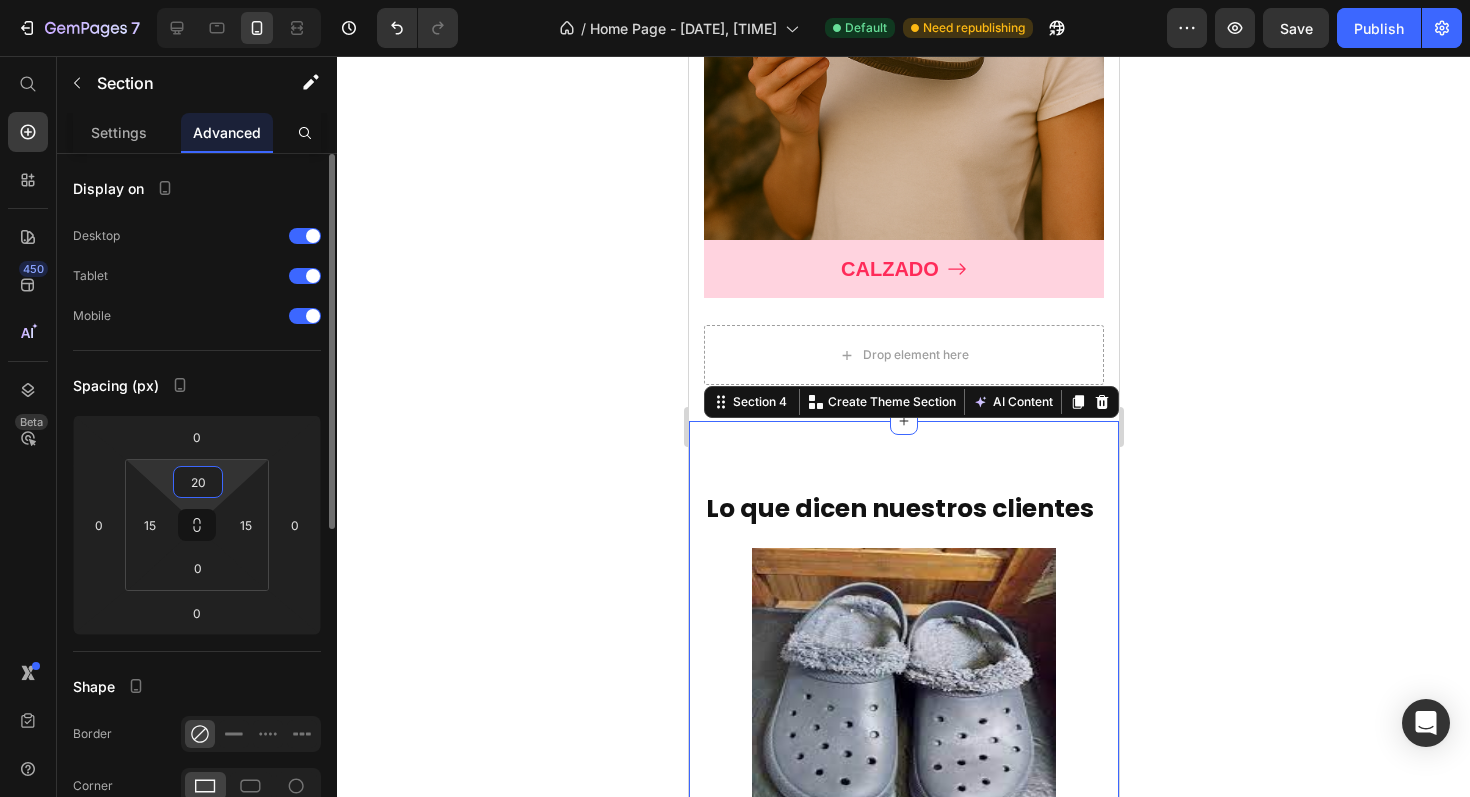 click on "20" at bounding box center [198, 482] 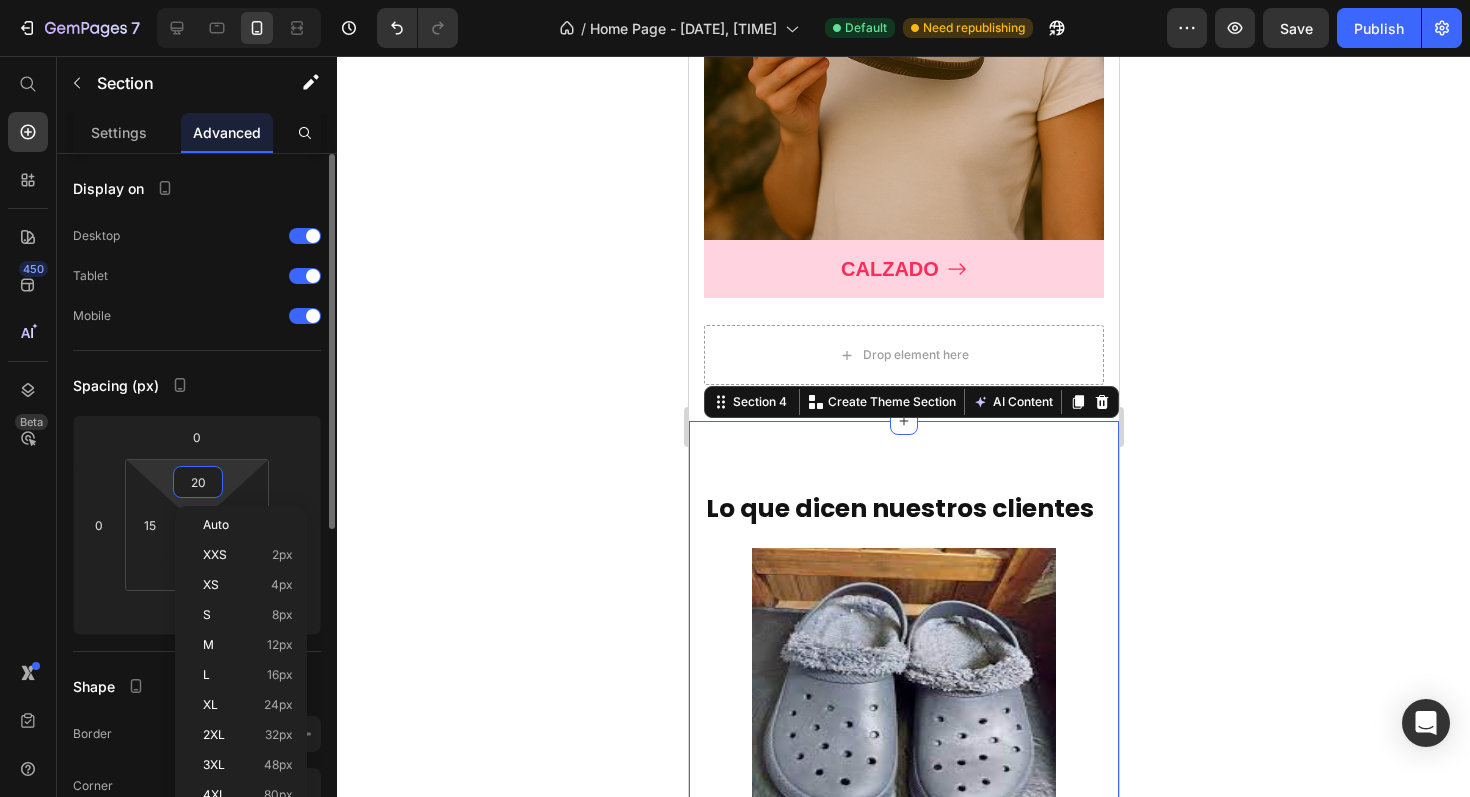 type on "0" 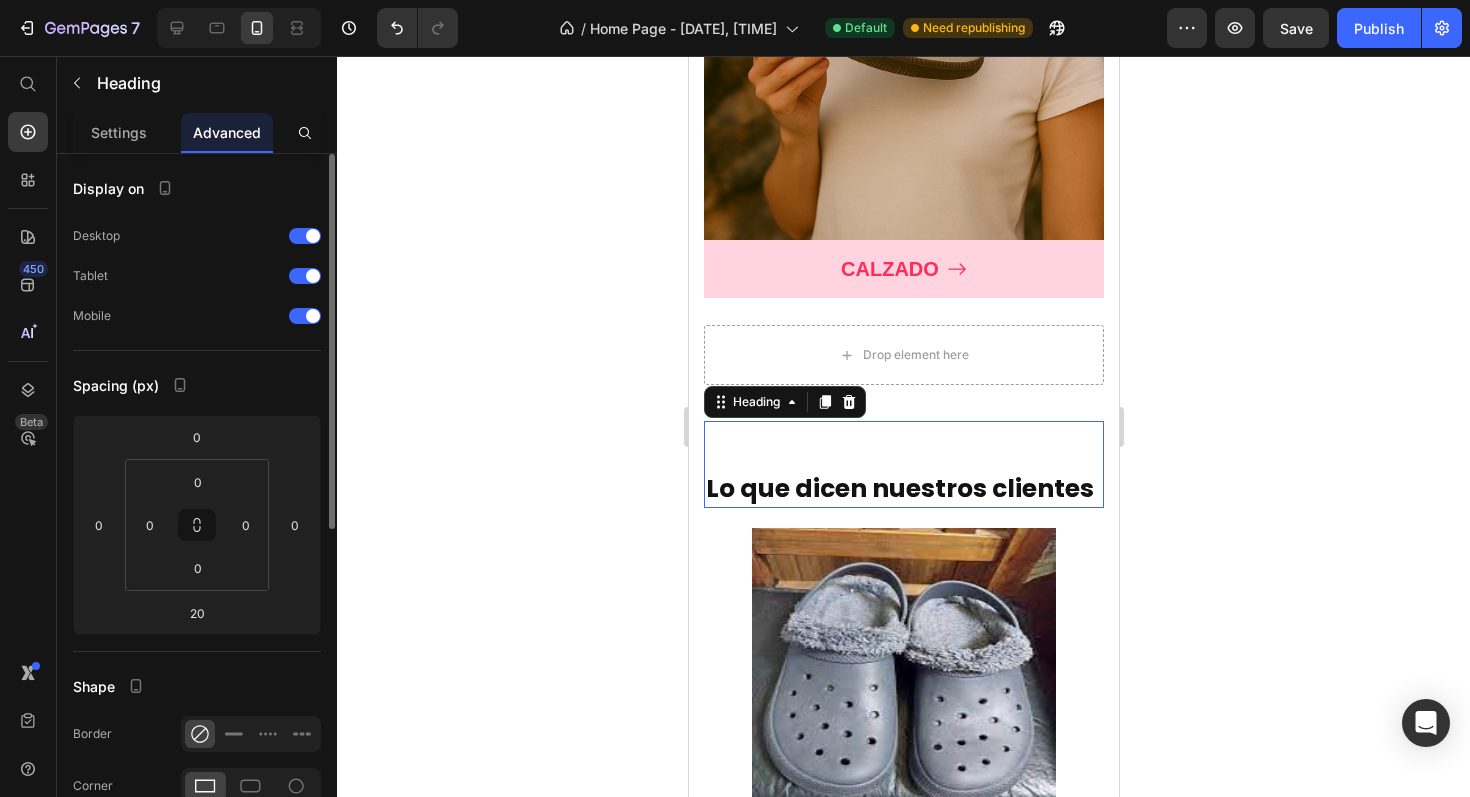 click on "Lo que dicen nuestros clientes Heading   0" at bounding box center (903, 464) 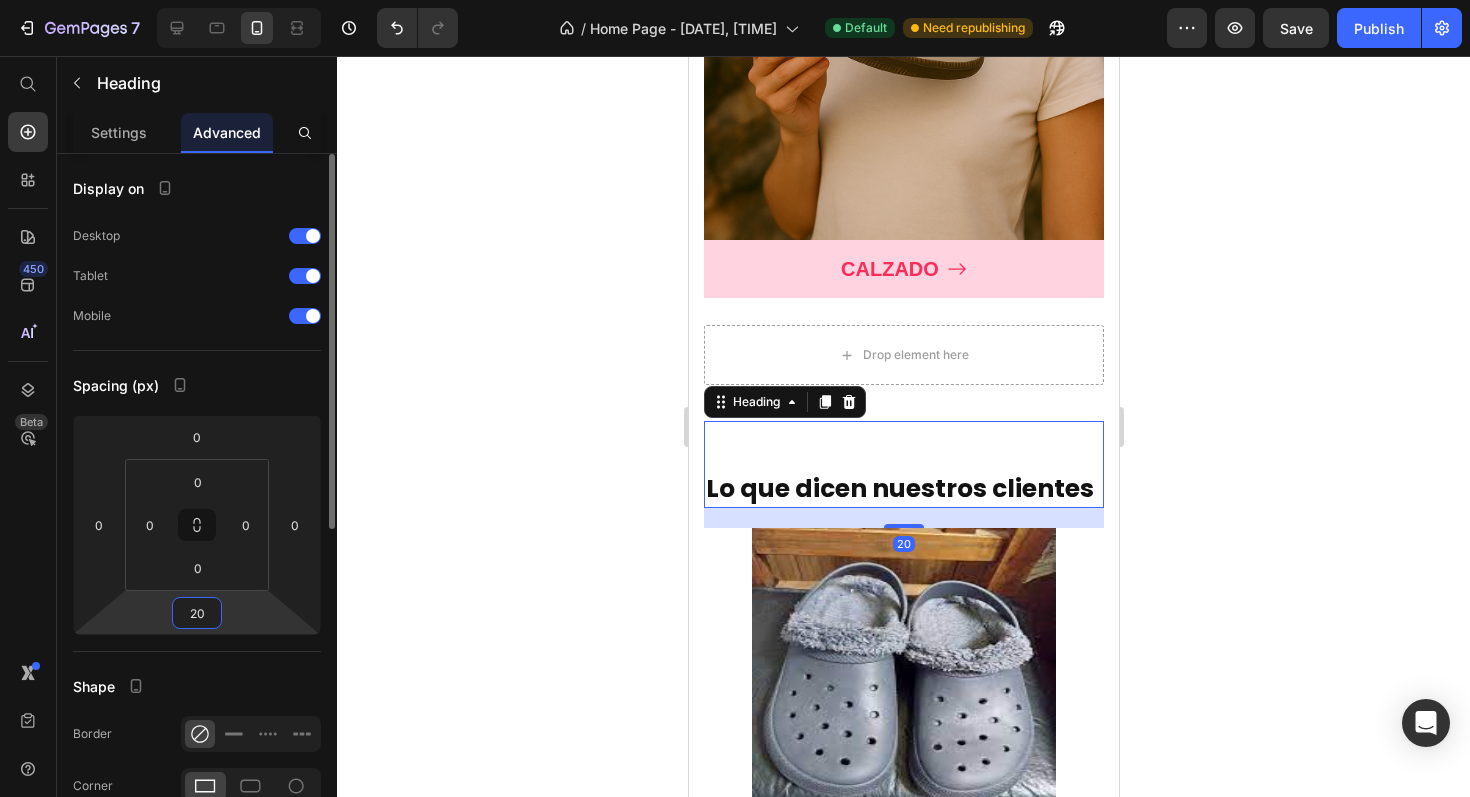 click on "20" at bounding box center [197, 613] 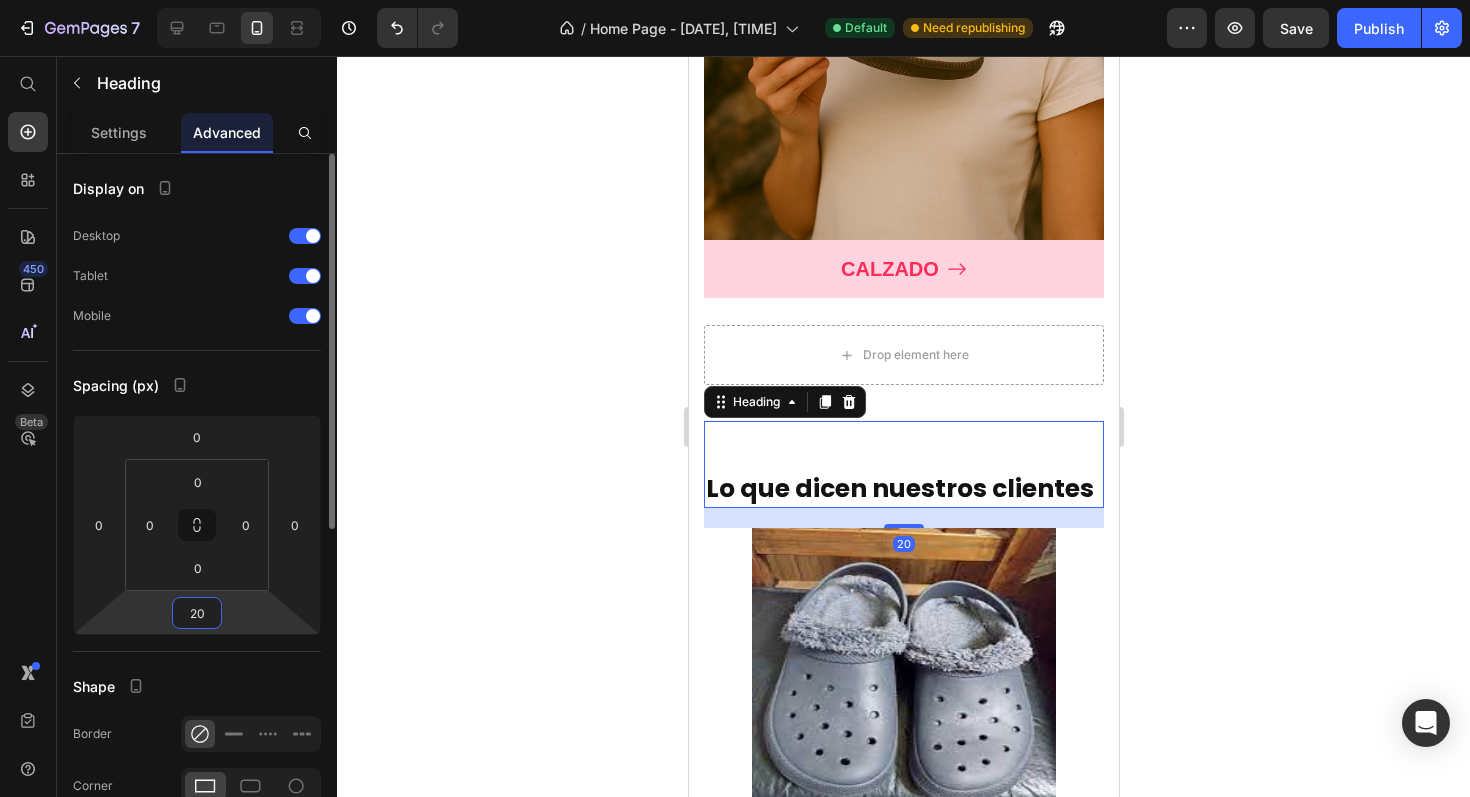 click on "20" at bounding box center (197, 613) 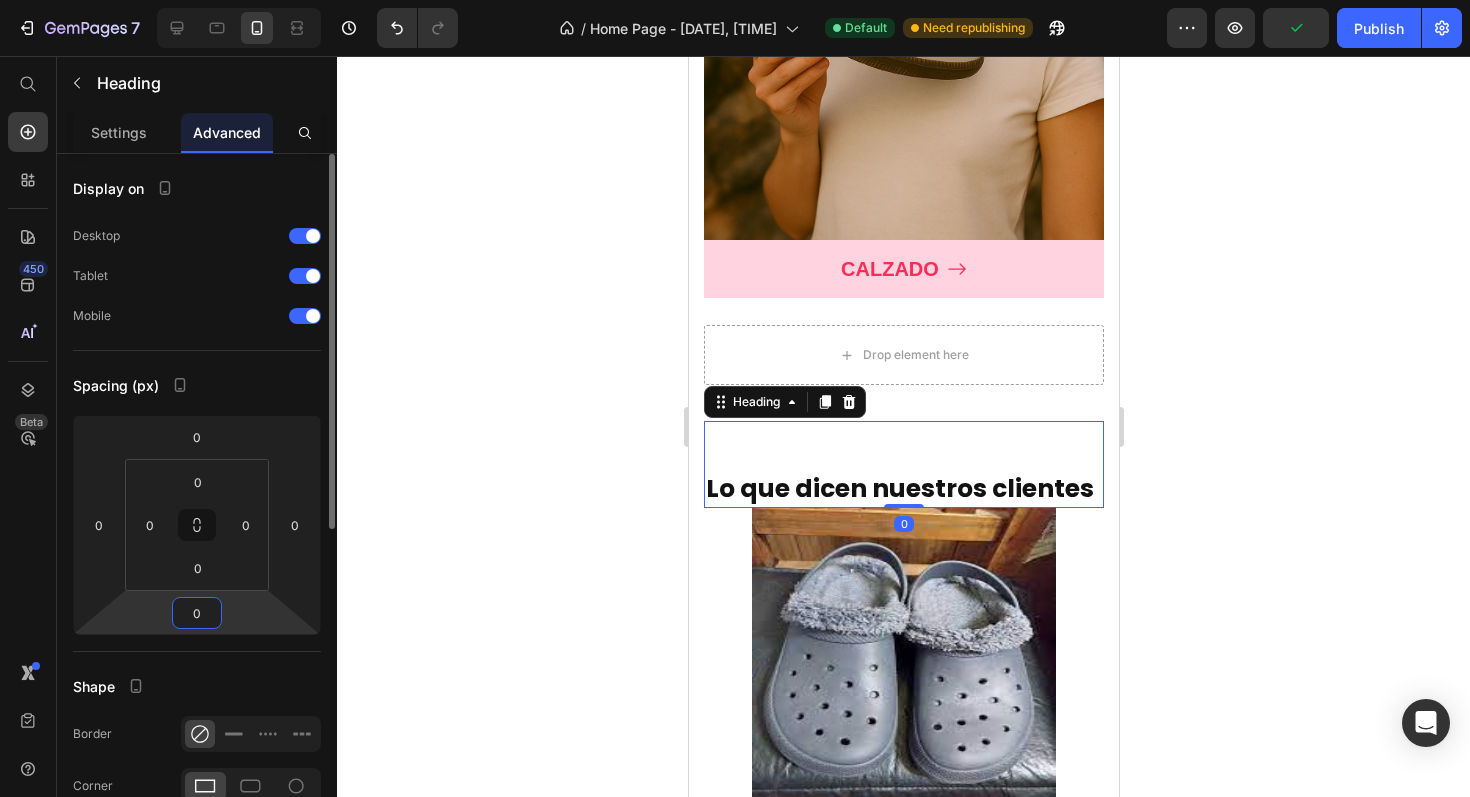 type on "20" 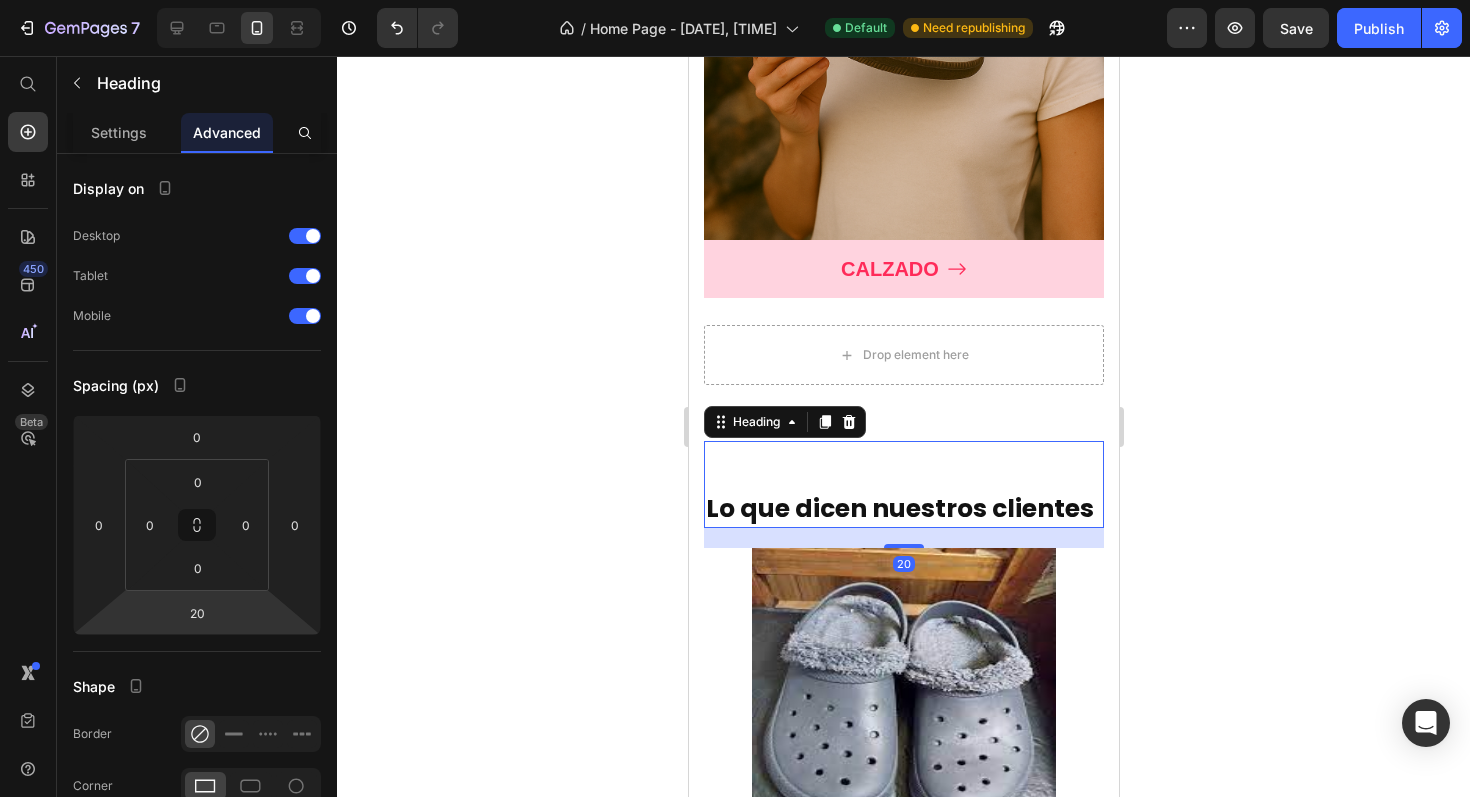 click on "Lo que dicen nuestros clientes" at bounding box center [903, 509] 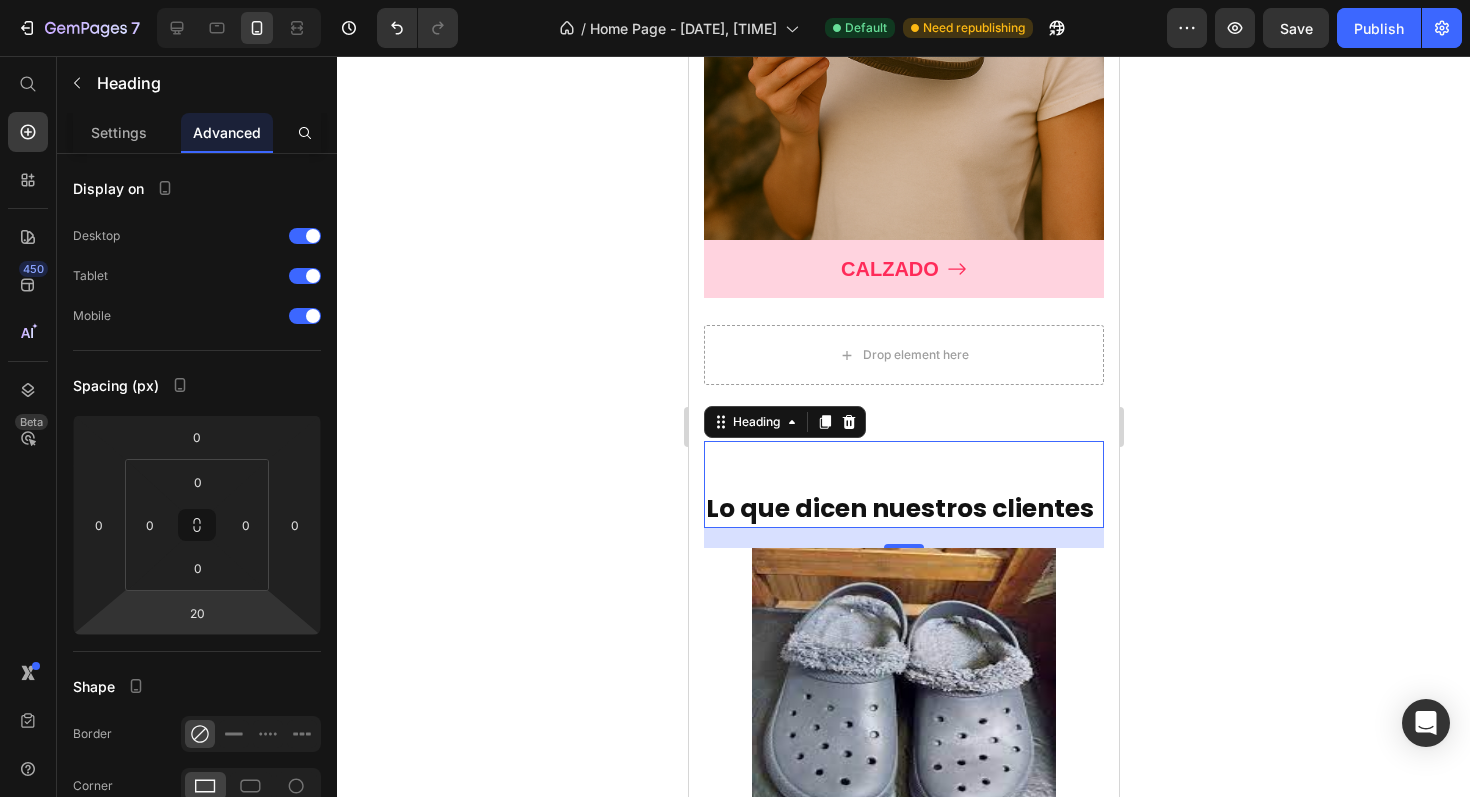 click on "Lo que dicen nuestros clientes Heading   20" at bounding box center [903, 484] 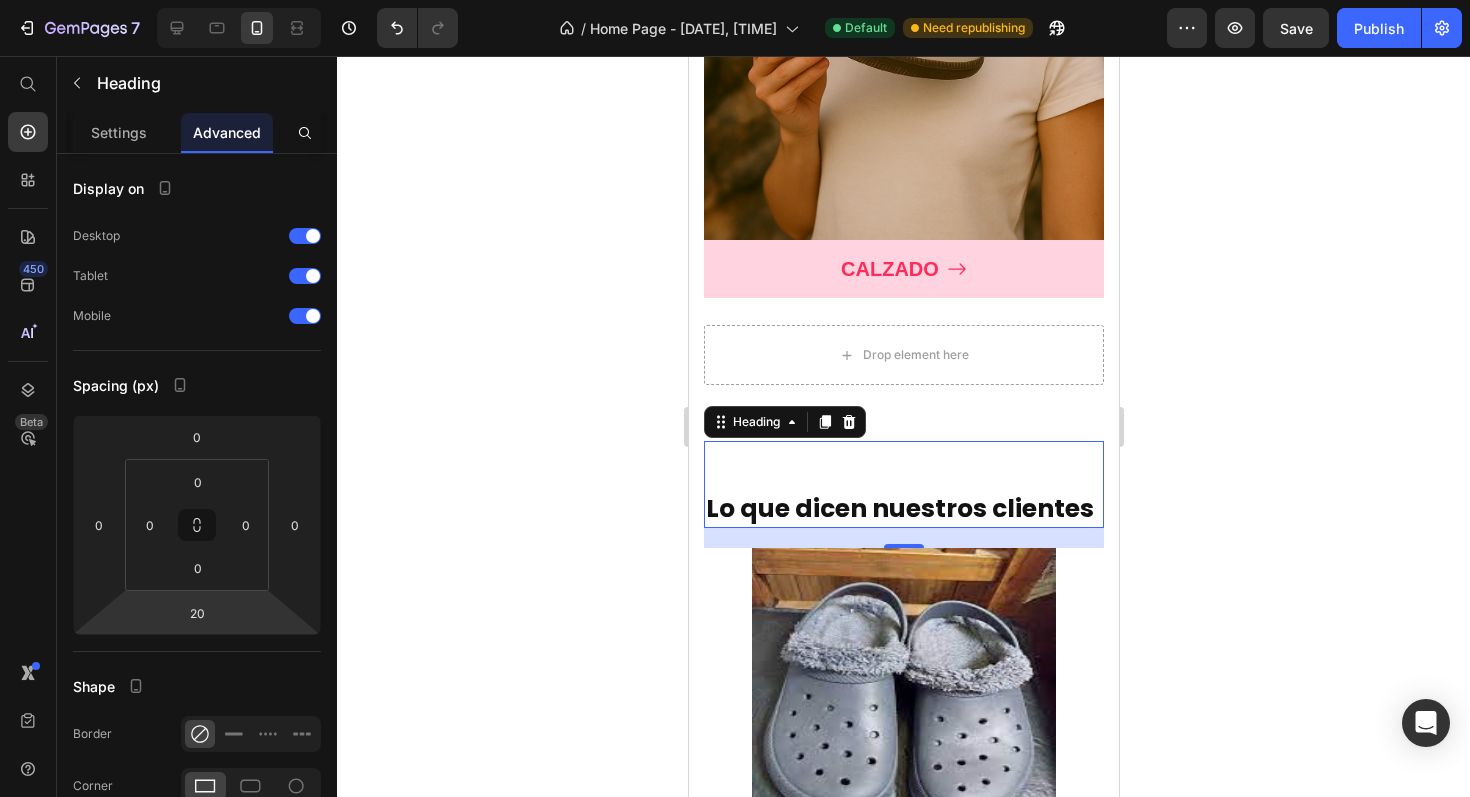 click on "Lo que dicen nuestros clientes Heading   20" at bounding box center [903, 484] 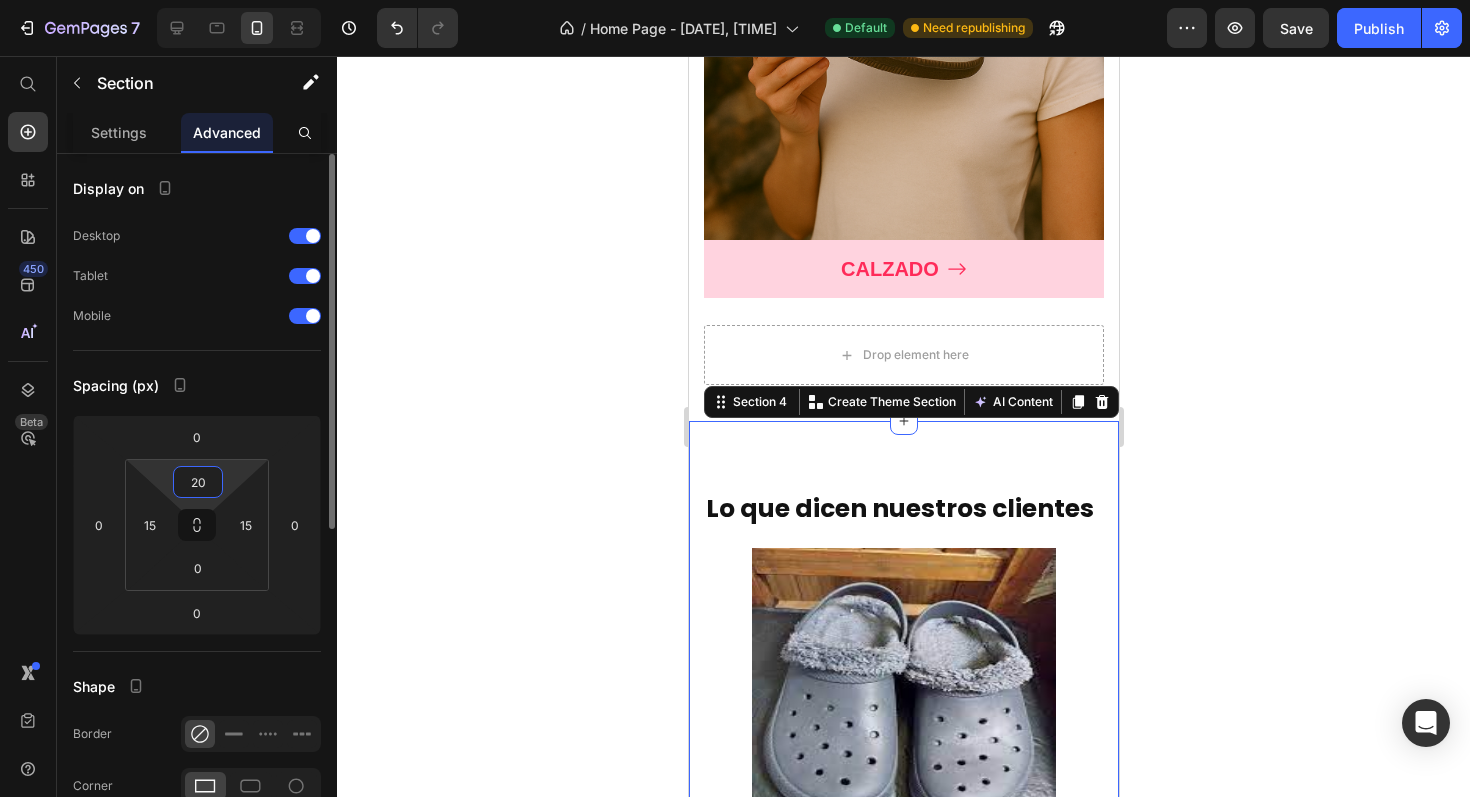 click on "20" at bounding box center [198, 482] 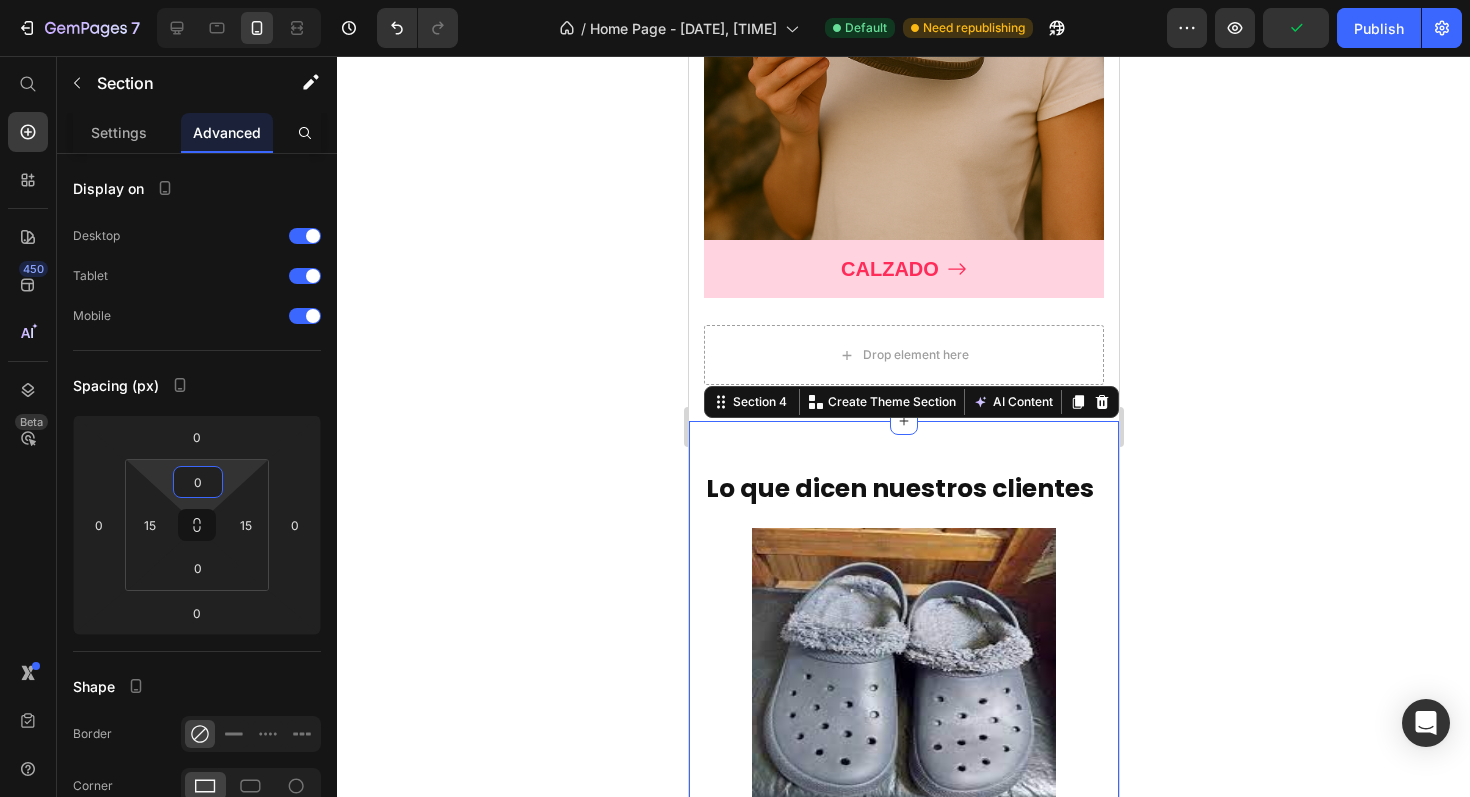 type on "0" 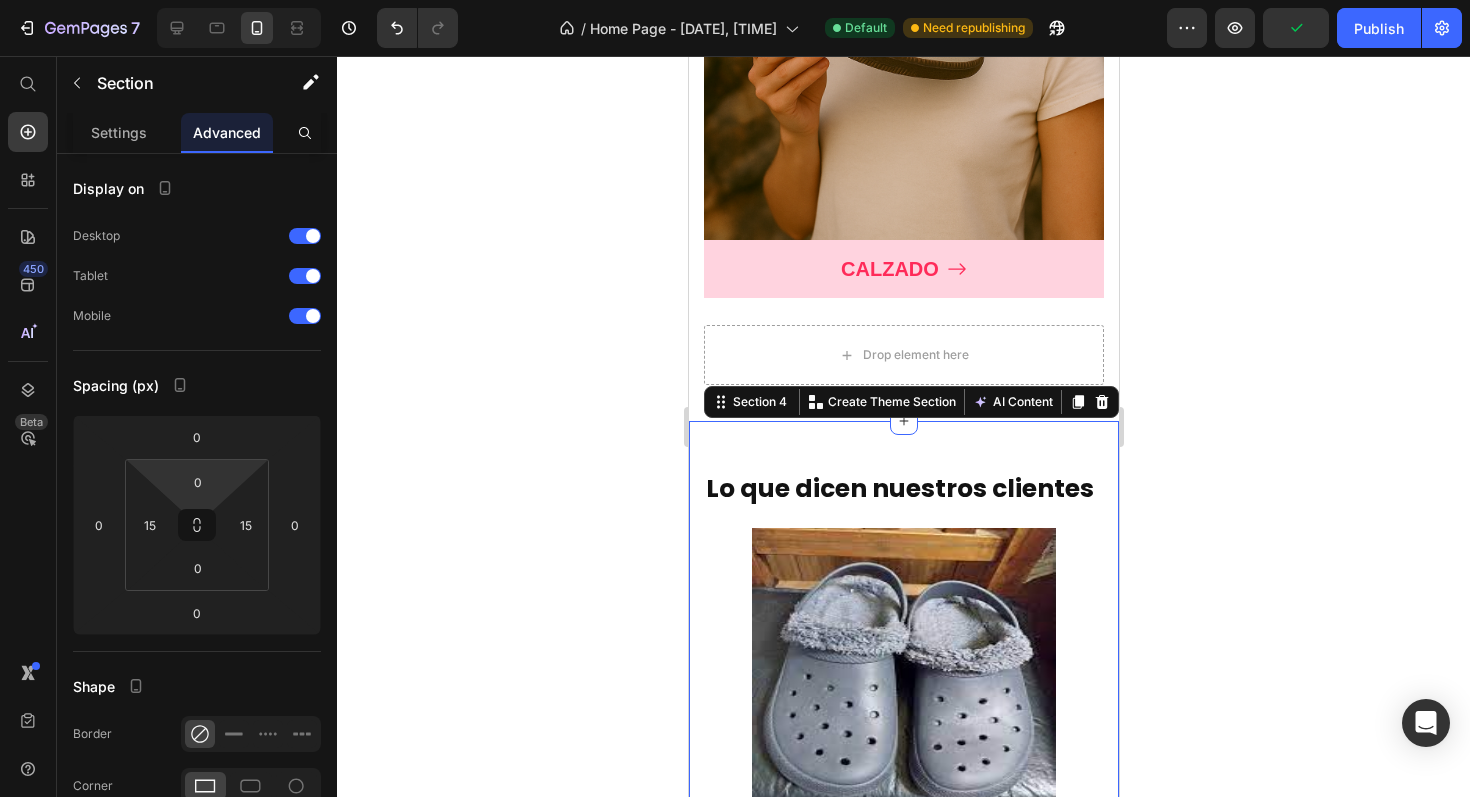 click 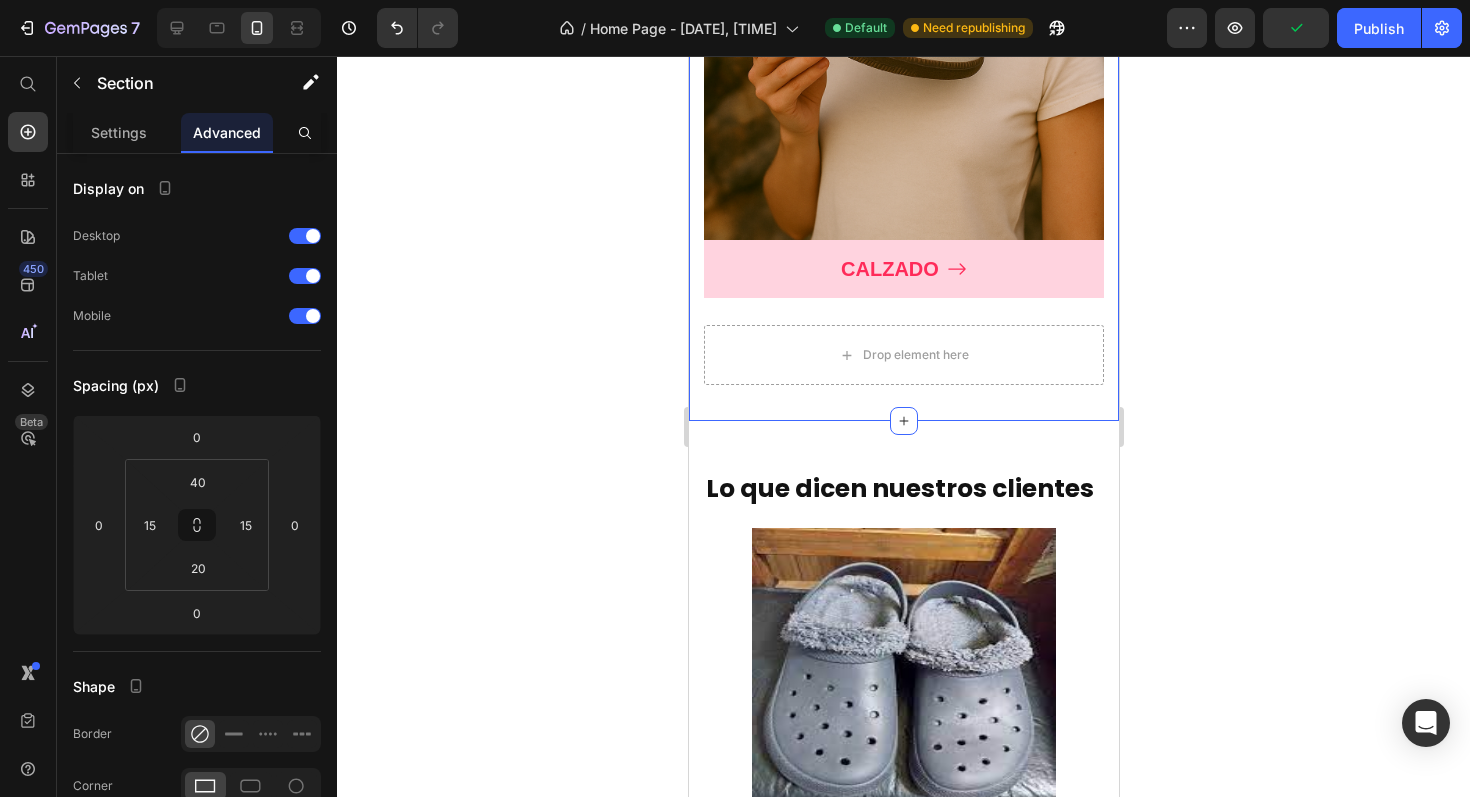 click on "Categorias Heading Encontra justo lo que estas buscando Text block                Title Line Row
Drop element here Hero Banner                COLECCIÓN INVIERNO Button
Drop element here Hero Banner                CALZADO Button
Drop element here Row" at bounding box center (903, -331) 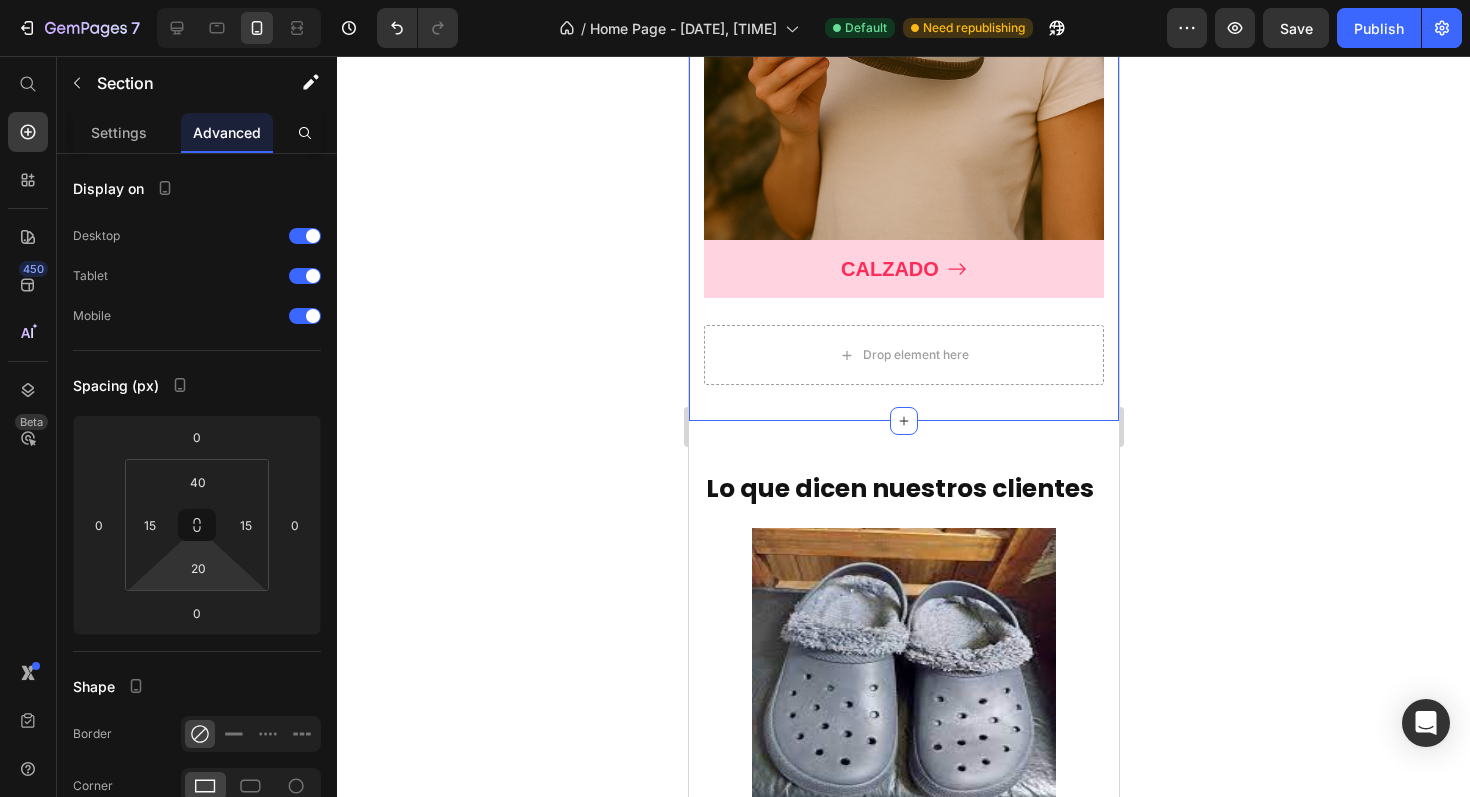click on "7   /  Home Page - [DATE], [TIME] Default Need republishing Preview  Save   Publish  450 Beta Start with Sections Elements Hero Section Product Detail Brands Trusted Badges Guarantee Product Breakdown How to use Testimonials Compare Bundle FAQs Social Proof Brand Story Product List Collection Blog List Contact Sticky Add to Cart Custom Footer Browse Library 450 Layout
Row
Row
Row
Row Text
Heading
Text Block Button
Button
Button
Sticky Back to top Media
Image Image" at bounding box center [735, 0] 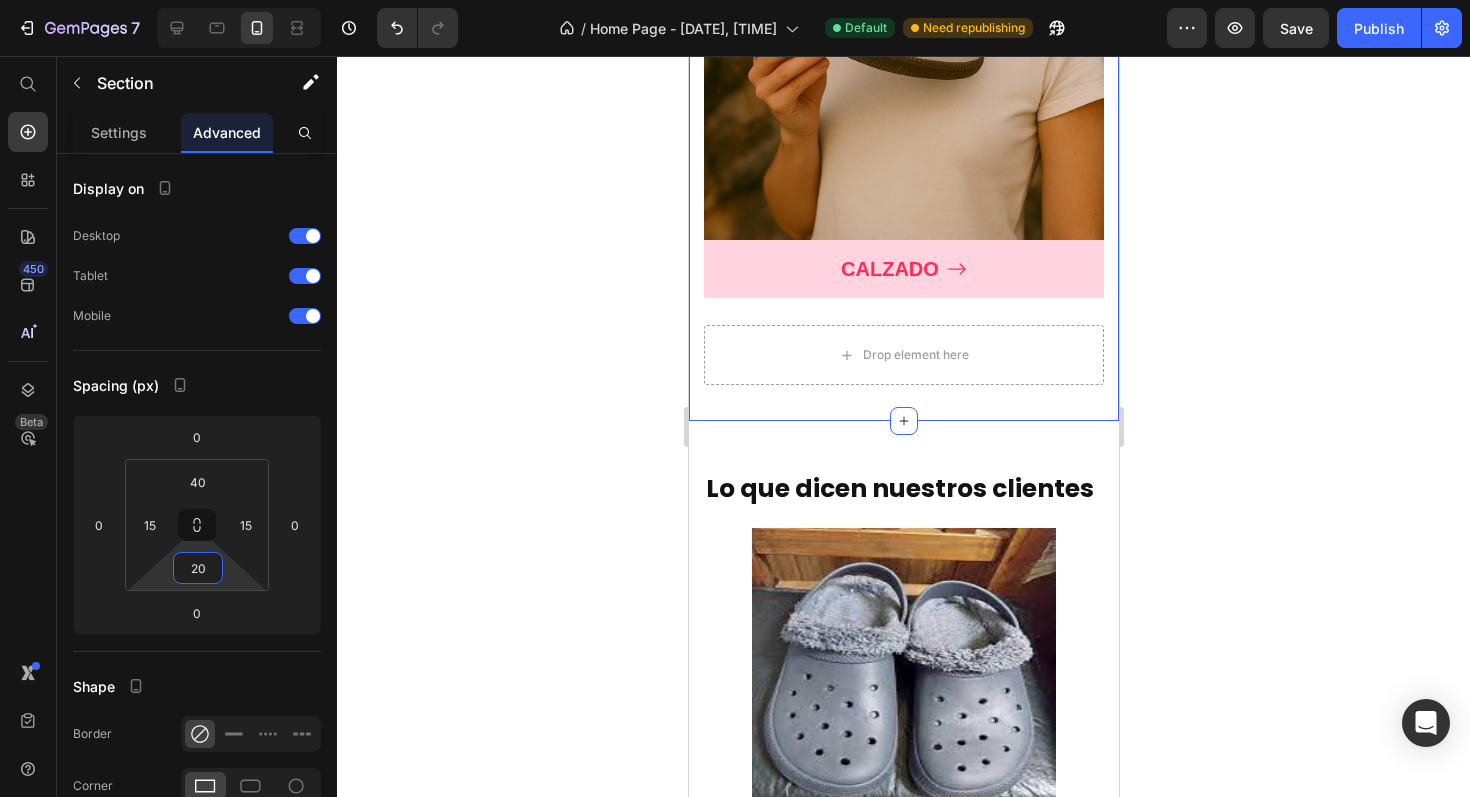 click on "7   /  Home Page - [DATE], [TIME] Default Need republishing Preview  Save   Publish  450 Beta Start with Sections Elements Hero Section Product Detail Brands Trusted Badges Guarantee Product Breakdown How to use Testimonials Compare Bundle FAQs Social Proof Brand Story Product List Collection Blog List Contact Sticky Add to Cart Custom Footer Browse Library 450 Layout
Row
Row
Row
Row Text
Heading
Text Block Button
Button
Button
Sticky Back to top Media
Image Image" at bounding box center (735, 0) 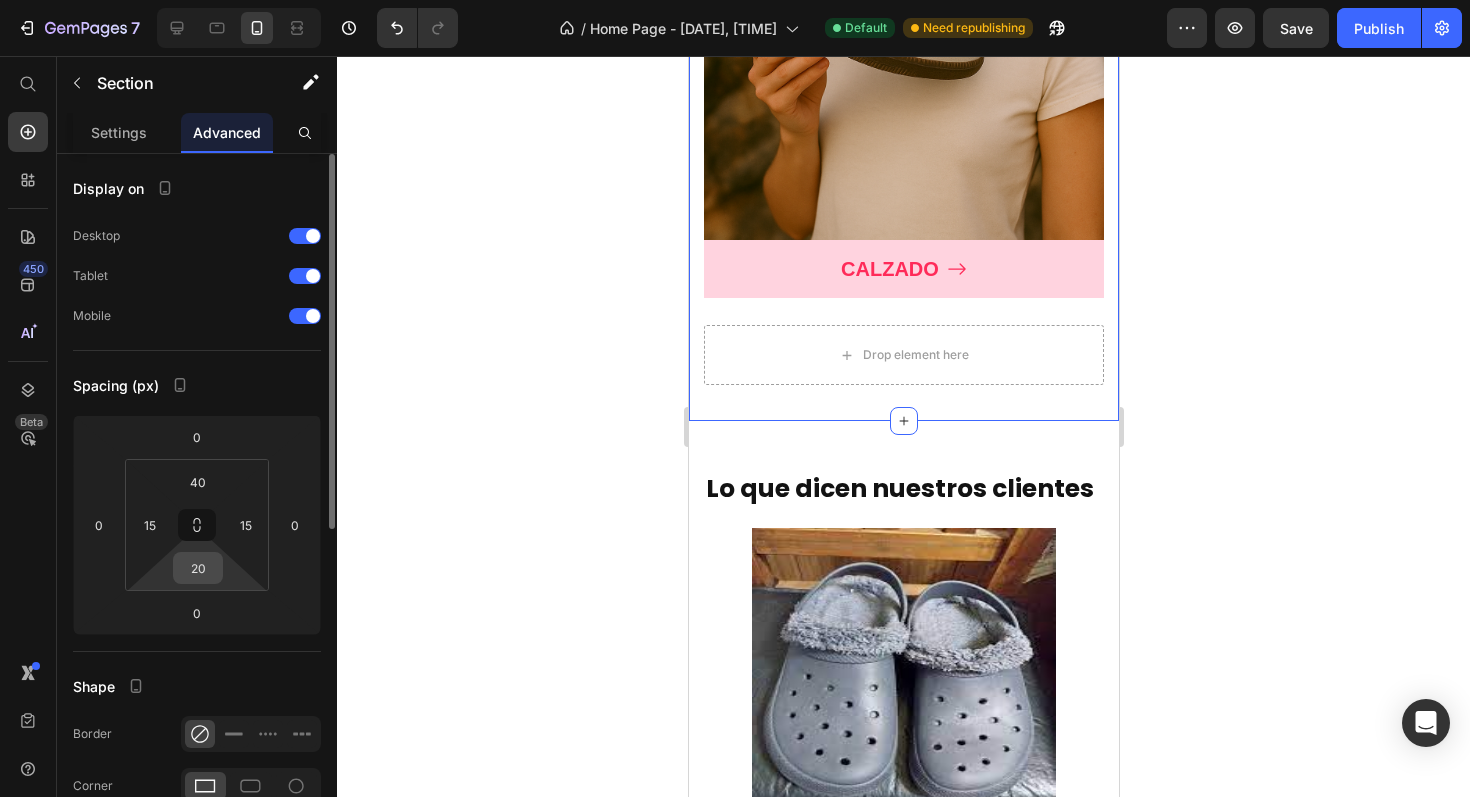 click on "20" at bounding box center [198, 568] 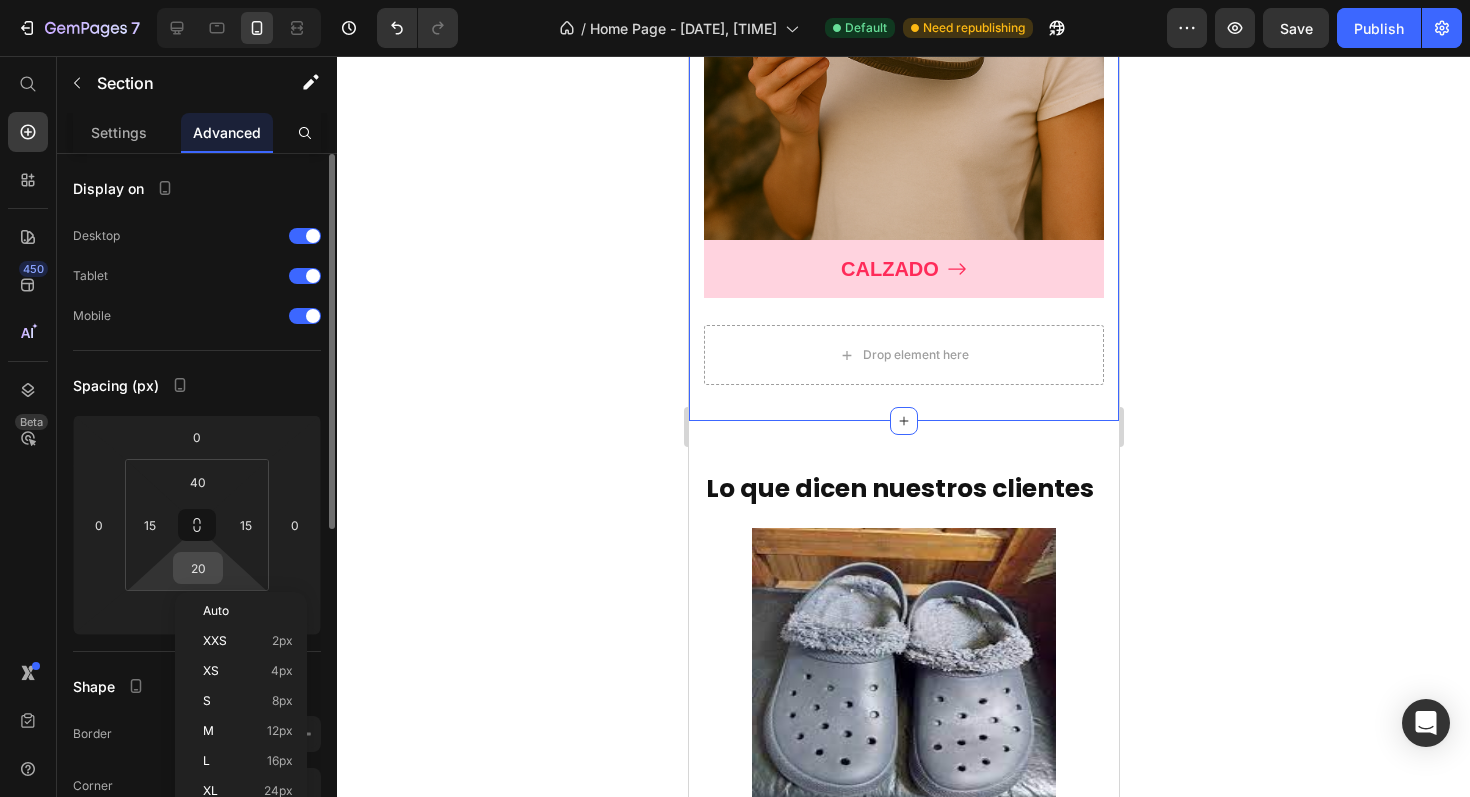 click on "20" at bounding box center (198, 568) 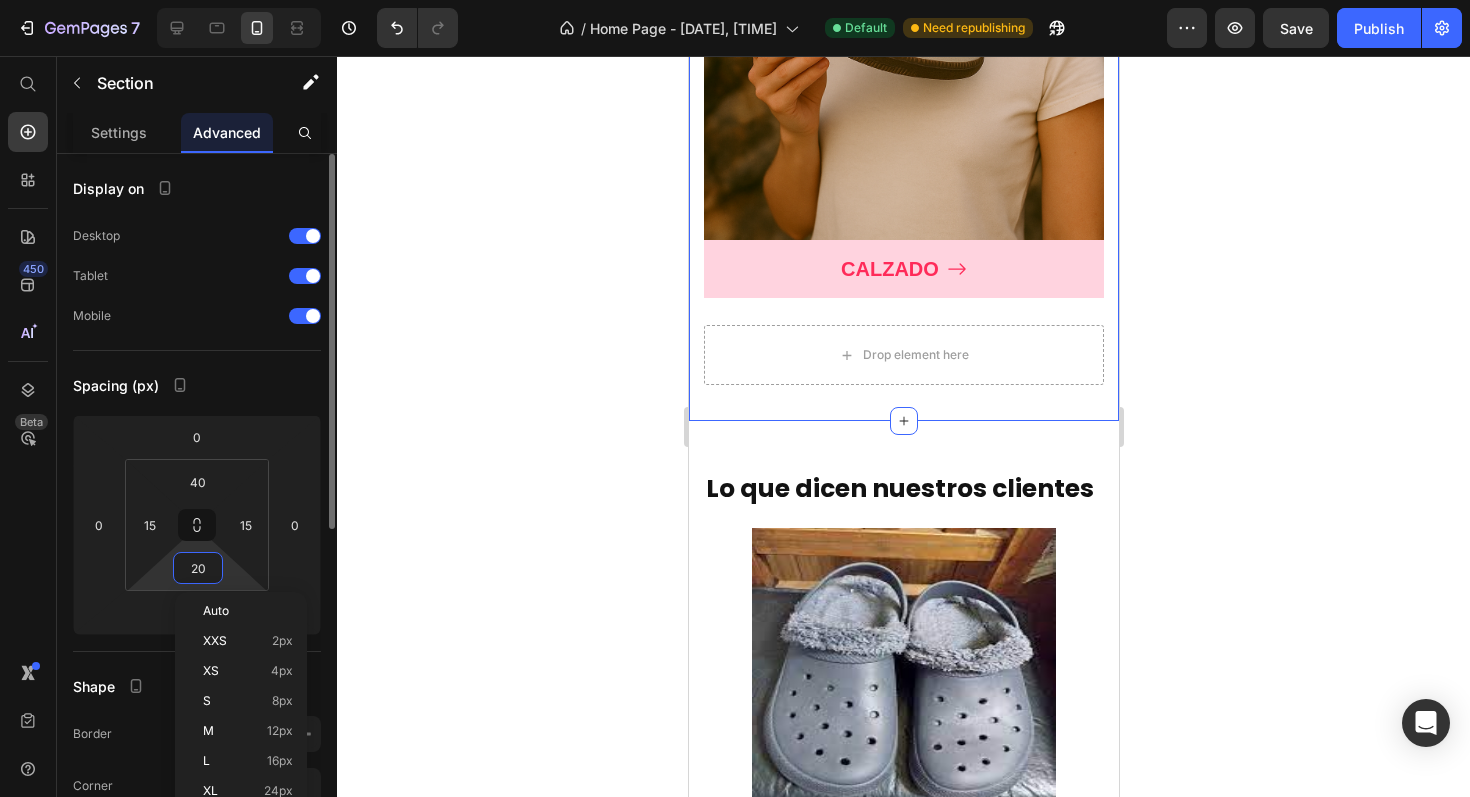 click on "20" at bounding box center (198, 568) 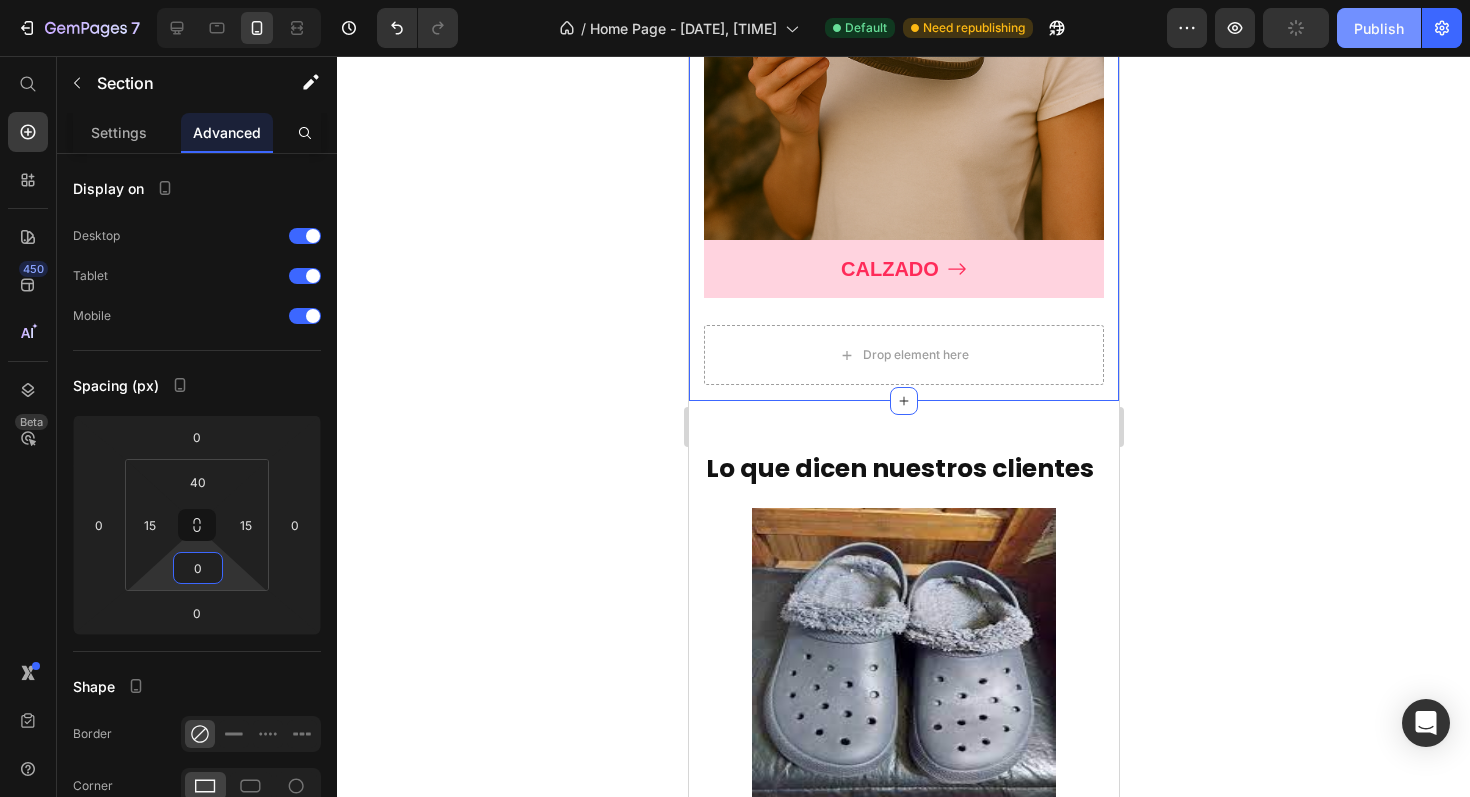 type on "0" 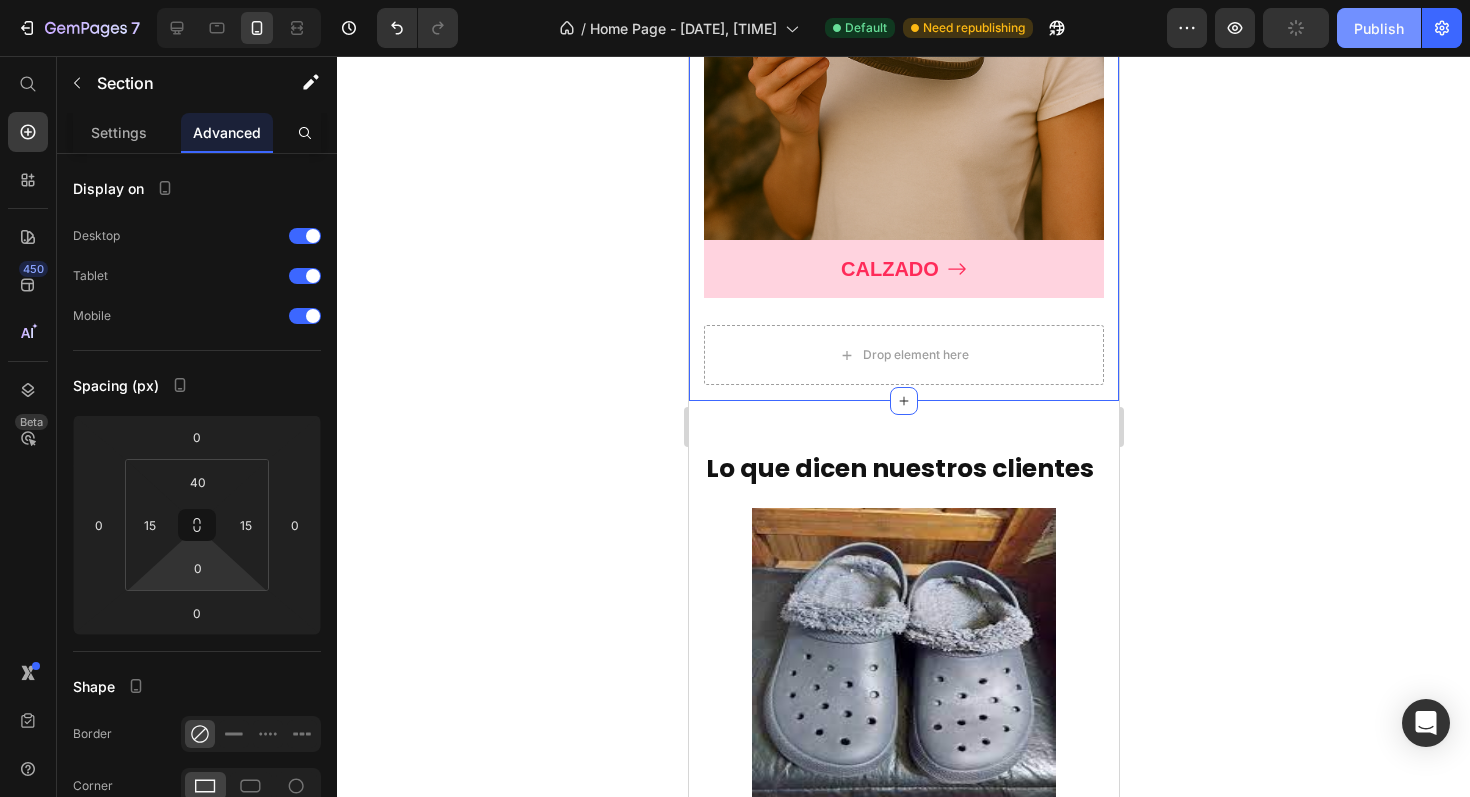 click on "Publish" at bounding box center (1379, 28) 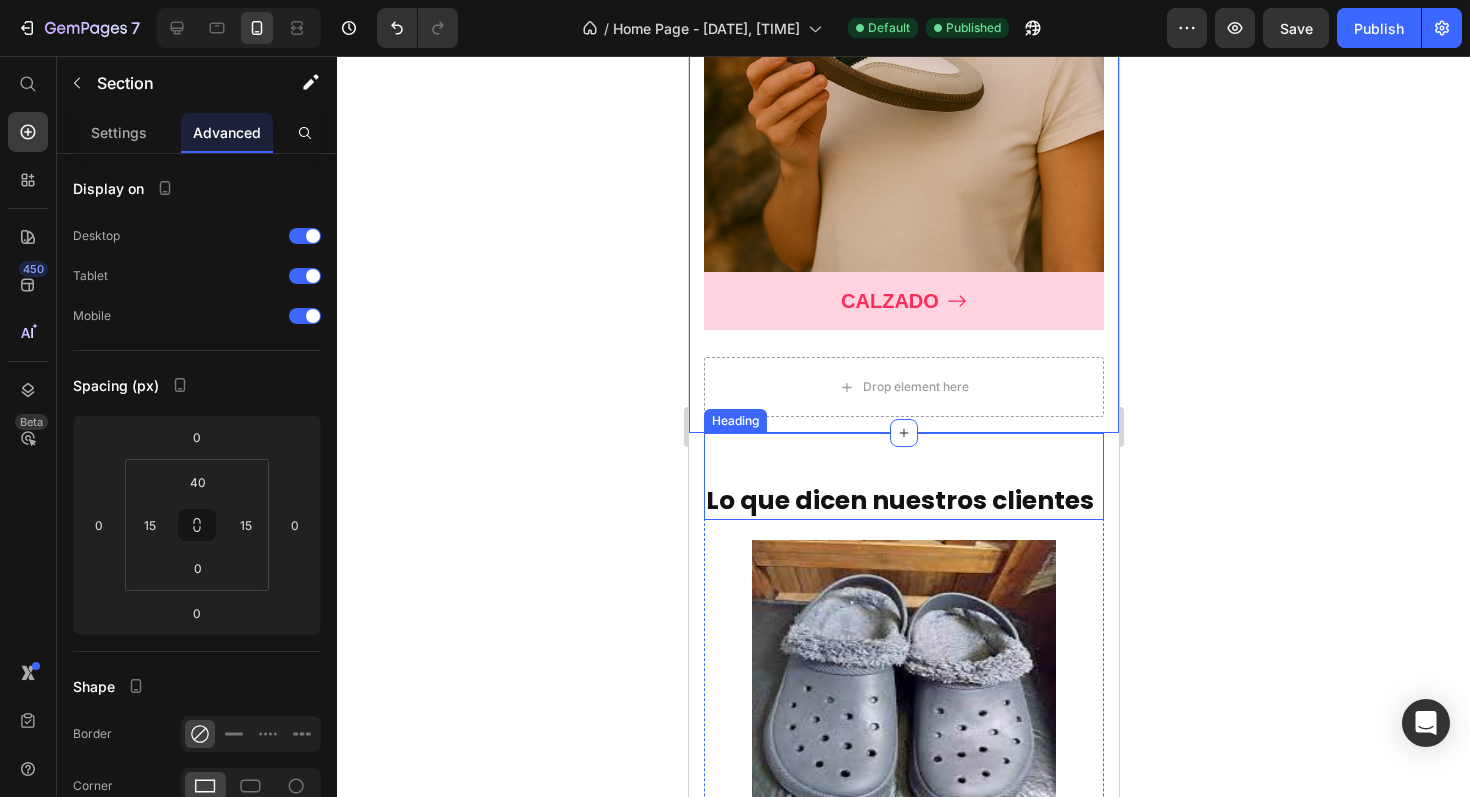 scroll, scrollTop: 2333, scrollLeft: 0, axis: vertical 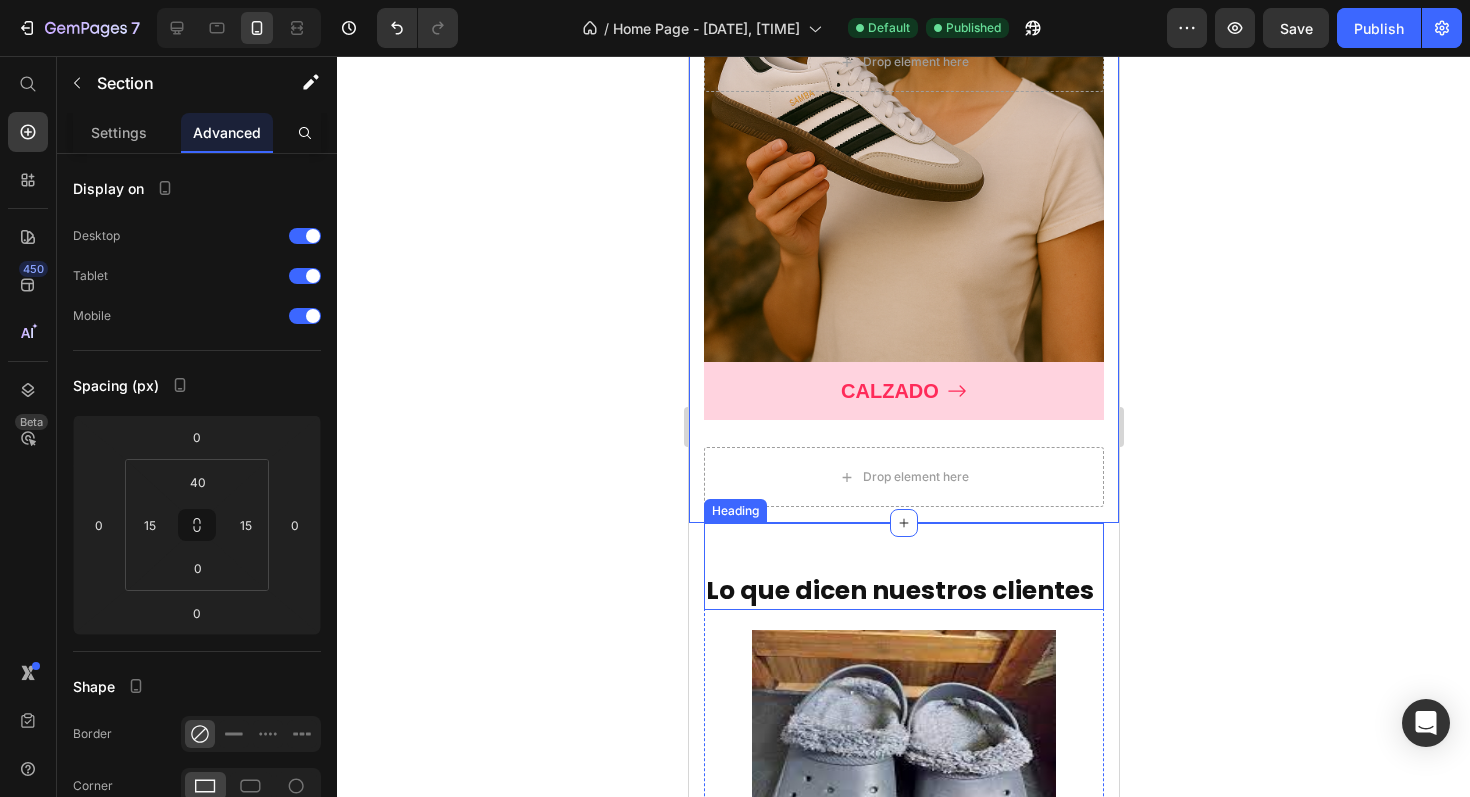 click on "Lo que dicen nuestros clientes Heading" at bounding box center [903, 566] 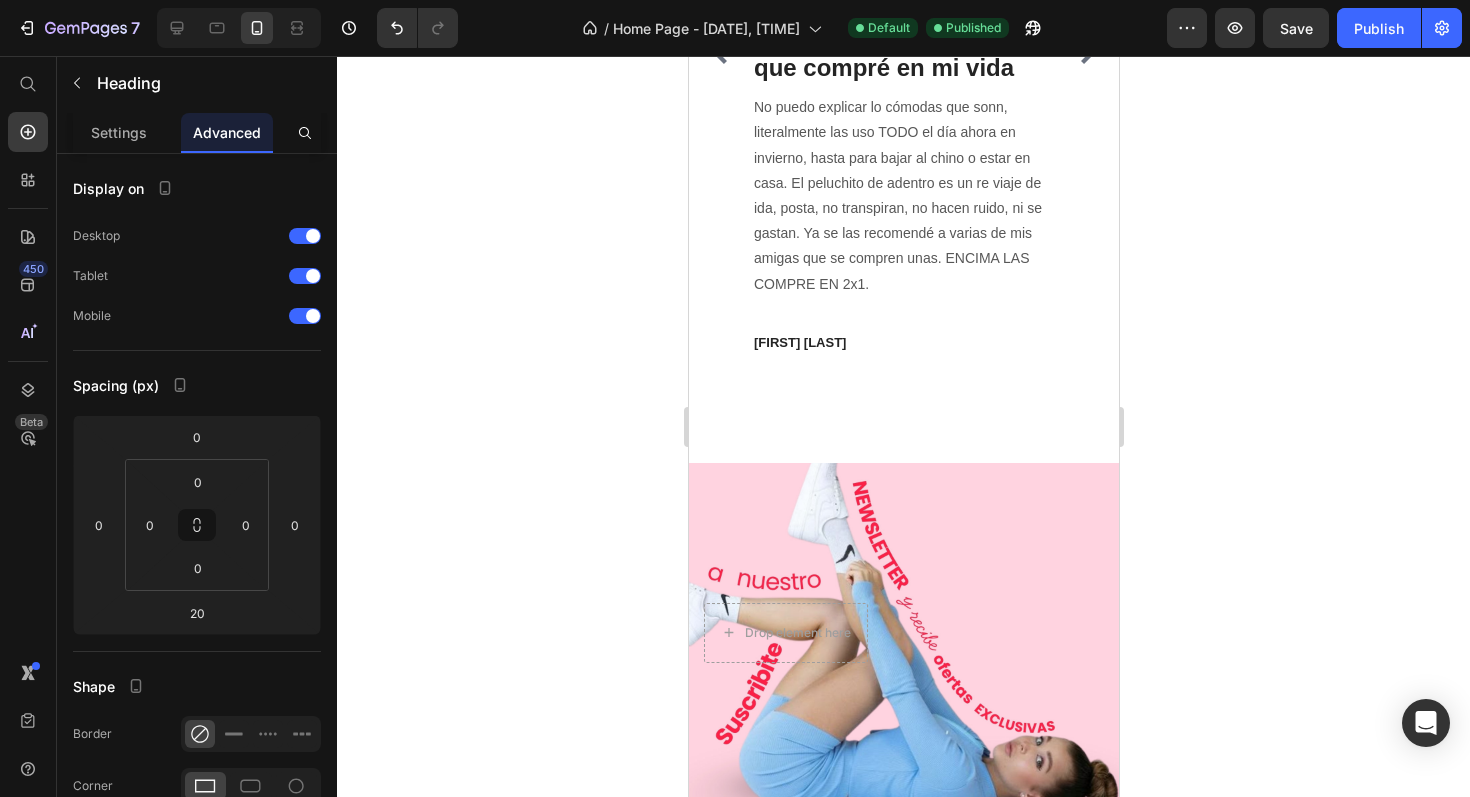 scroll, scrollTop: 3316, scrollLeft: 0, axis: vertical 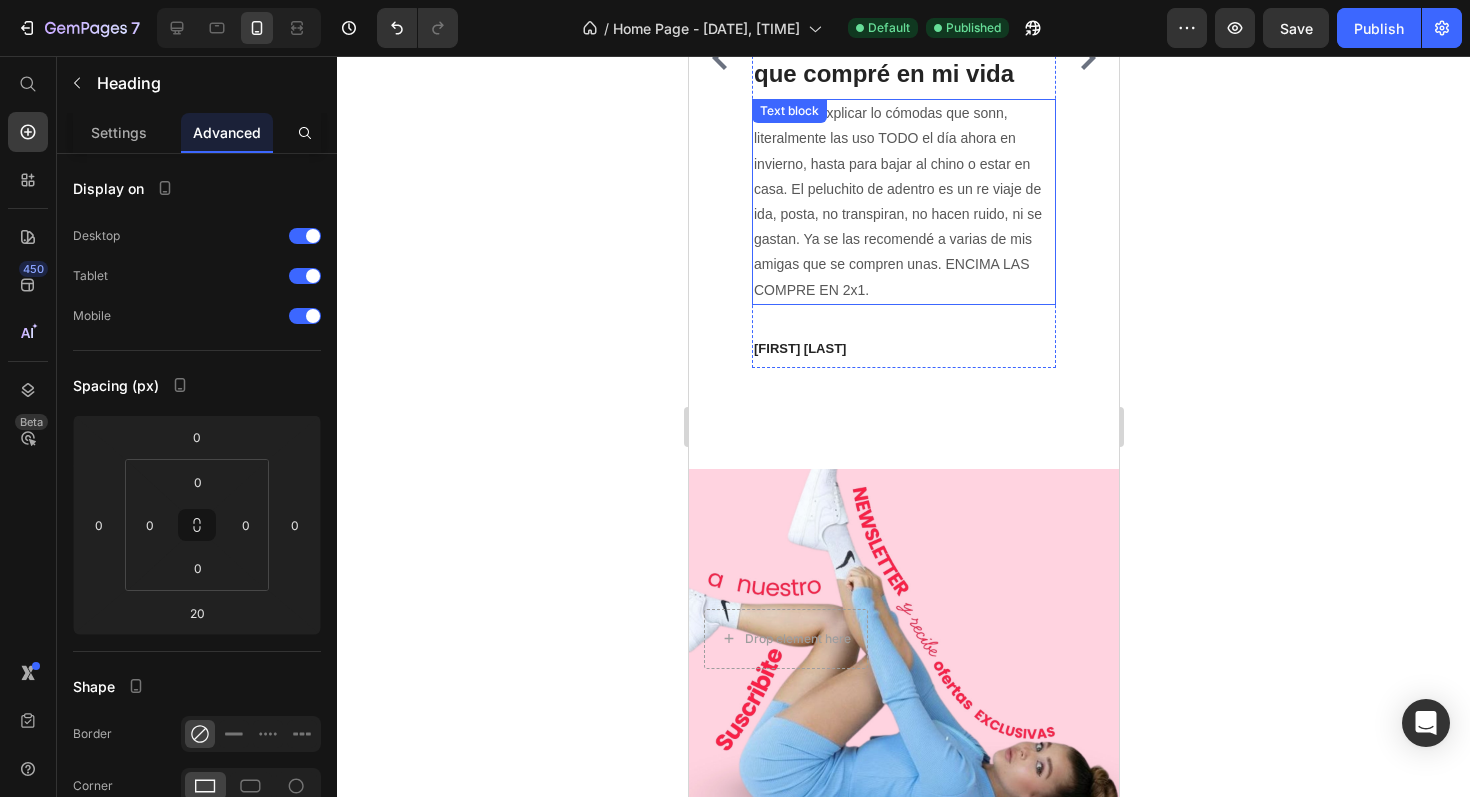 click on "No puedo explicar lo cómodas que sonn, literalmente las uso TODO el día ahora en invierno, hasta para bajar al chino o estar en casa. El peluchito de adentro es un re viaje de ida, posta, no transpiran, no hacen ruido, ni se gastan. Ya se las recomendé a varias de mis amigas que se compren unas. ENCIMA LAS COMPRE EN 2x1." at bounding box center (903, 202) 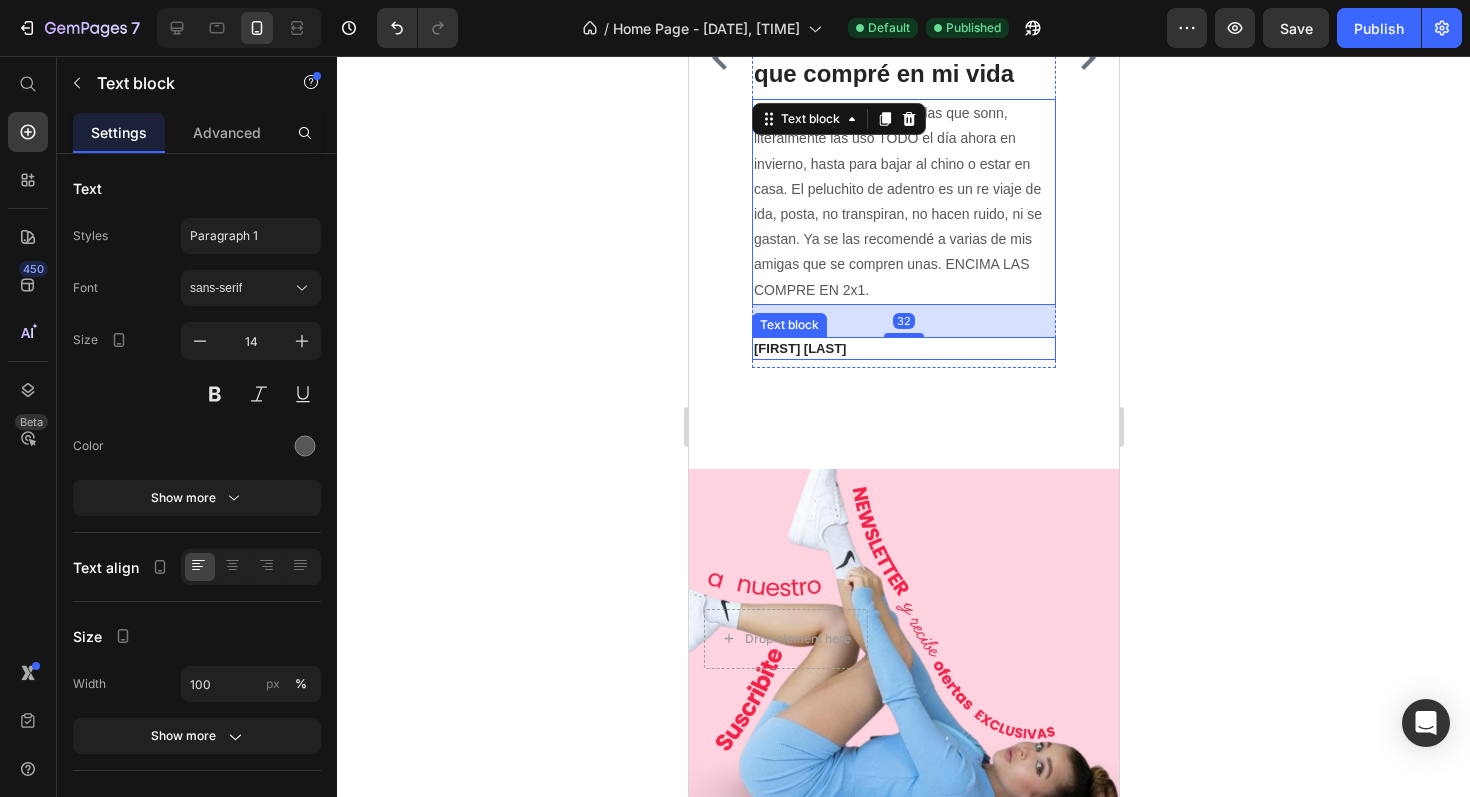 click on "[FIRST] [LAST]" at bounding box center [903, 349] 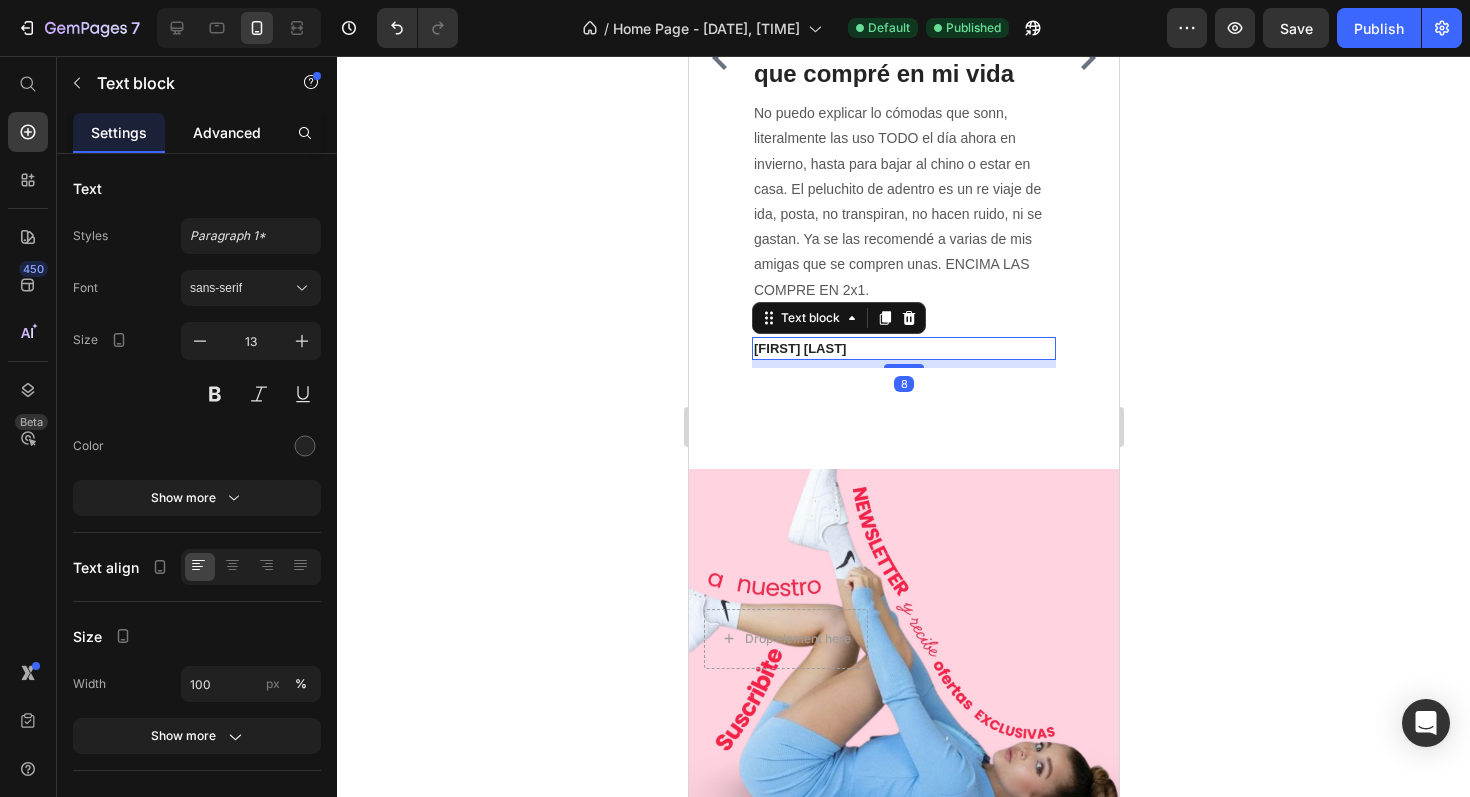 click on "Advanced" at bounding box center (227, 132) 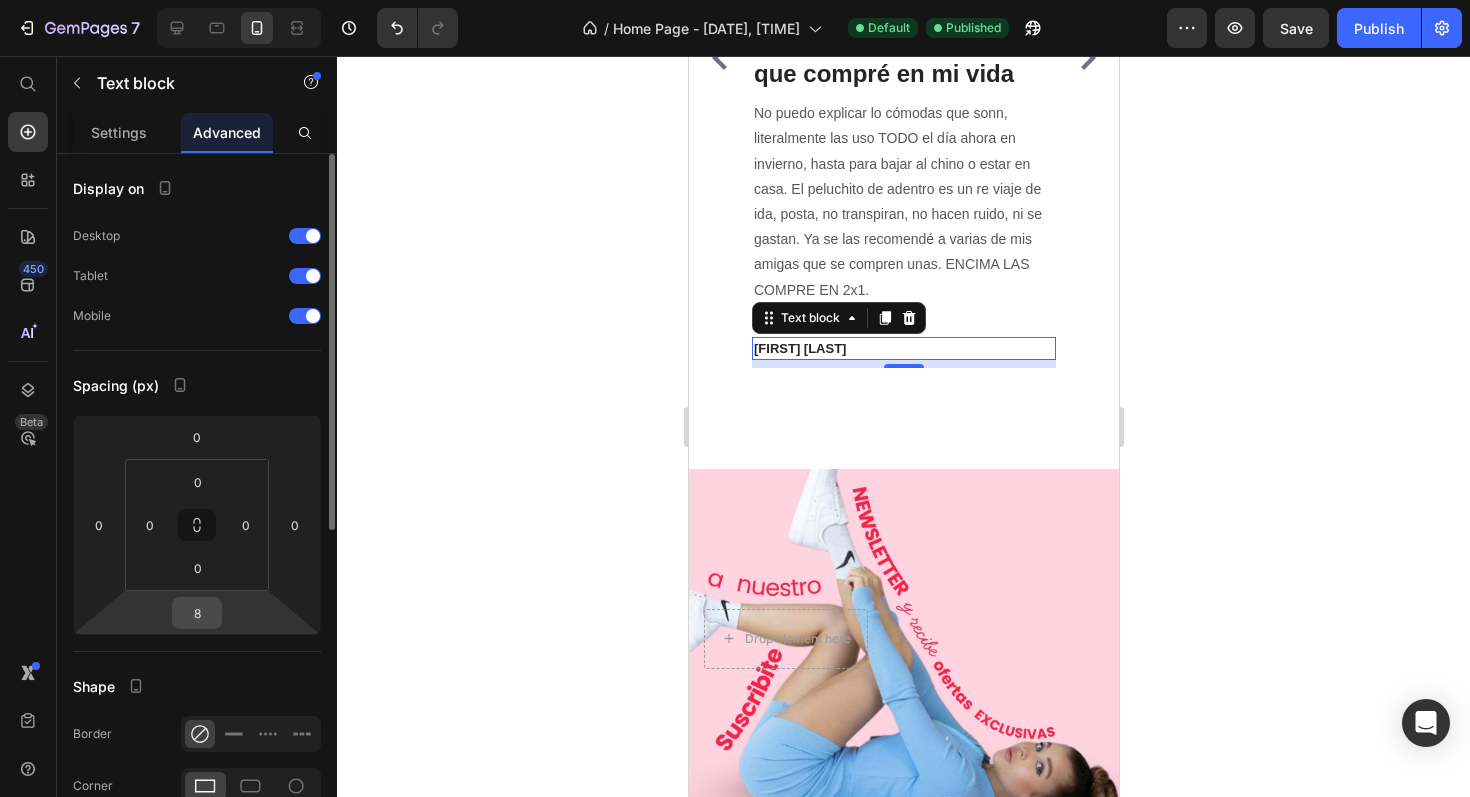 click on "8" at bounding box center (197, 613) 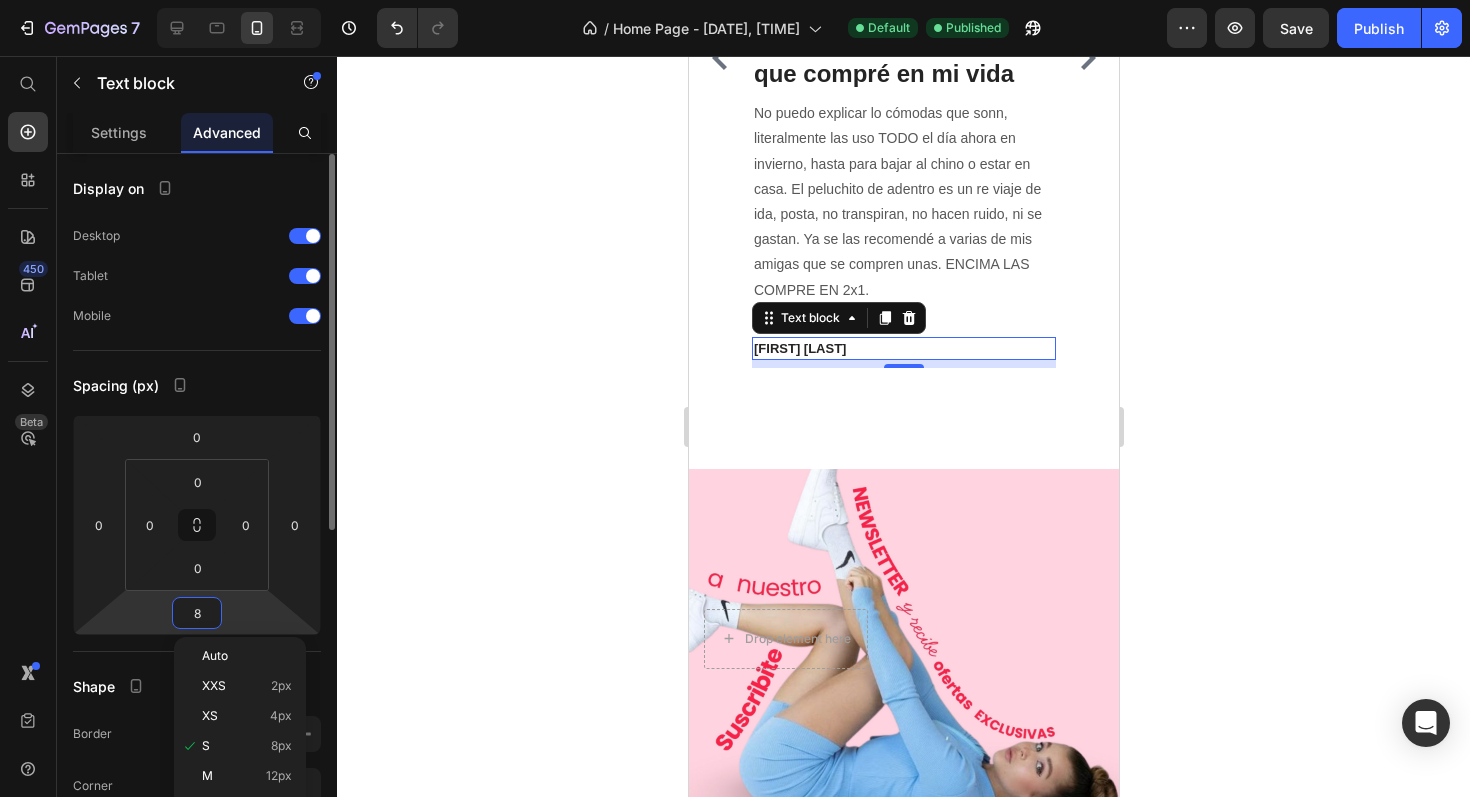 click on "8" at bounding box center (197, 613) 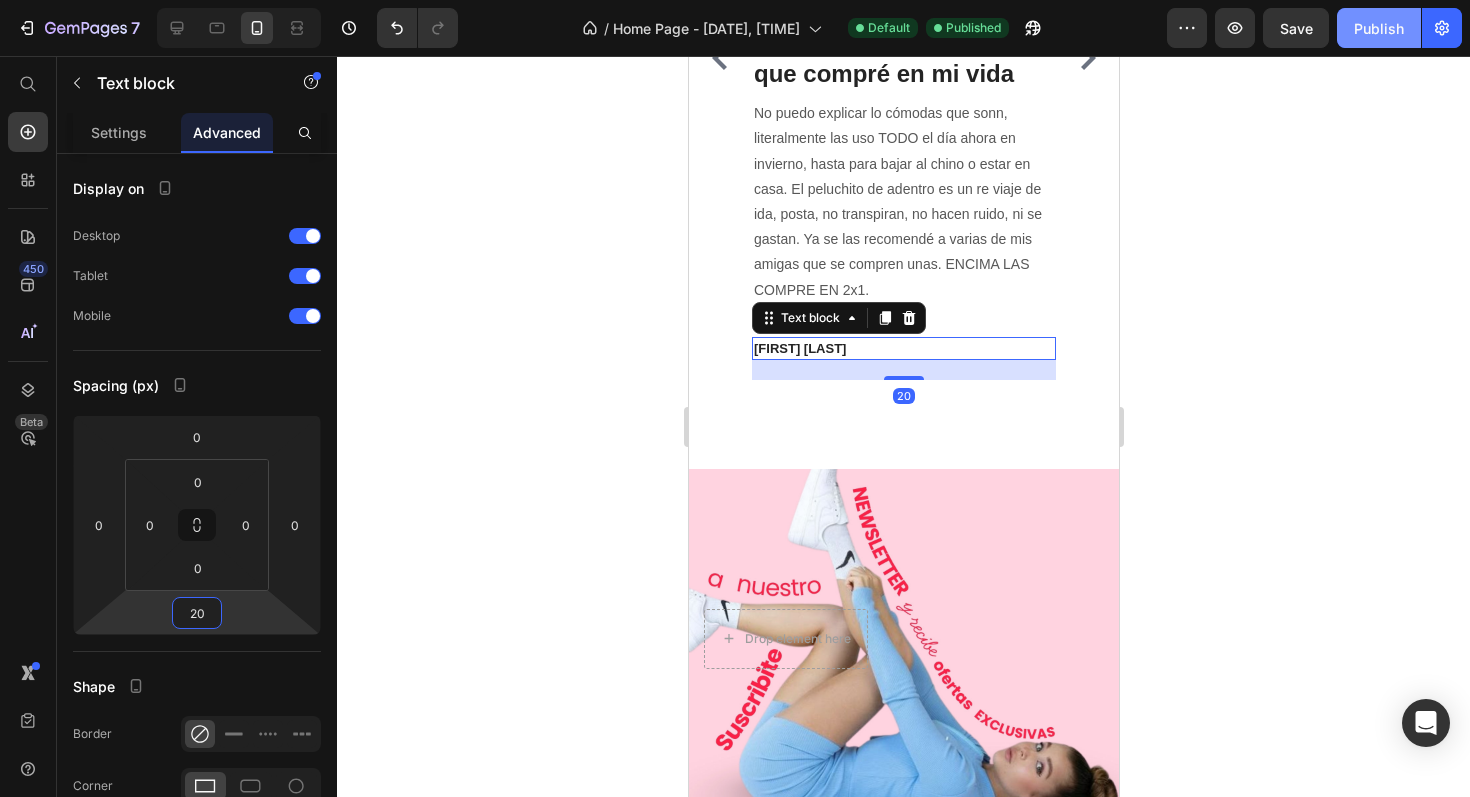 type on "20" 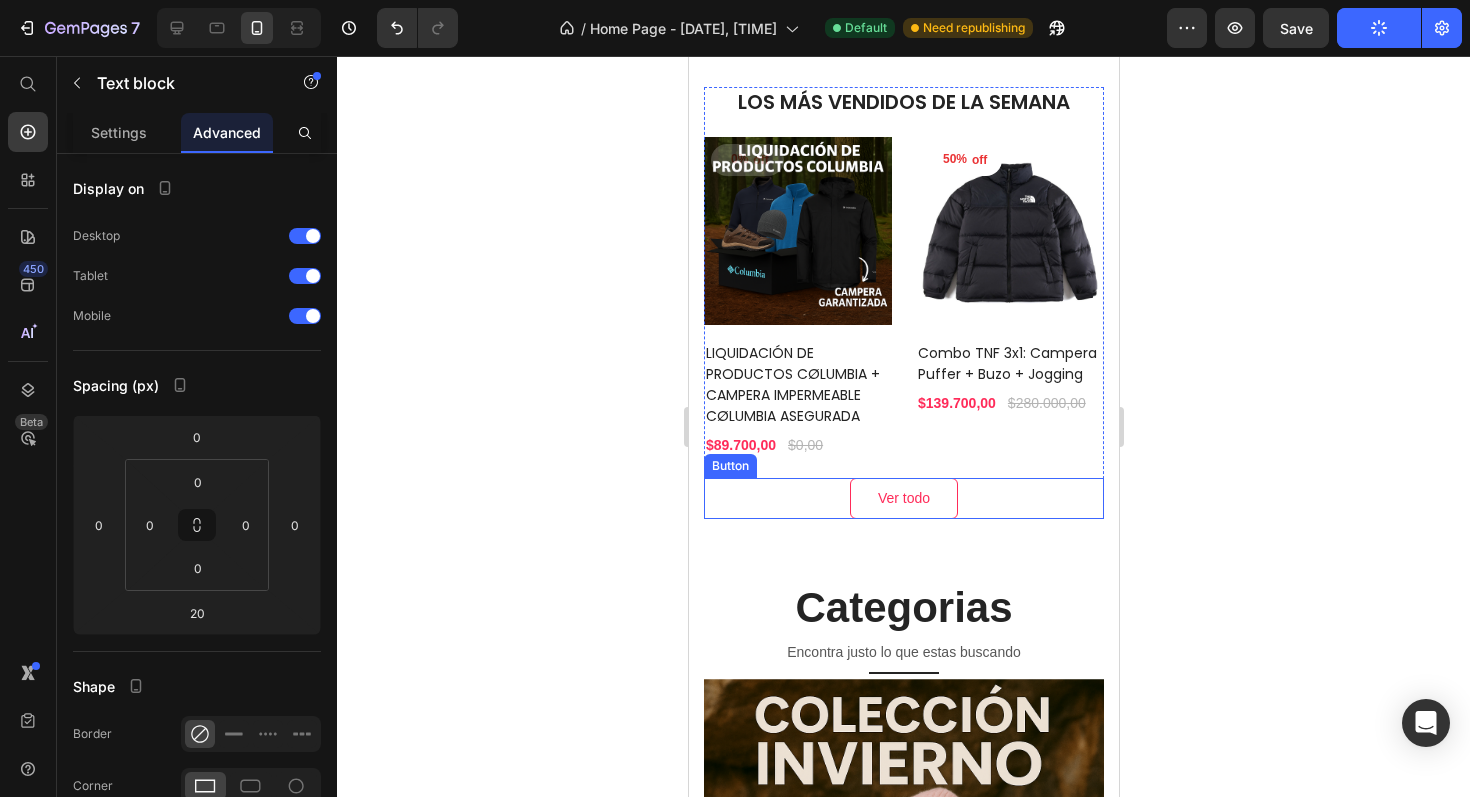 scroll, scrollTop: 816, scrollLeft: 0, axis: vertical 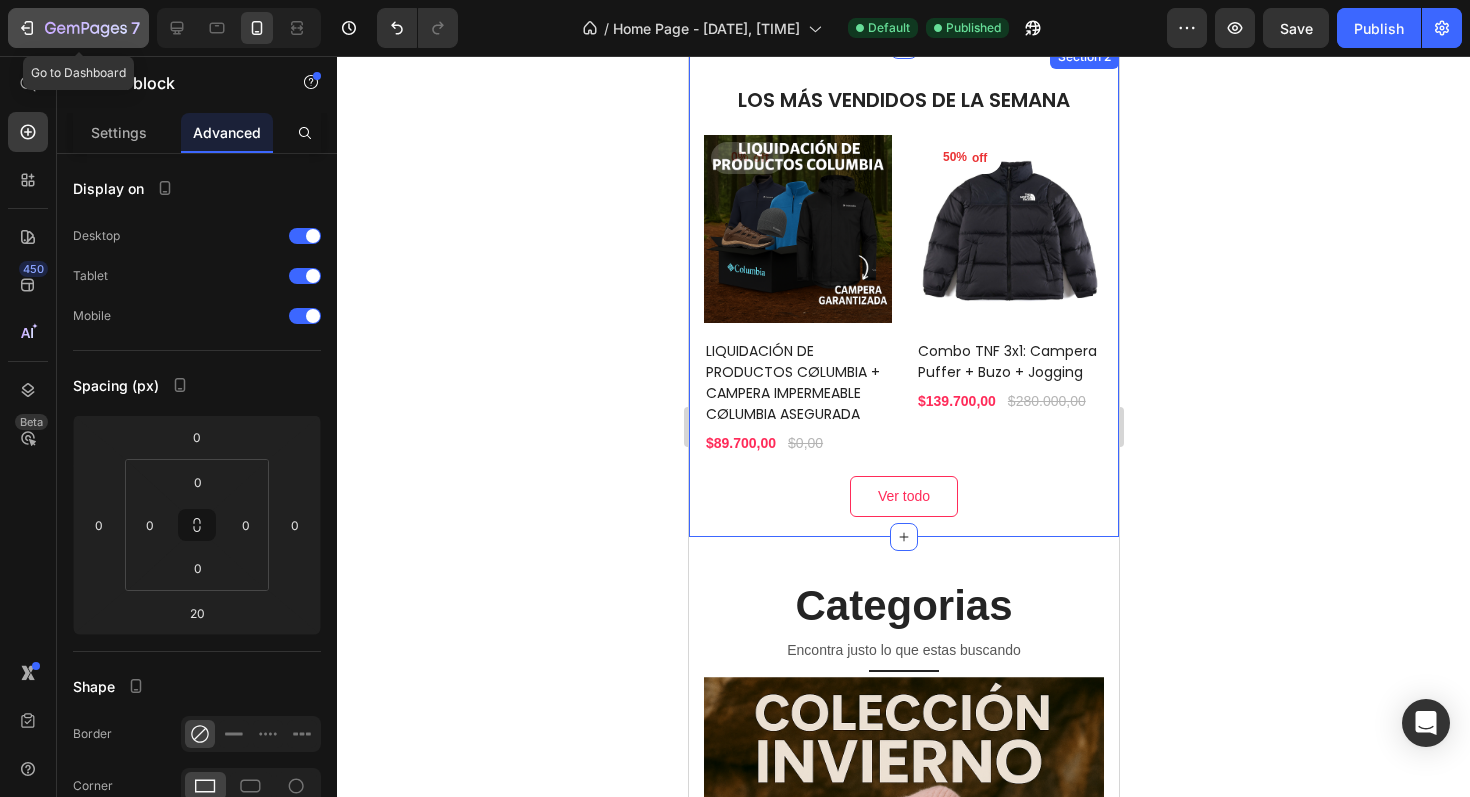 click 